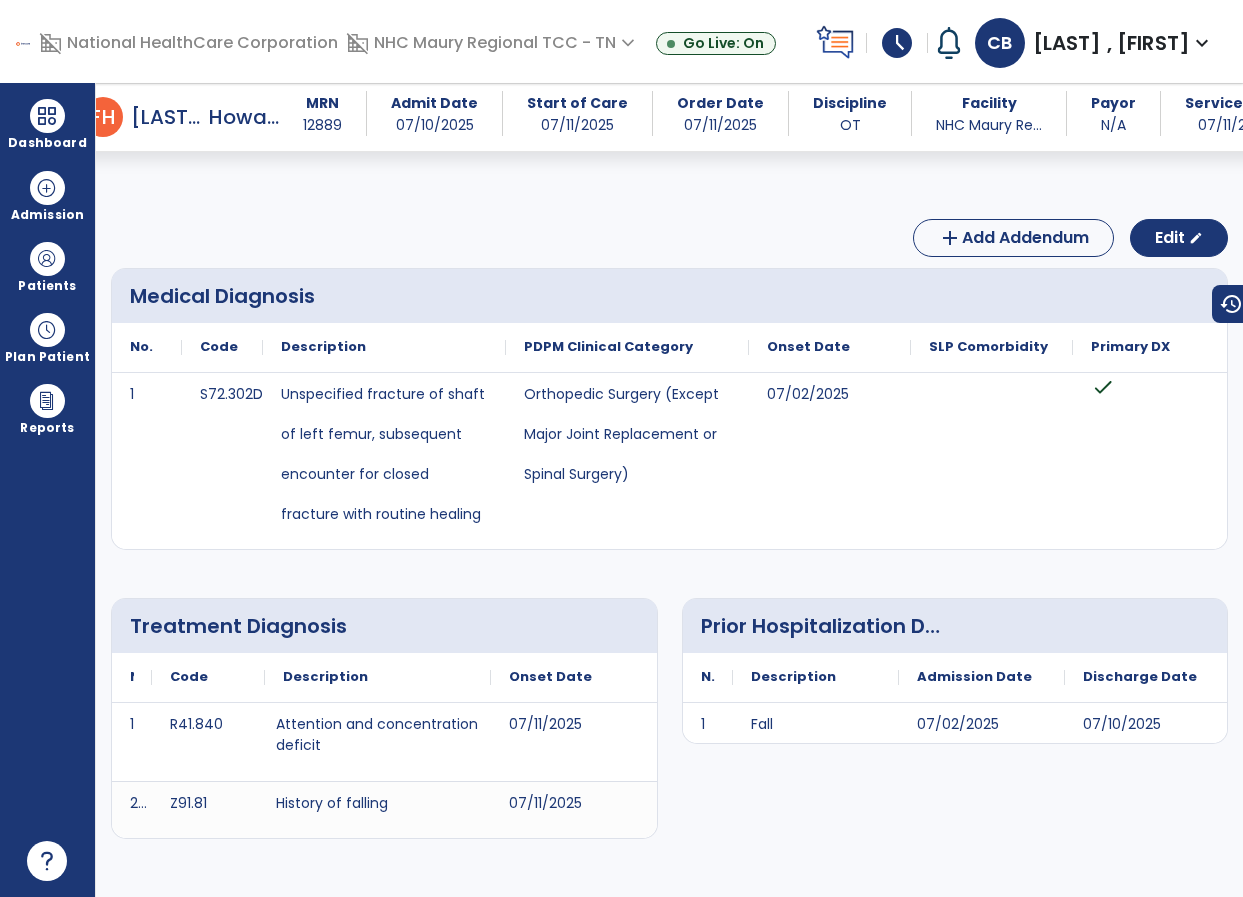 scroll, scrollTop: 0, scrollLeft: 0, axis: both 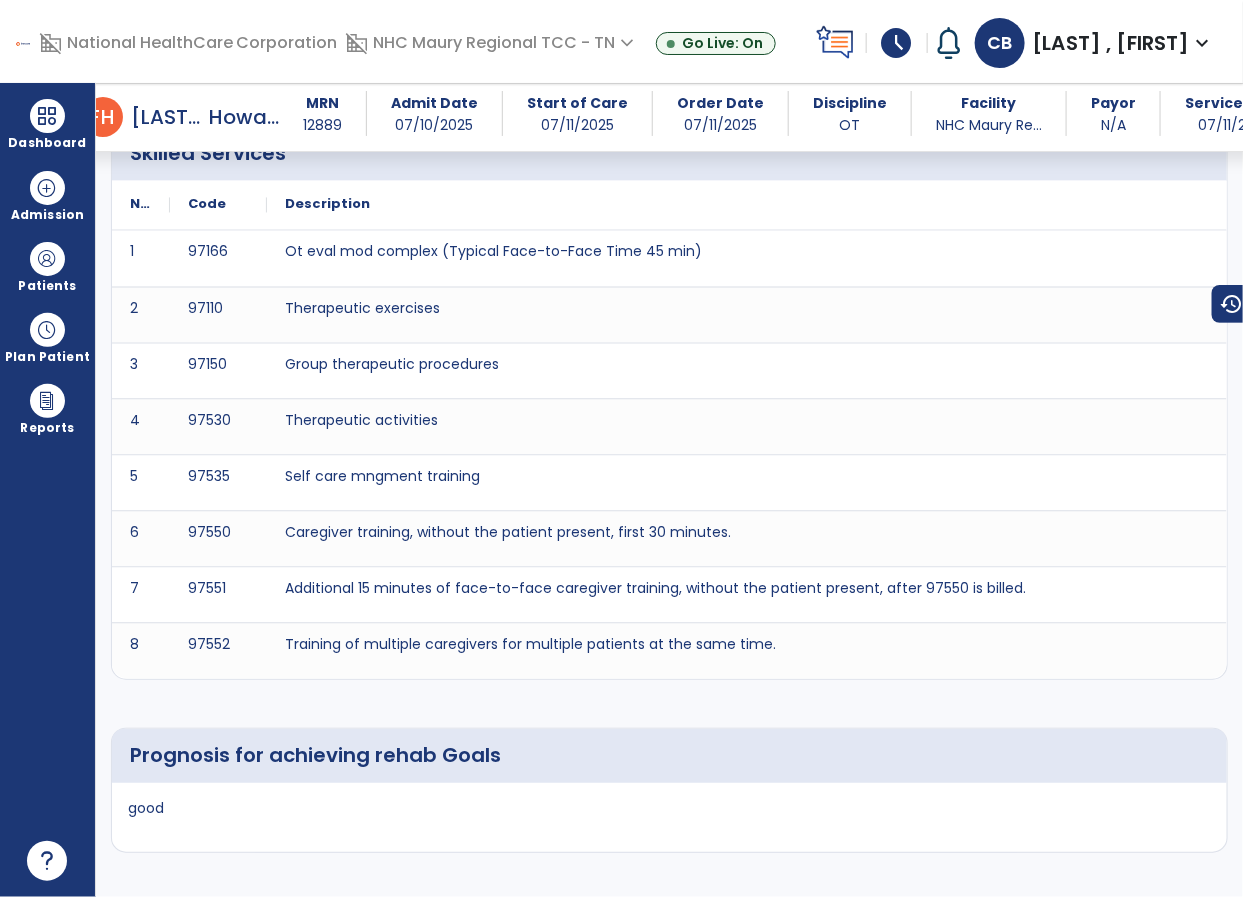 click on "Medical Diagnosis
No.
Code
Description" 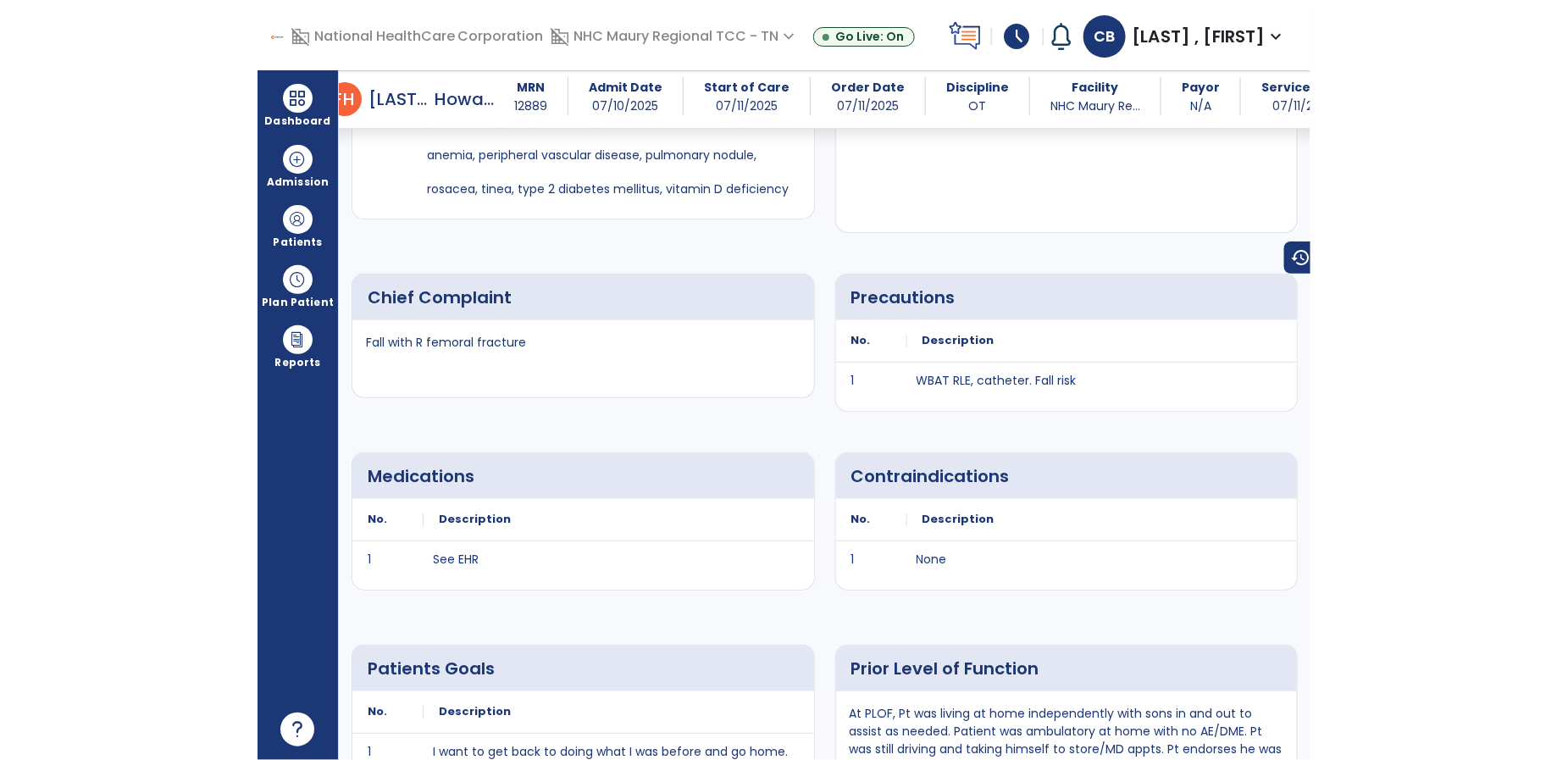 scroll, scrollTop: 0, scrollLeft: 0, axis: both 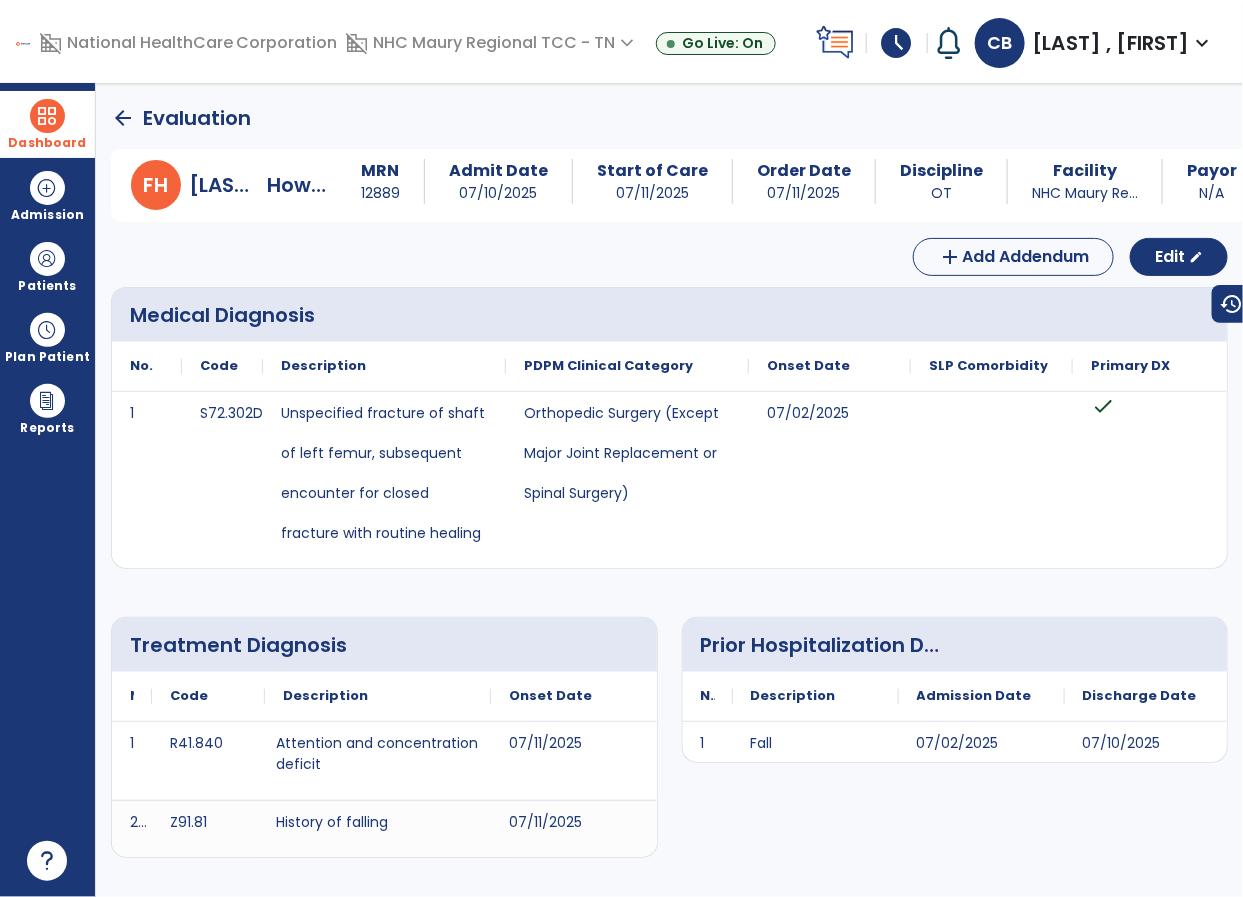 click on "Dashboard" at bounding box center [47, 143] 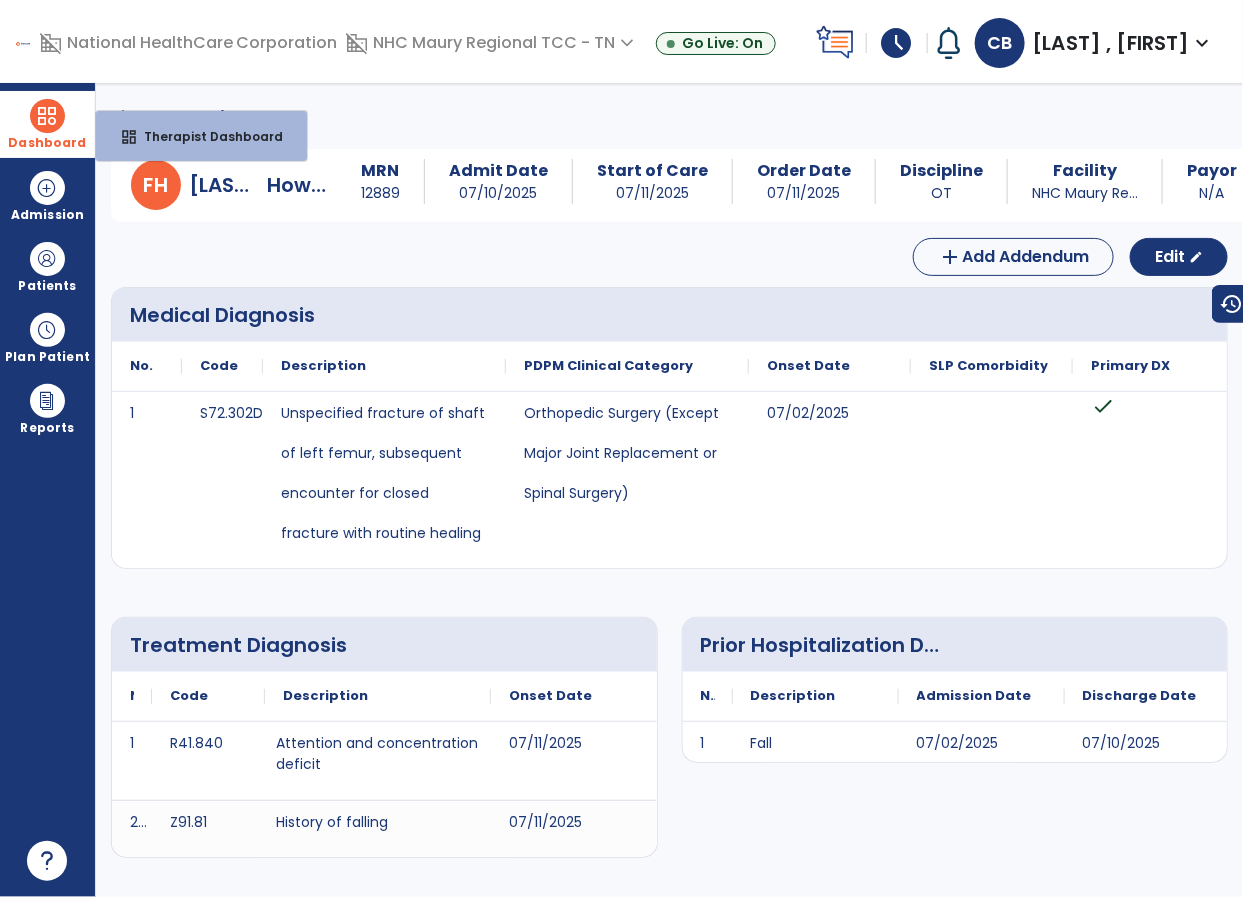 click on "Therapist Dashboard" at bounding box center [205, 136] 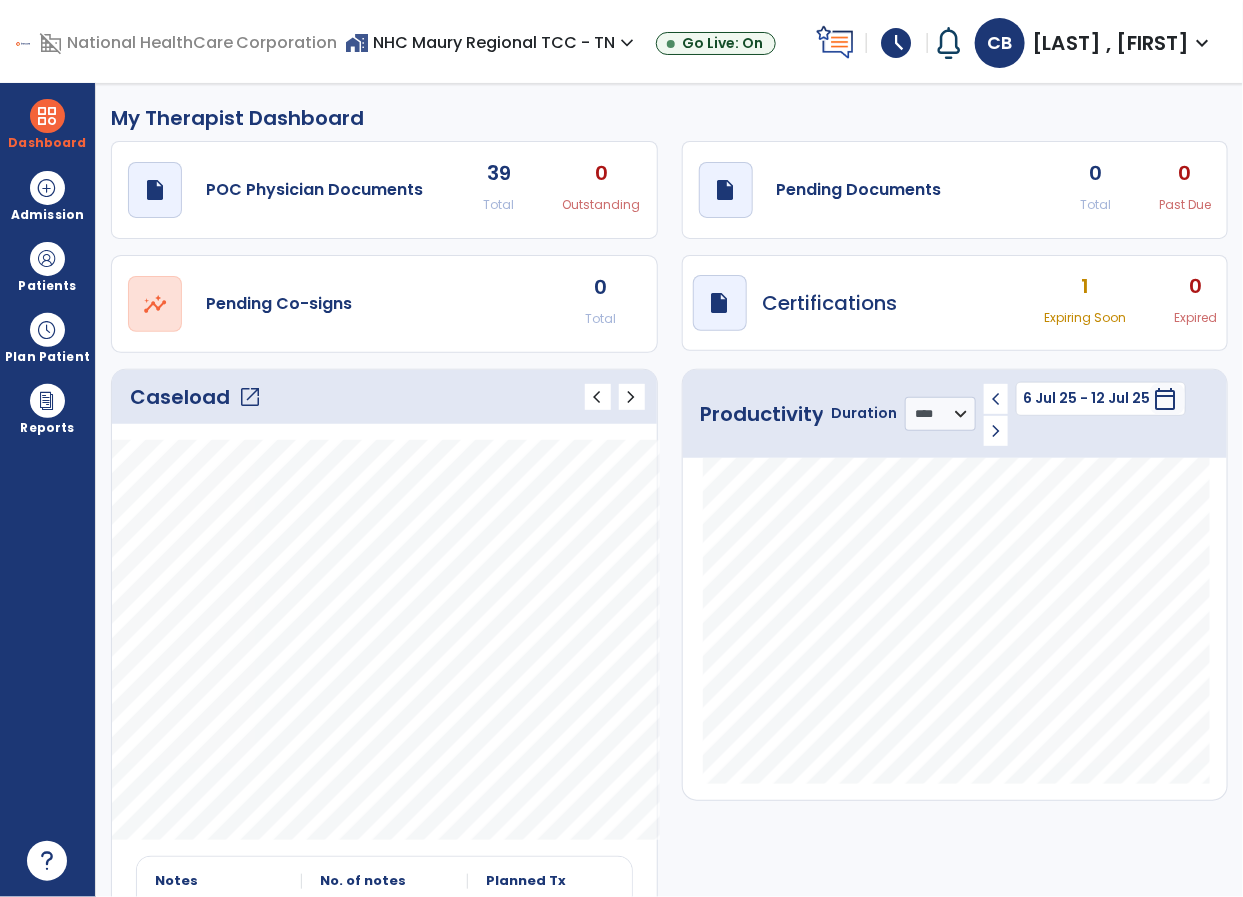 click on "open_in_new" 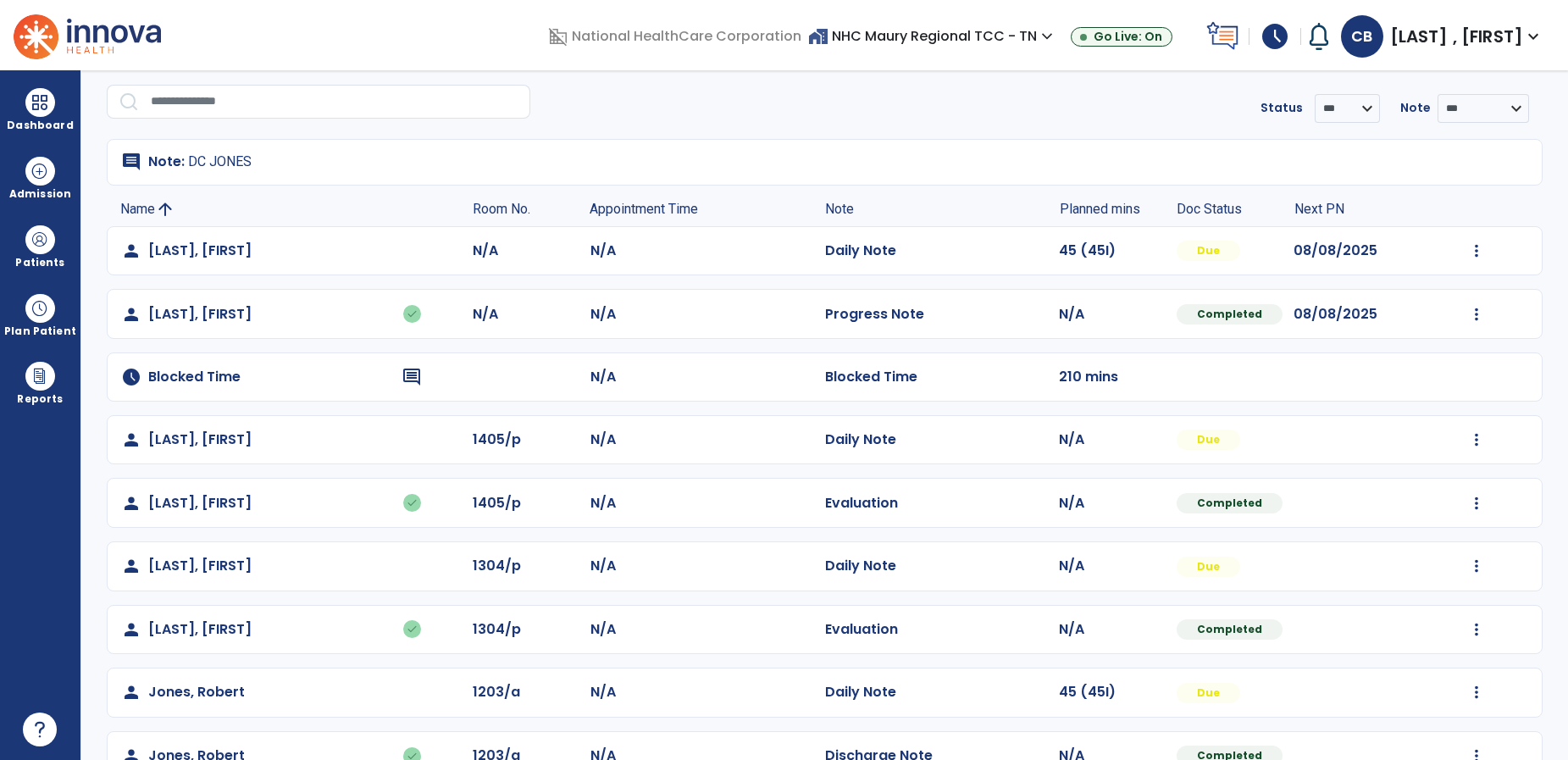 scroll, scrollTop: 64, scrollLeft: 0, axis: vertical 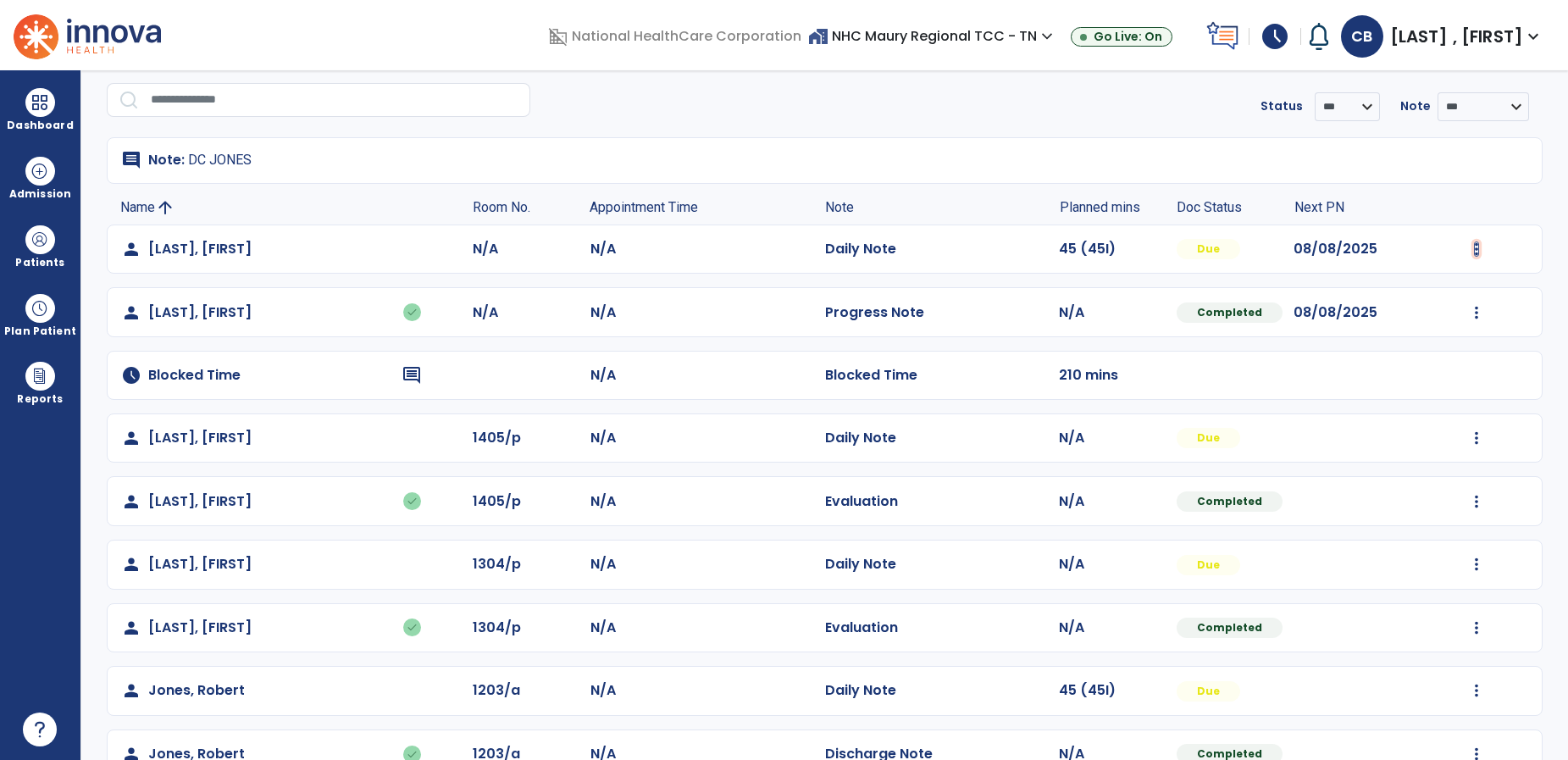 click at bounding box center (1477, 249) 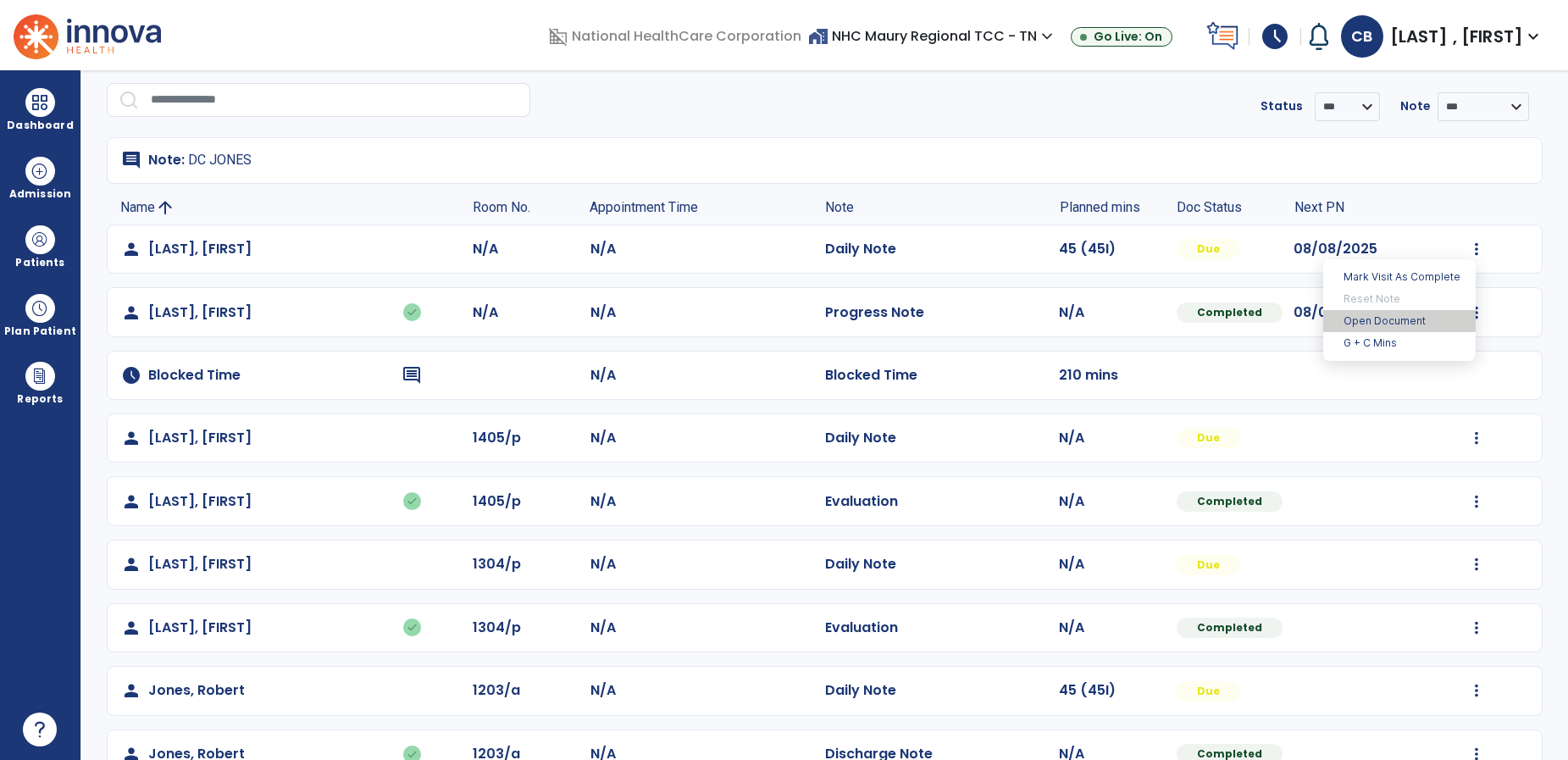 click on "Open Document" at bounding box center [1399, 321] 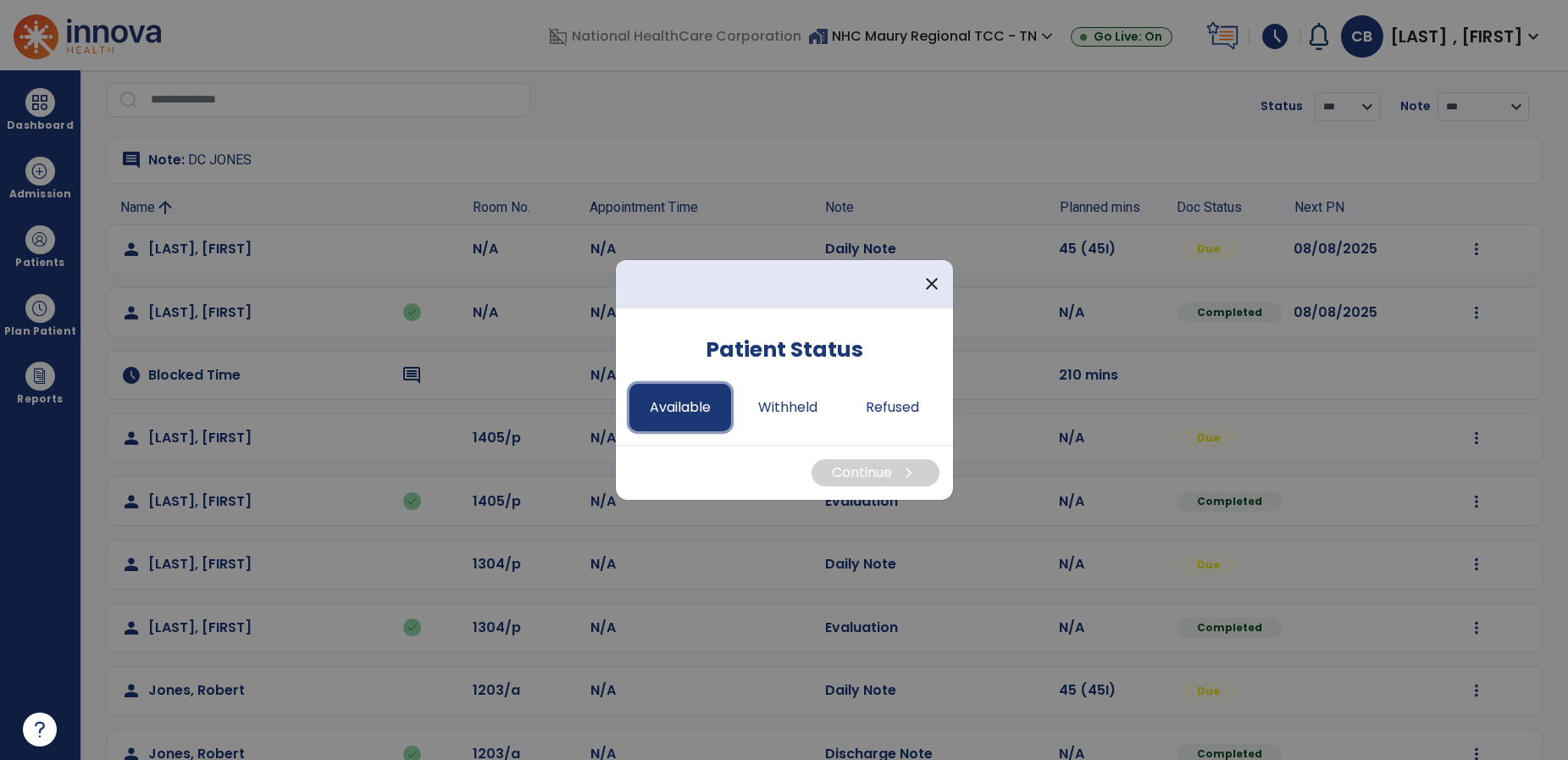 click on "Available" at bounding box center (680, 408) 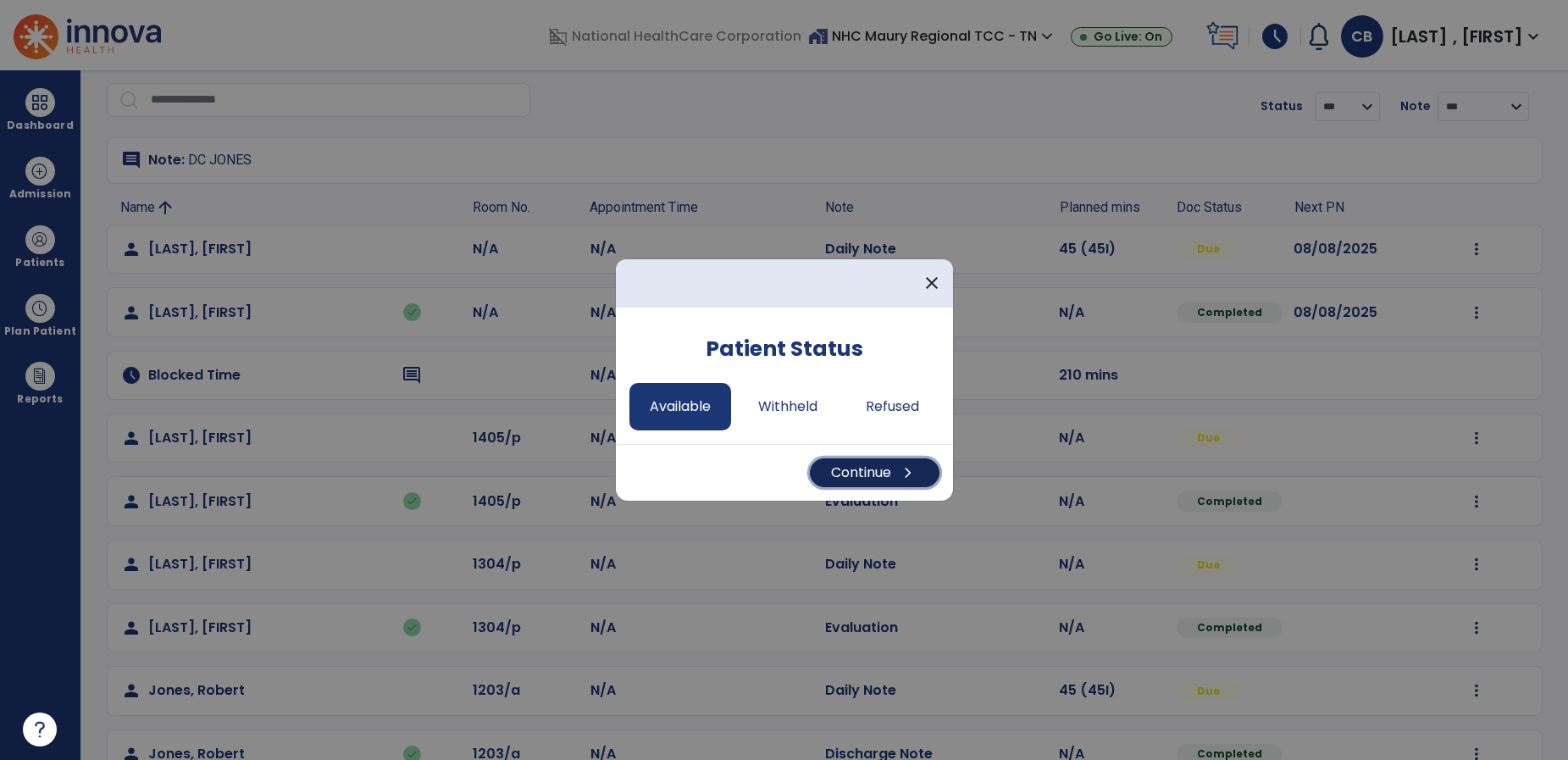 click on "Continue   chevron_right" at bounding box center (874, 473) 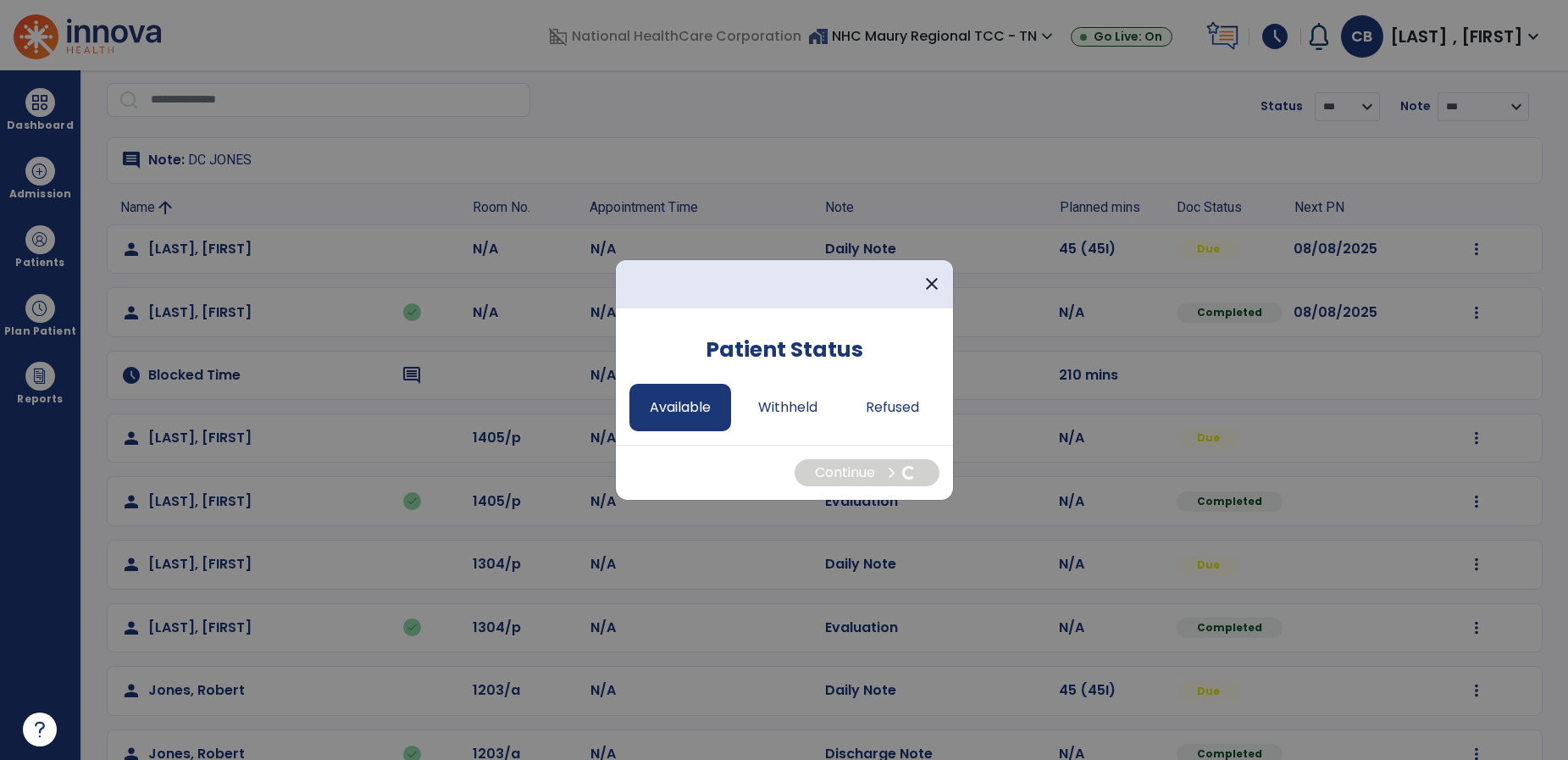 select on "*" 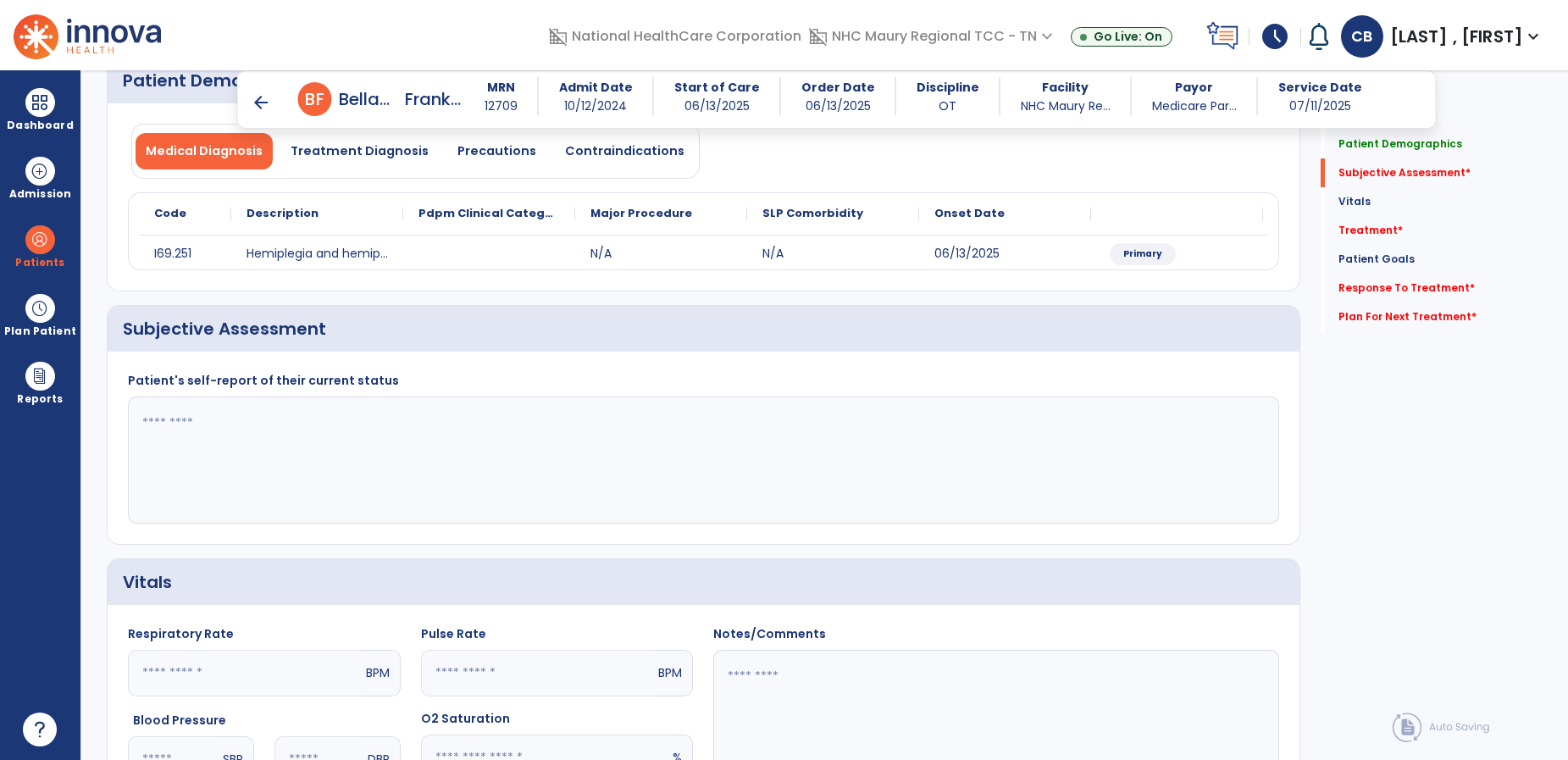 scroll, scrollTop: 153, scrollLeft: 0, axis: vertical 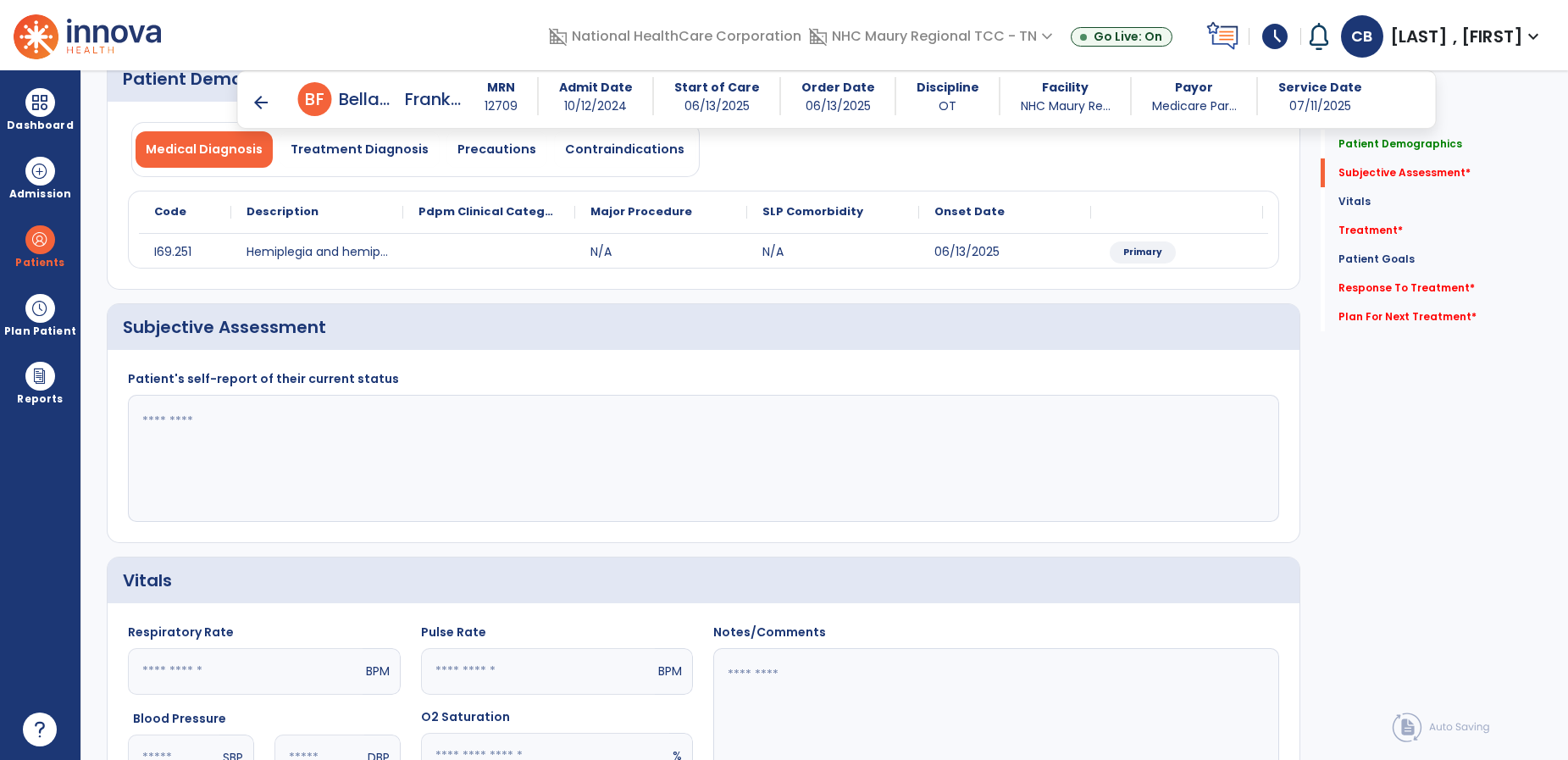 click 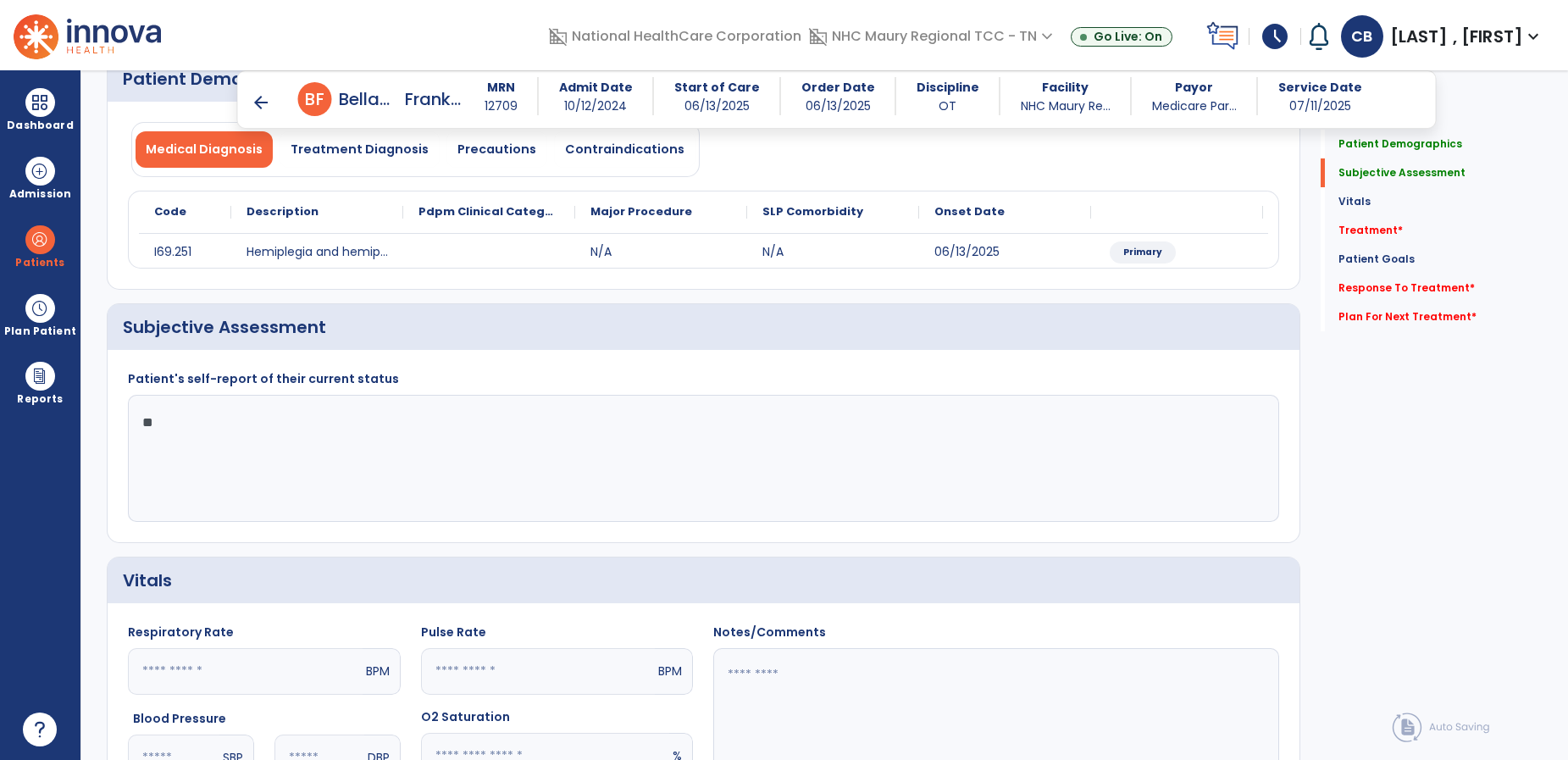 type on "*" 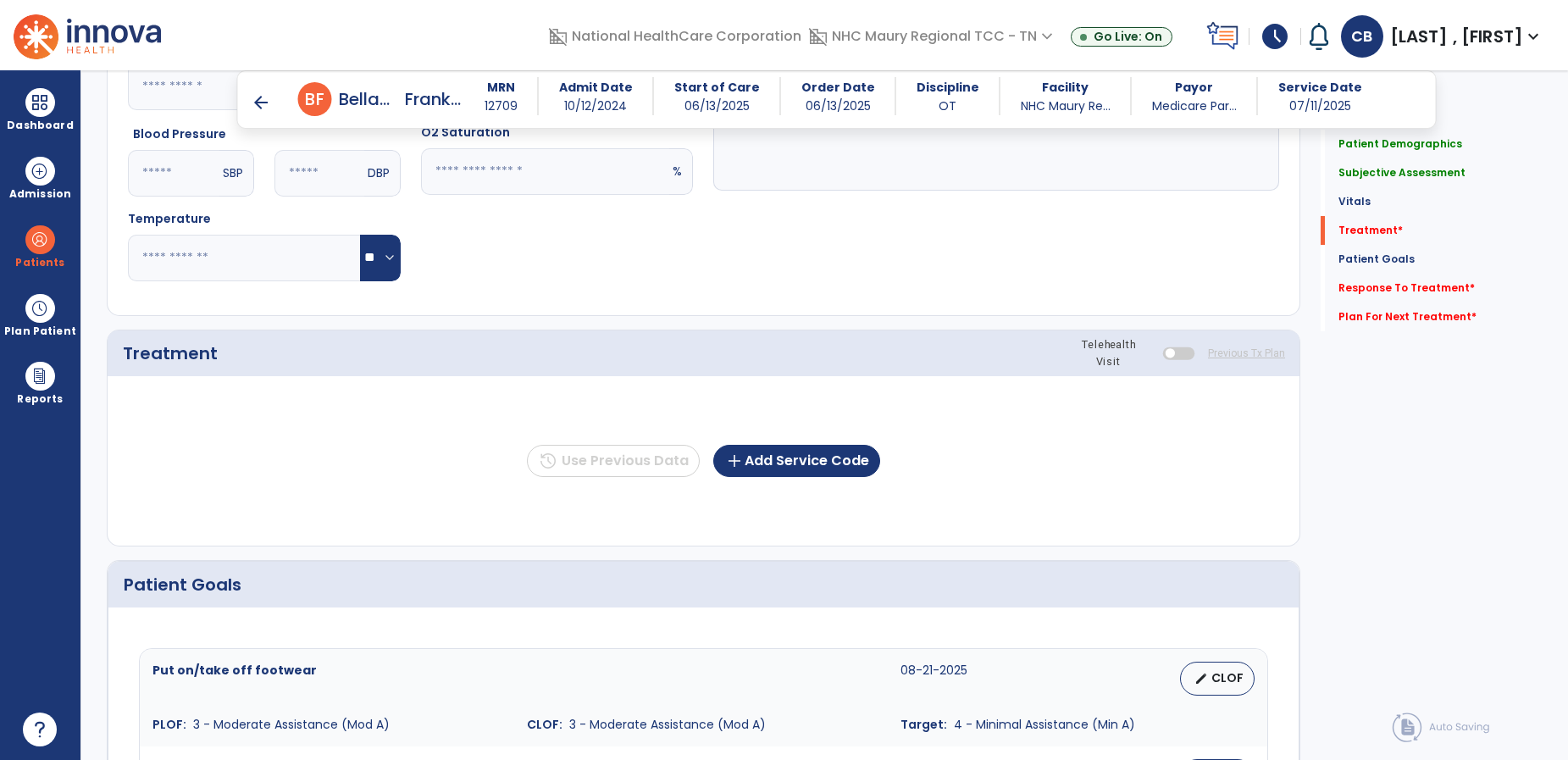 scroll, scrollTop: 753, scrollLeft: 0, axis: vertical 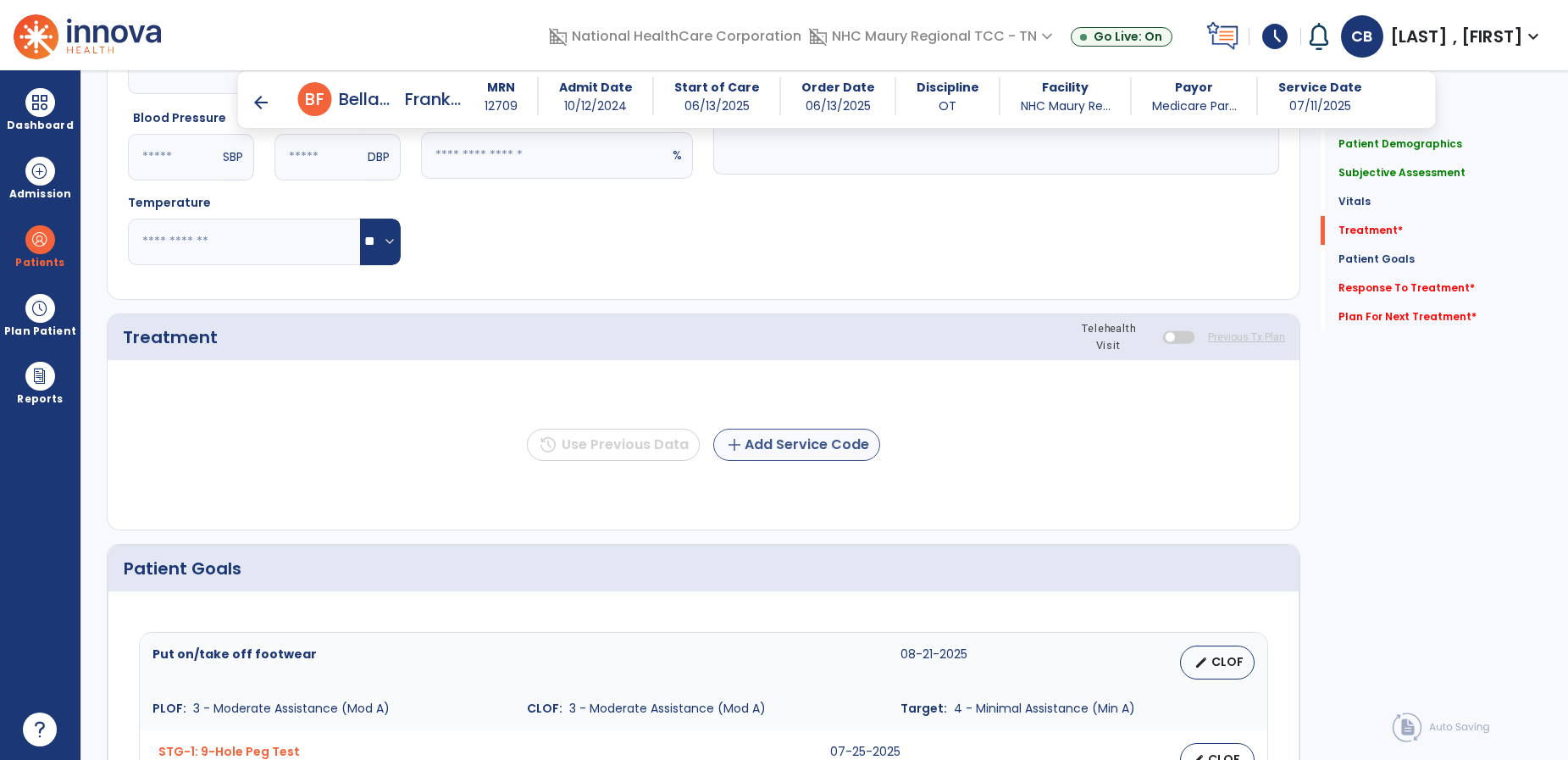 type on "**********" 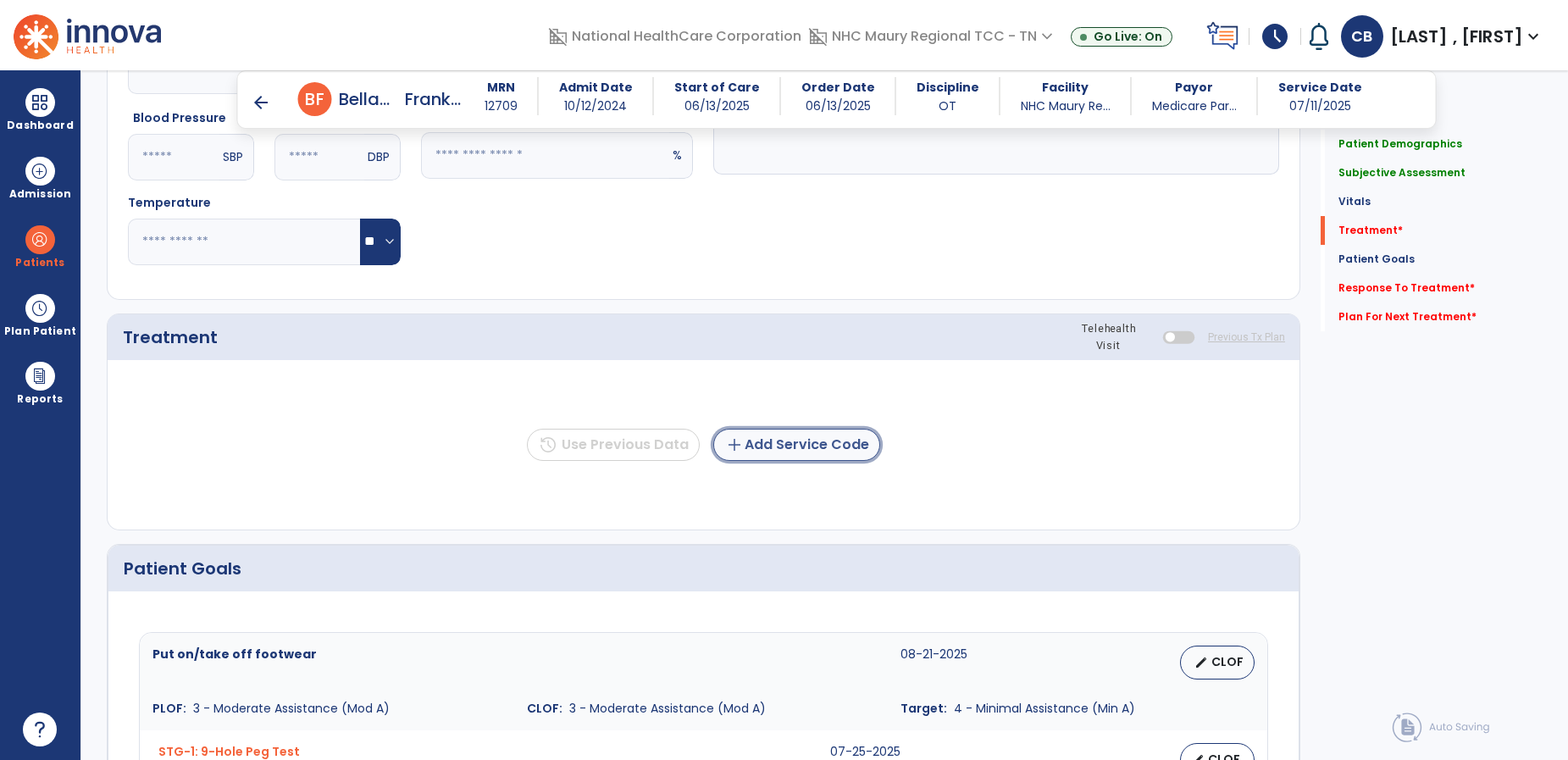 click on "add  Add Service Code" 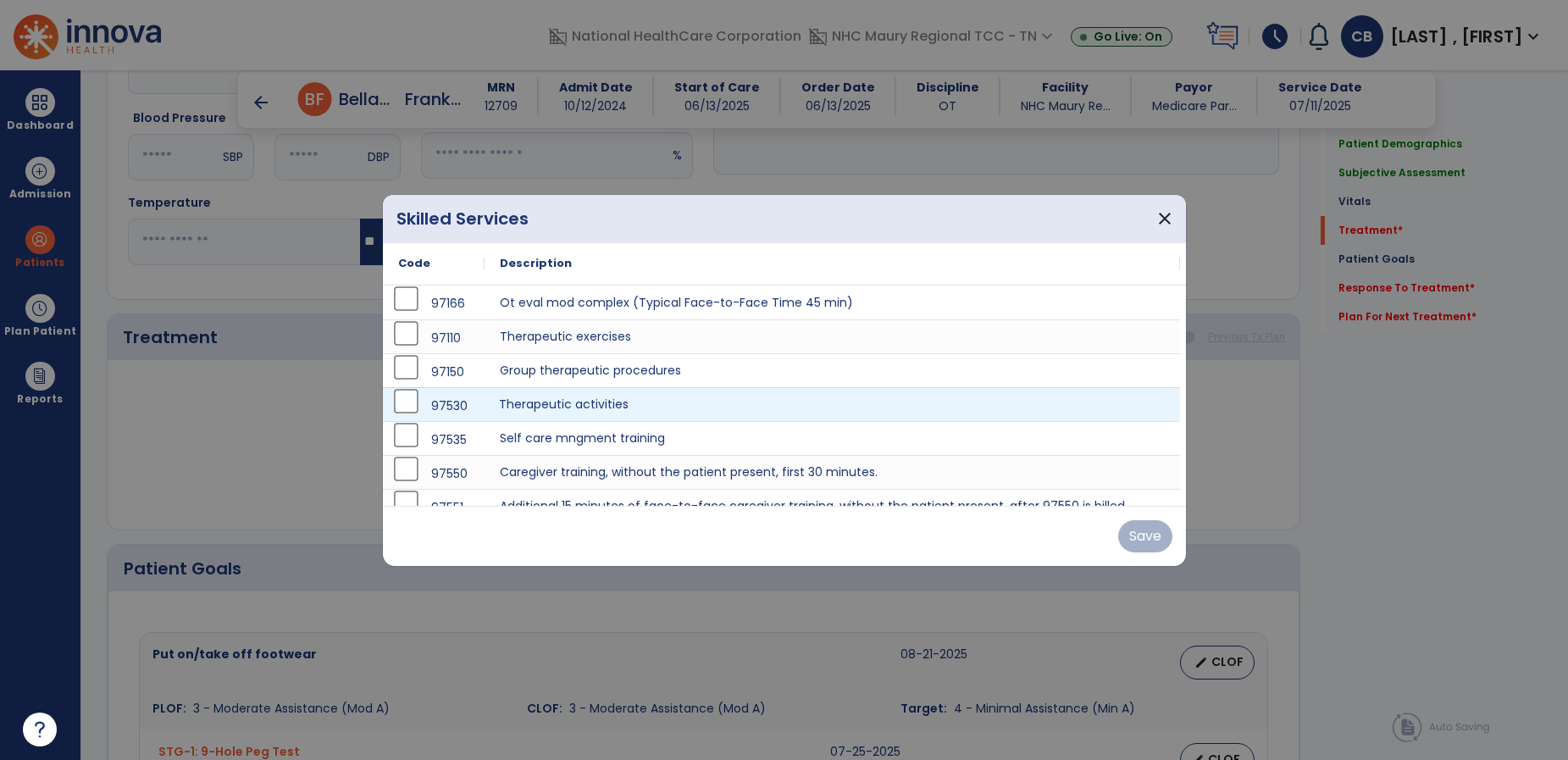 click on "Therapeutic activities" at bounding box center [833, 404] 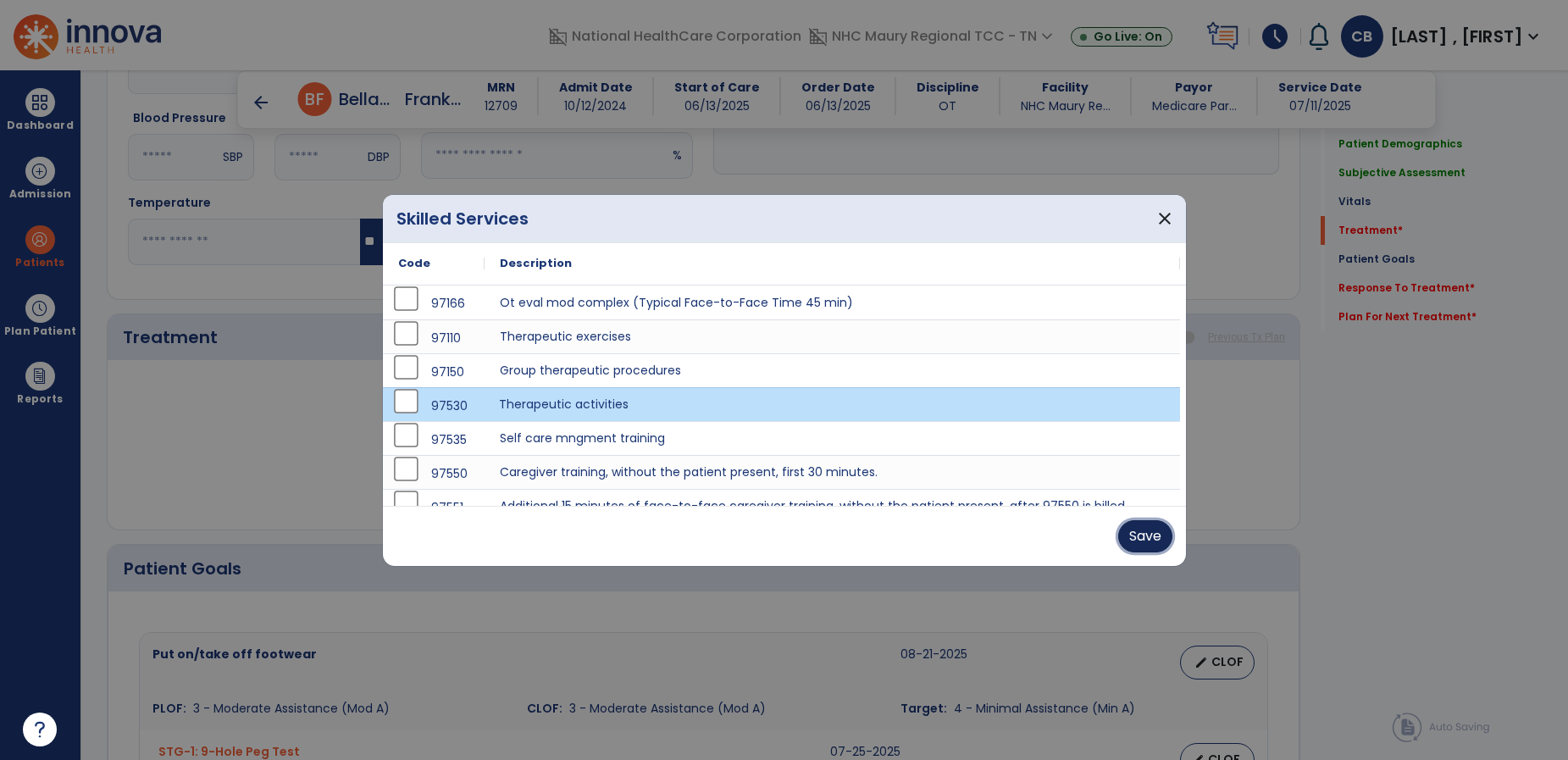 click on "Save" at bounding box center [1145, 536] 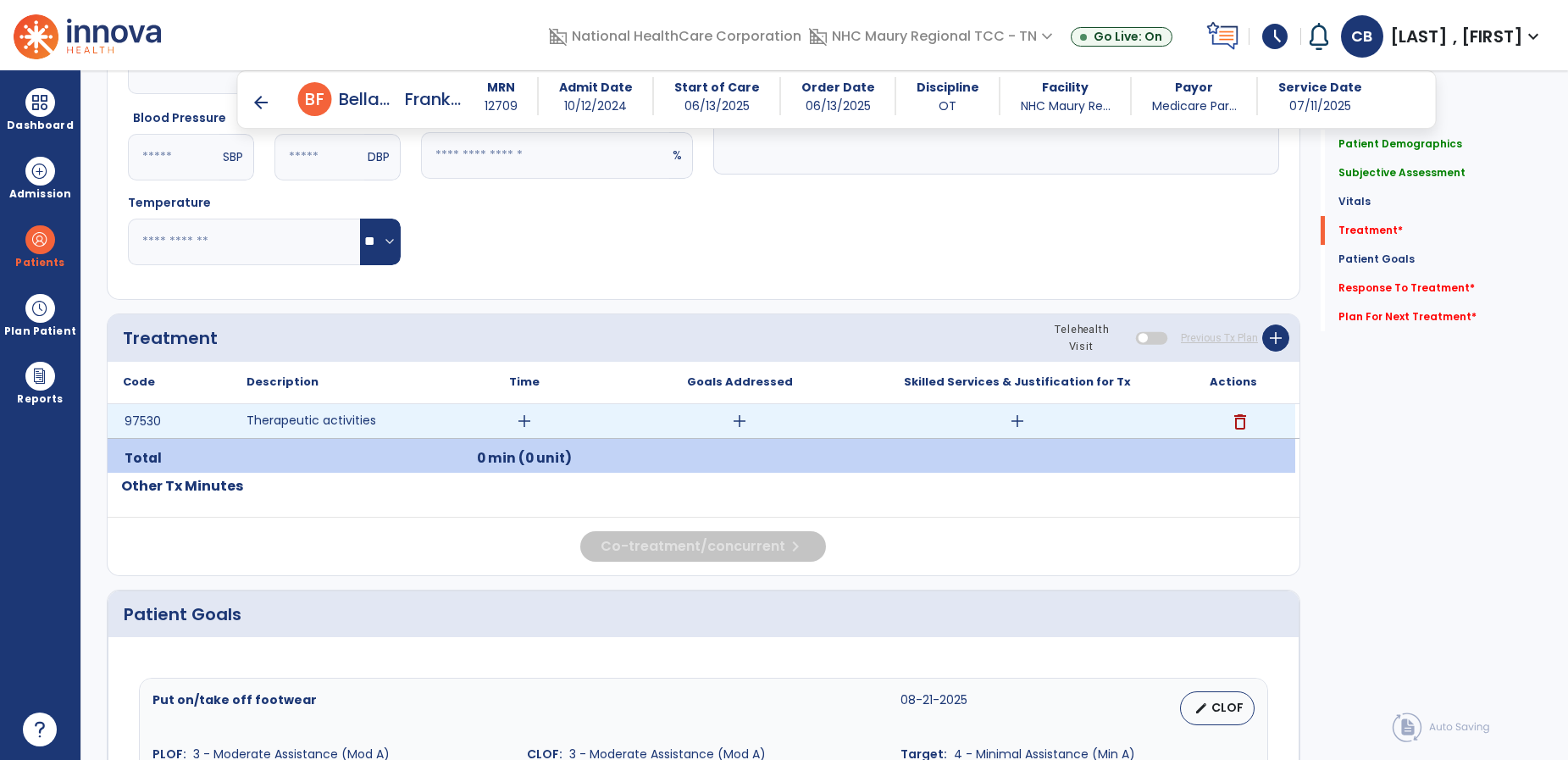 click on "add" at bounding box center [524, 421] 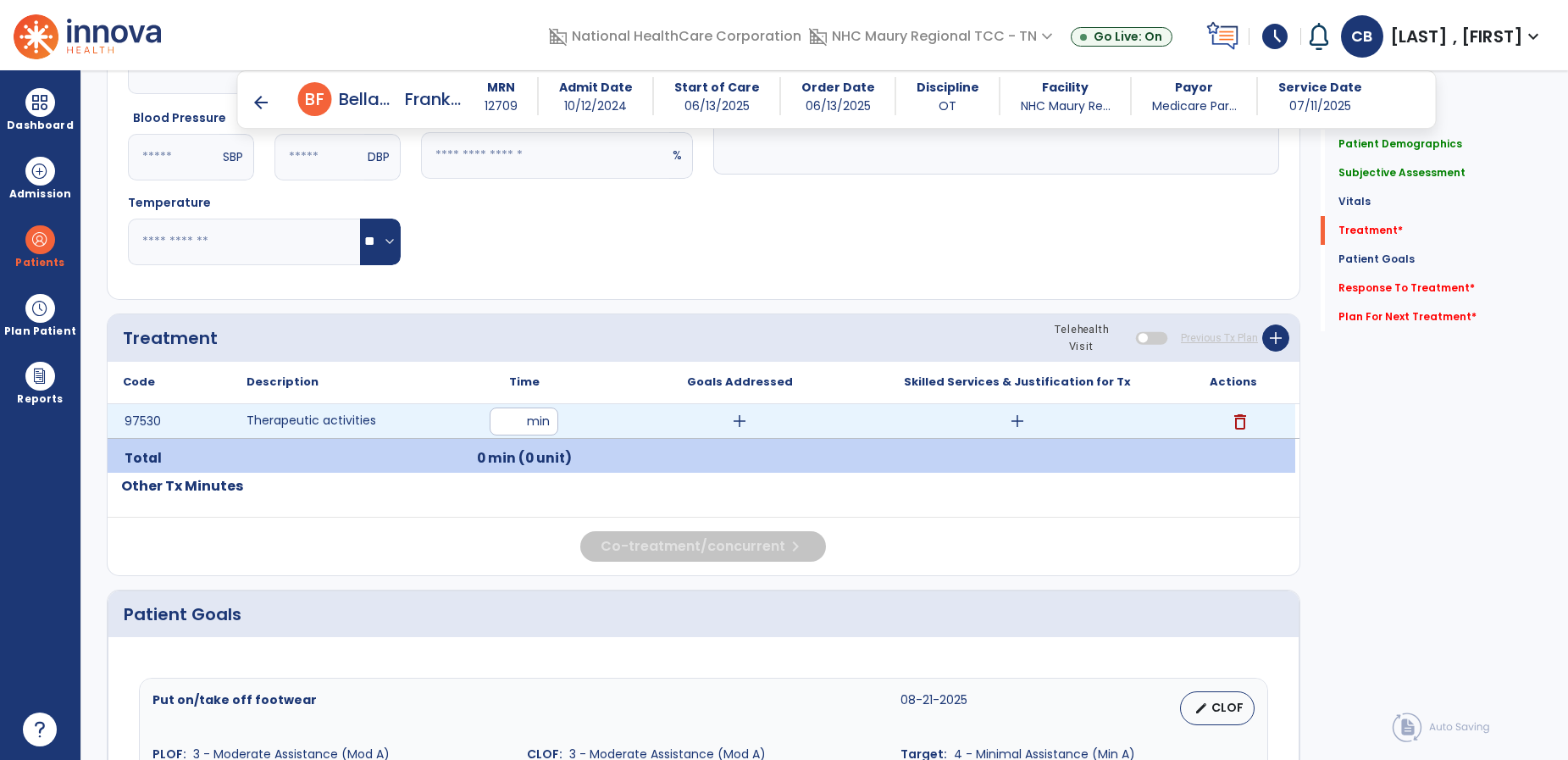 type on "**" 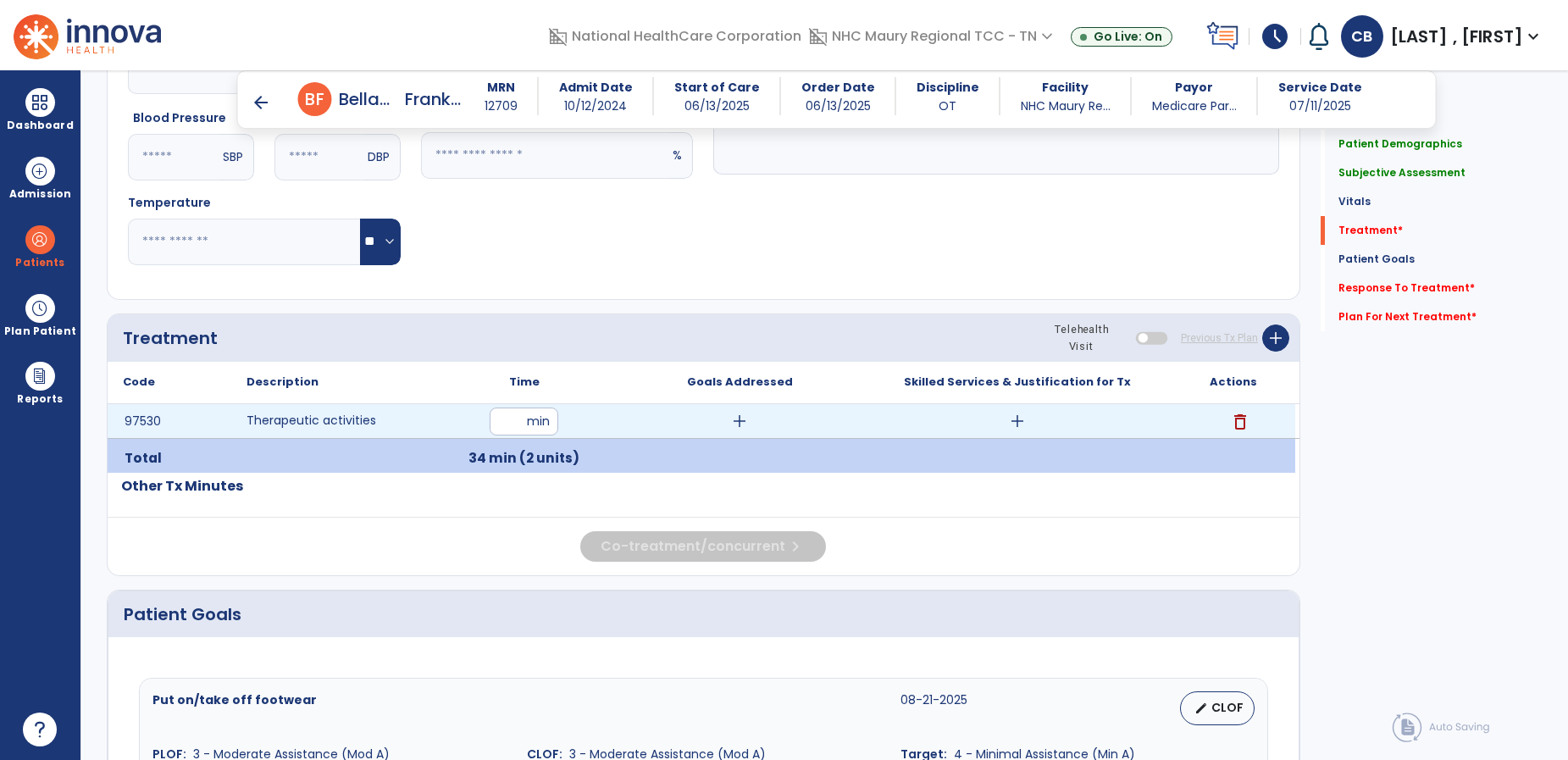 click on "add" at bounding box center (740, 421) 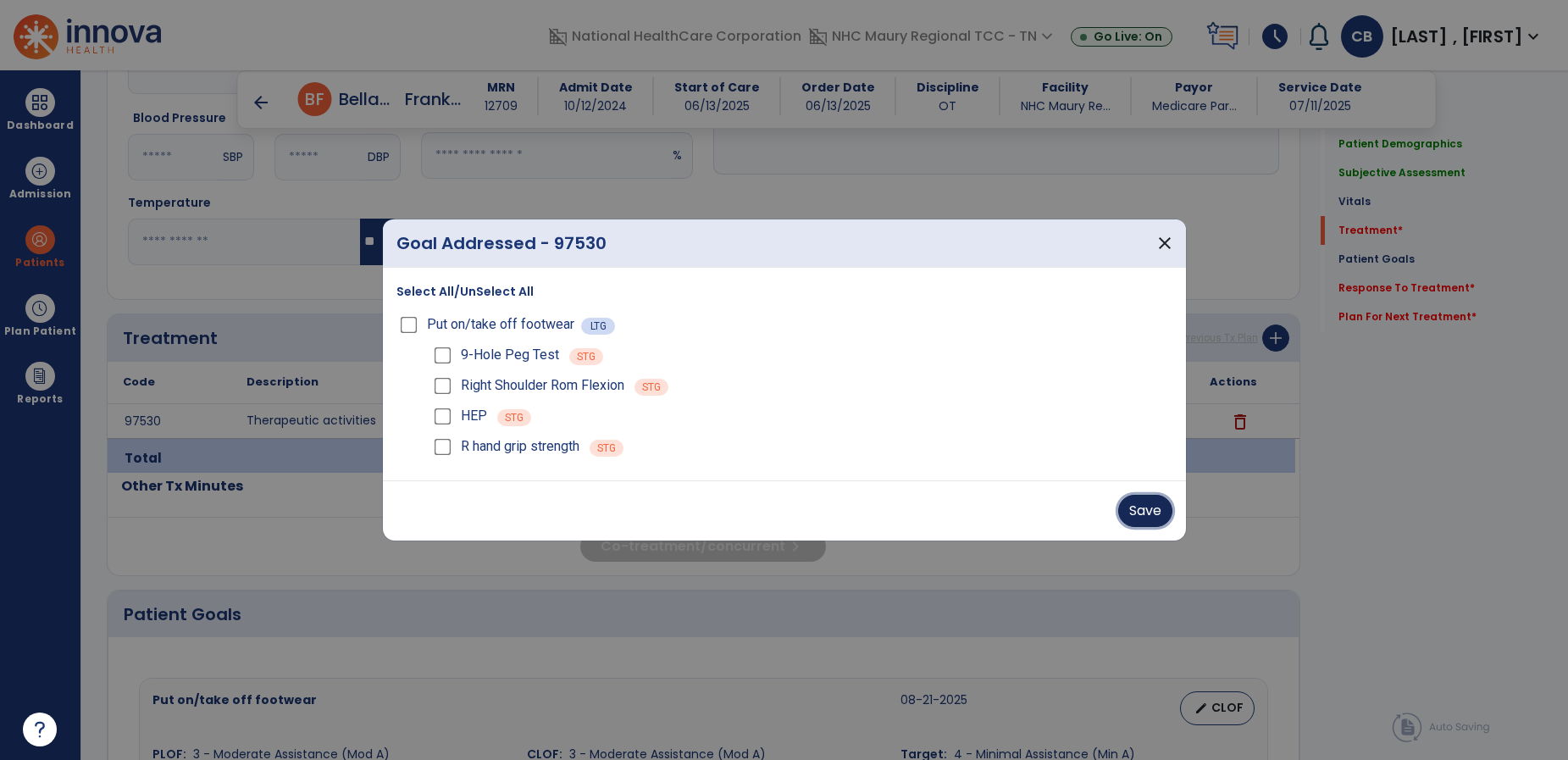 click on "Save" at bounding box center [1145, 511] 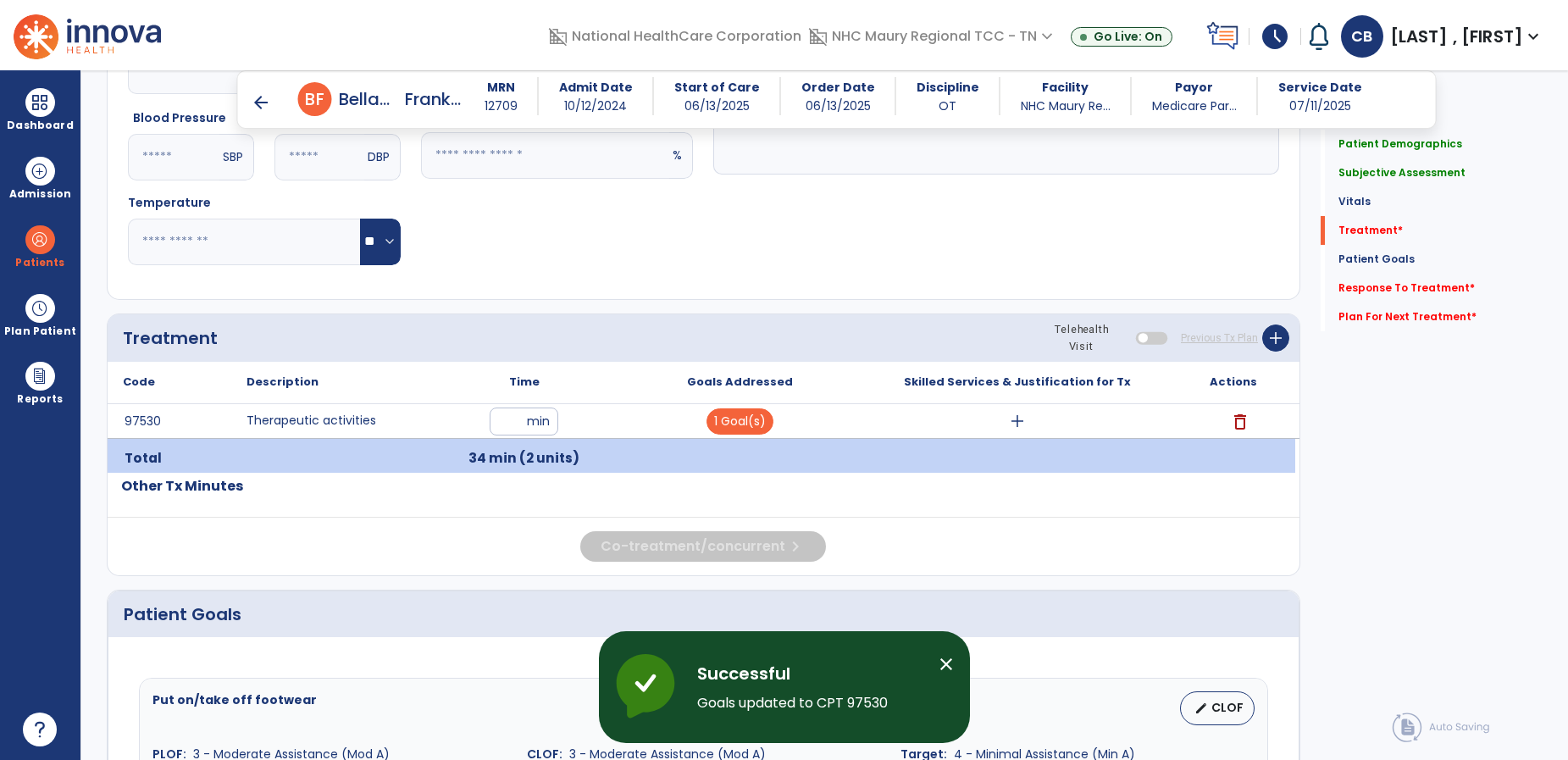 click on "Skilled Services & Justification for Tx" at bounding box center (1017, 382) 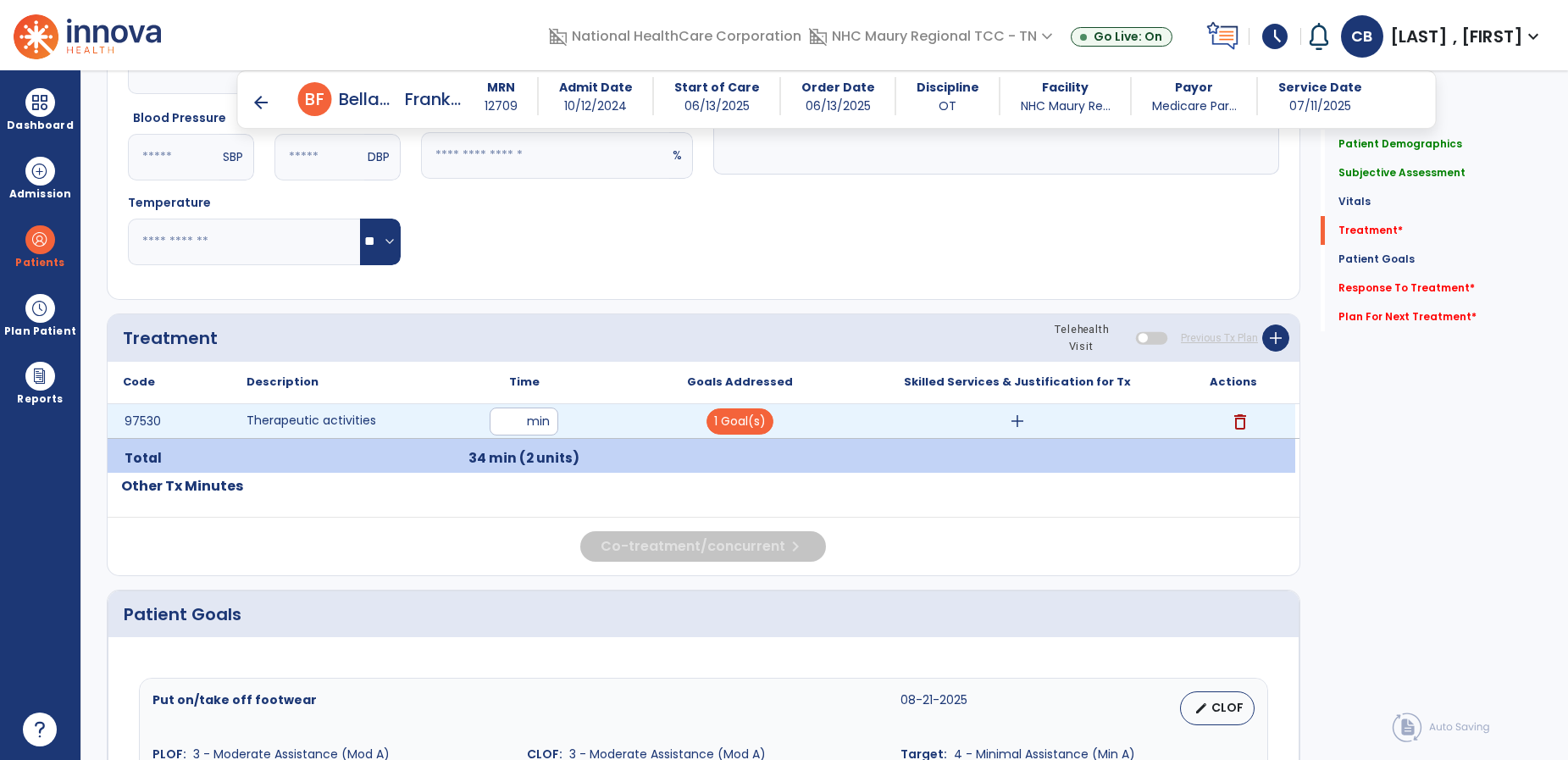 click on "add" at bounding box center [1017, 421] 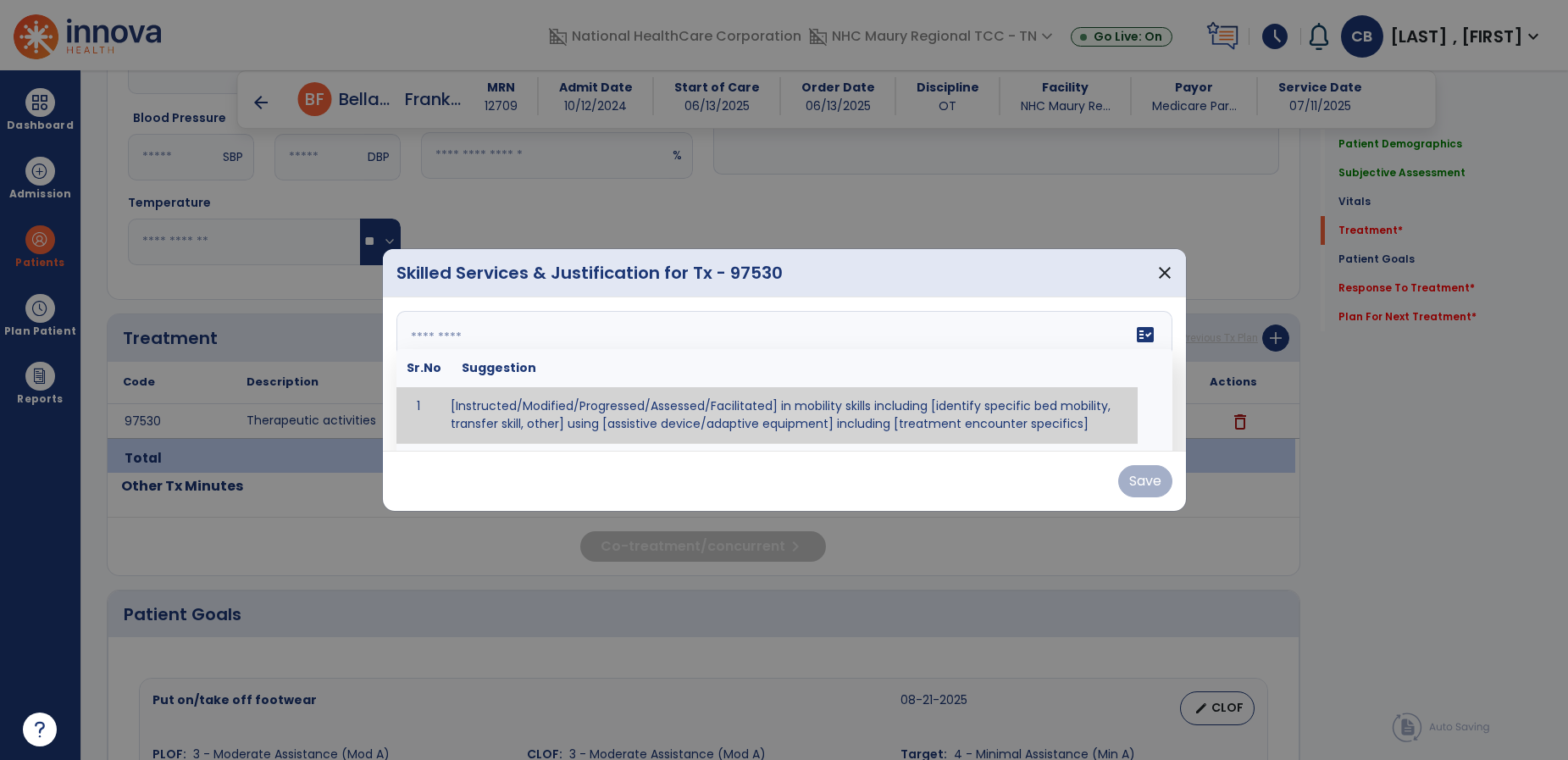 click on "fact_check  Sr.No Suggestion 1 [Instructed/Modified/Progressed/Assessed/Facilitated] in mobility skills including [identify specific bed mobility, transfer skill, other] using [assistive device/adaptive equipment] including [treatment encounter specifics]" at bounding box center [784, 374] 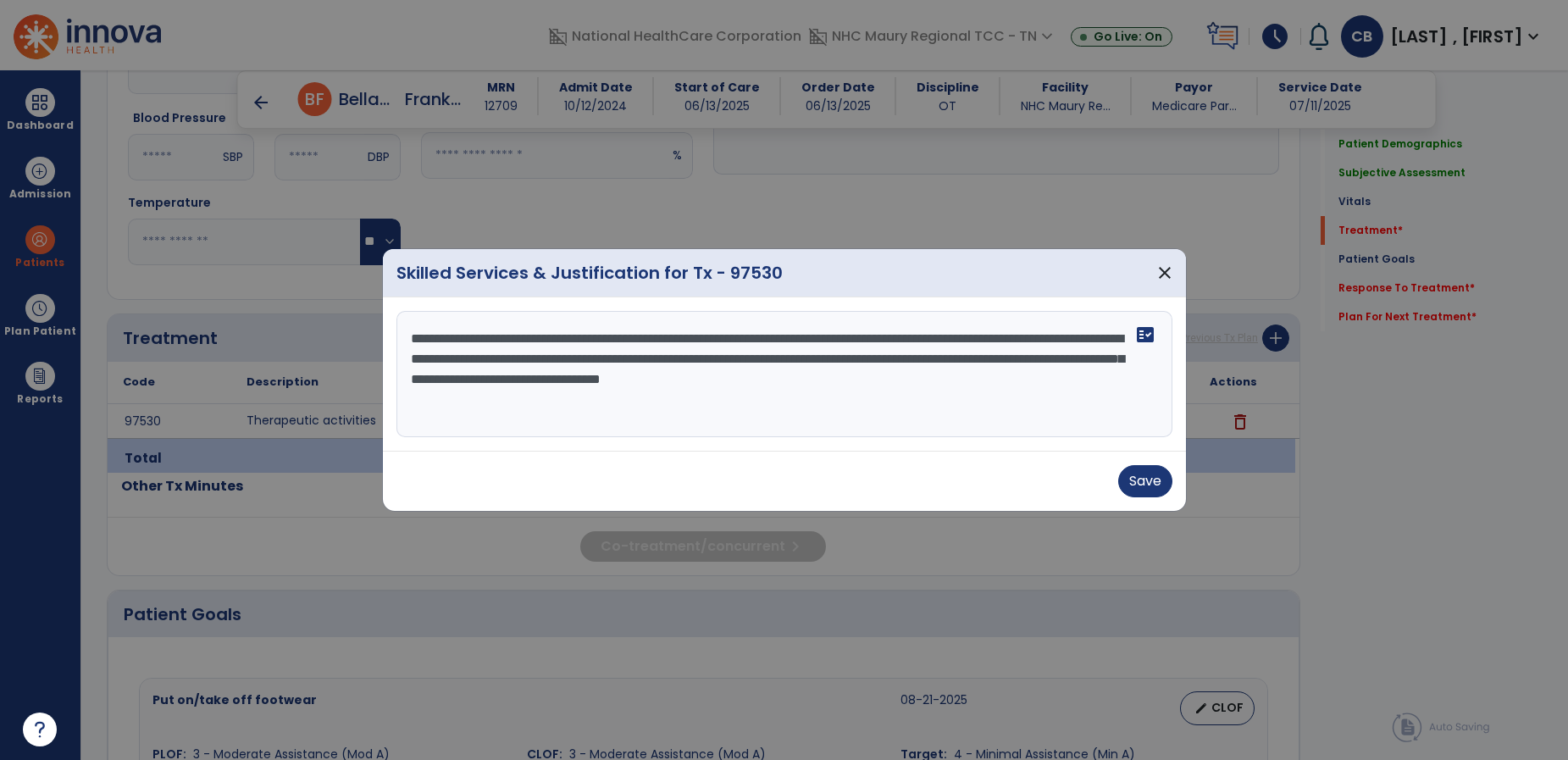 scroll, scrollTop: 13, scrollLeft: 0, axis: vertical 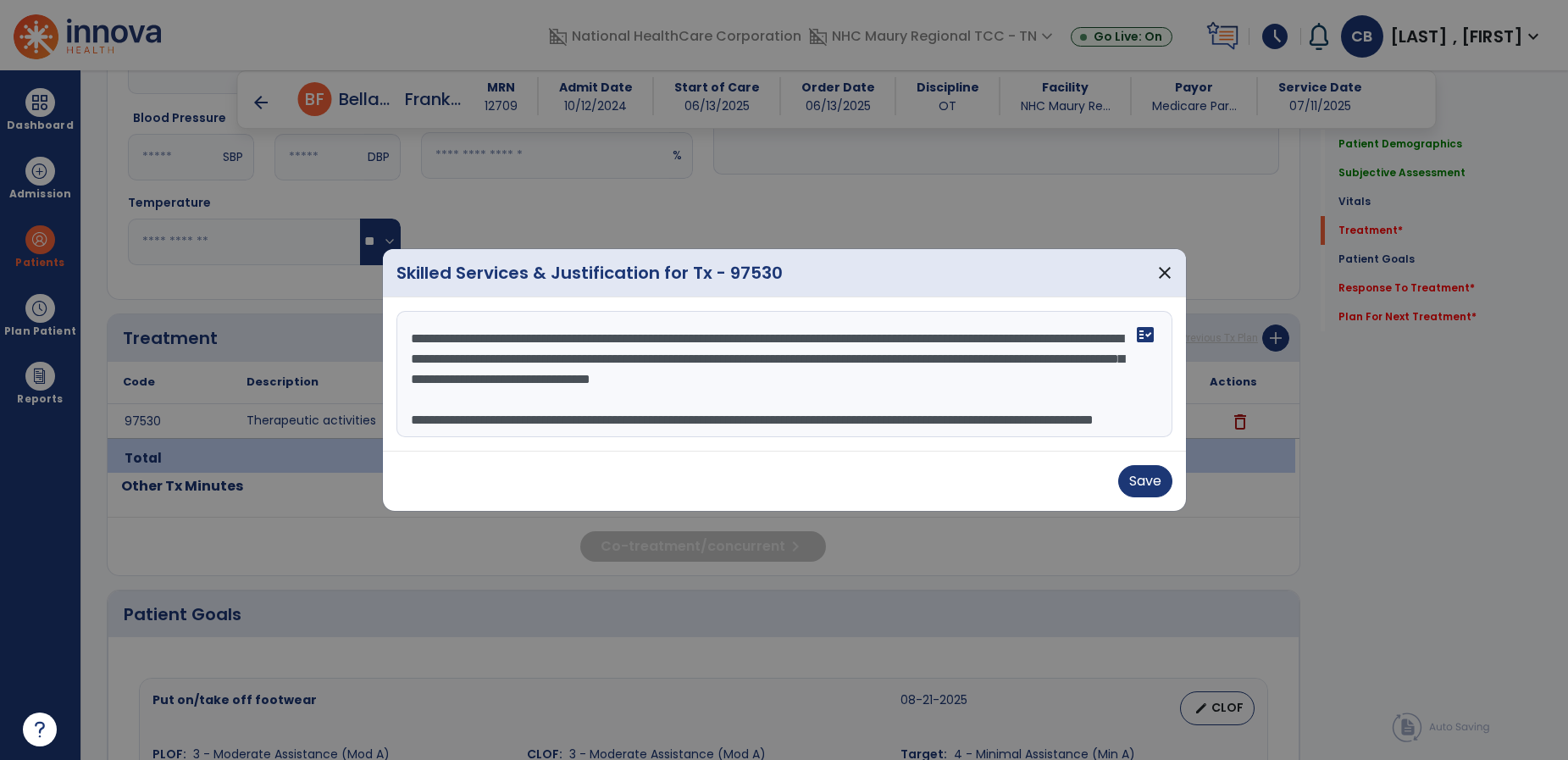 click on "**********" at bounding box center [784, 374] 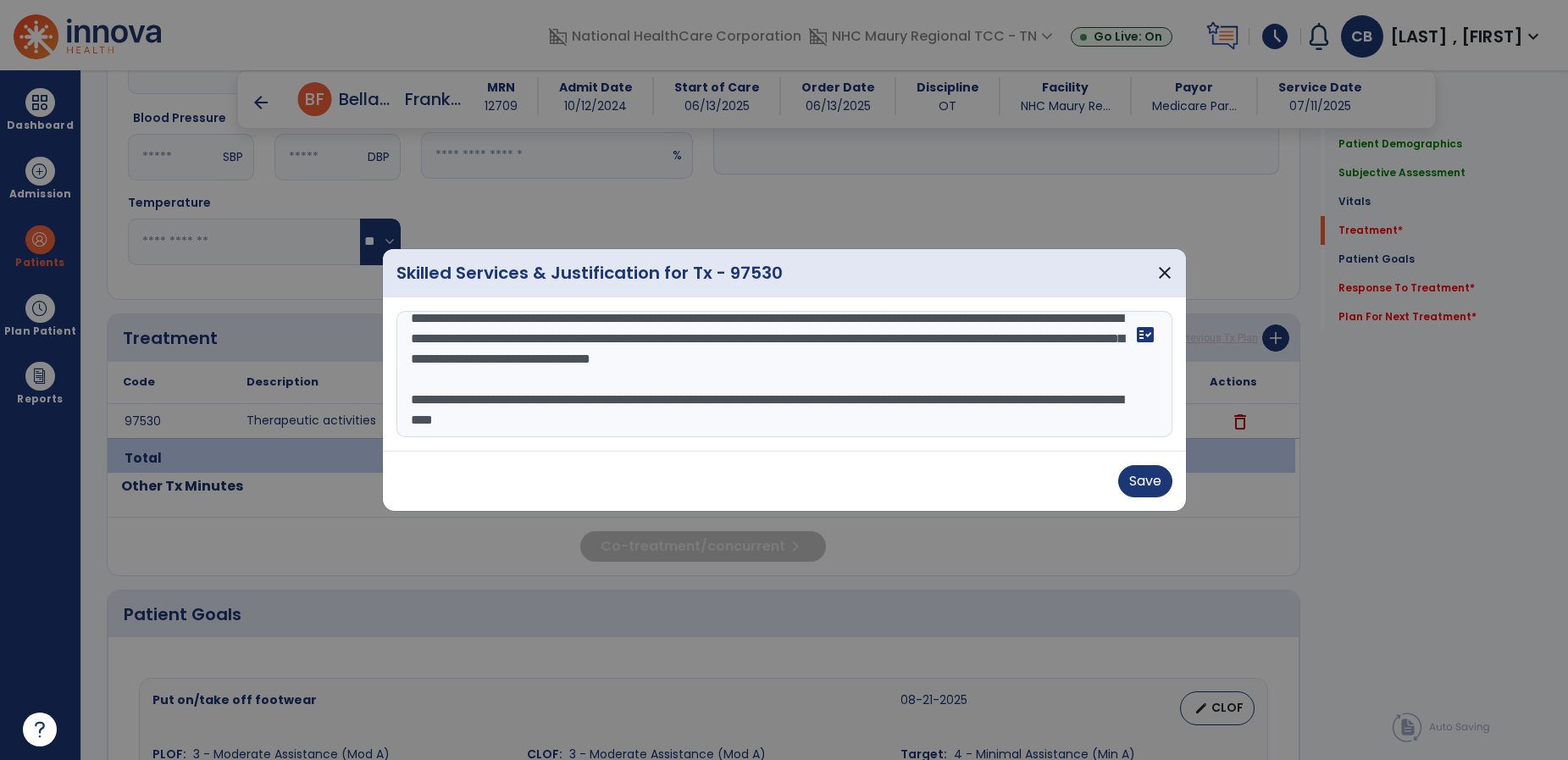 click on "**********" at bounding box center [784, 374] 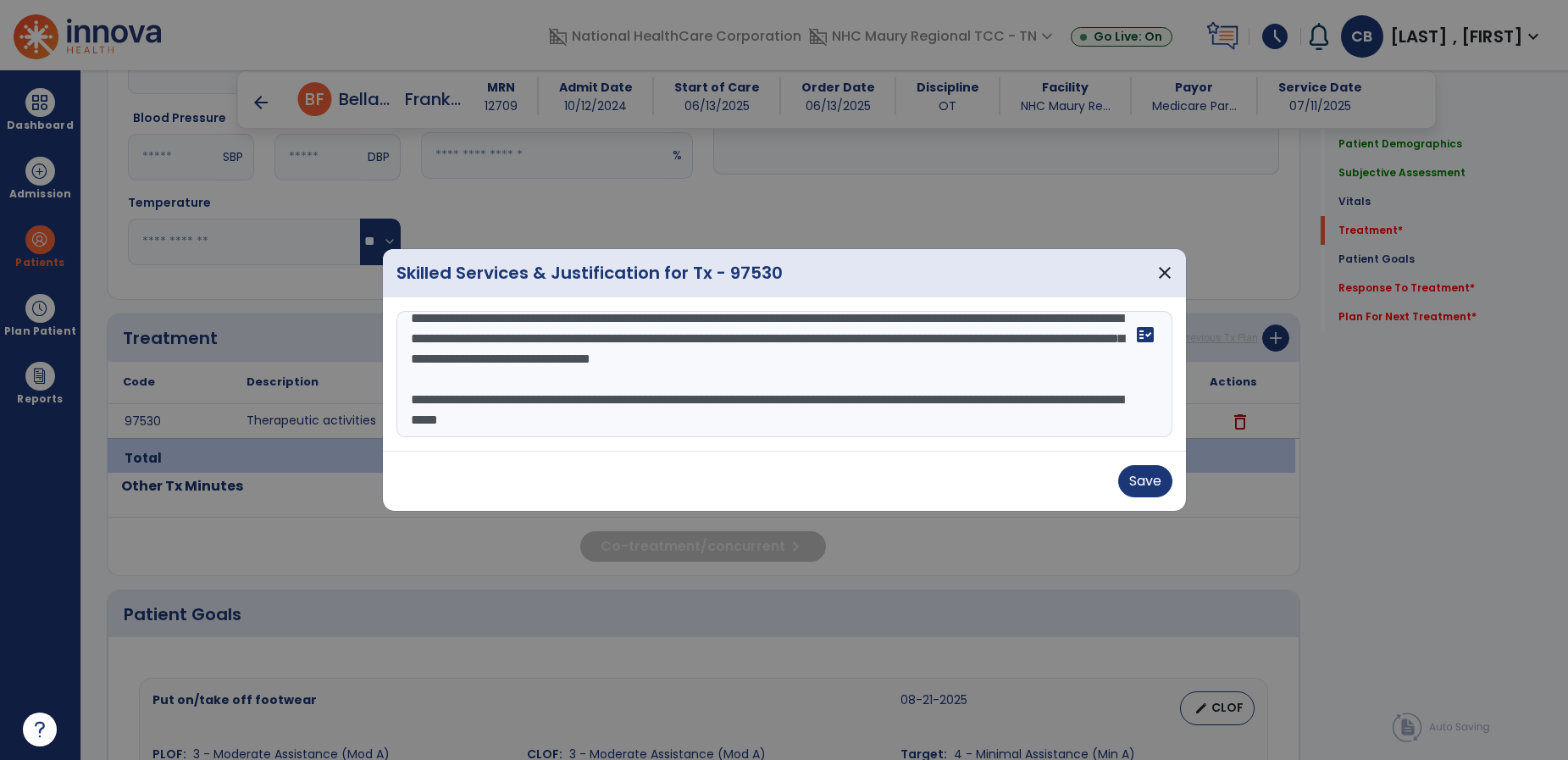 click on "**********" at bounding box center (784, 374) 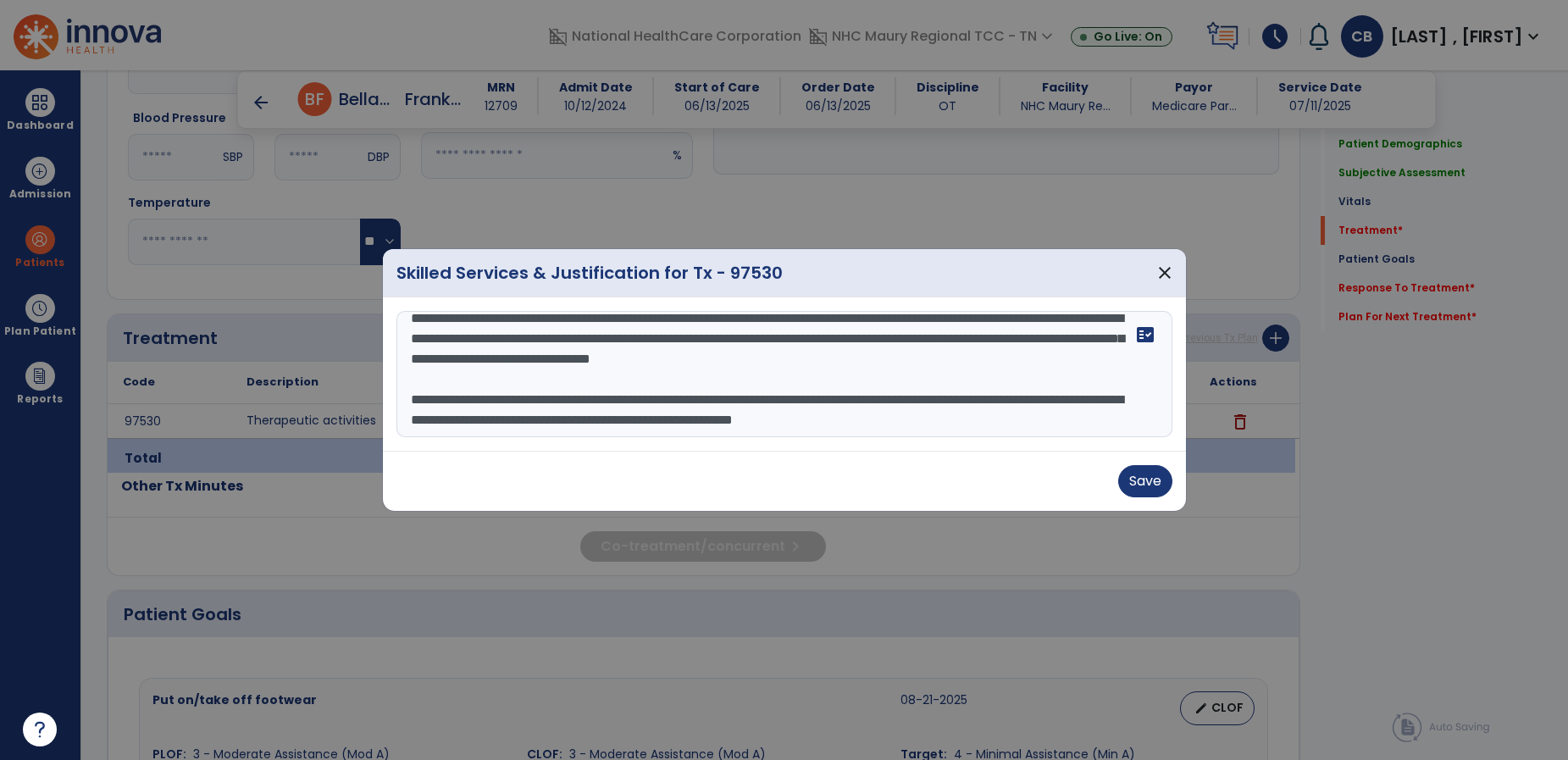 scroll, scrollTop: 53, scrollLeft: 0, axis: vertical 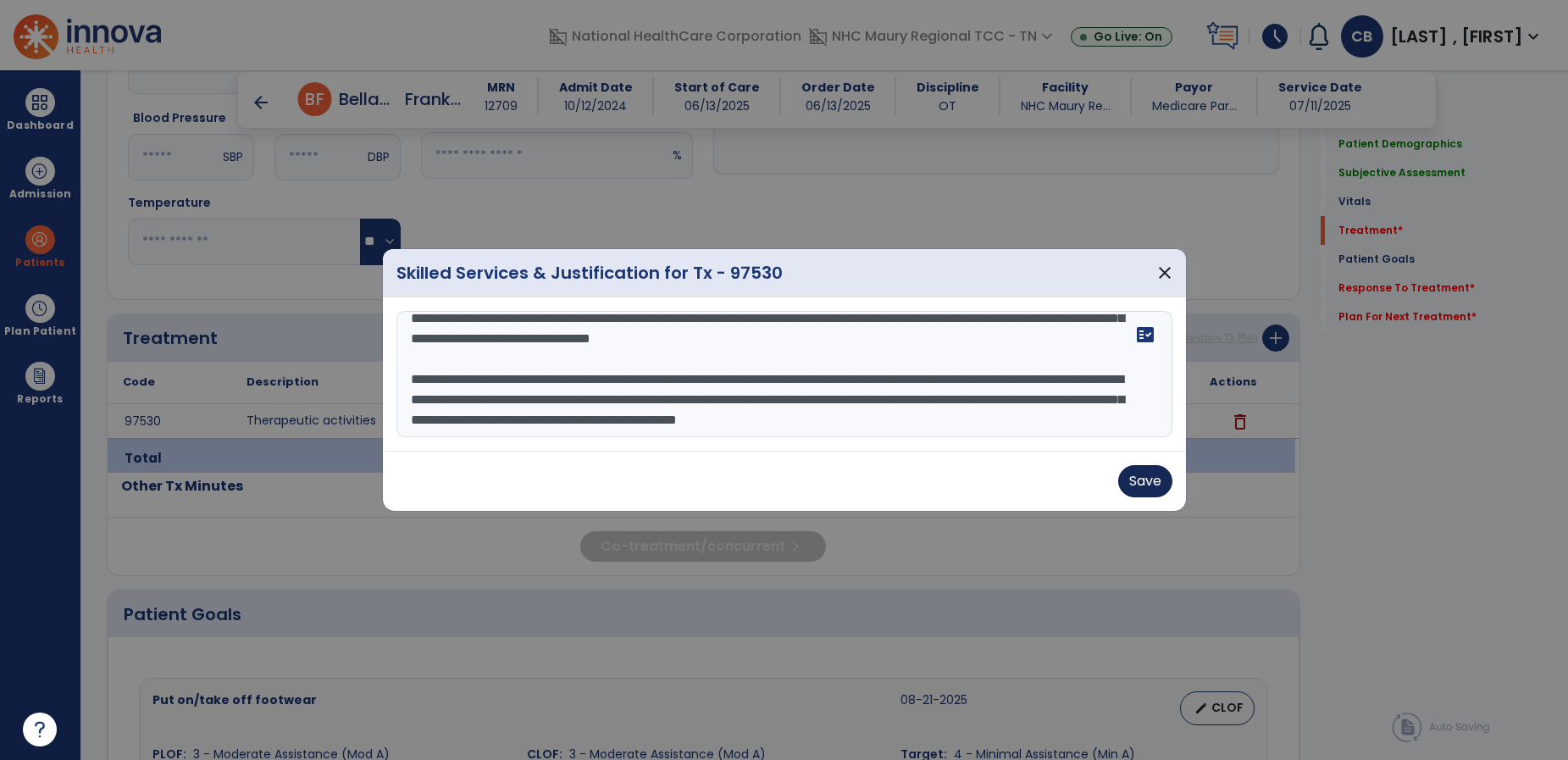 type on "**********" 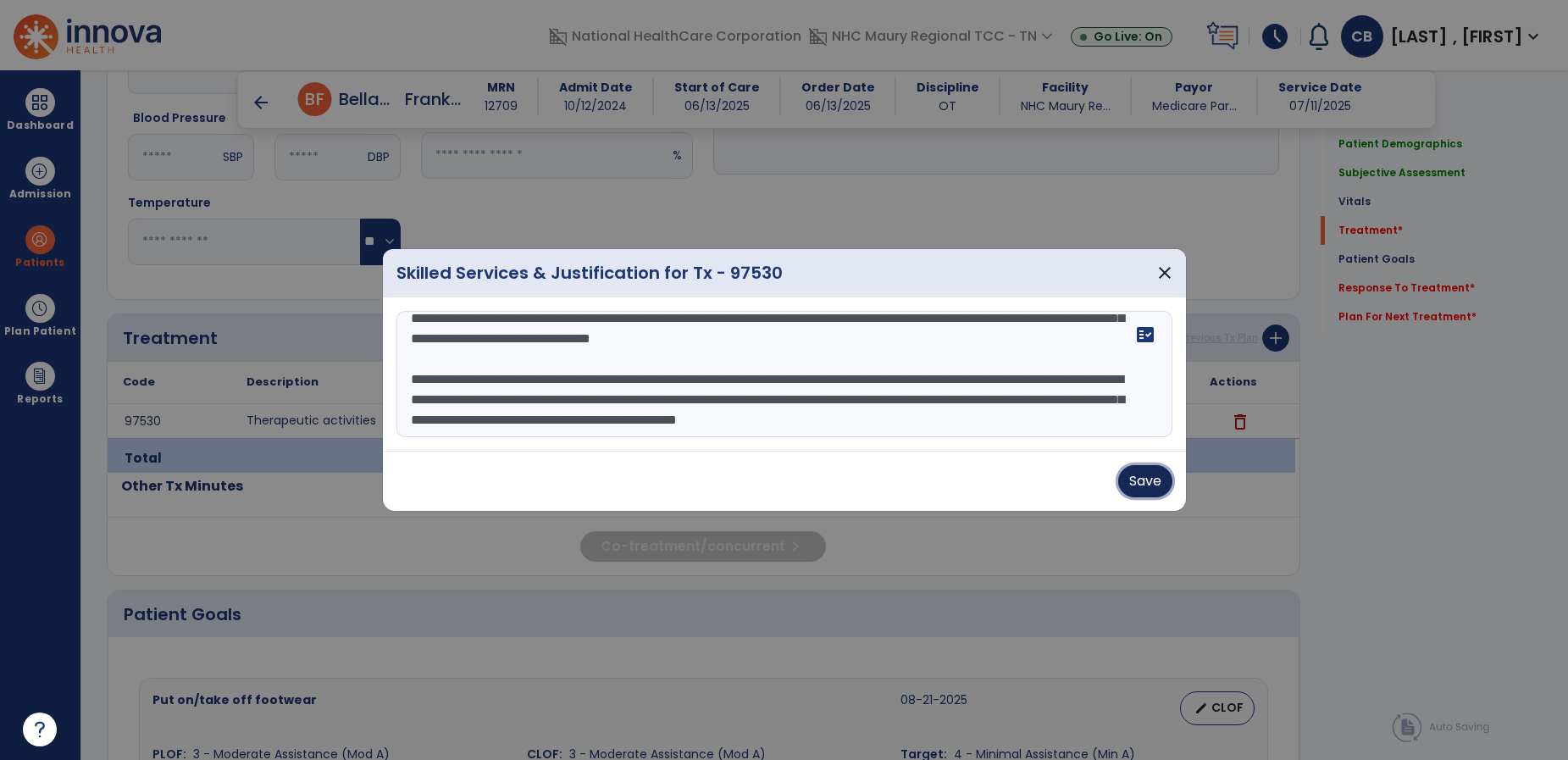 click on "Save" at bounding box center [1145, 481] 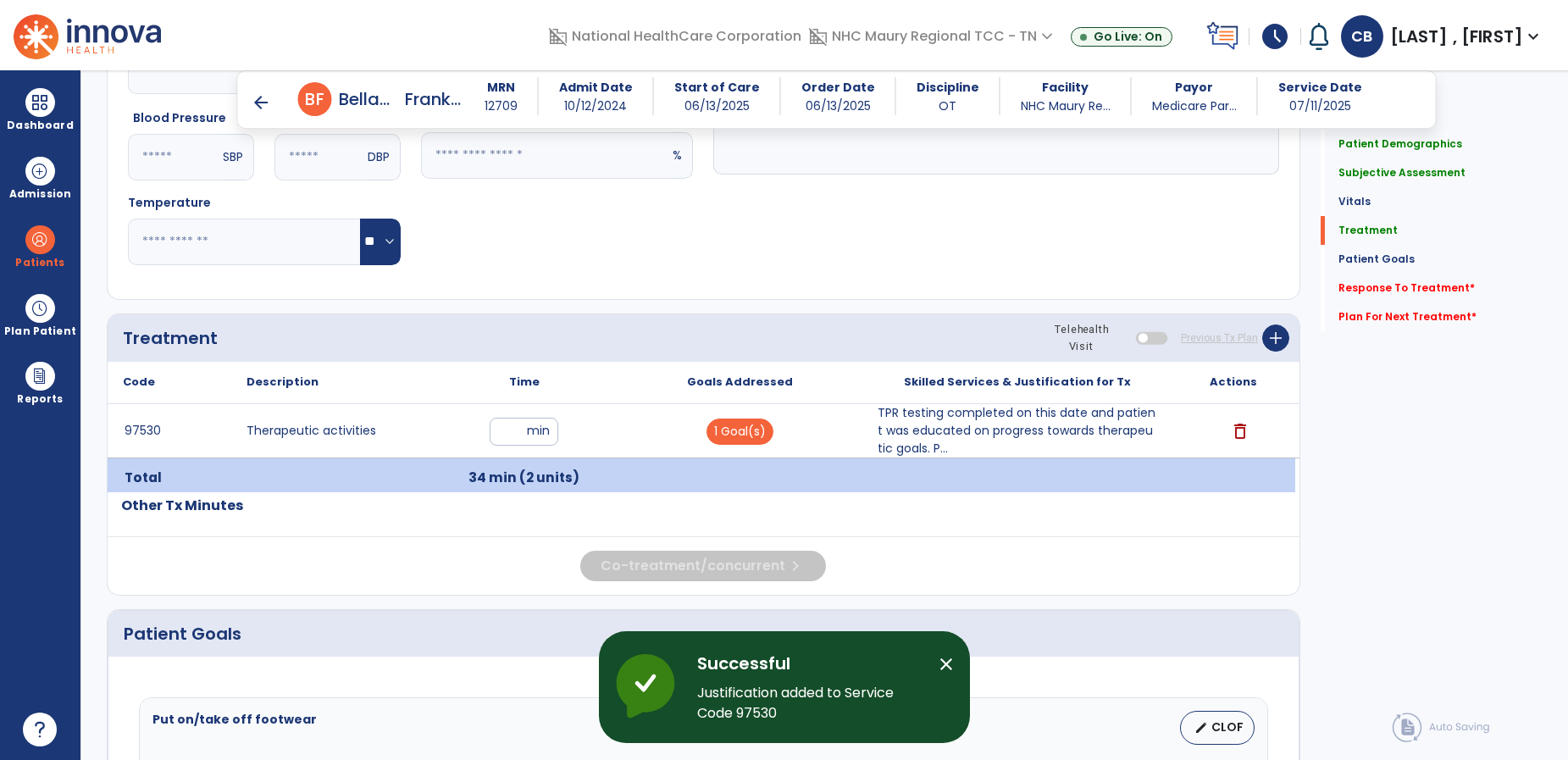 scroll, scrollTop: 1822, scrollLeft: 0, axis: vertical 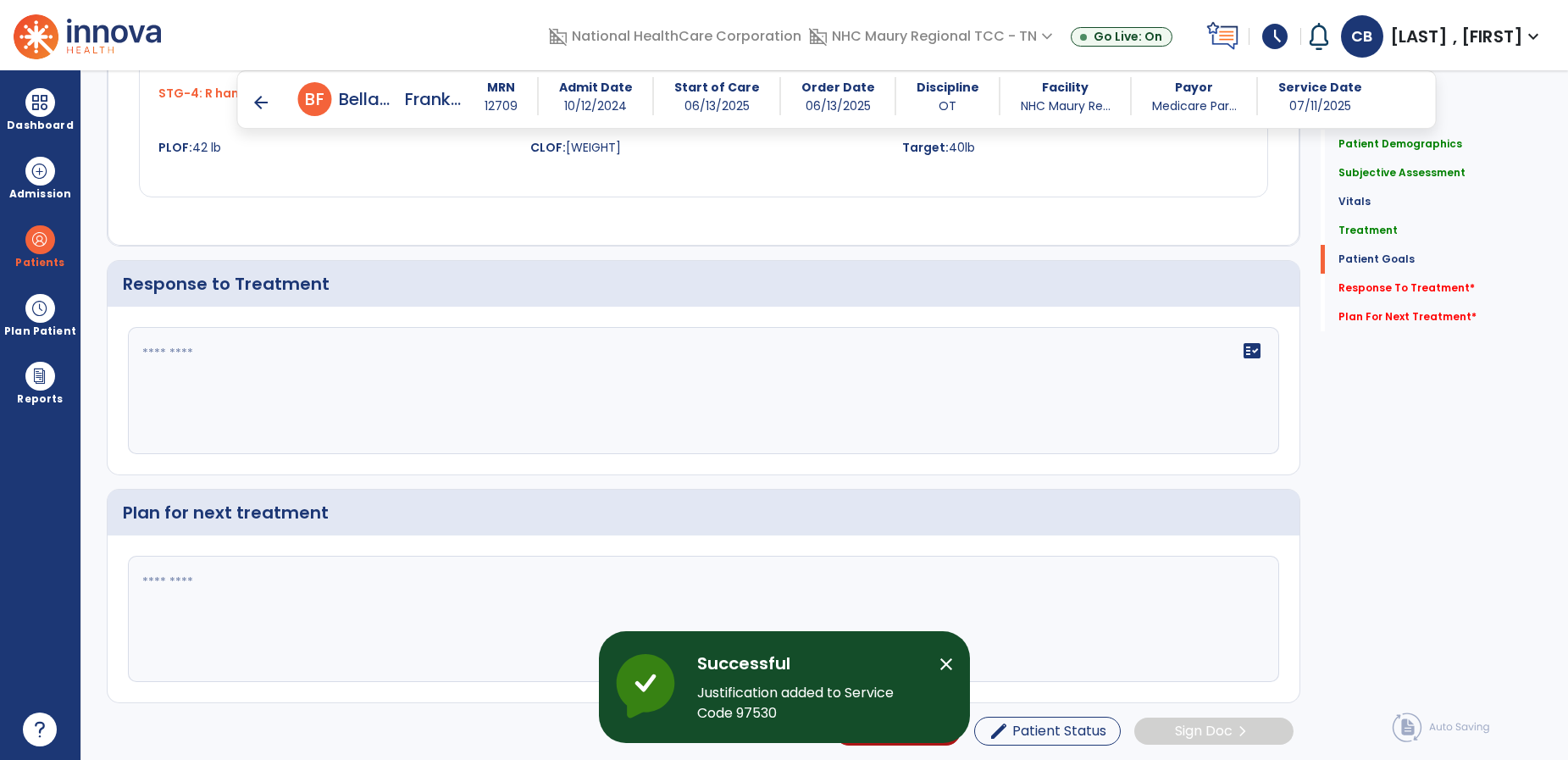 click on "fact_check" 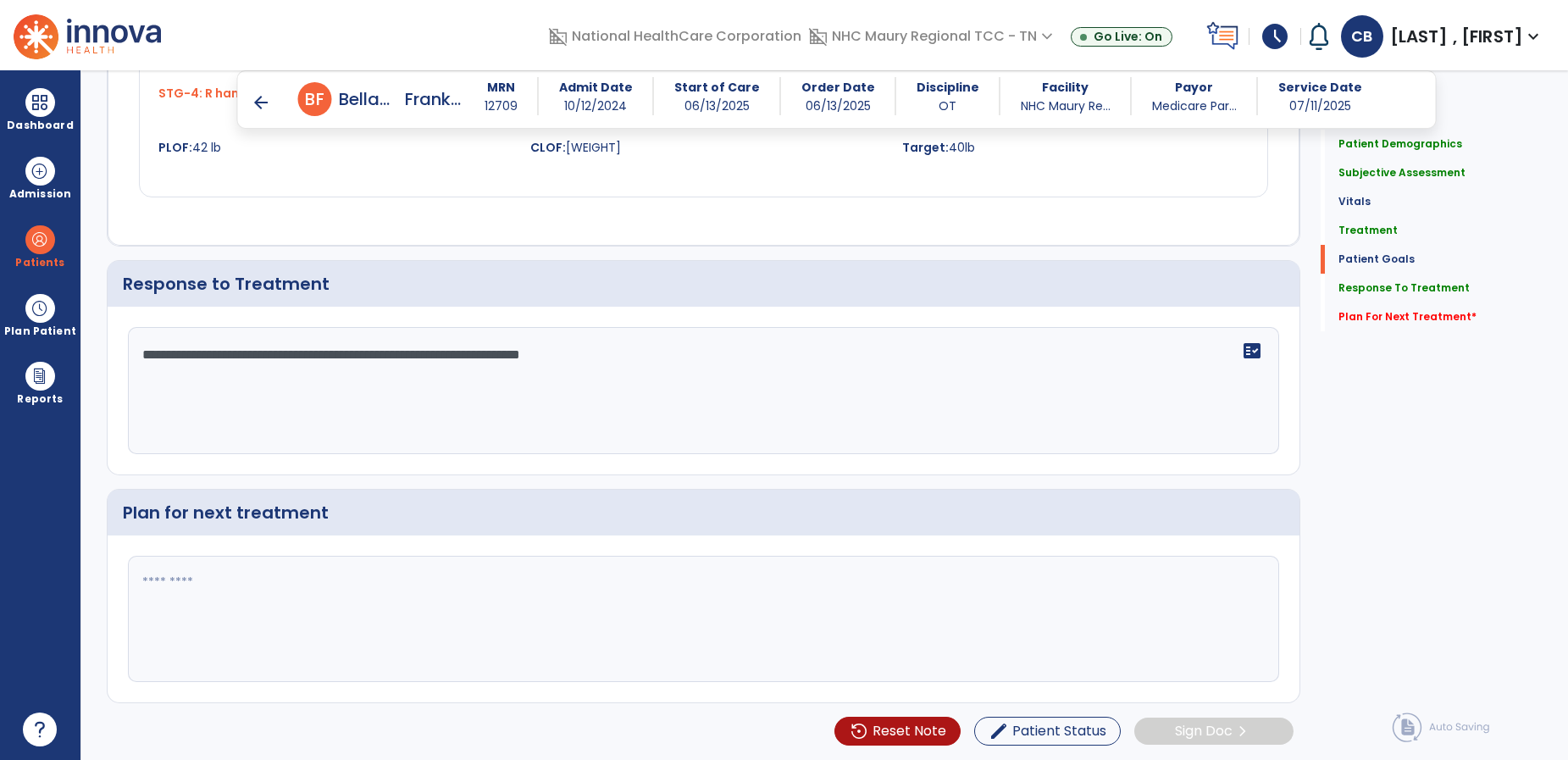scroll, scrollTop: 1822, scrollLeft: 0, axis: vertical 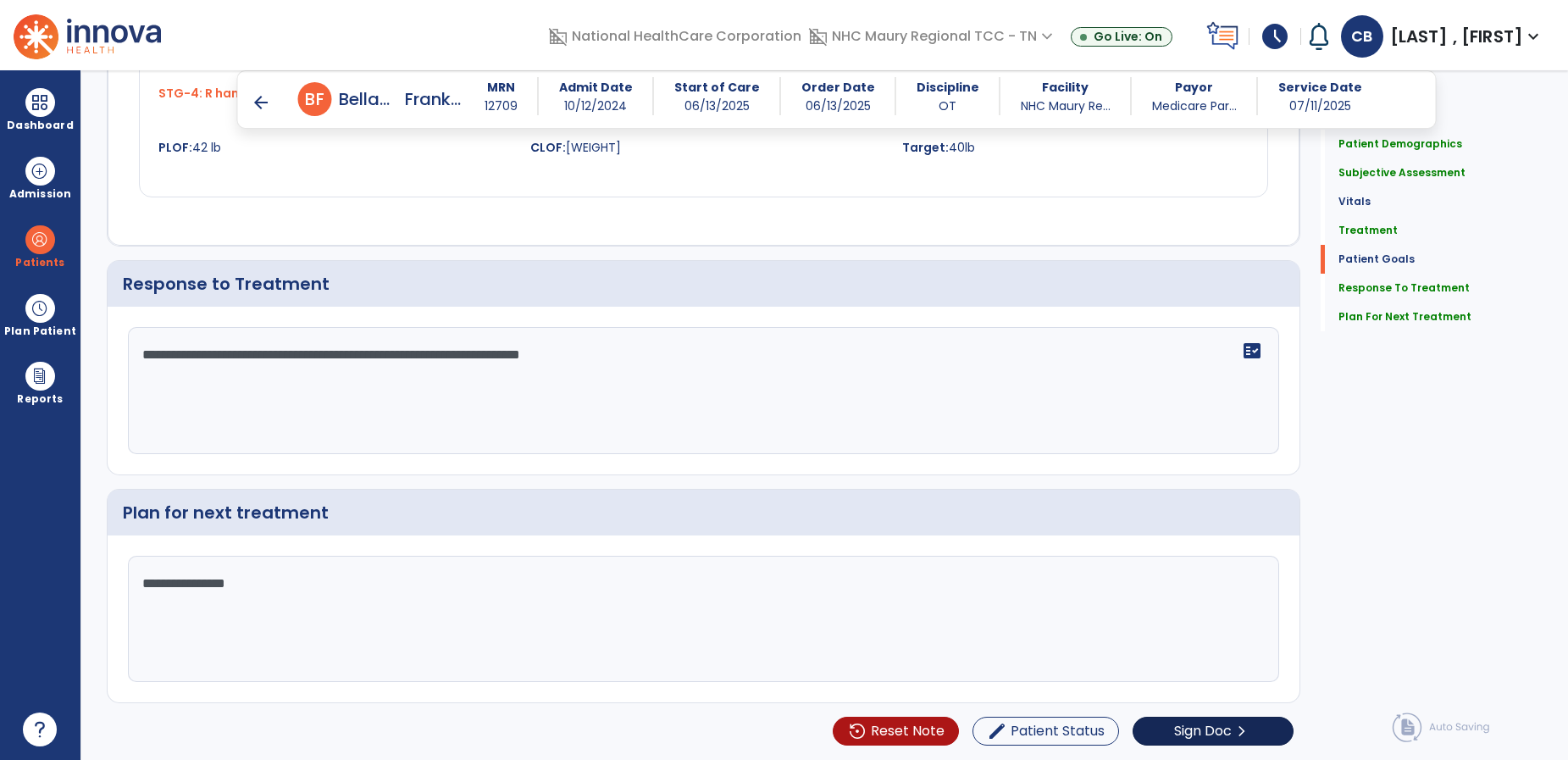 type on "**********" 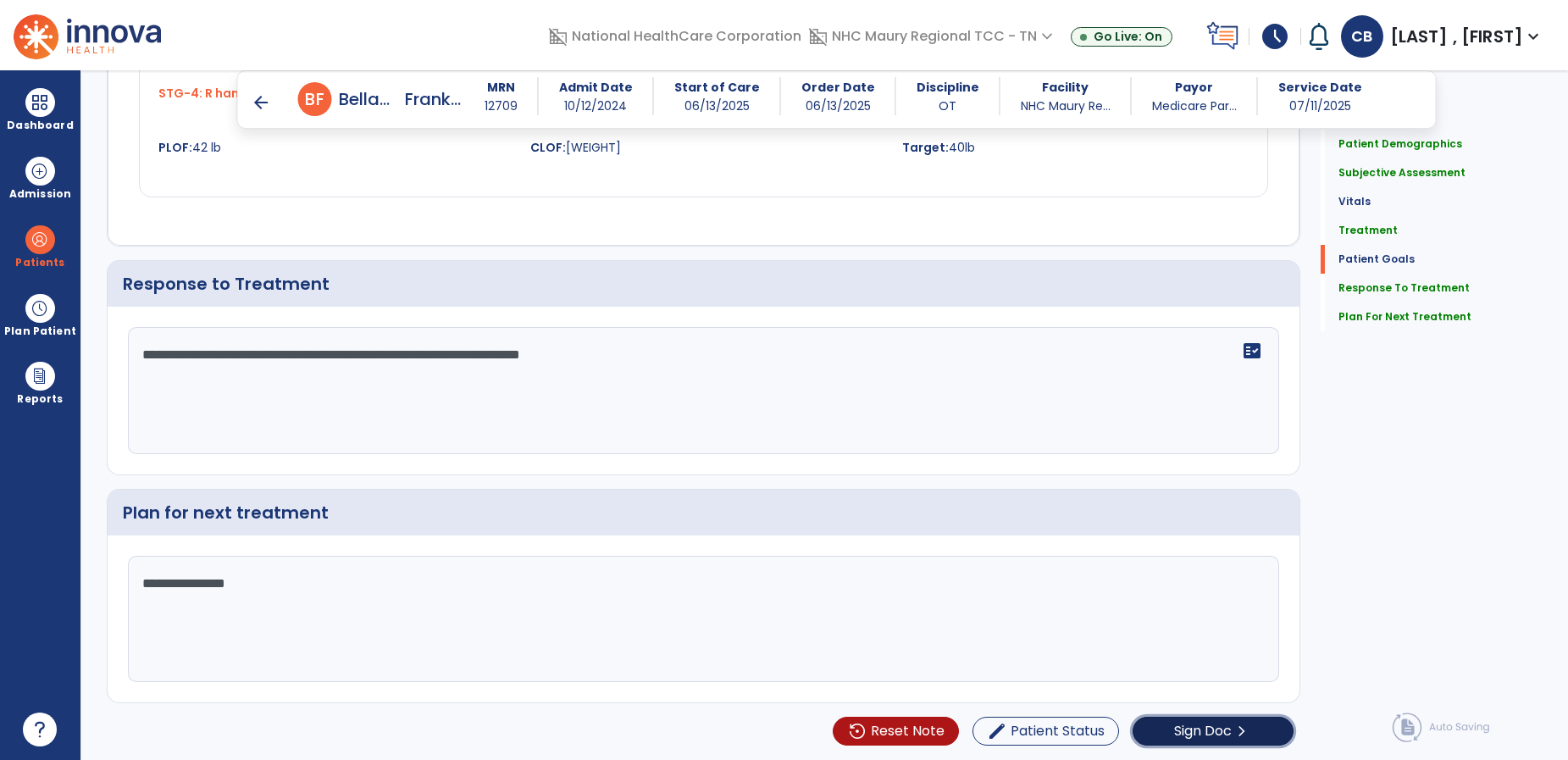 click on "Sign Doc" 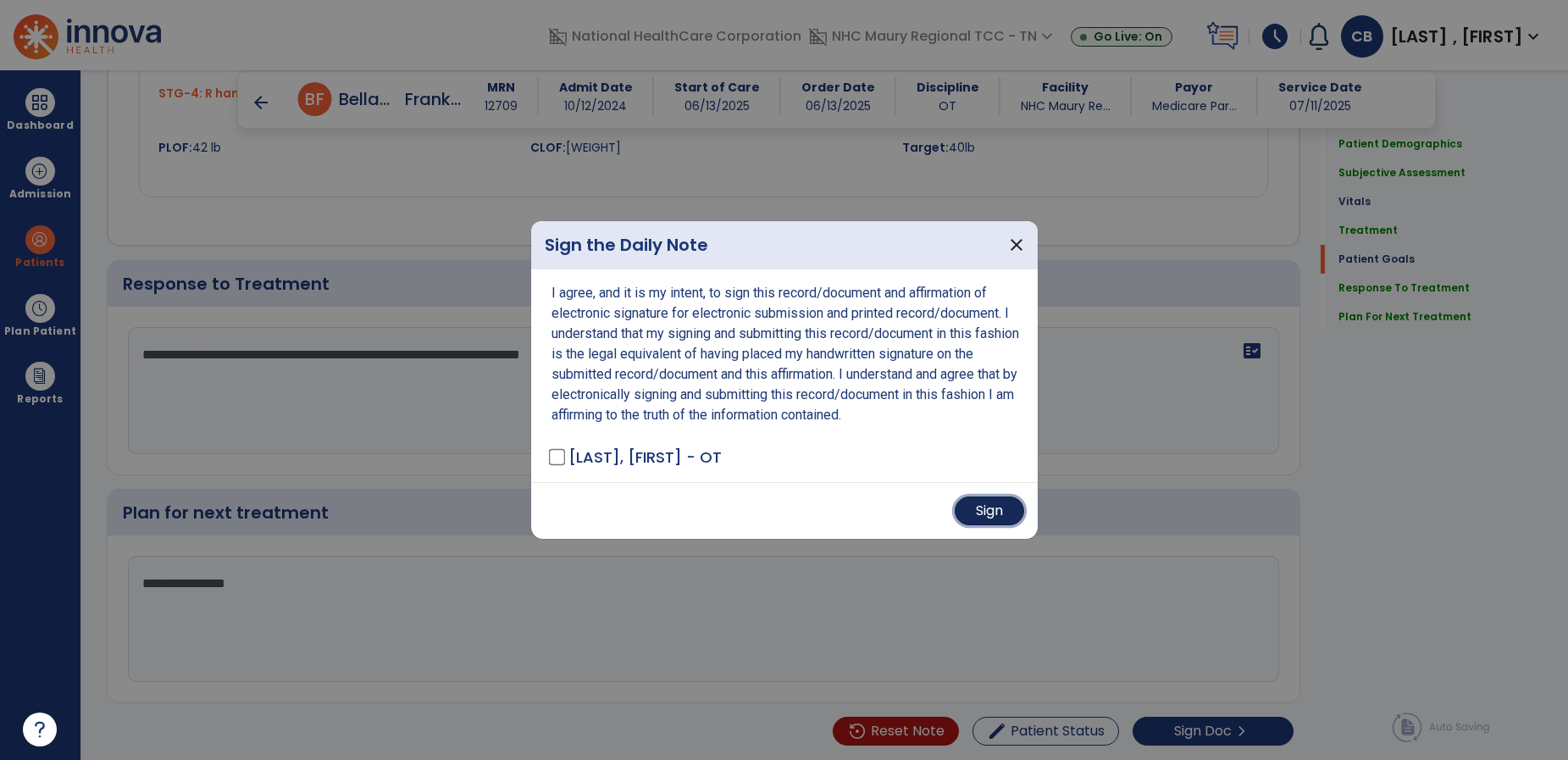 click on "Sign" at bounding box center [989, 511] 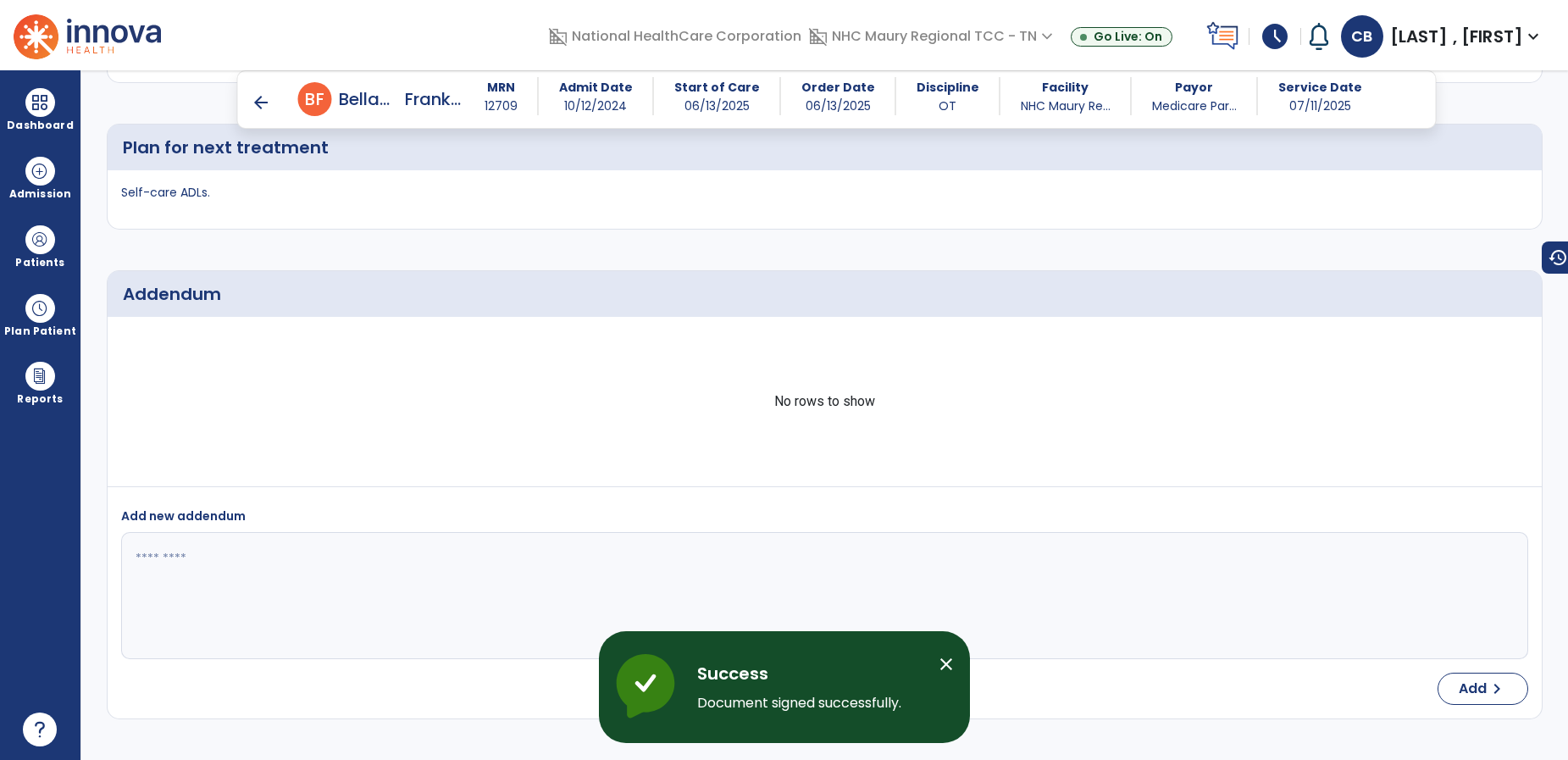scroll, scrollTop: 2713, scrollLeft: 0, axis: vertical 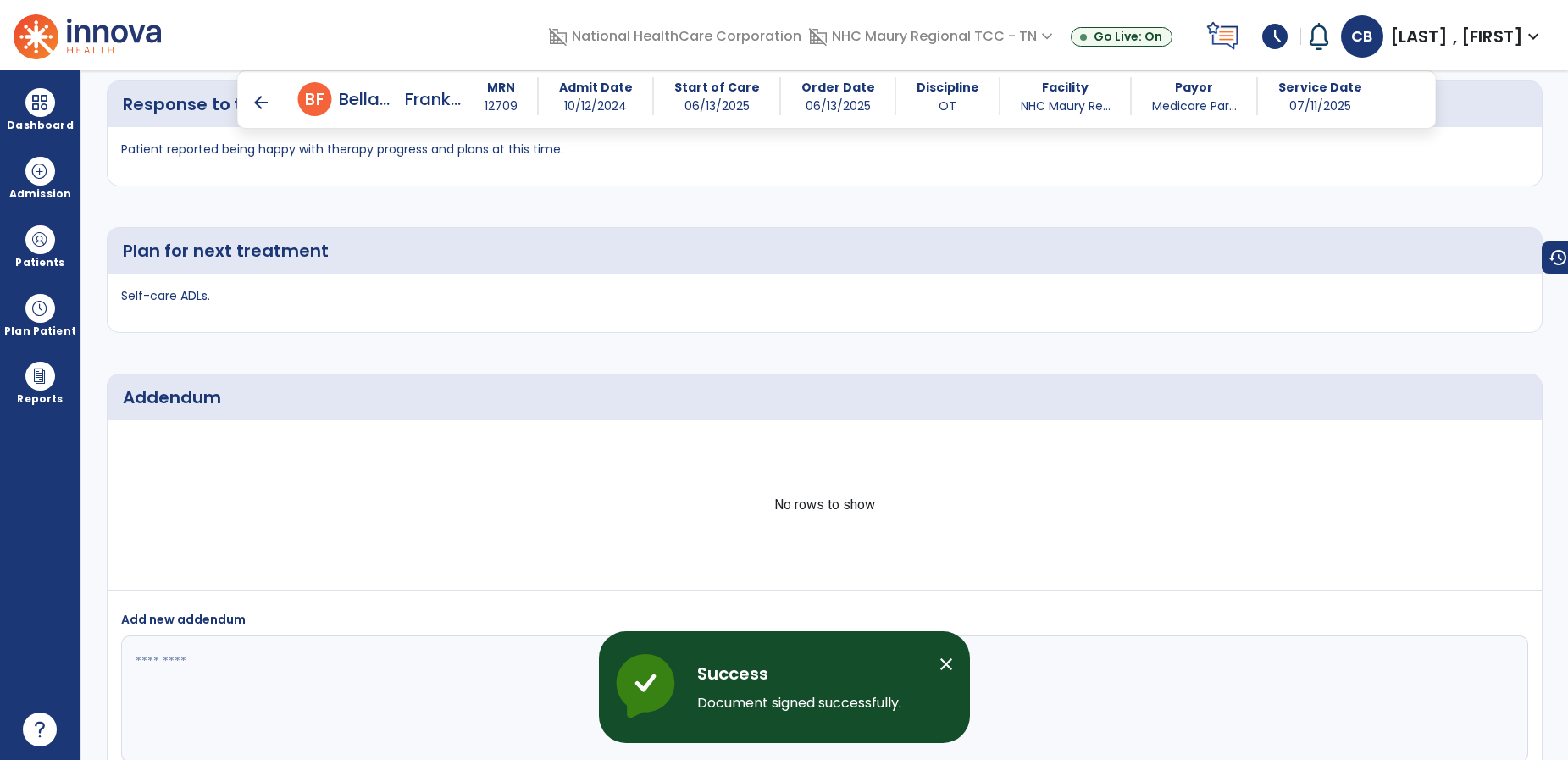 click on "arrow_back" at bounding box center [261, 103] 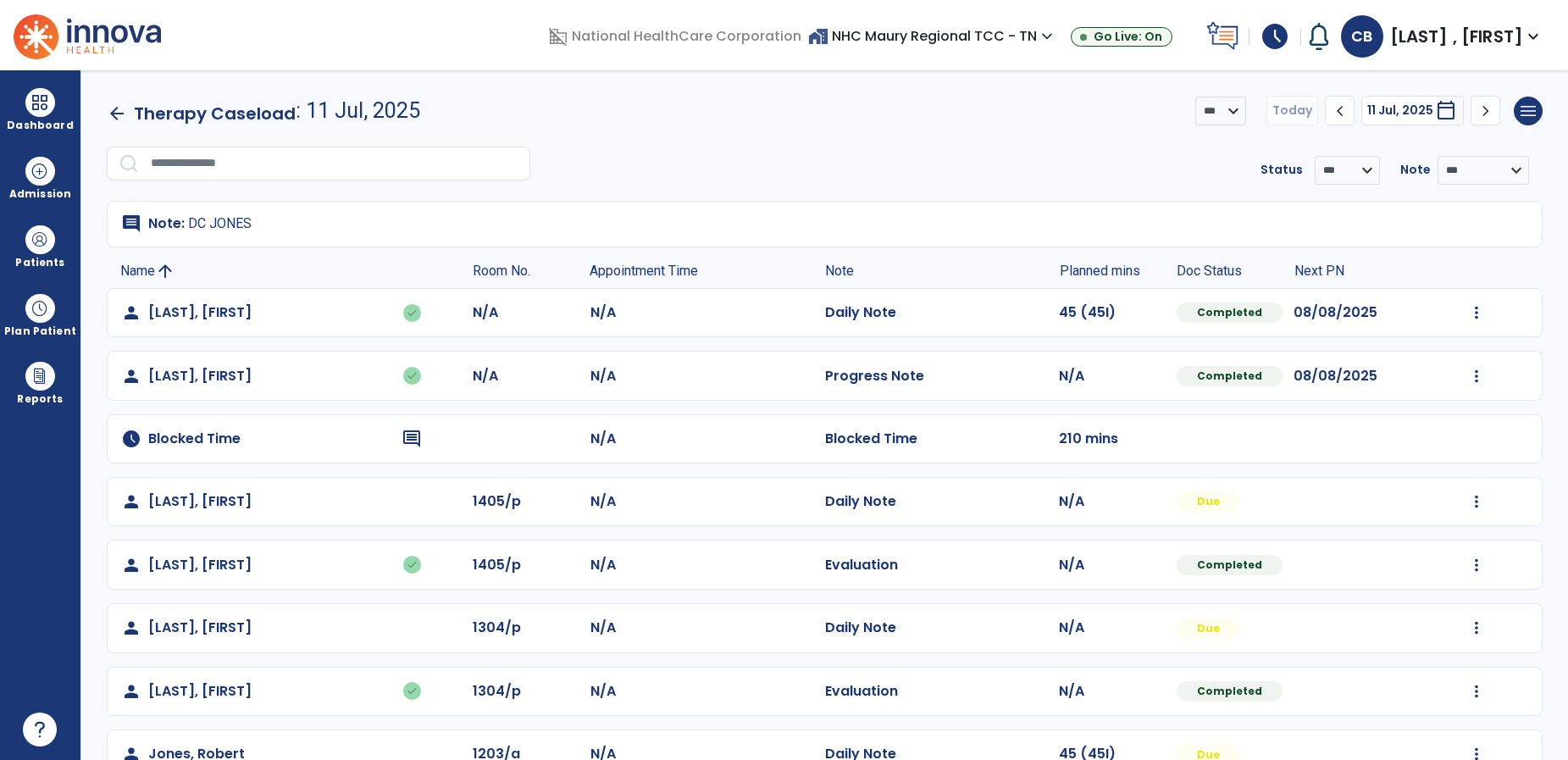 click on "N/A" 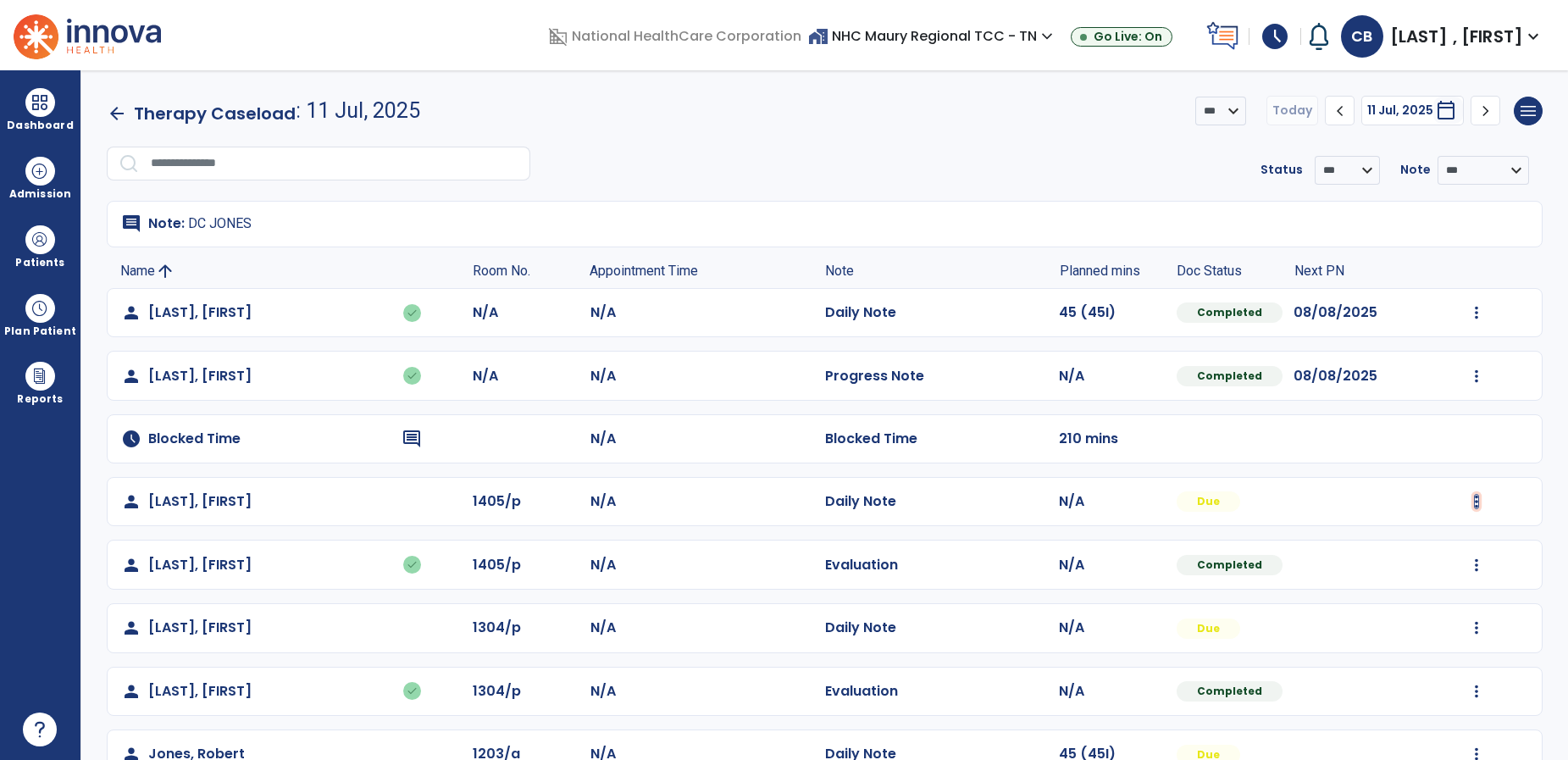 click at bounding box center (1477, 313) 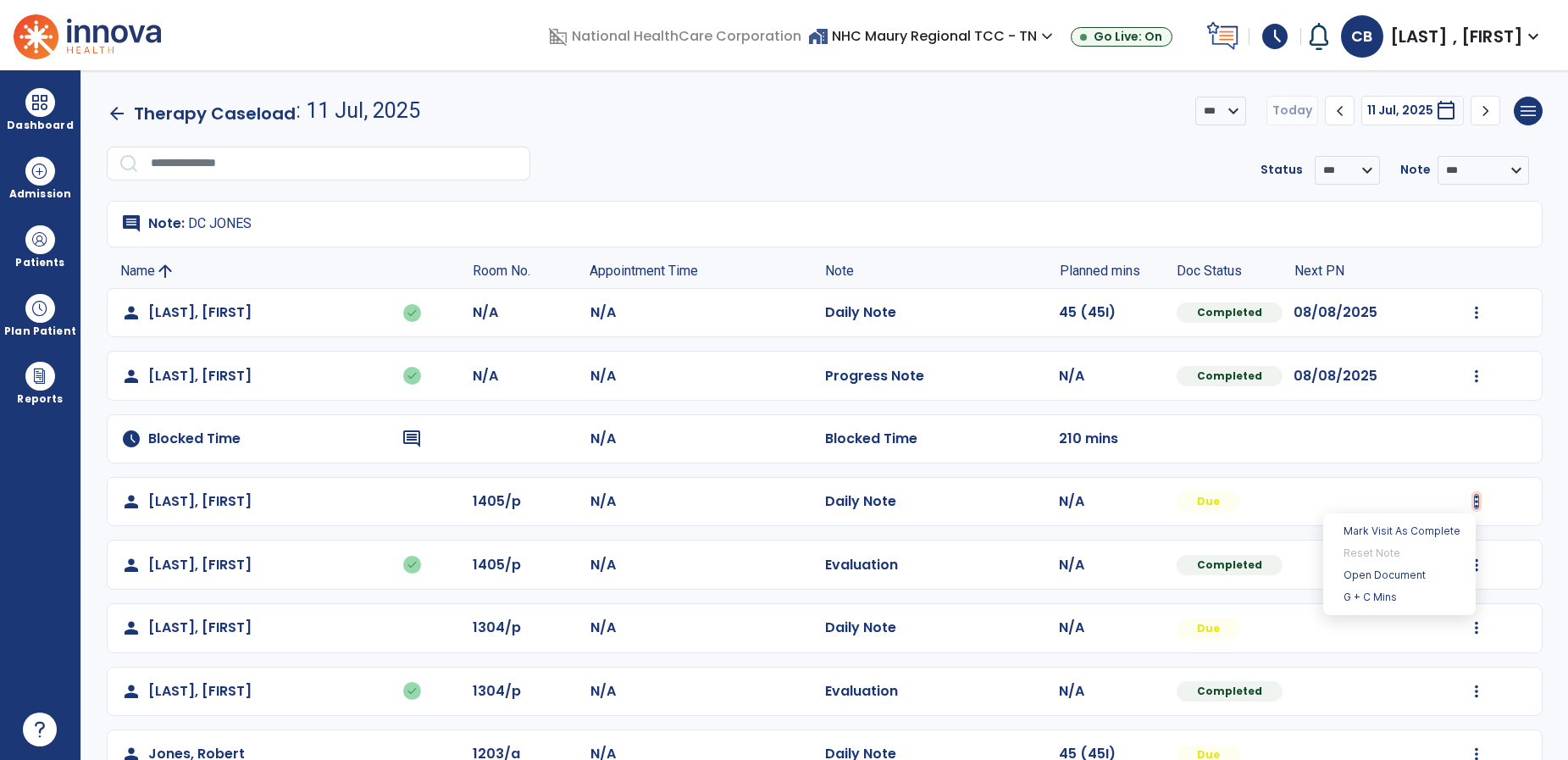 click at bounding box center [1477, 502] 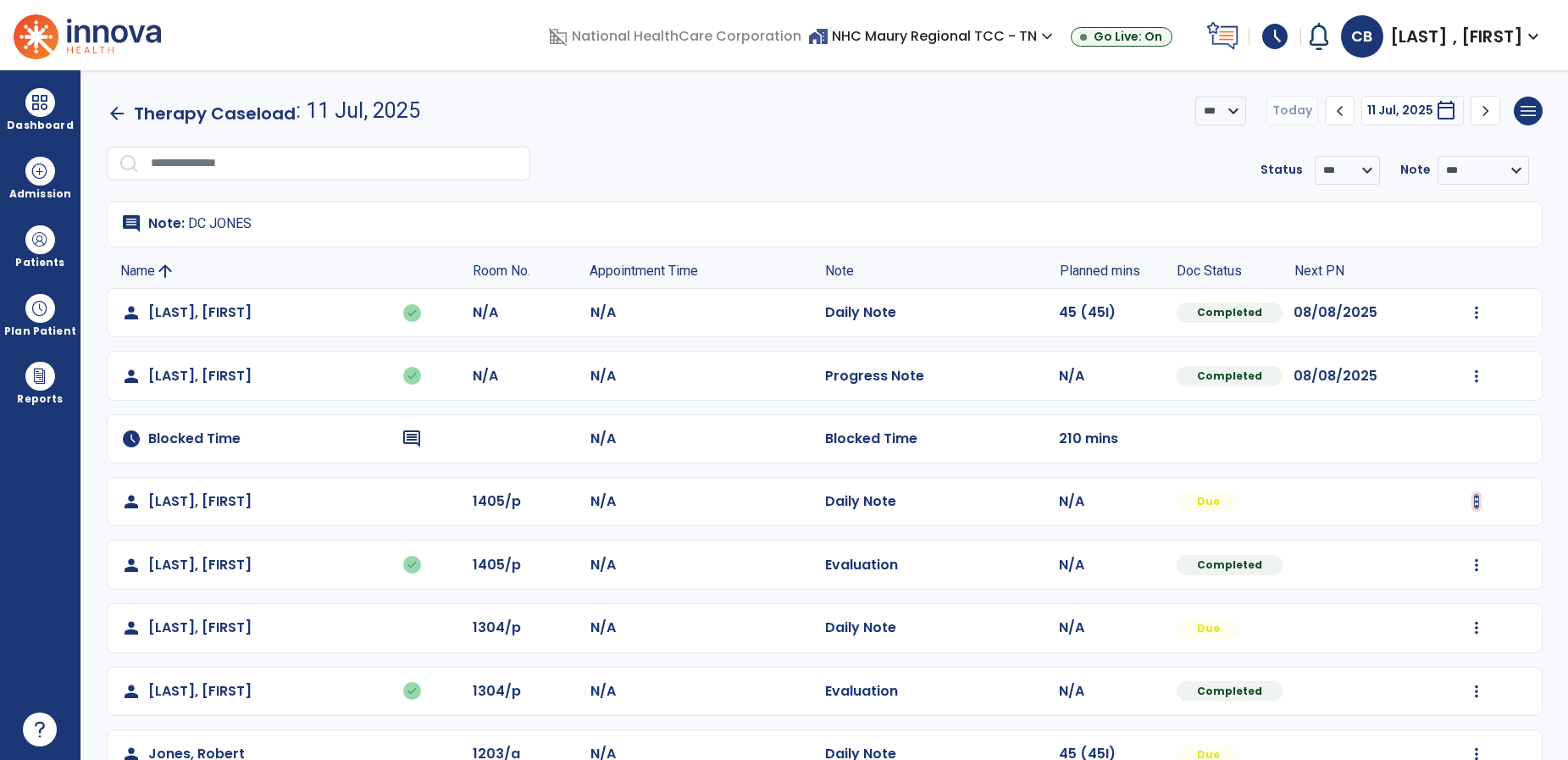 click at bounding box center [1477, 313] 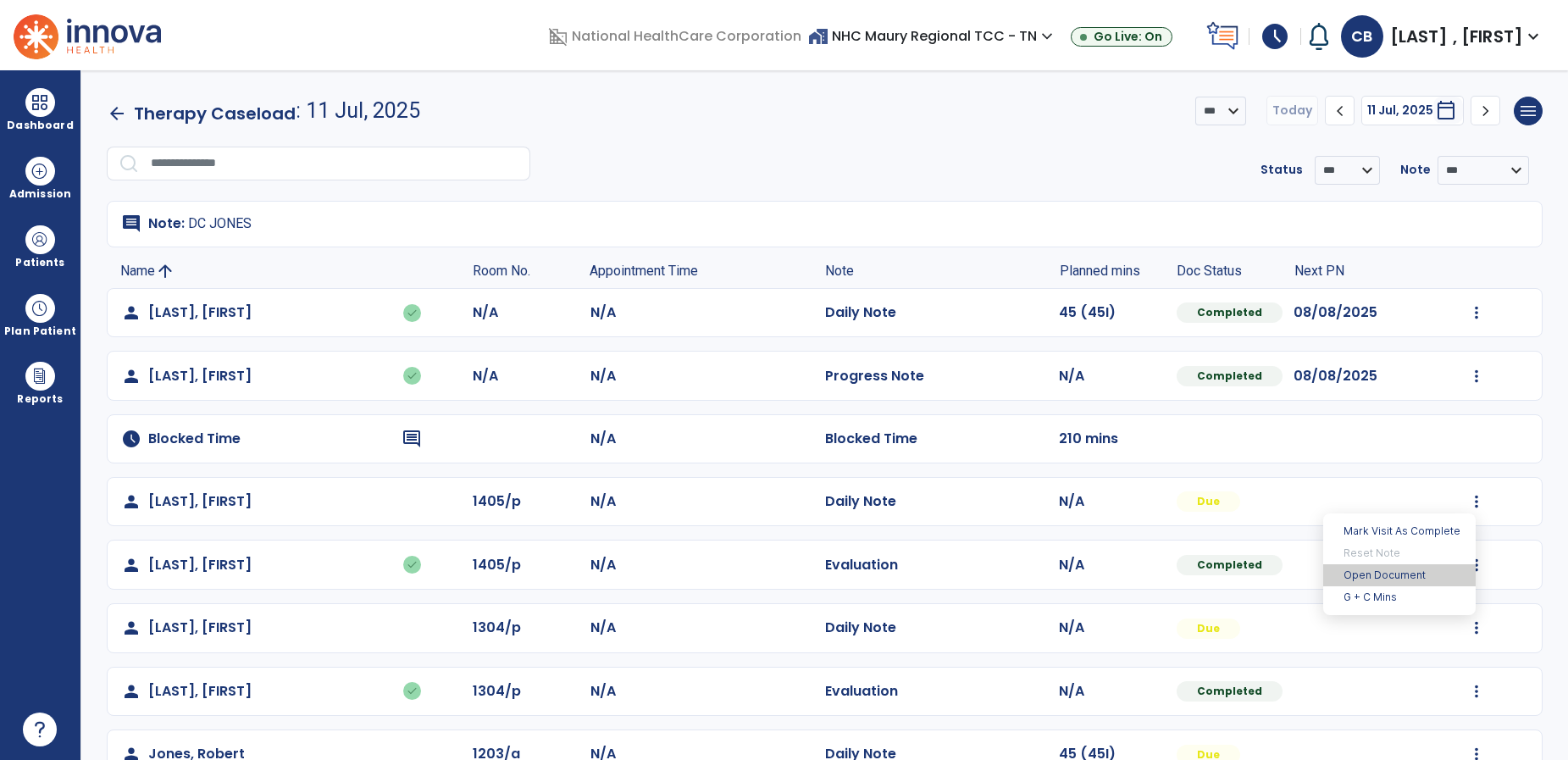 click on "Open Document" at bounding box center (1399, 575) 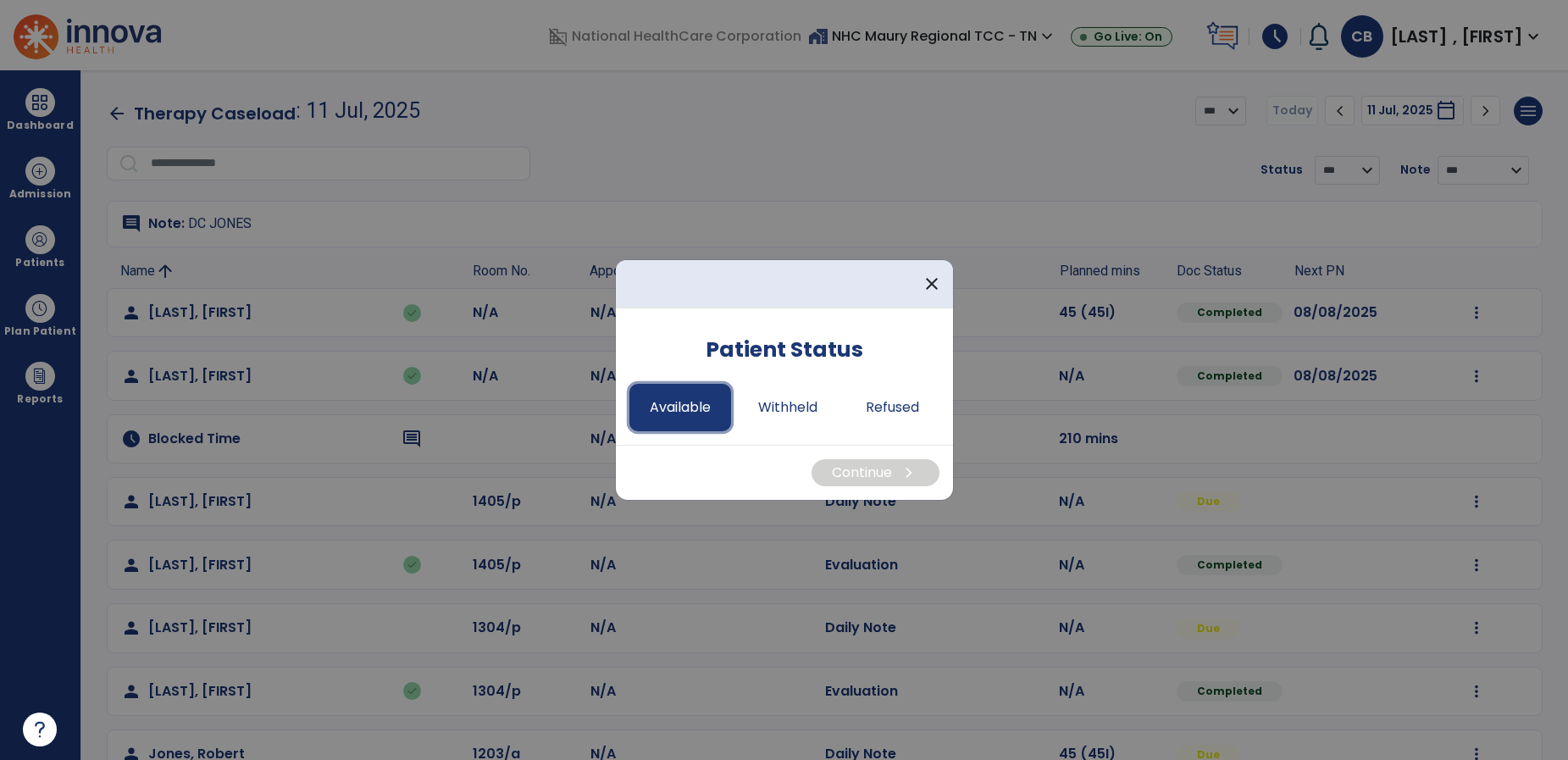 click on "Available" at bounding box center (680, 408) 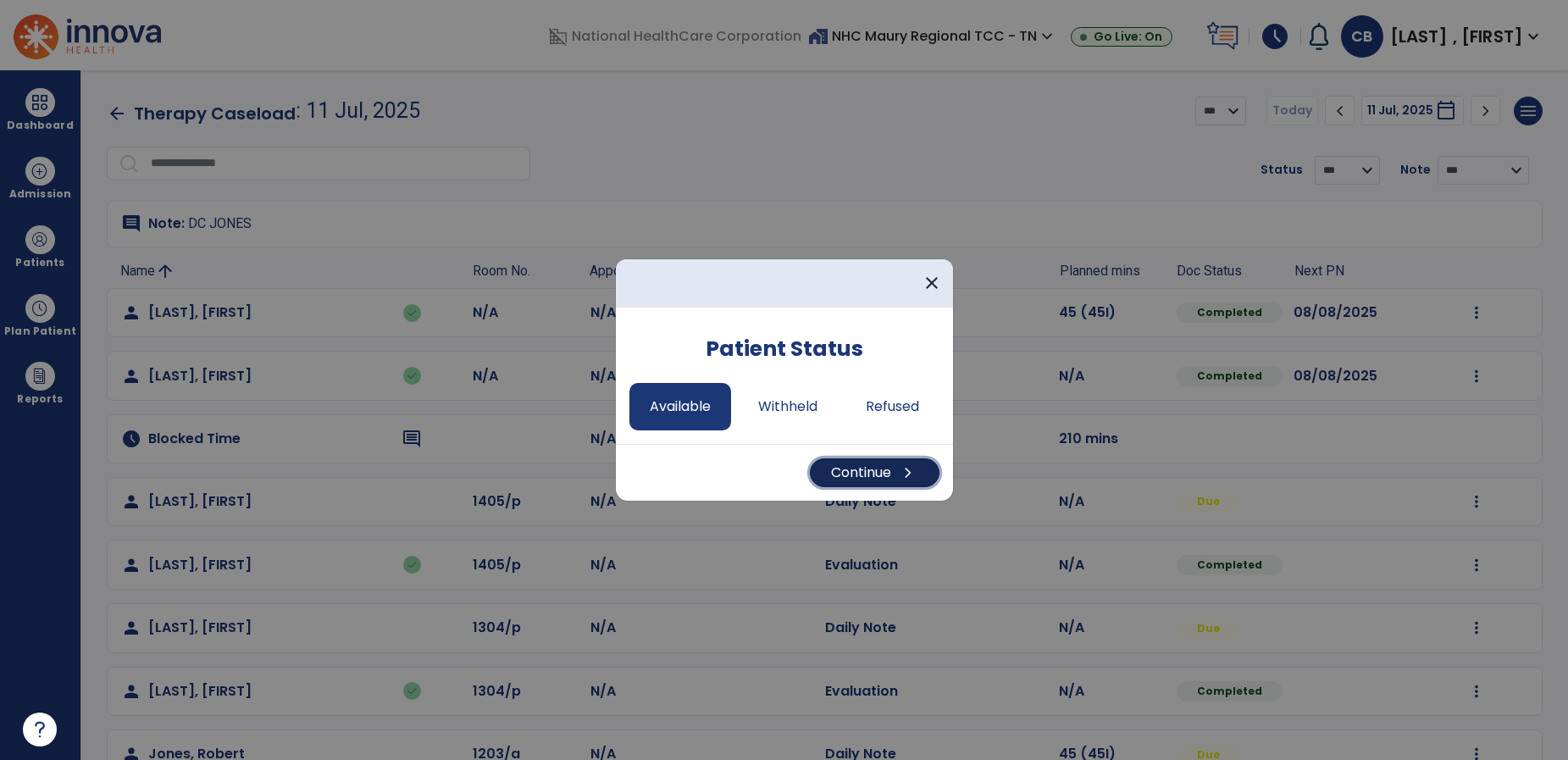 click on "Continue   chevron_right" at bounding box center [874, 473] 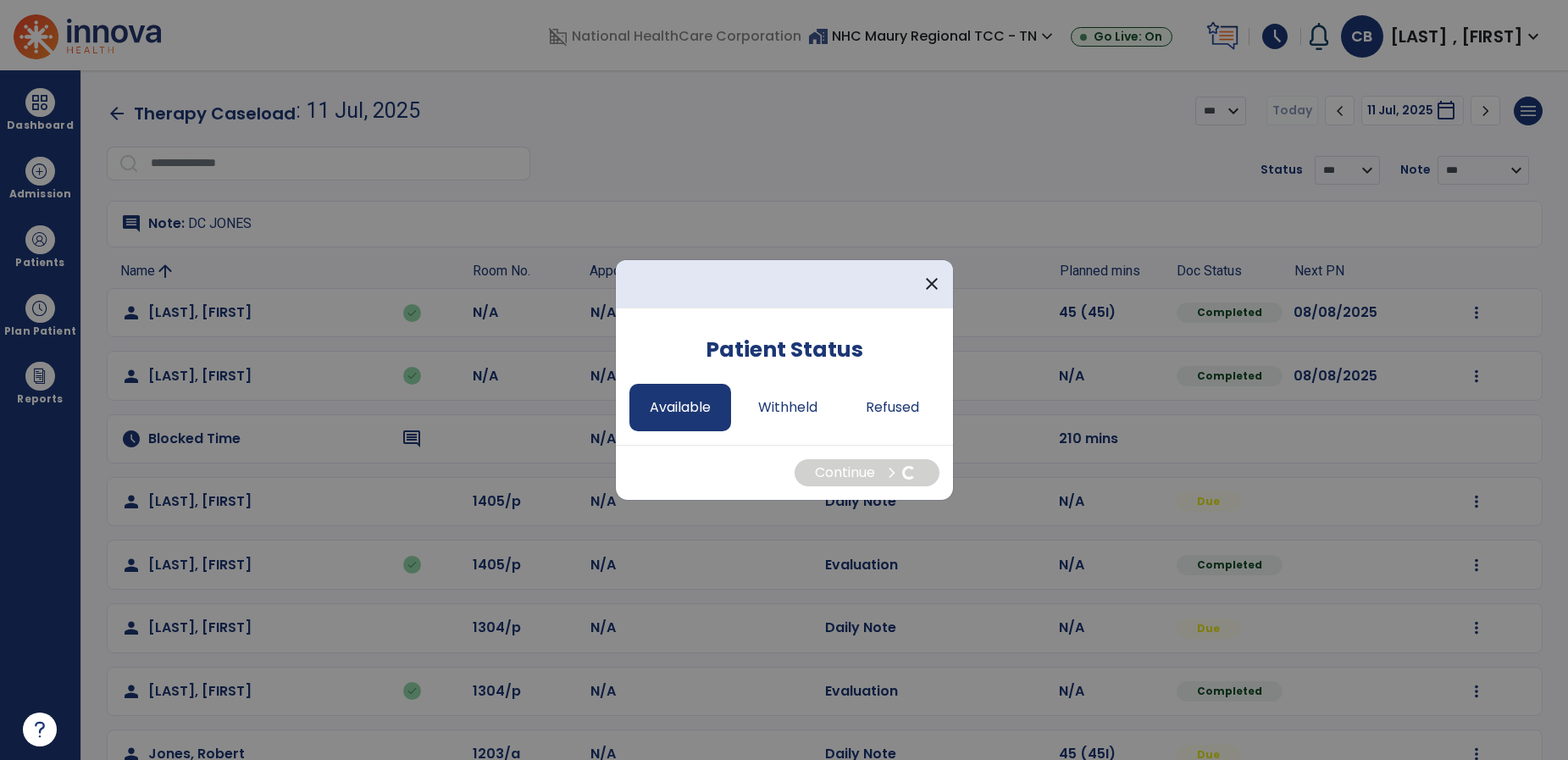 select on "*" 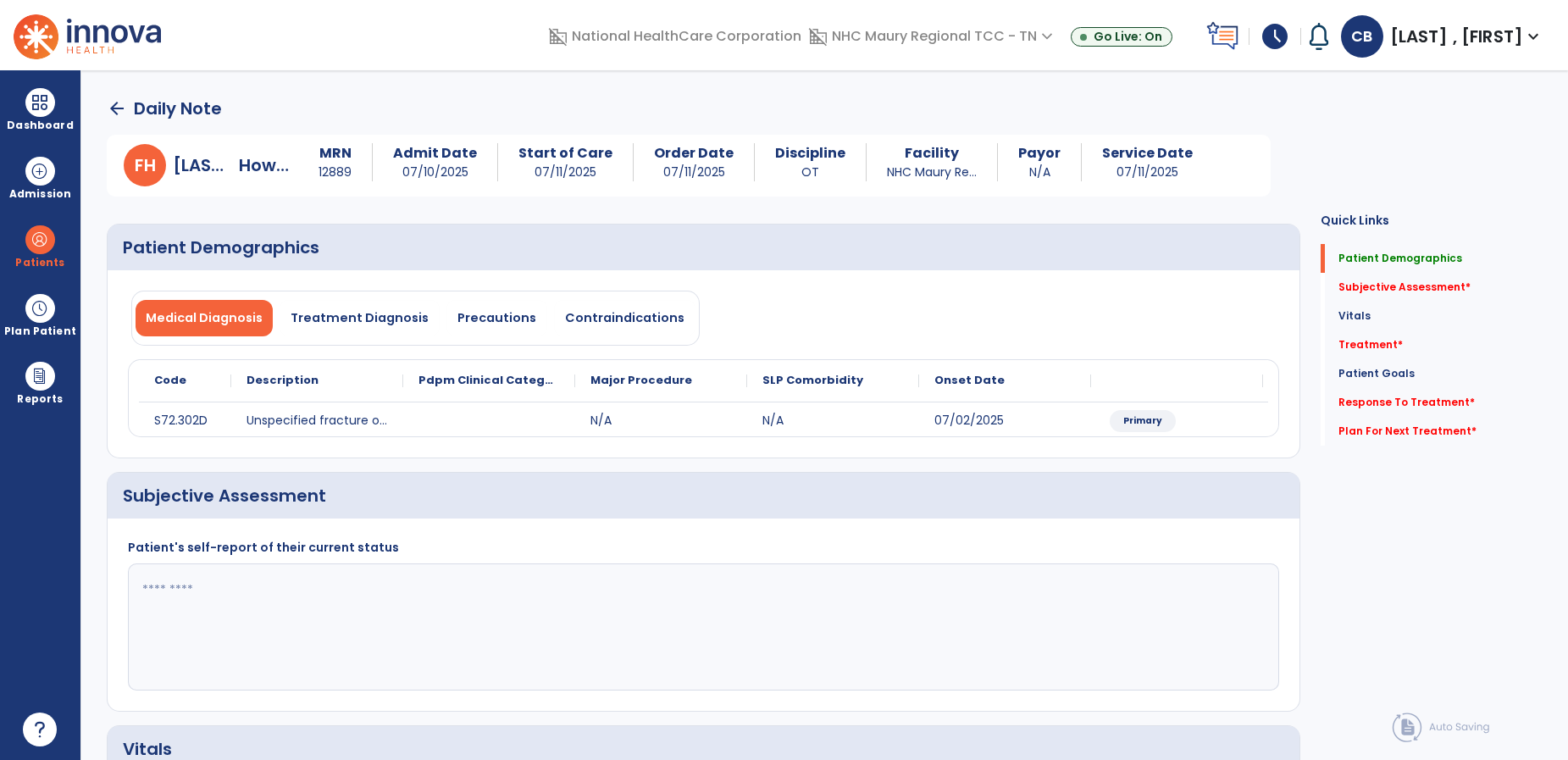 click 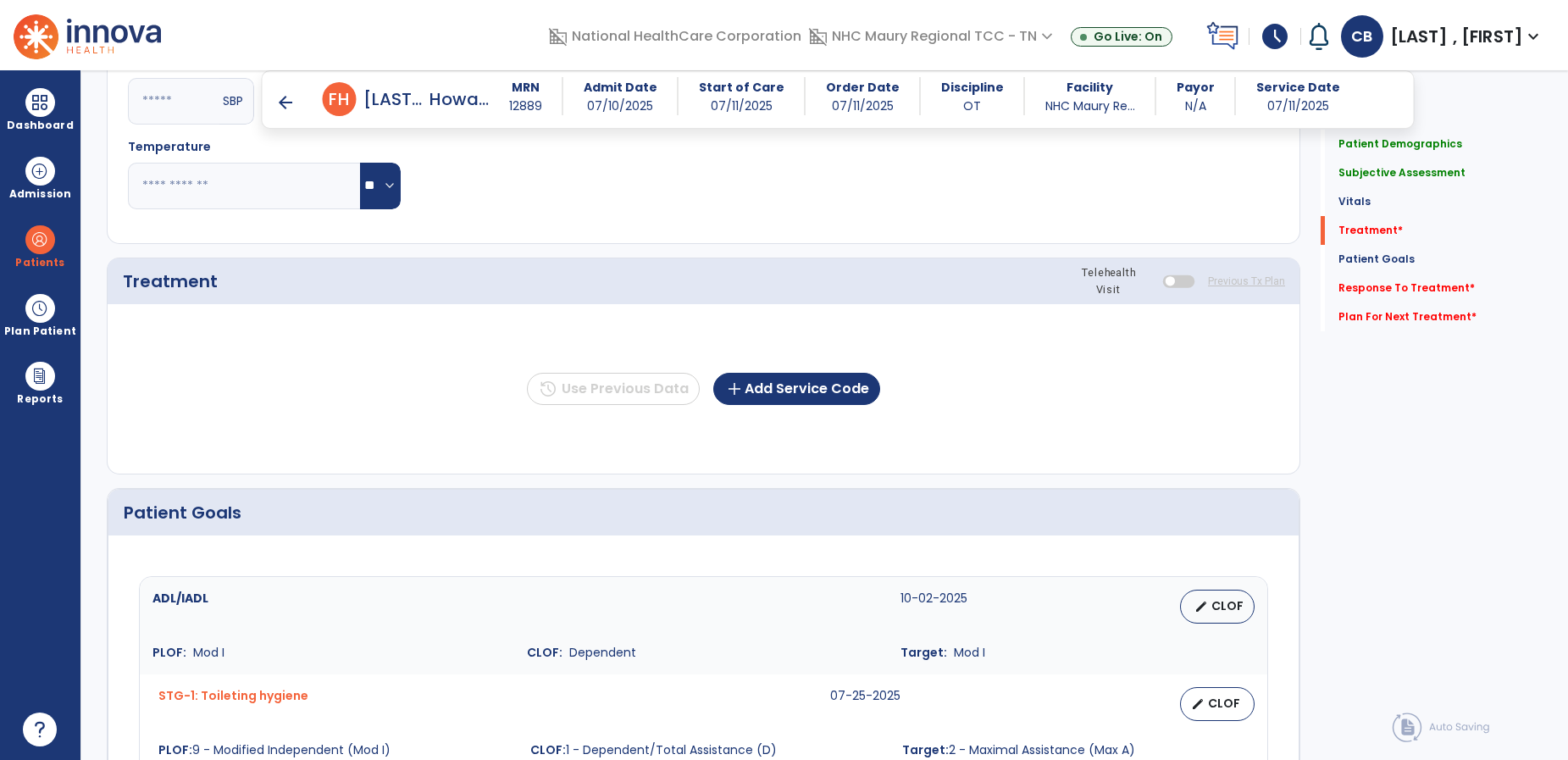 scroll, scrollTop: 813, scrollLeft: 0, axis: vertical 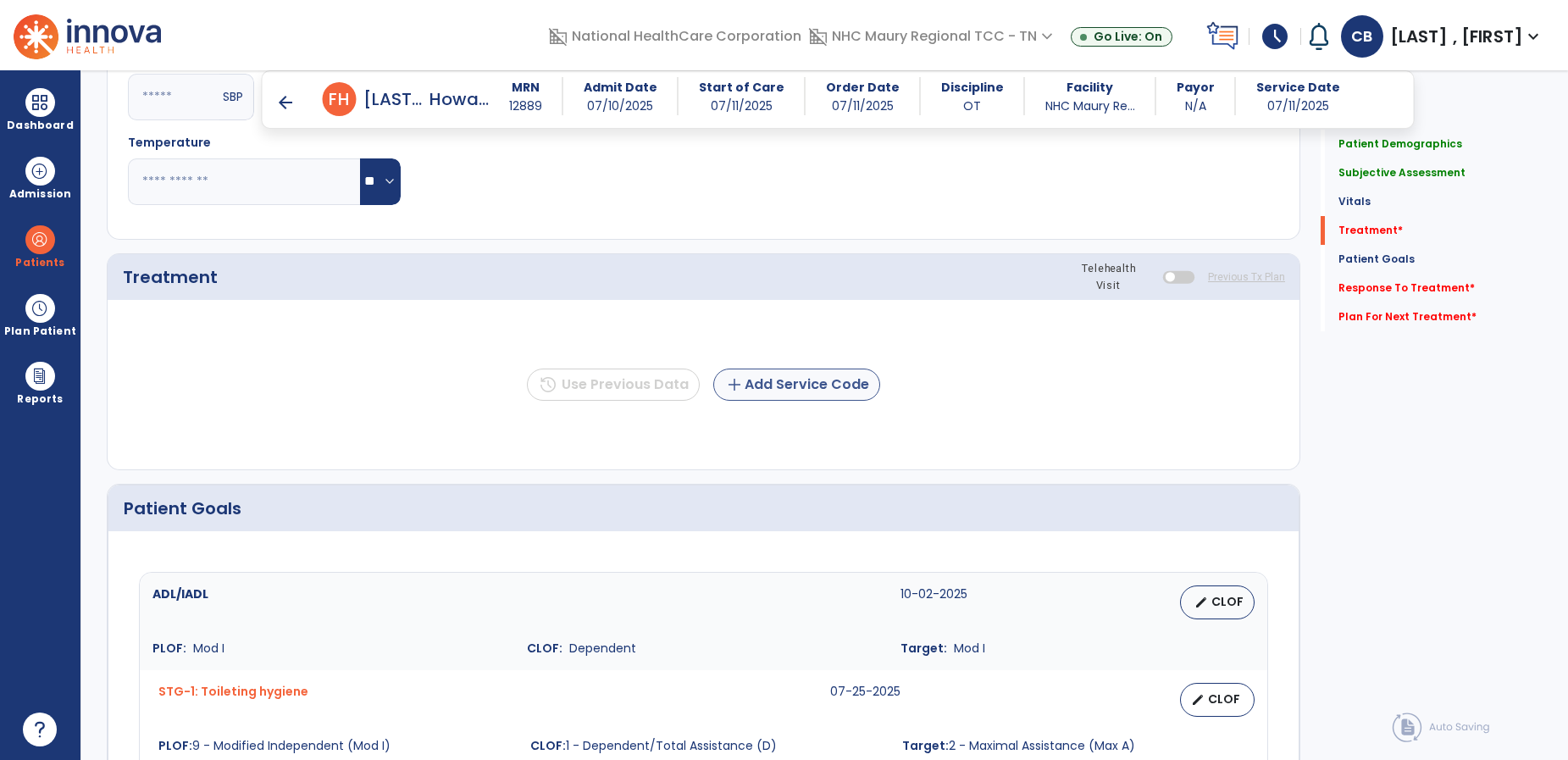 type on "**********" 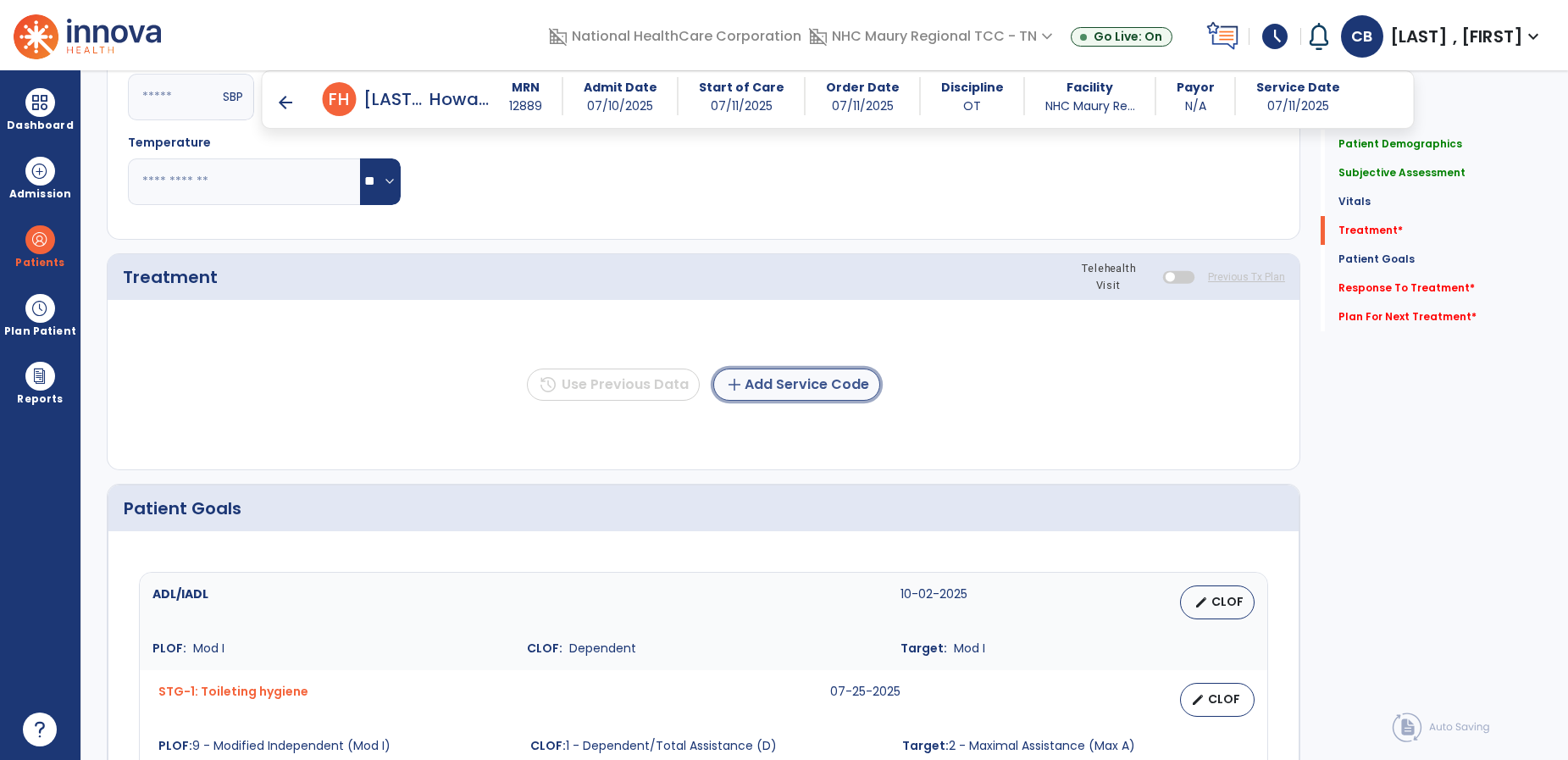 click on "add  Add Service Code" 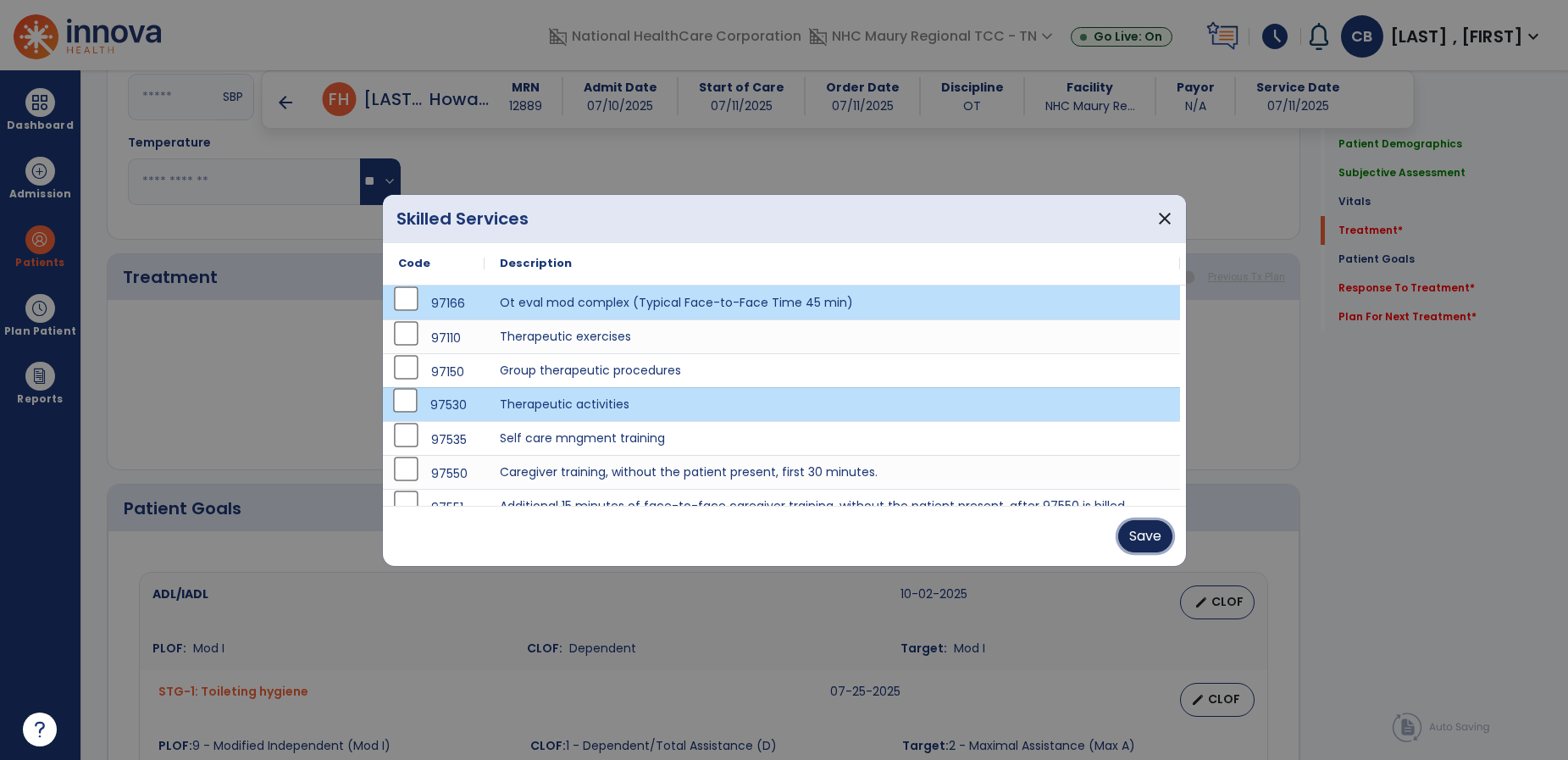click on "Save" at bounding box center (1145, 536) 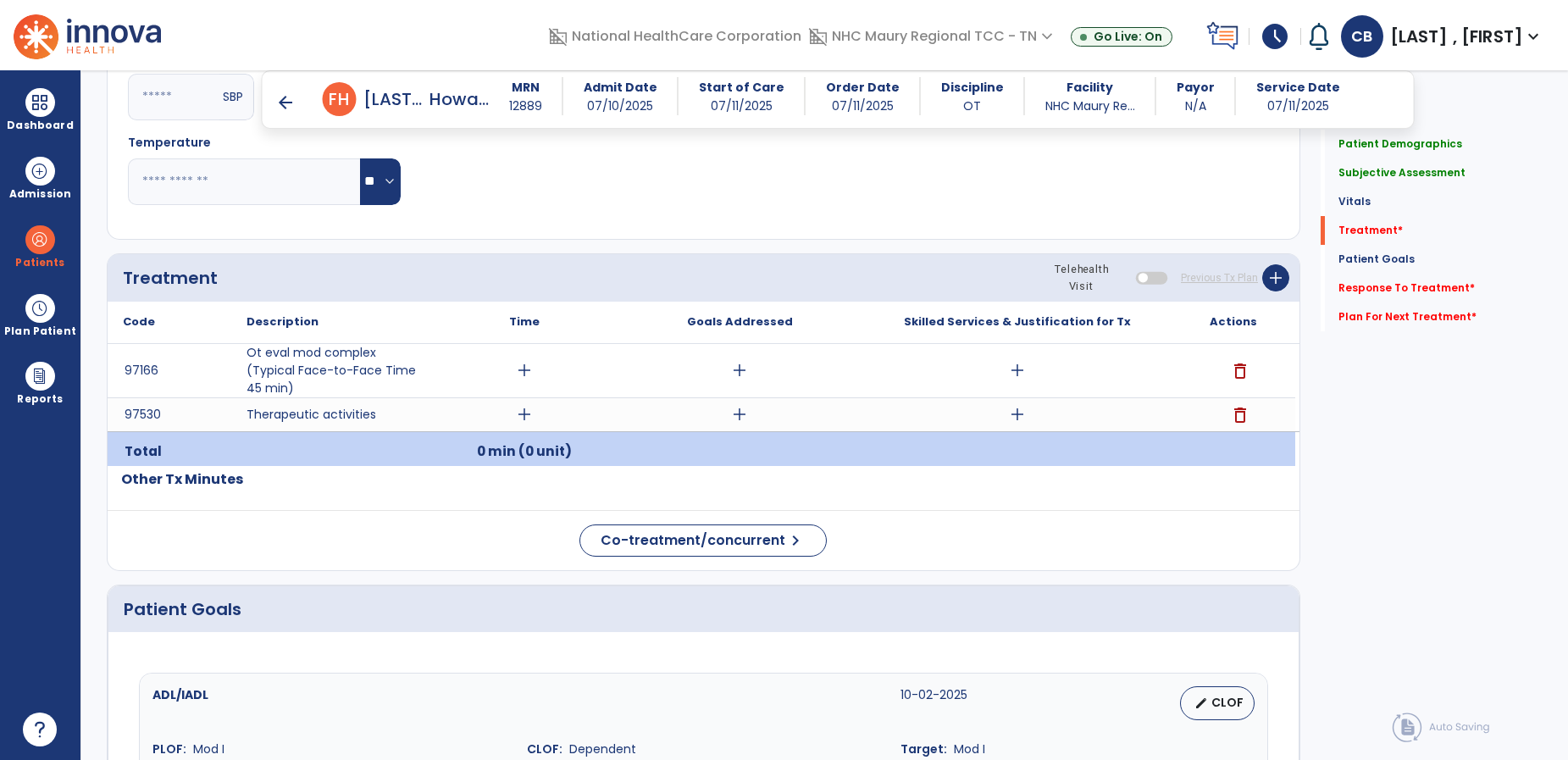 click at bounding box center (740, 452) 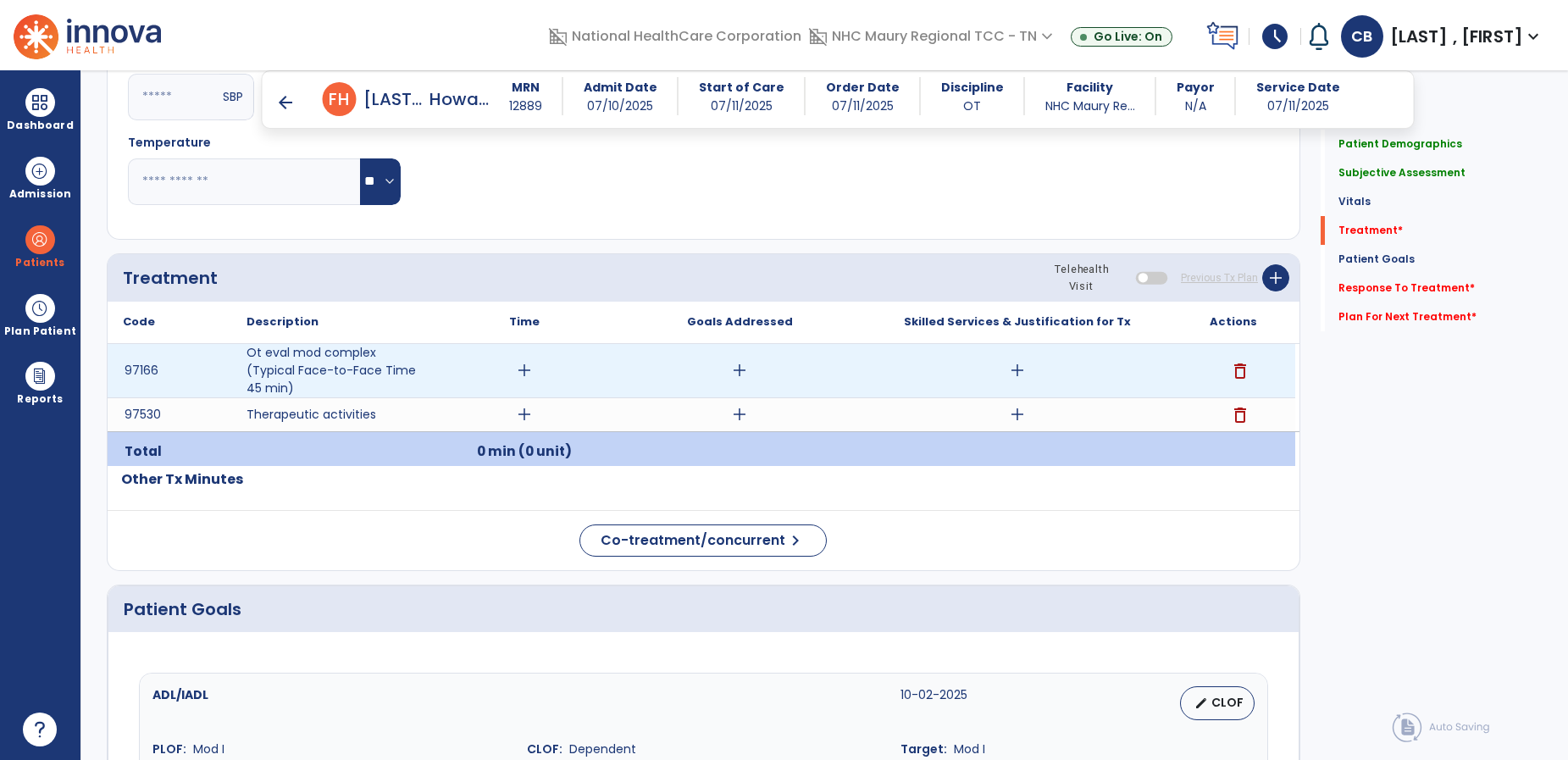 click on "add" at bounding box center (524, 370) 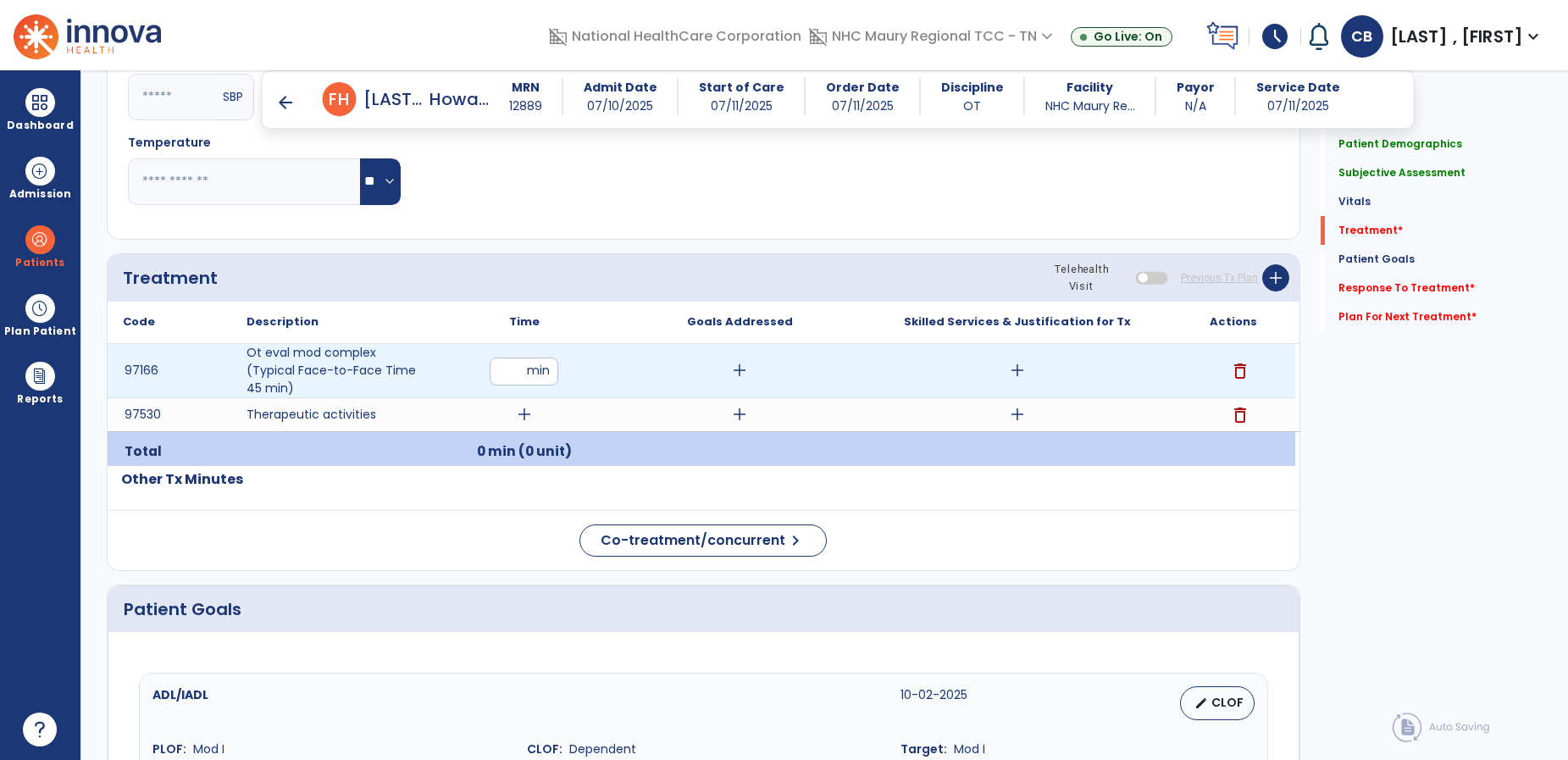 type on "**" 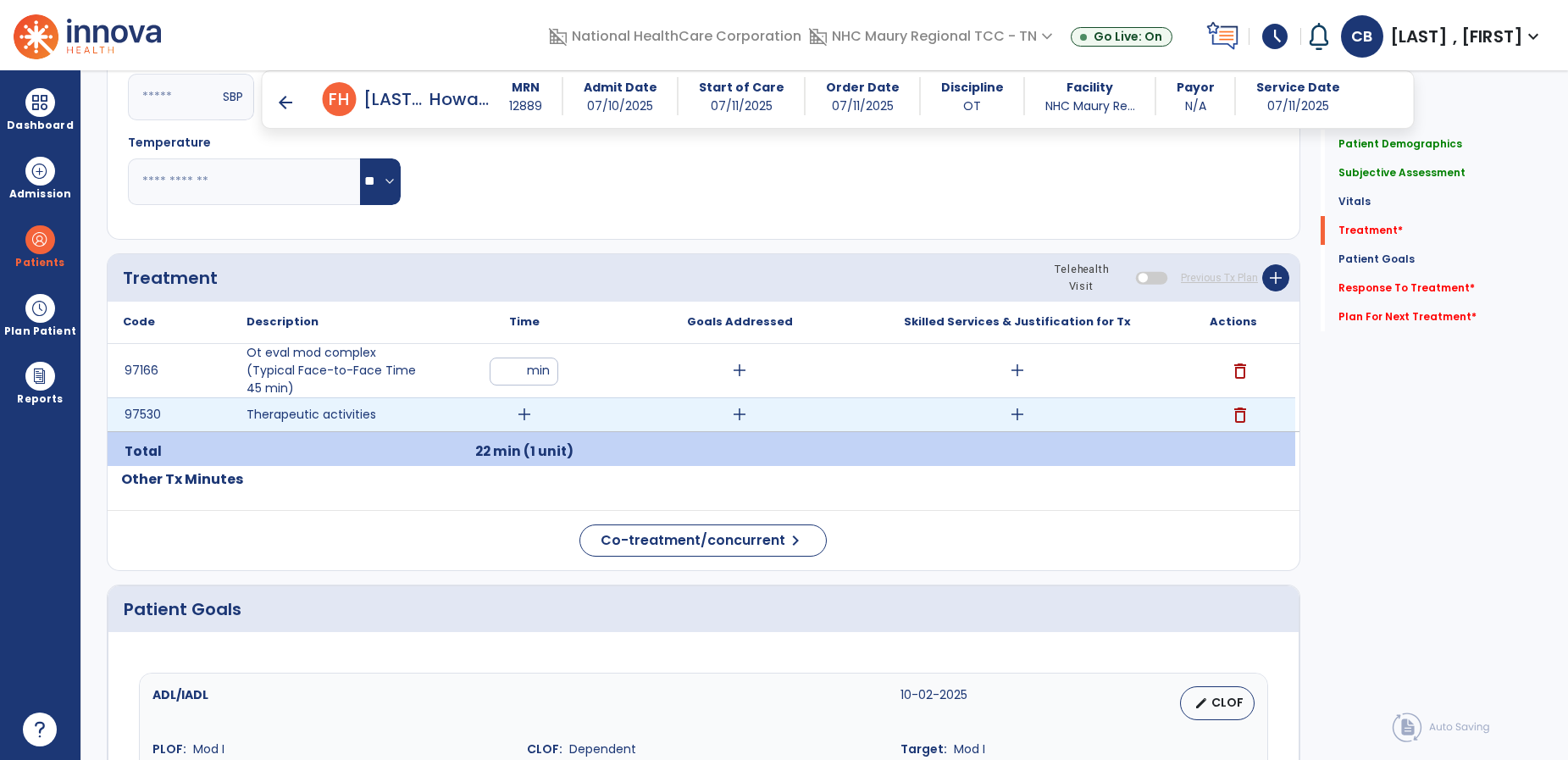 click on "add" at bounding box center (524, 414) 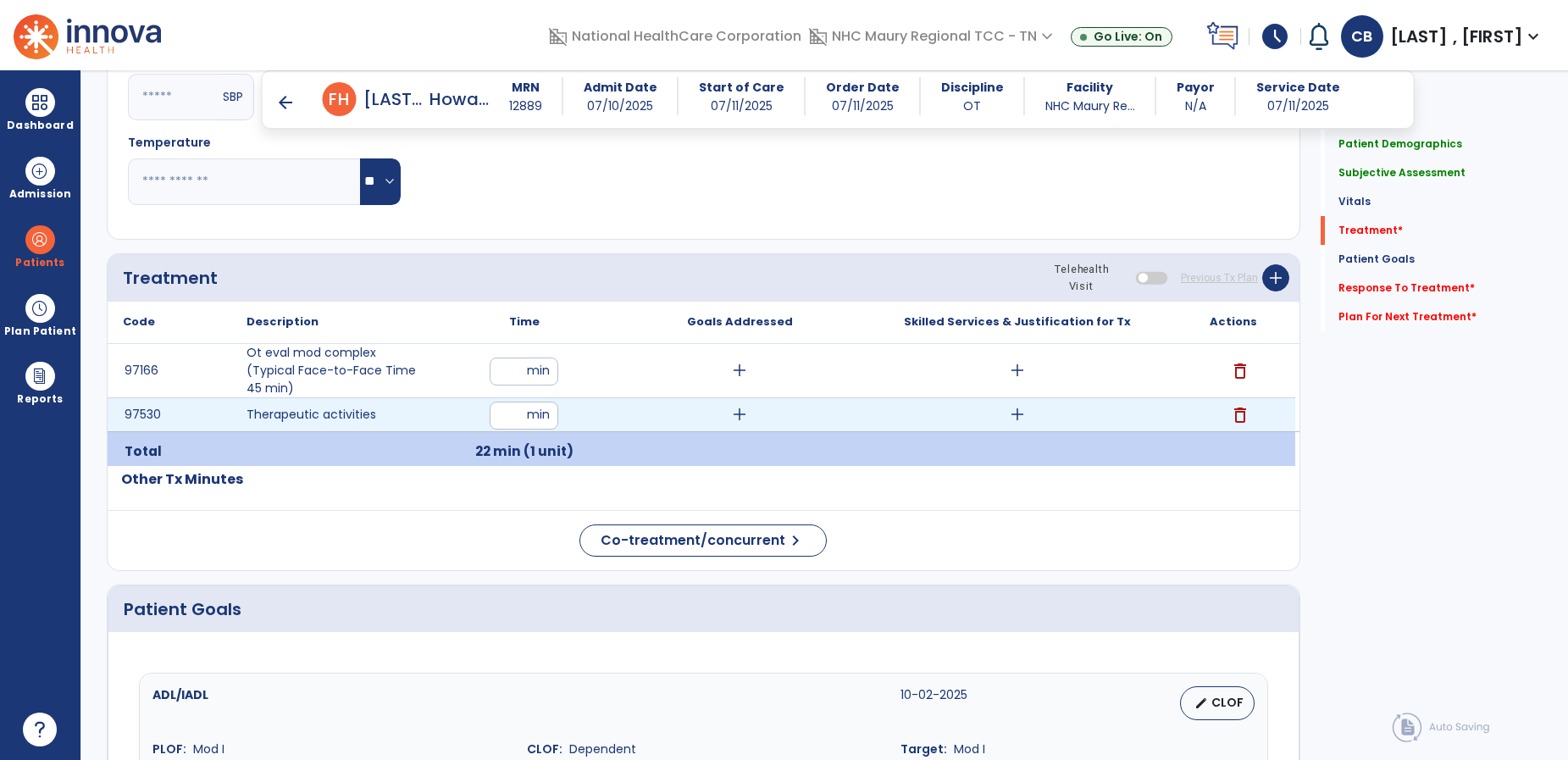 type on "**" 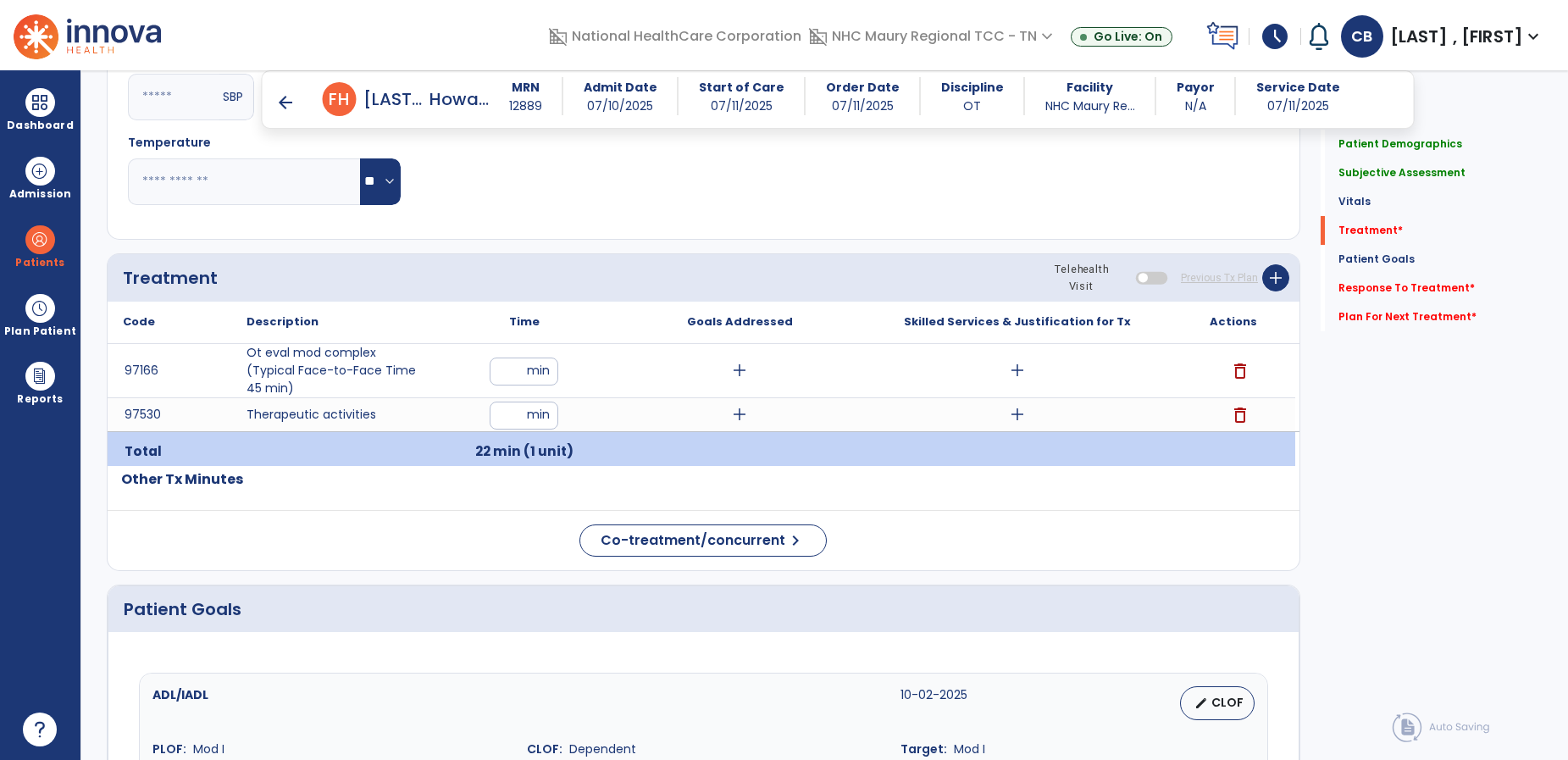 click on "Code
Description
Time" 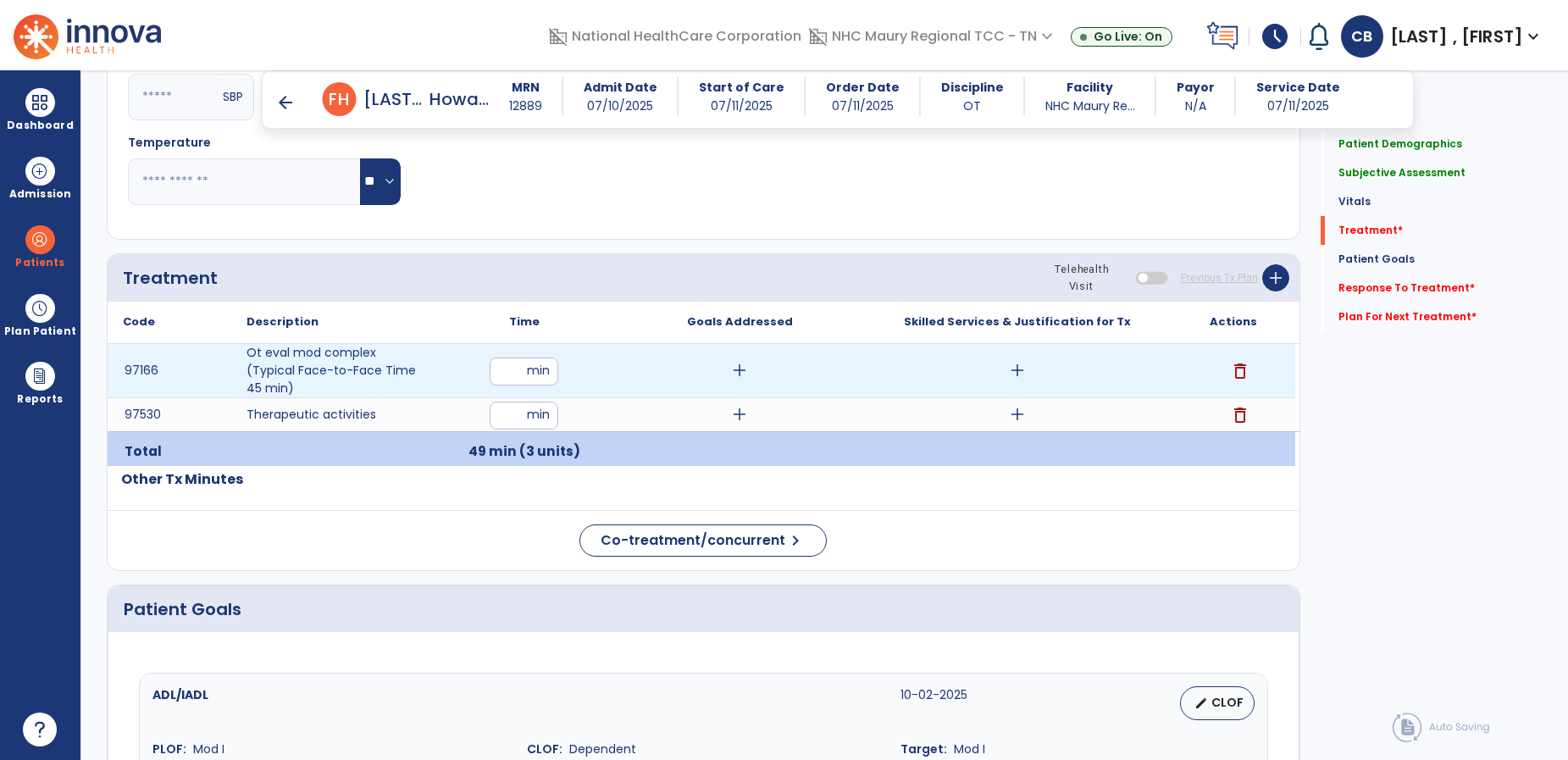 click on "add" at bounding box center (740, 370) 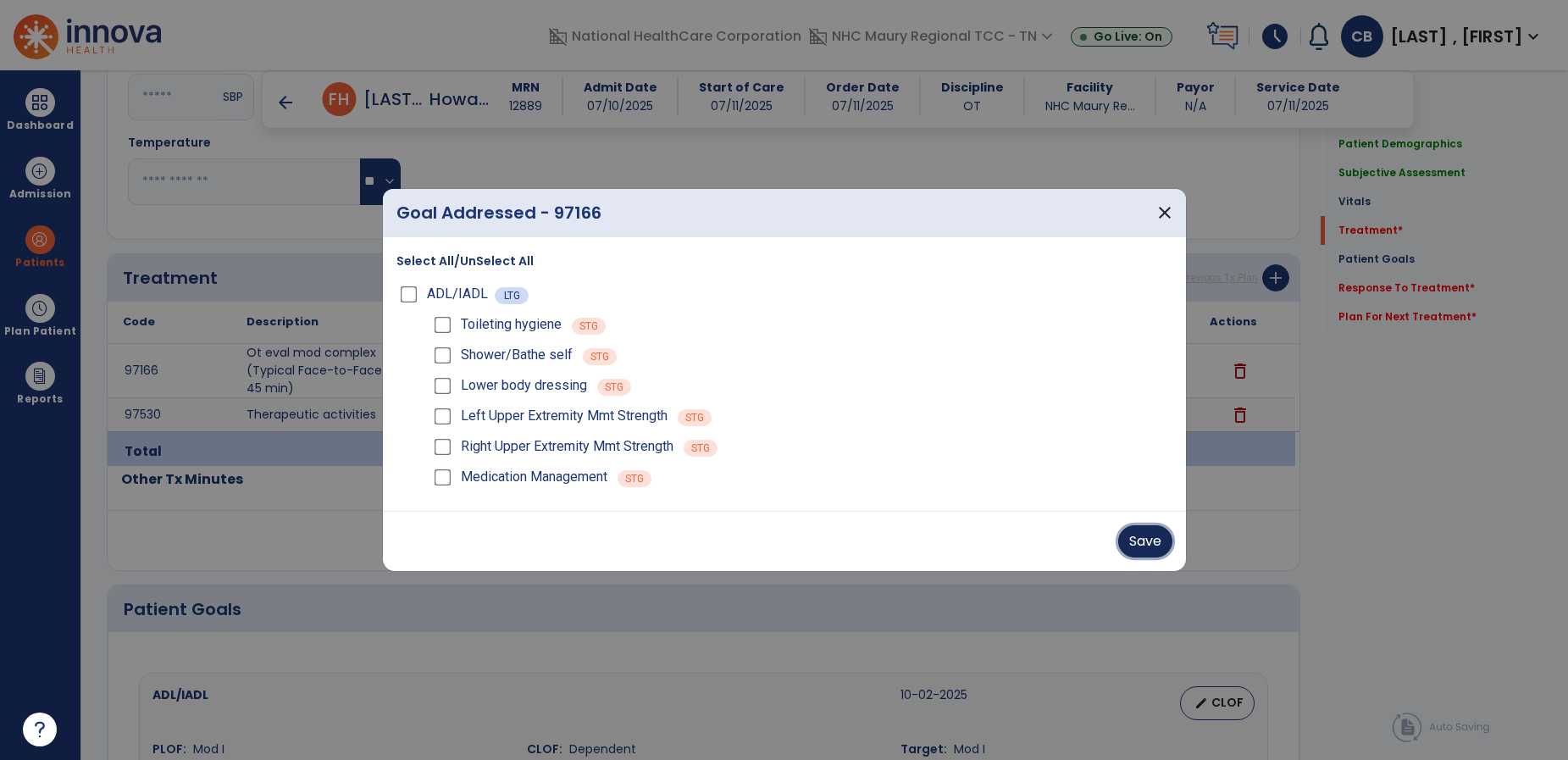 click on "Save" at bounding box center (1145, 541) 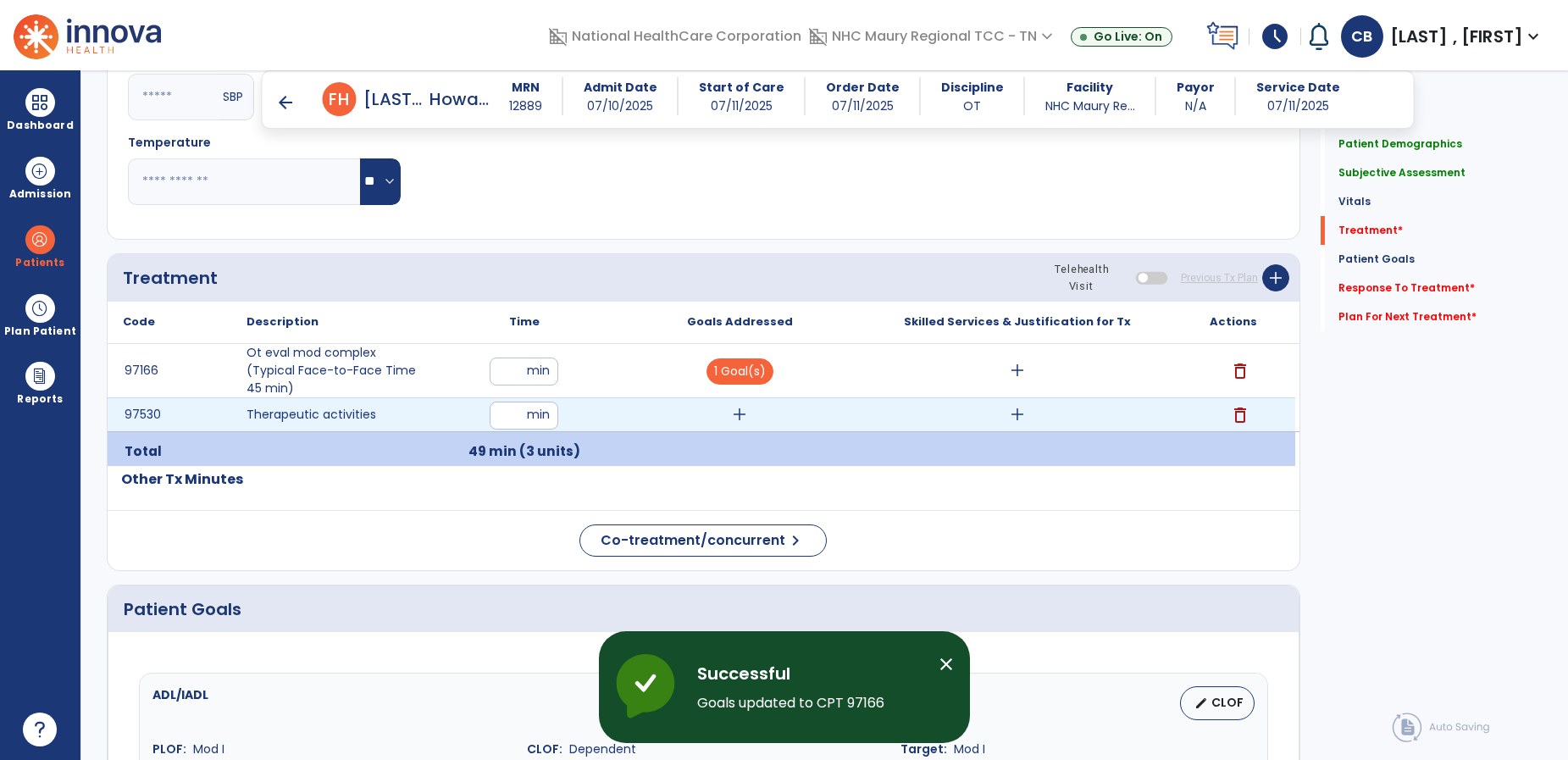 click on "add" at bounding box center (740, 414) 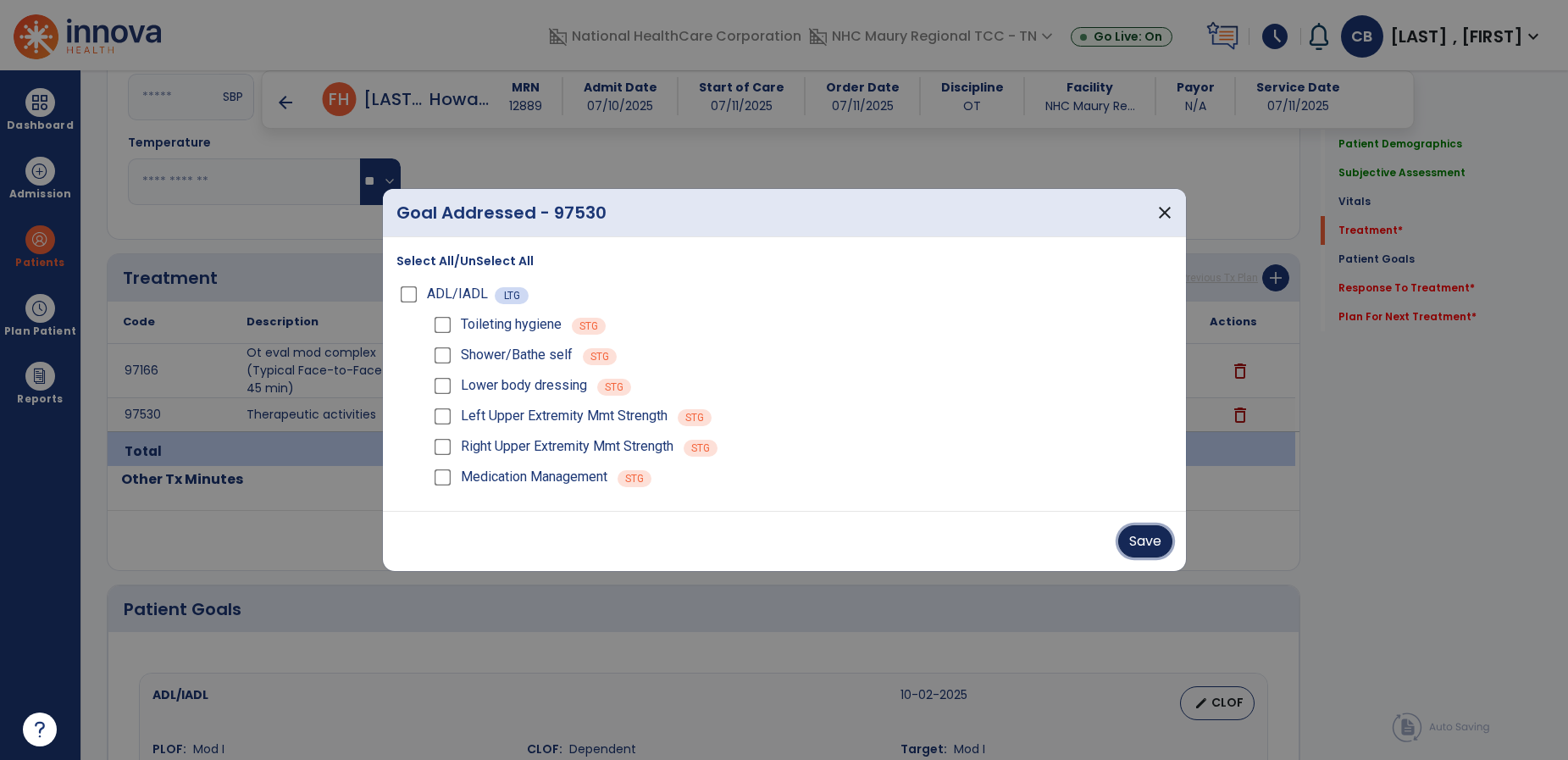 click on "Save" at bounding box center [1145, 541] 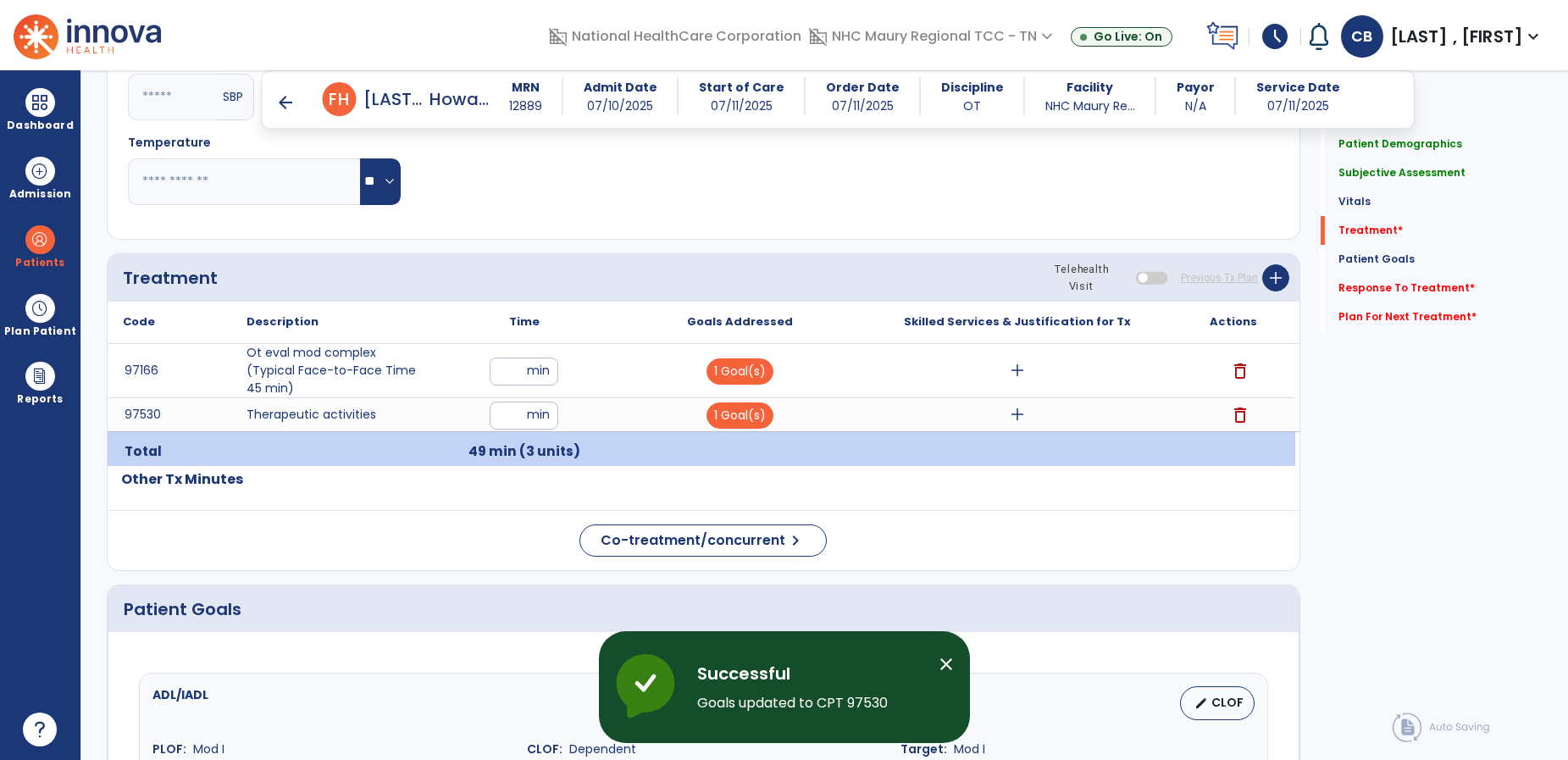 click on "add" at bounding box center (1017, 370) 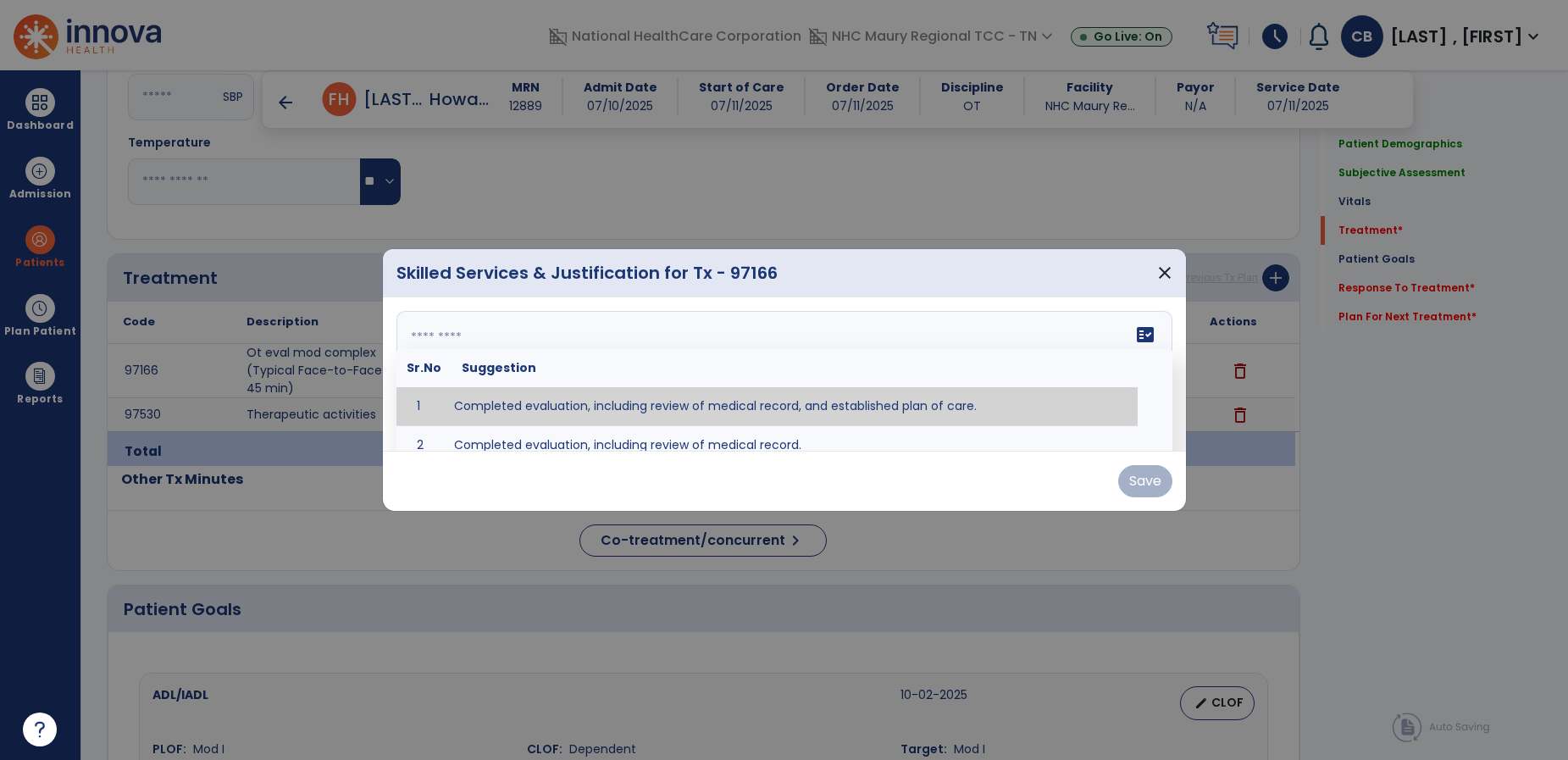 click on "fact_check  Sr.No Suggestion 1 Completed evaluation, including review of medical record, and established plan of care. 2 Completed evaluation, including review of medical record." at bounding box center (784, 374) 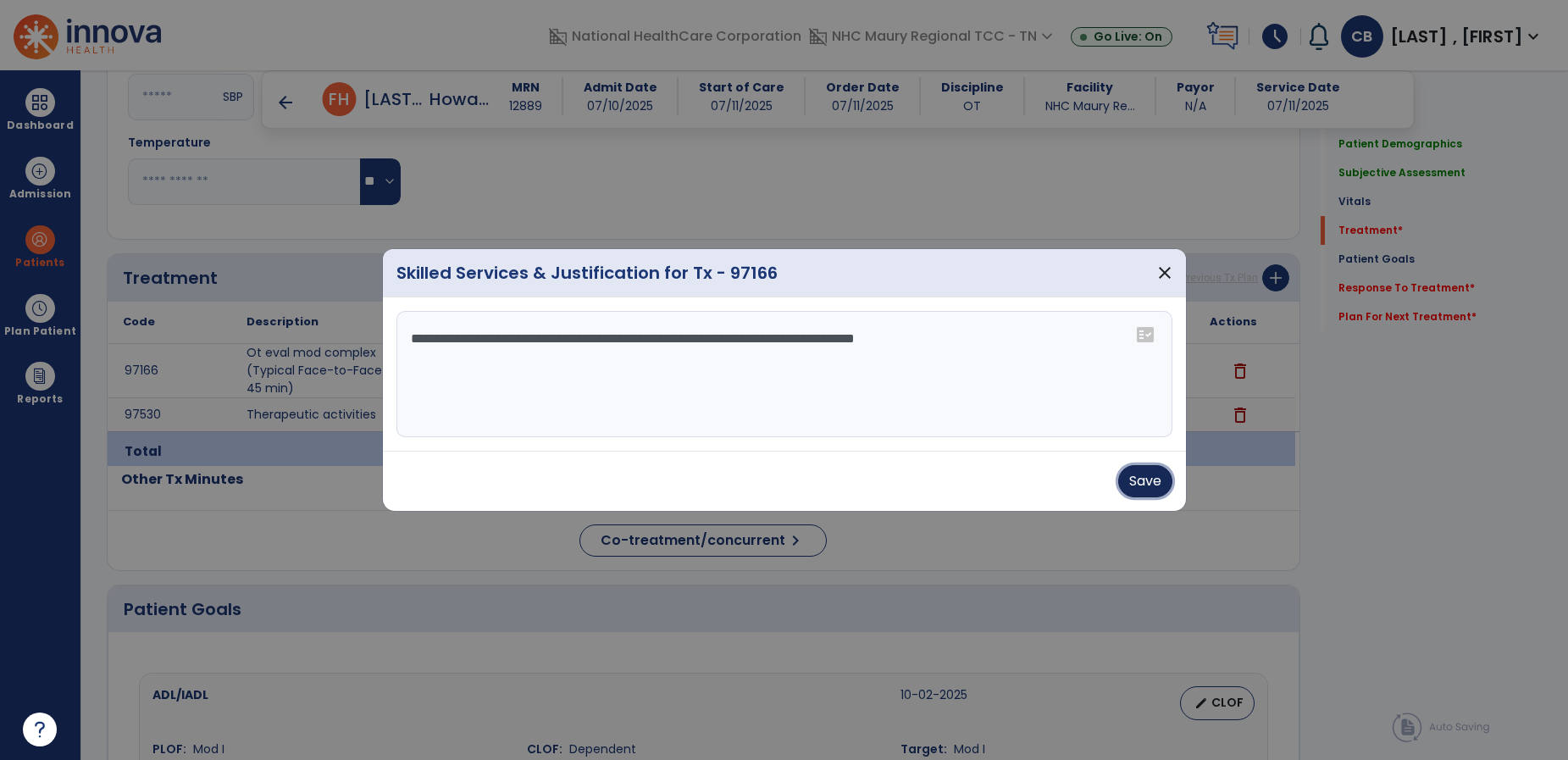 click on "Save" at bounding box center [1145, 481] 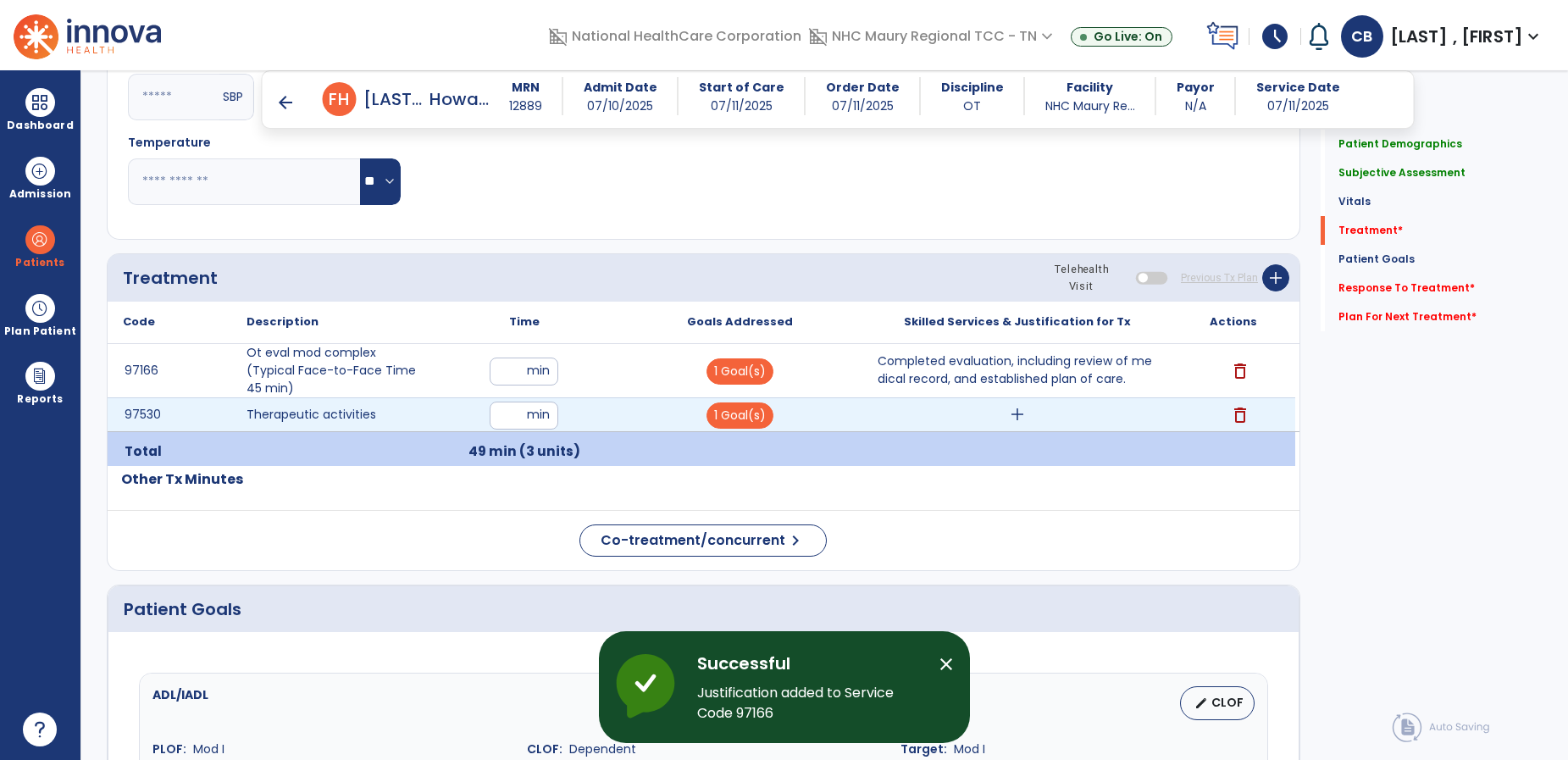 click on "add" at bounding box center [1017, 414] 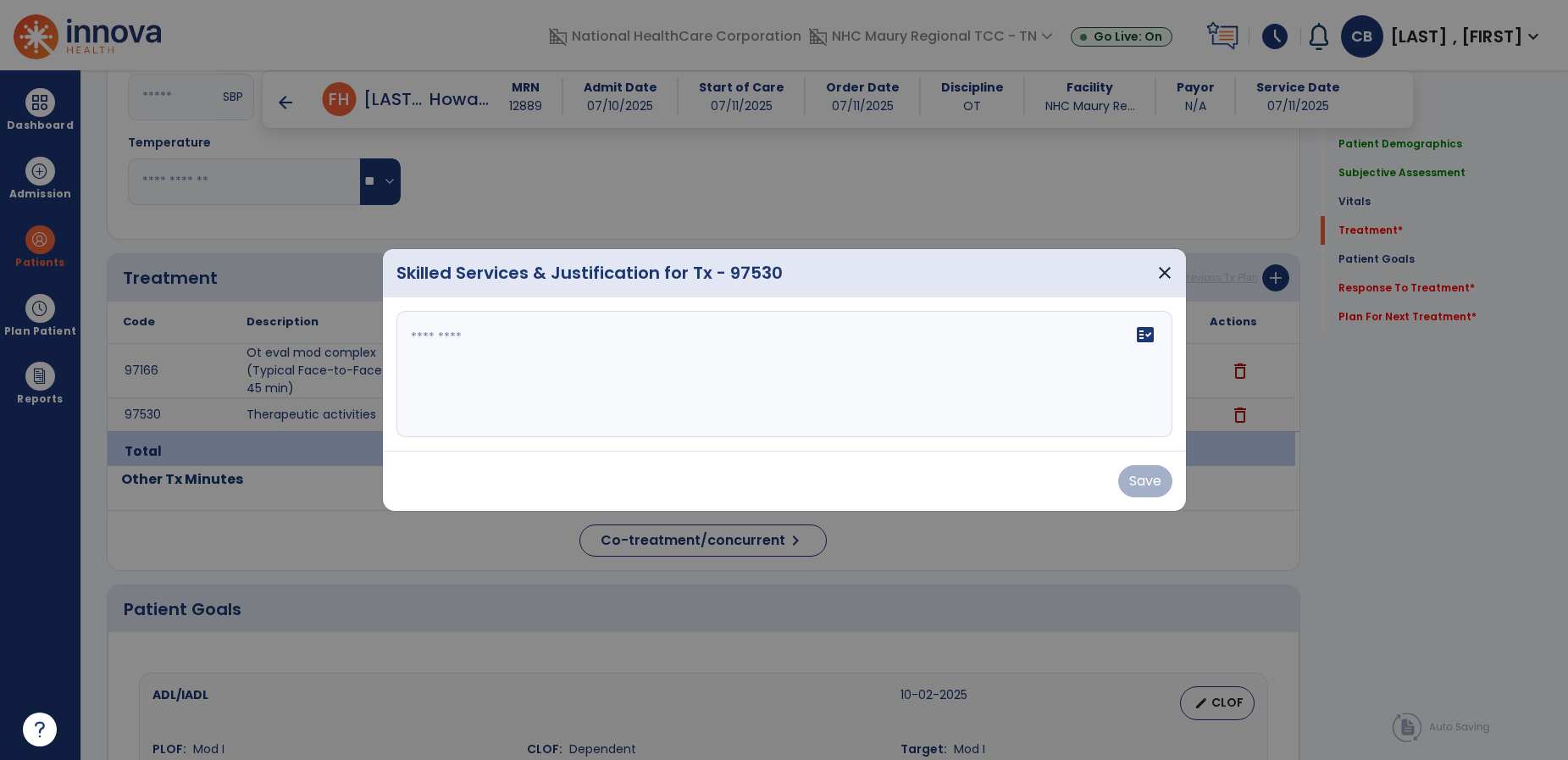 click on "fact_check" at bounding box center [784, 374] 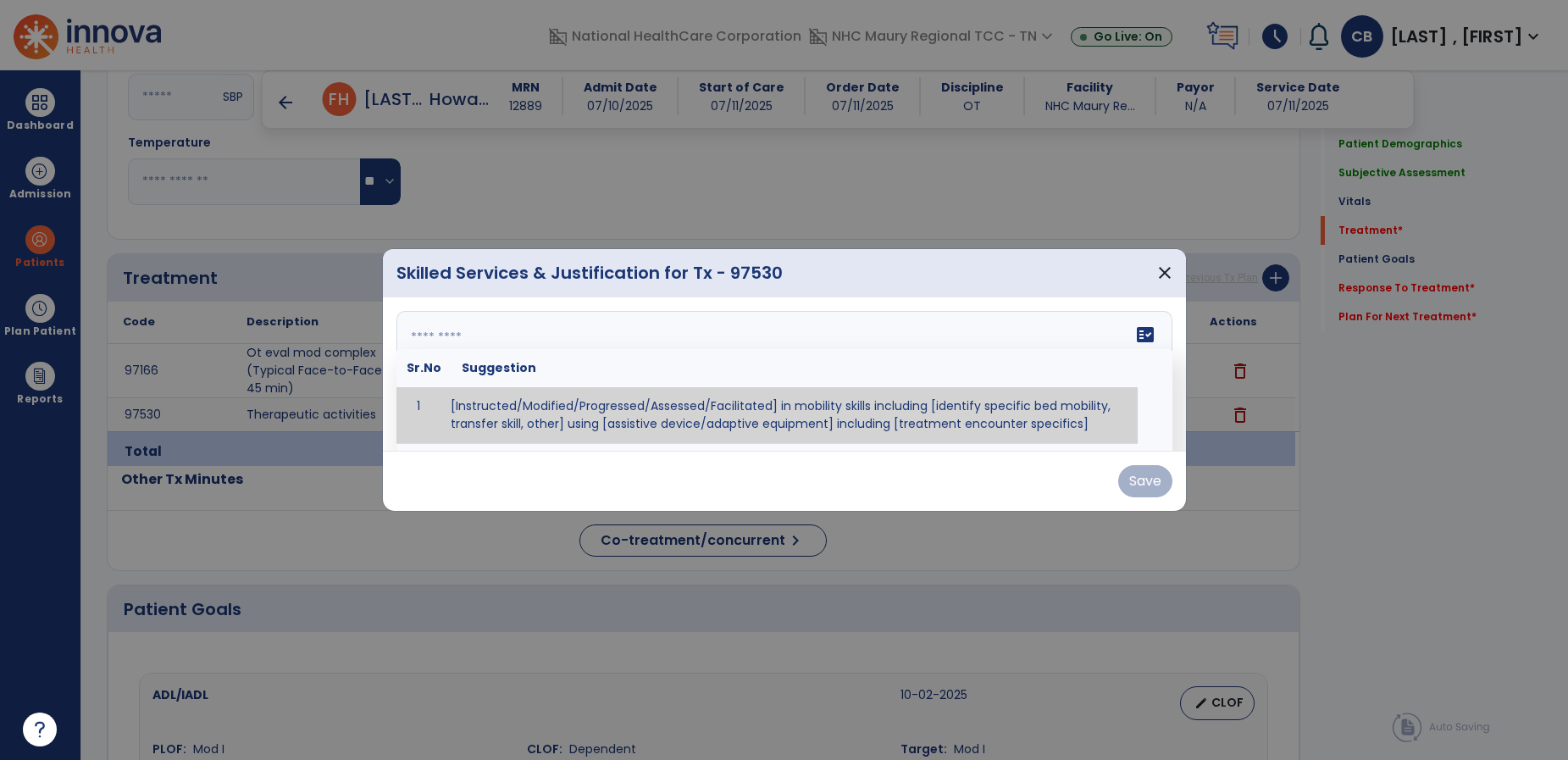 paste on "**********" 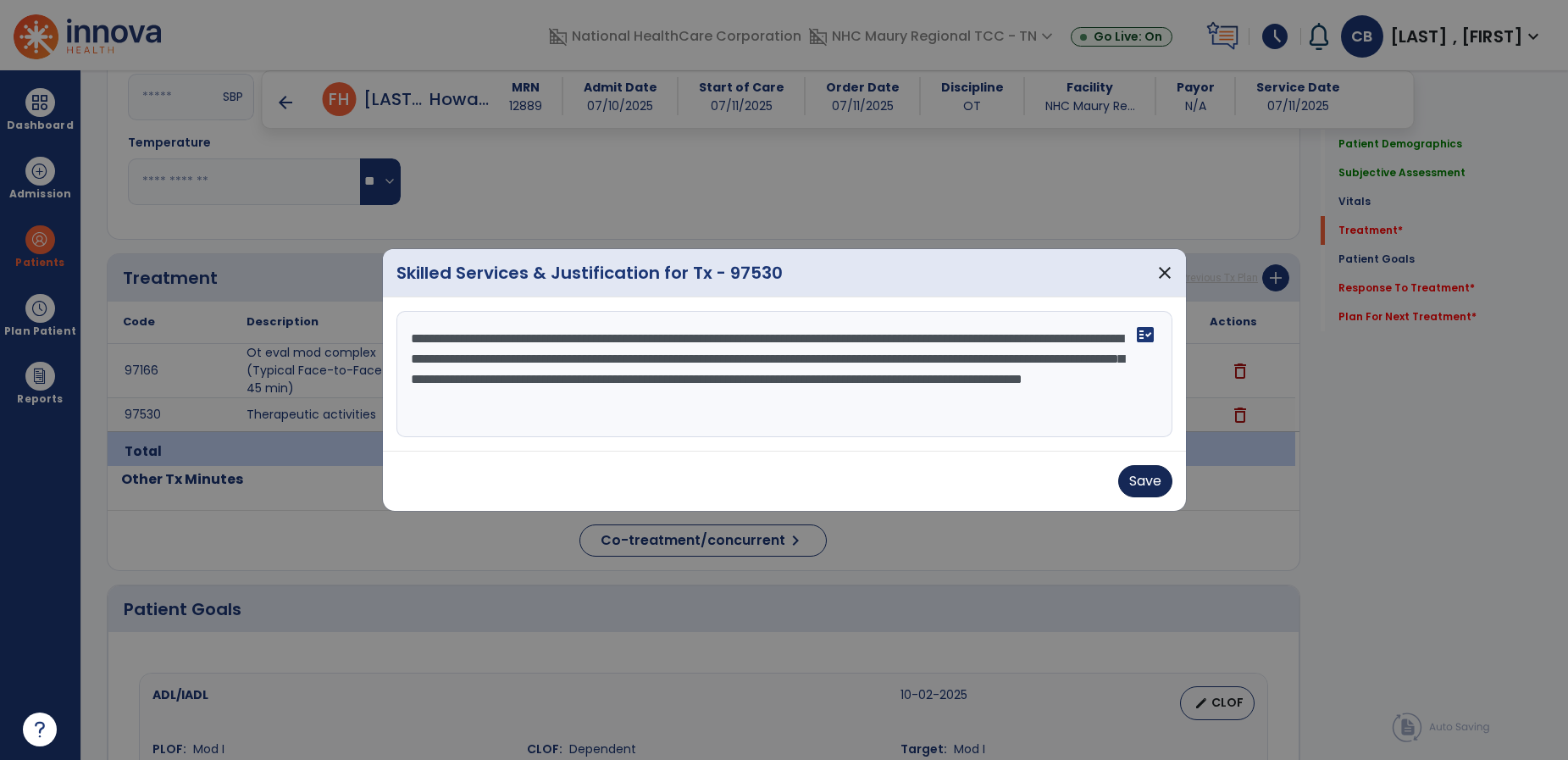 type on "**********" 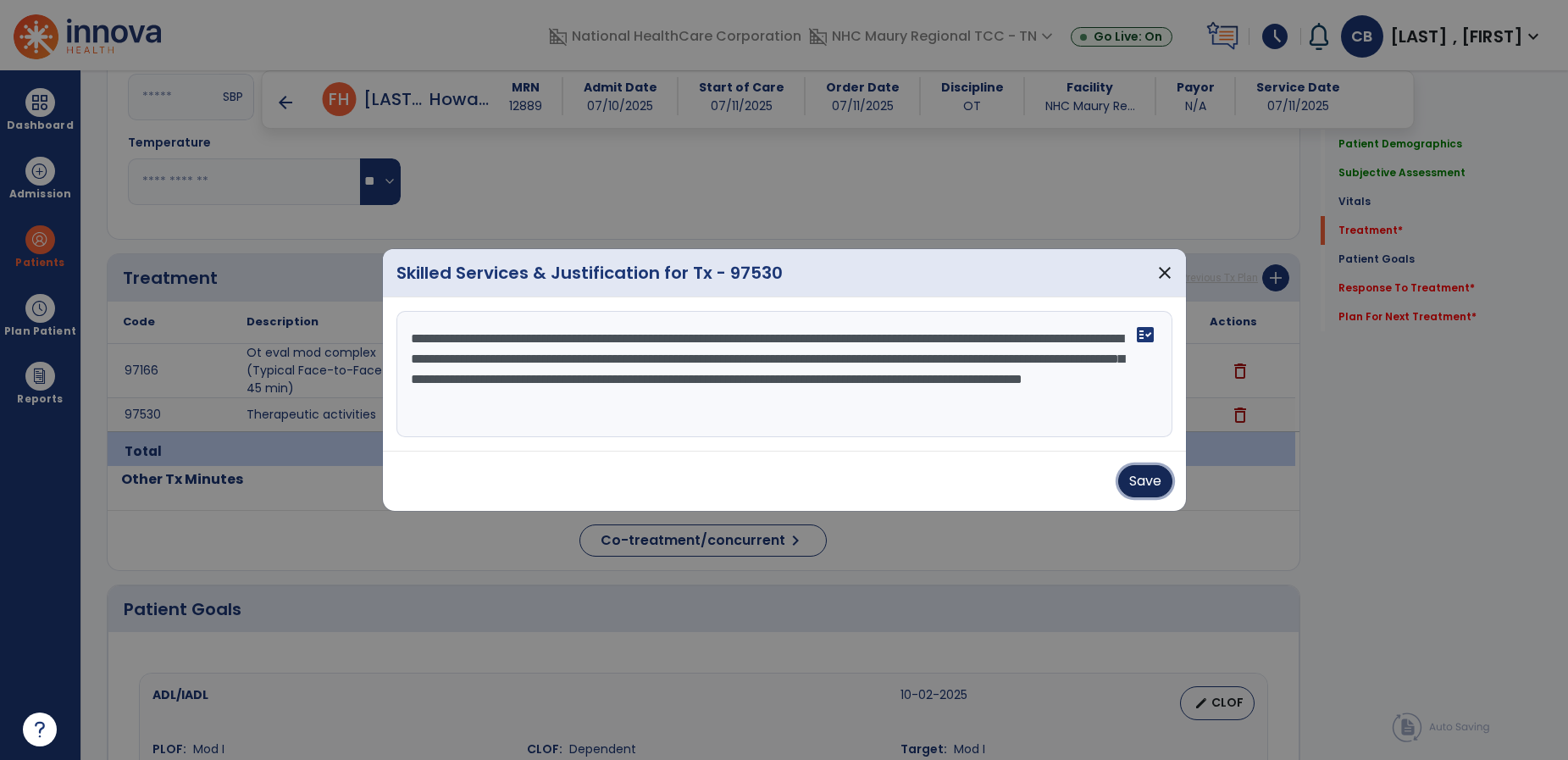 click on "Save" at bounding box center [1145, 481] 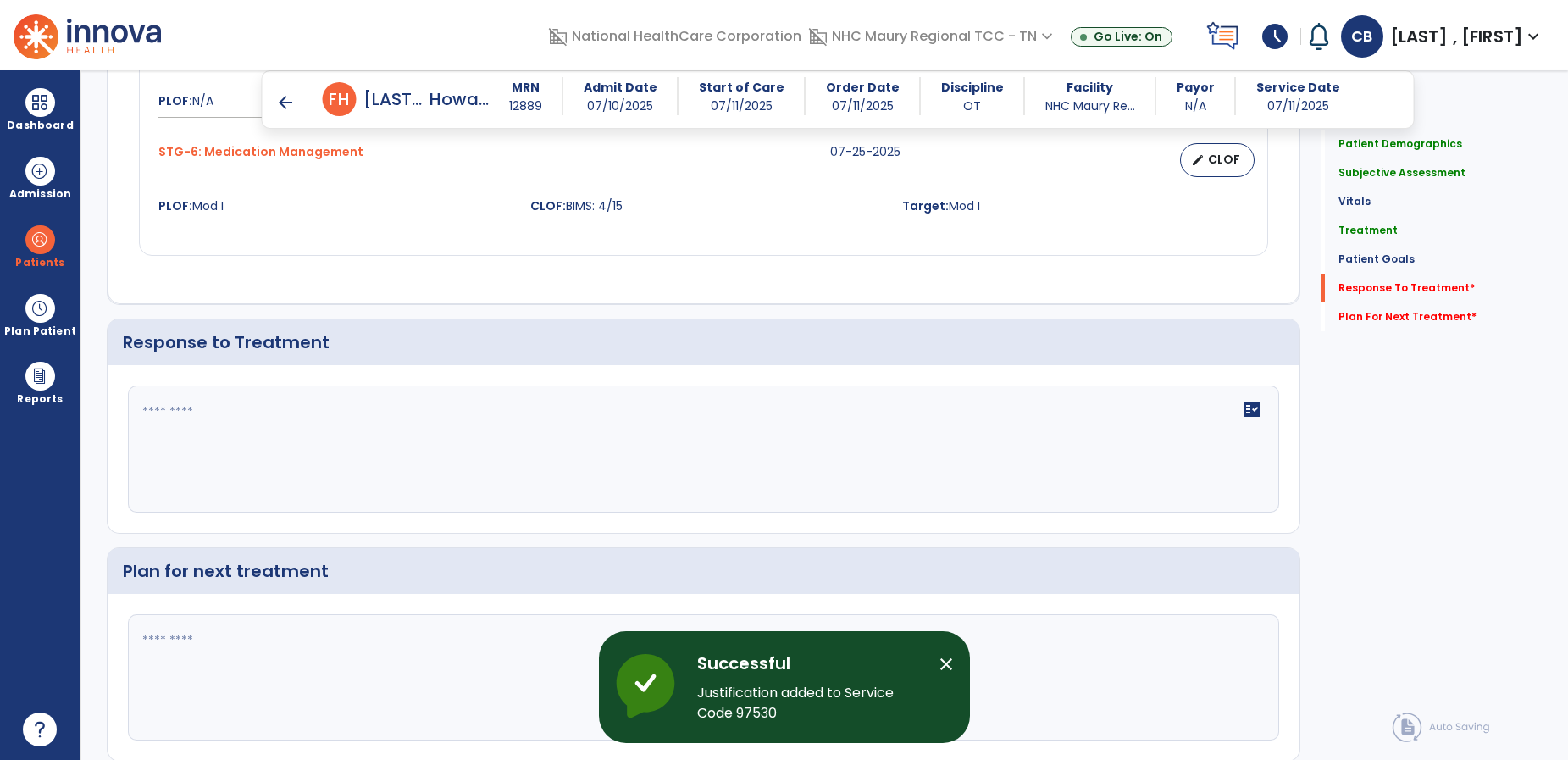 scroll, scrollTop: 2054, scrollLeft: 0, axis: vertical 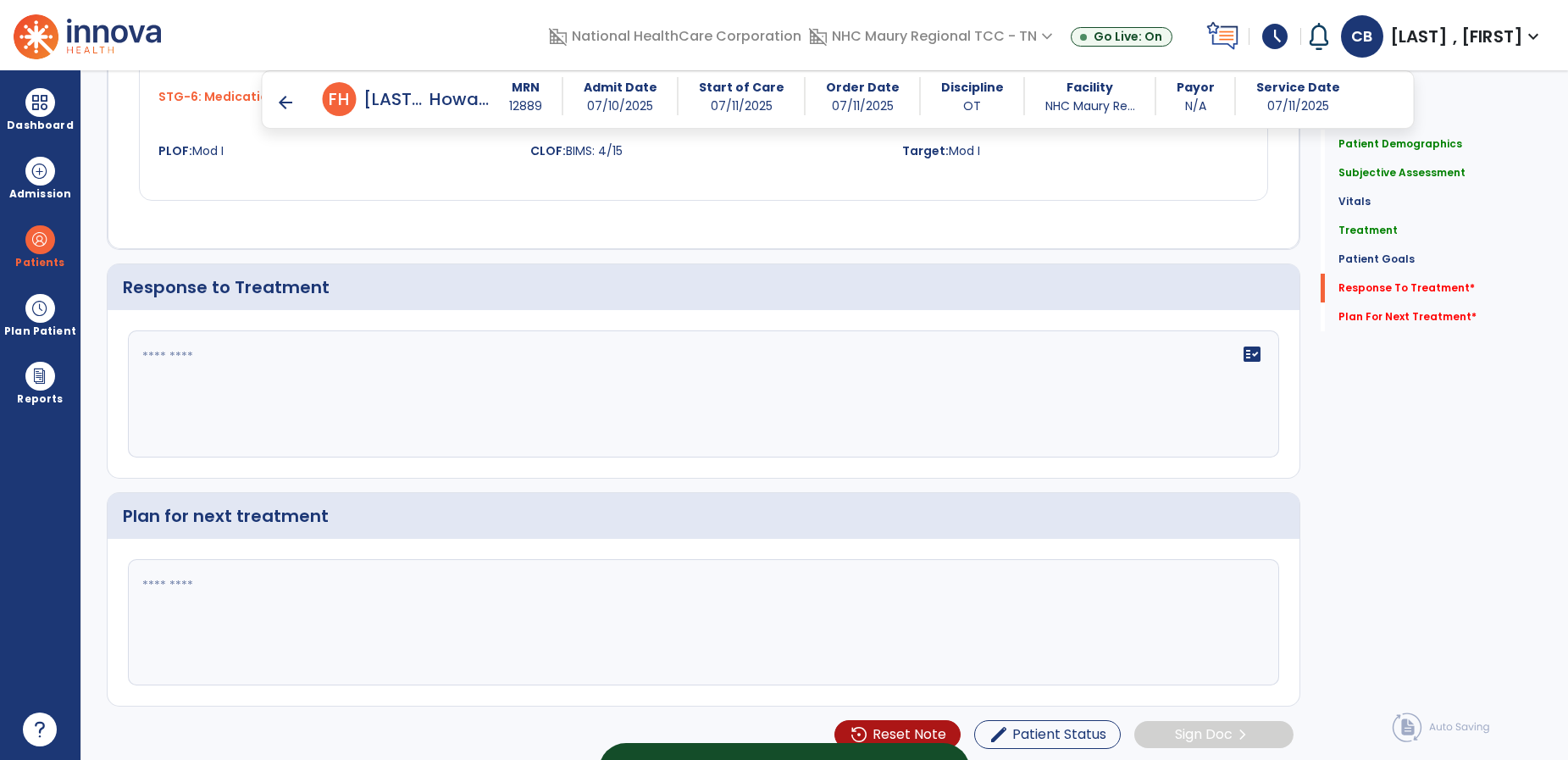 click on "fact_check" 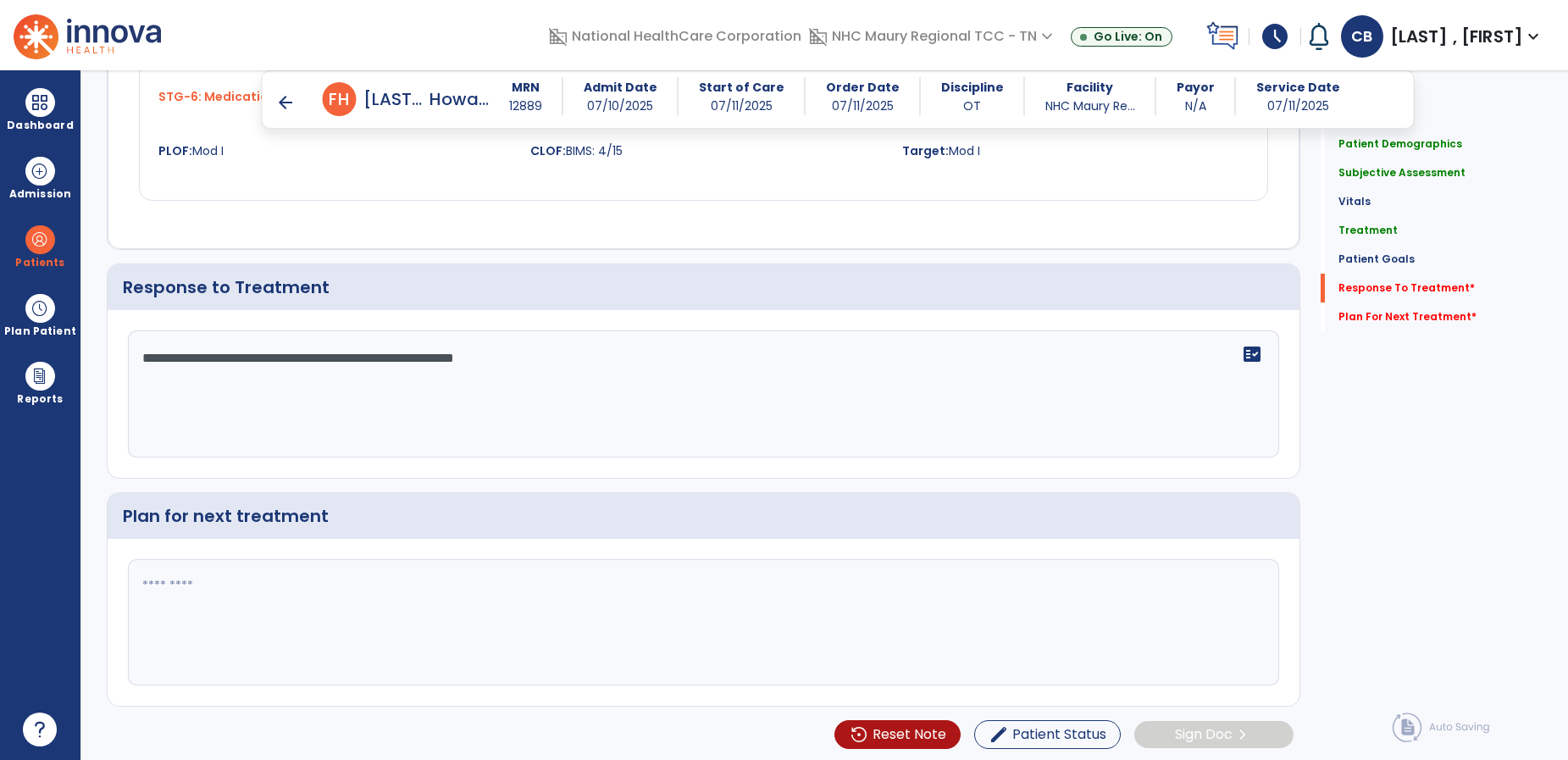type on "**********" 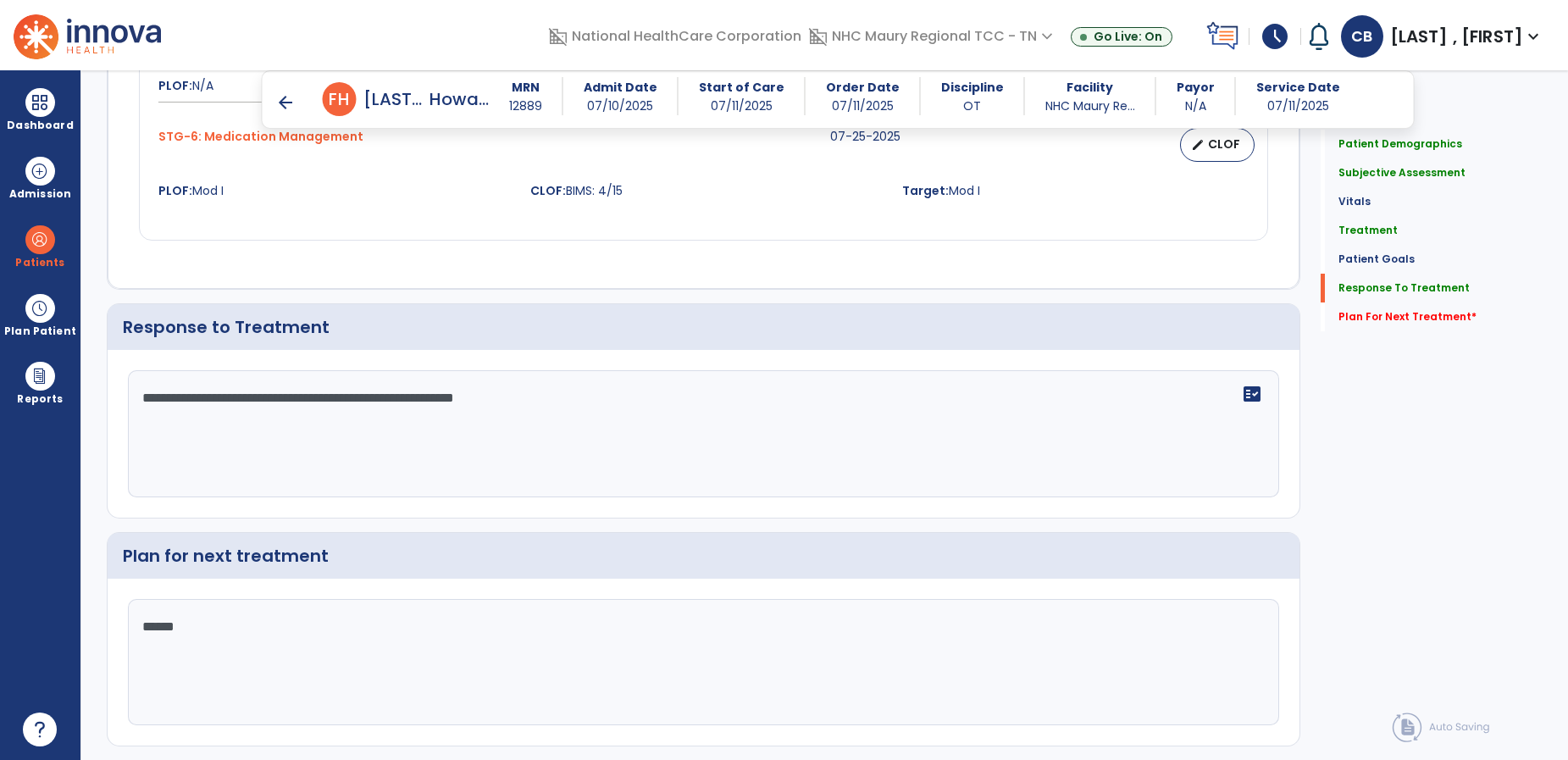 scroll, scrollTop: 2052, scrollLeft: 0, axis: vertical 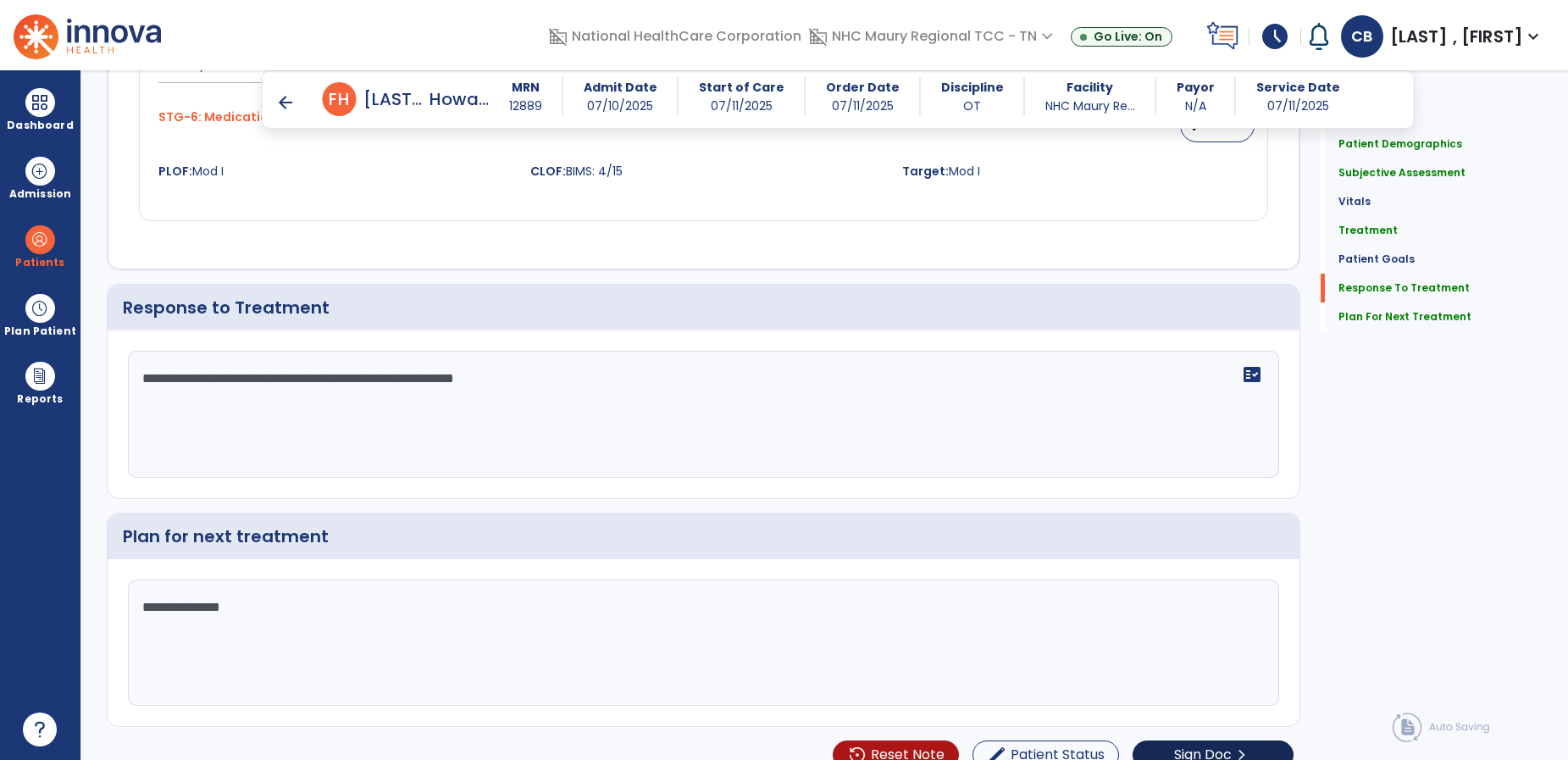 type on "**********" 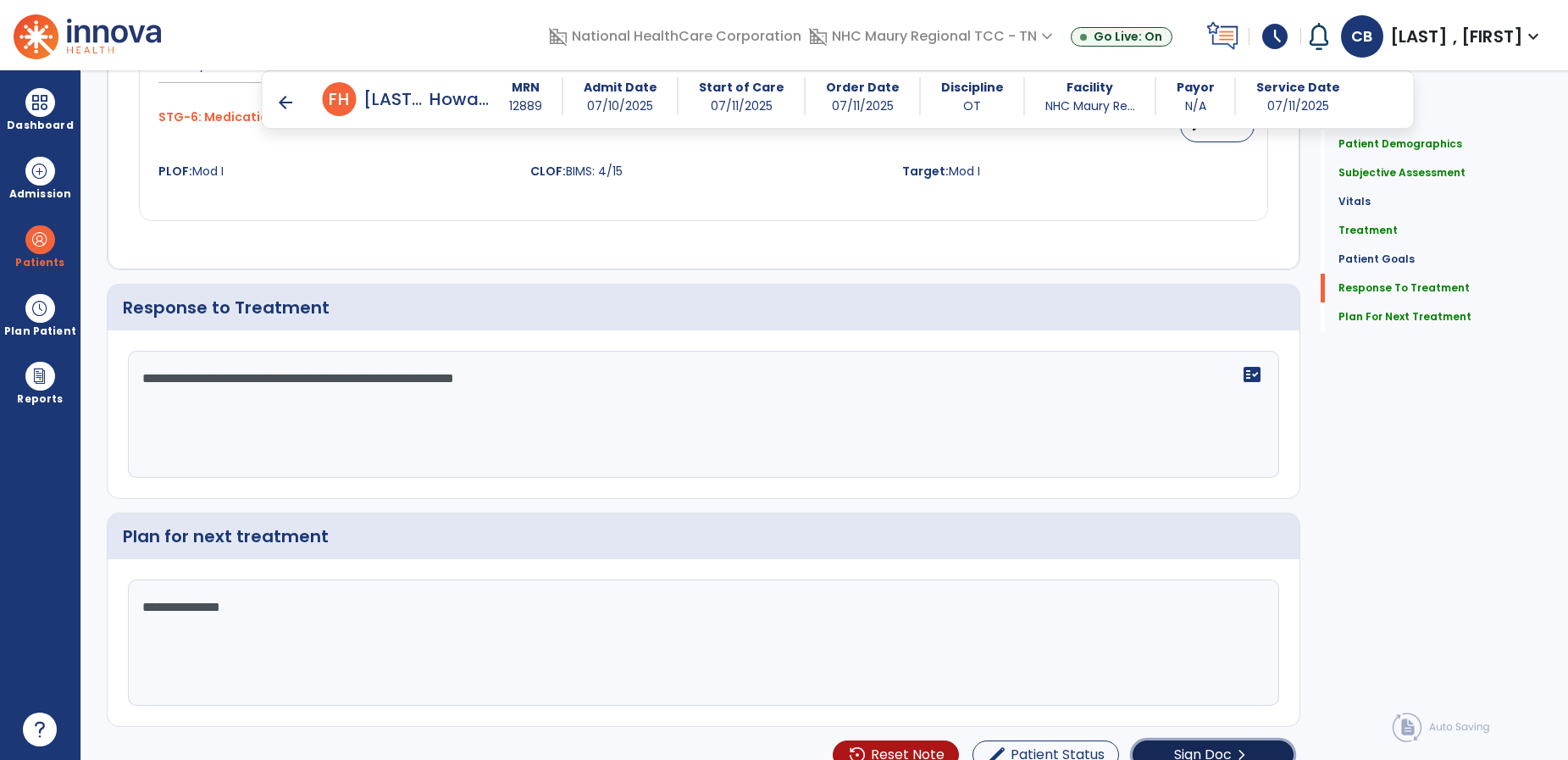 click on "chevron_right" 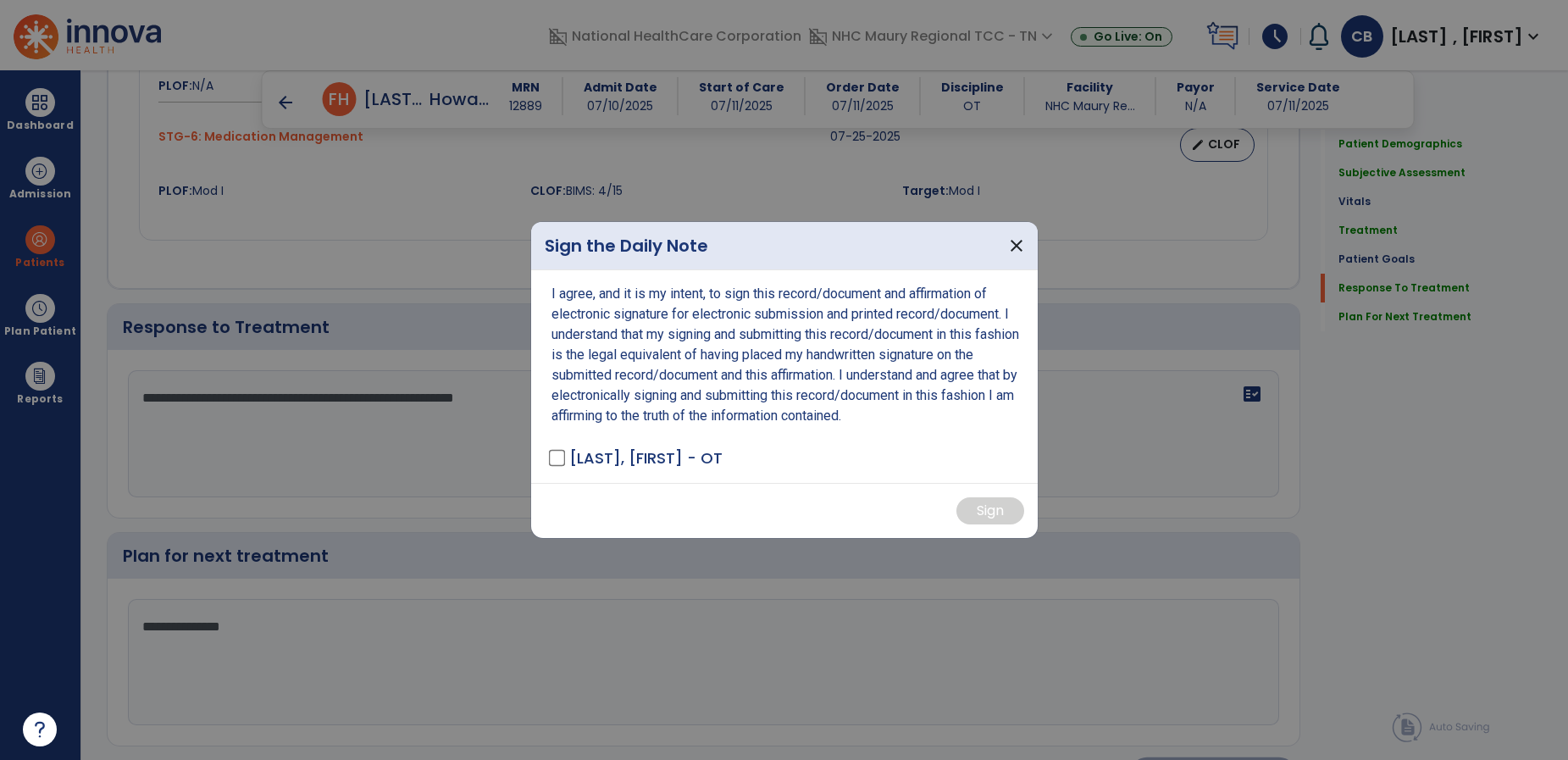 scroll, scrollTop: 2052, scrollLeft: 0, axis: vertical 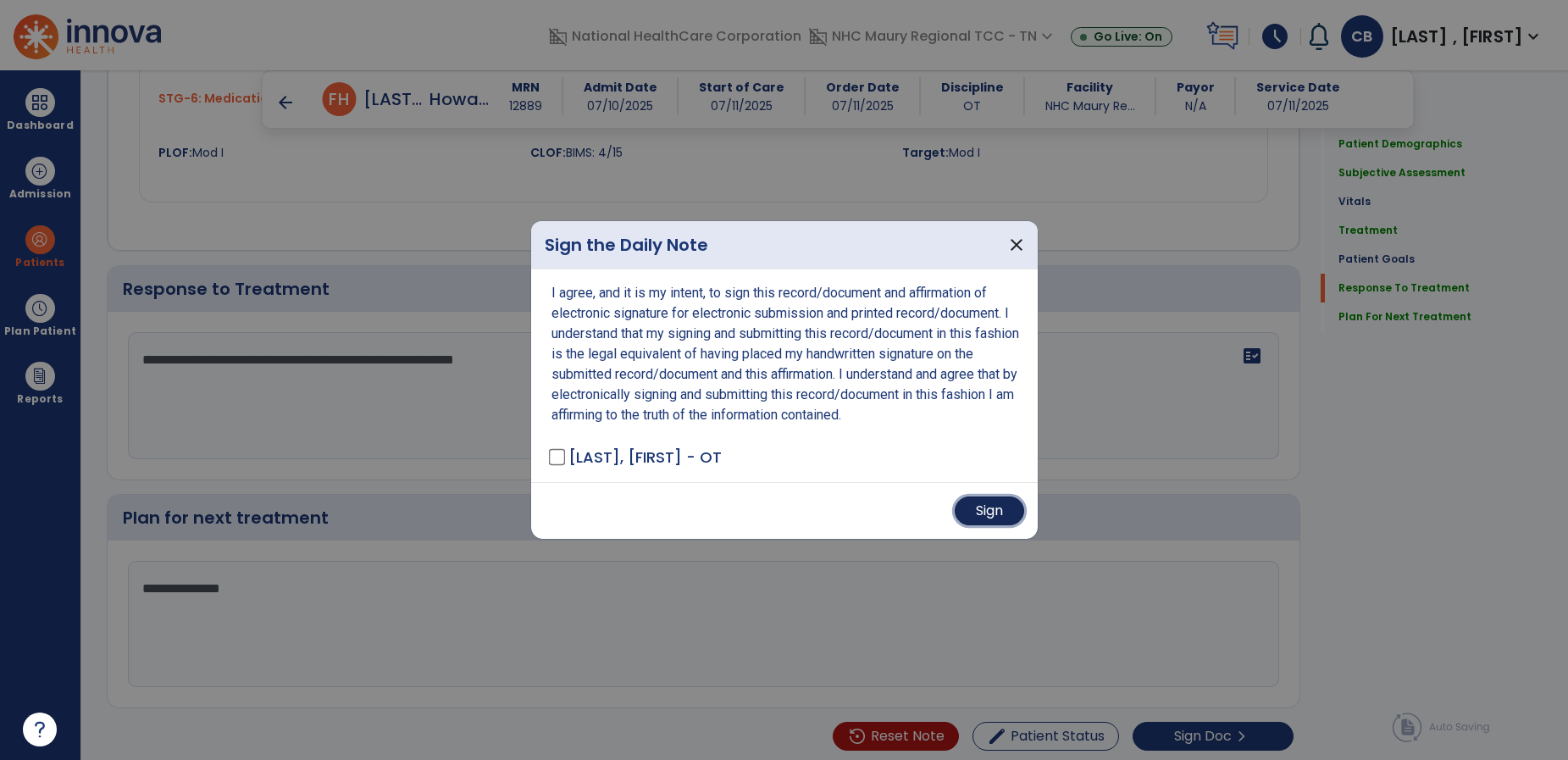 click on "Sign" at bounding box center (989, 511) 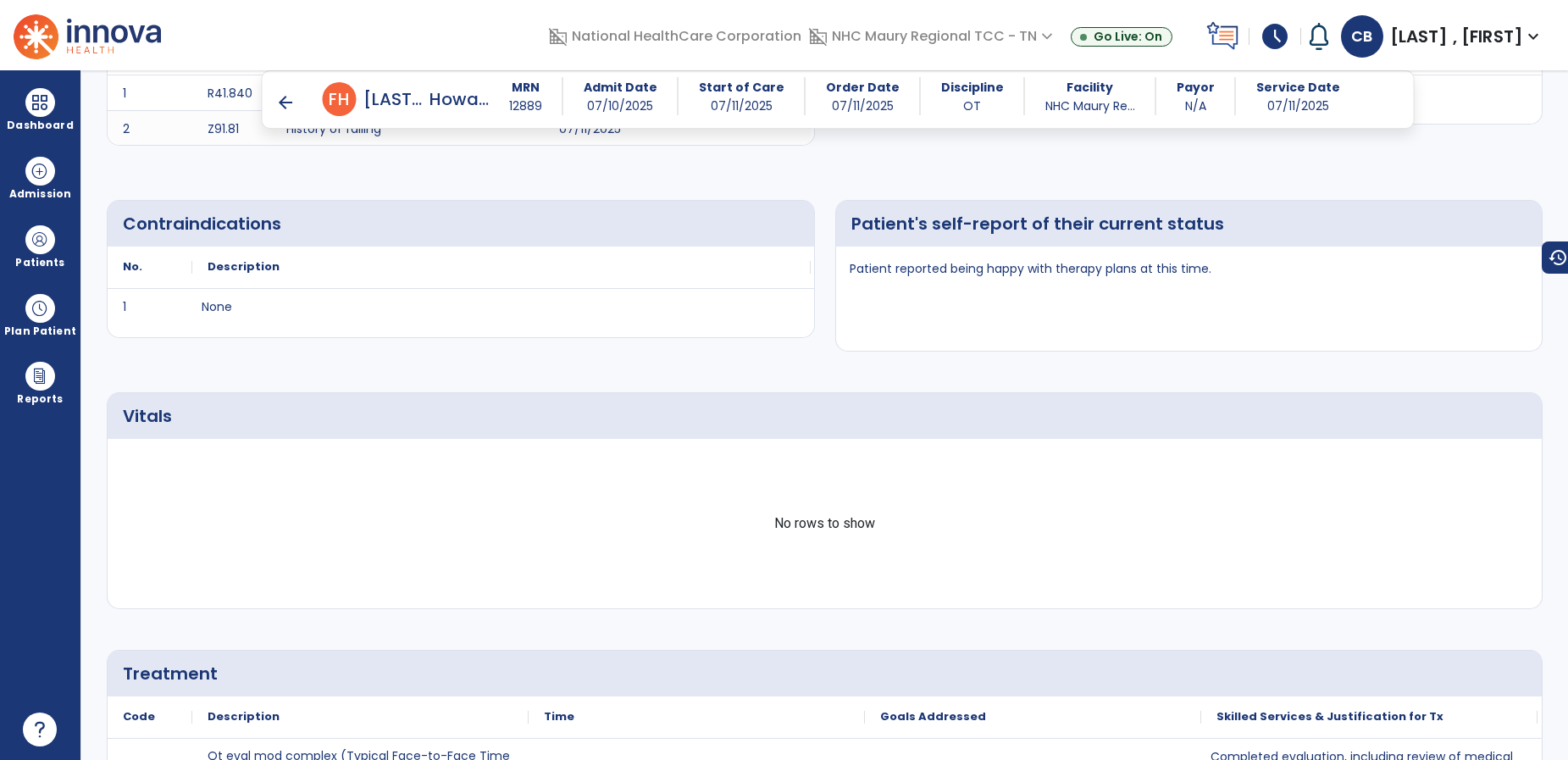 scroll, scrollTop: 0, scrollLeft: 0, axis: both 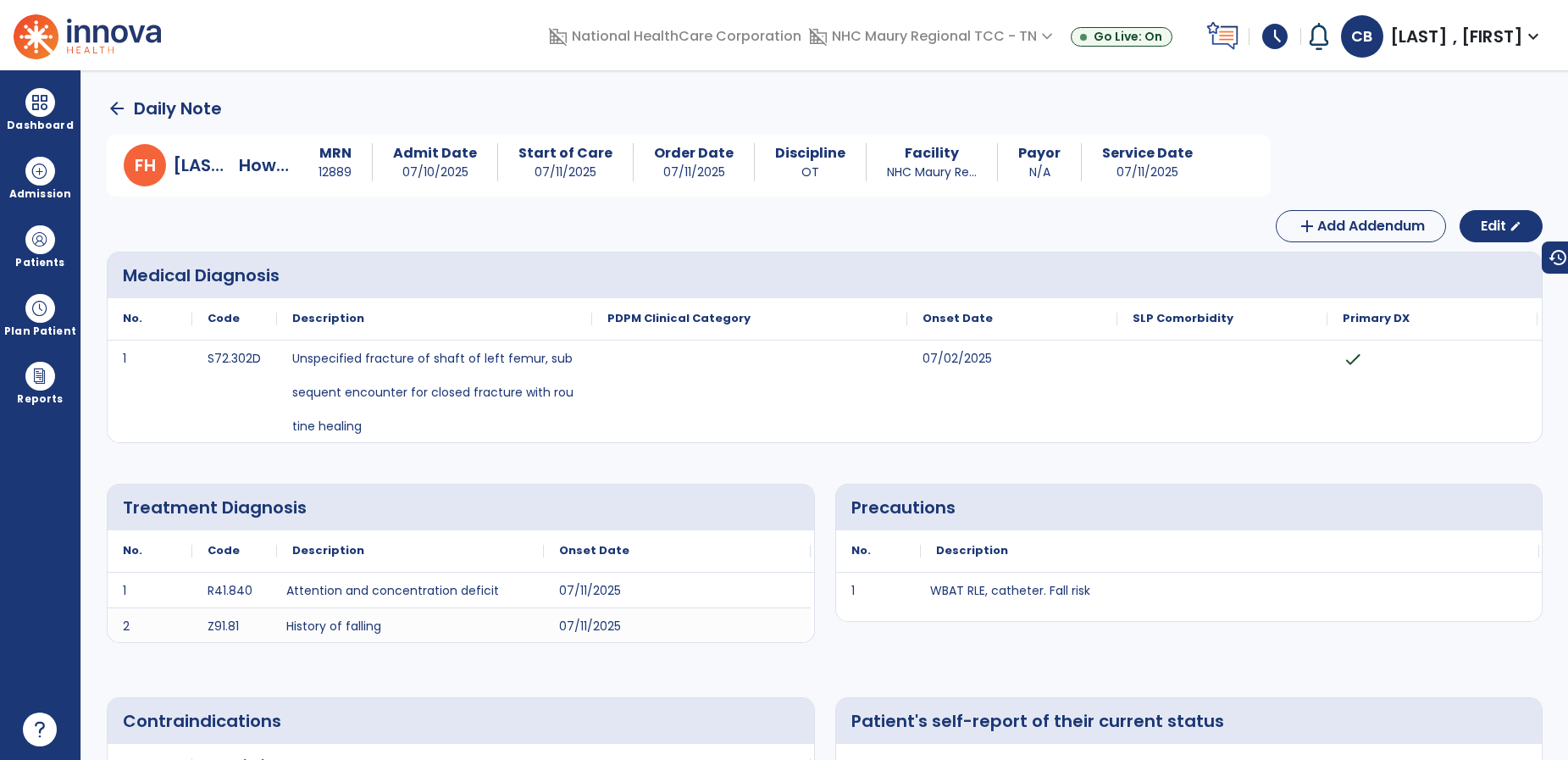 click on "arrow_back   Daily Note" 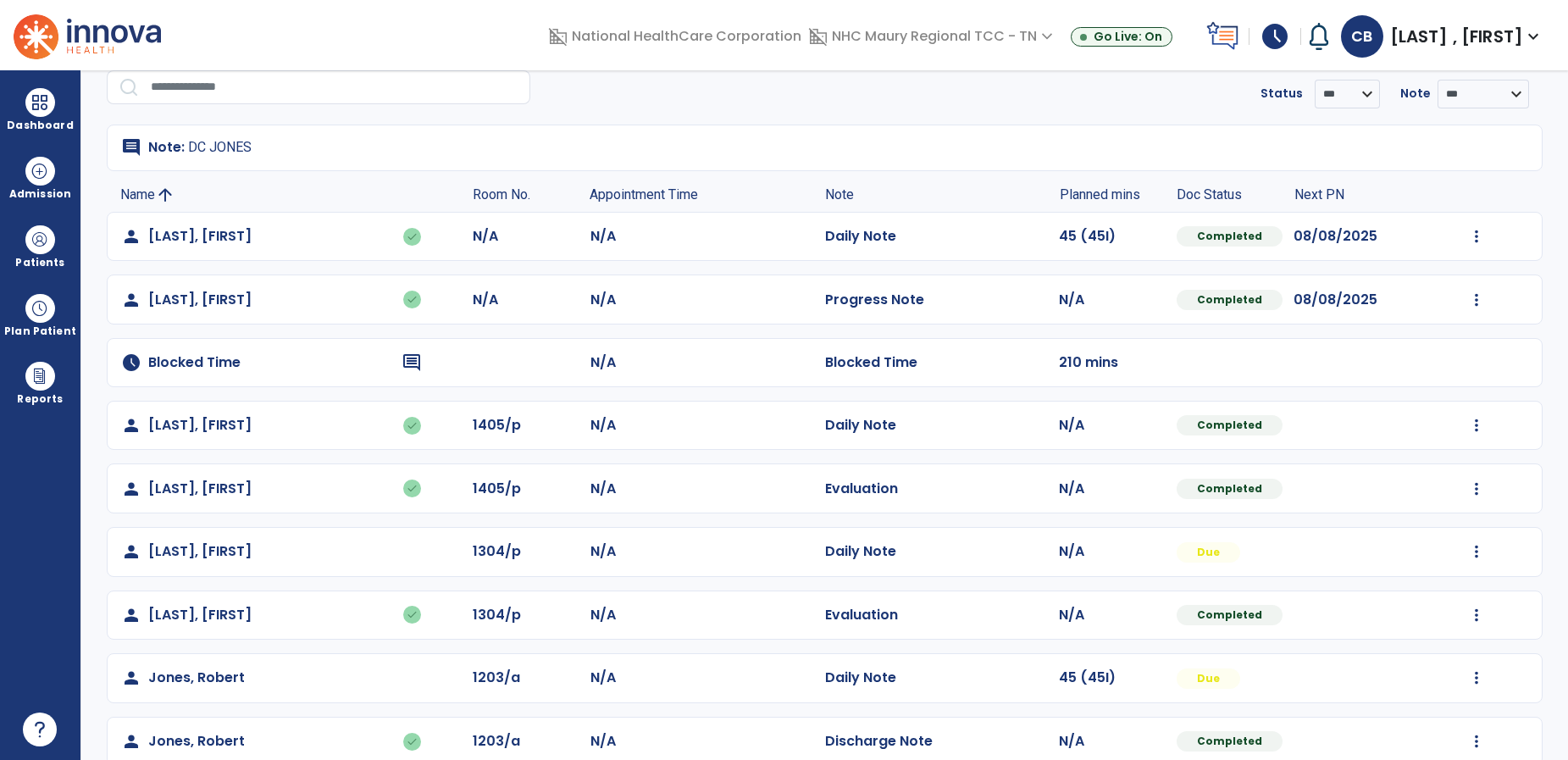 scroll, scrollTop: 77, scrollLeft: 0, axis: vertical 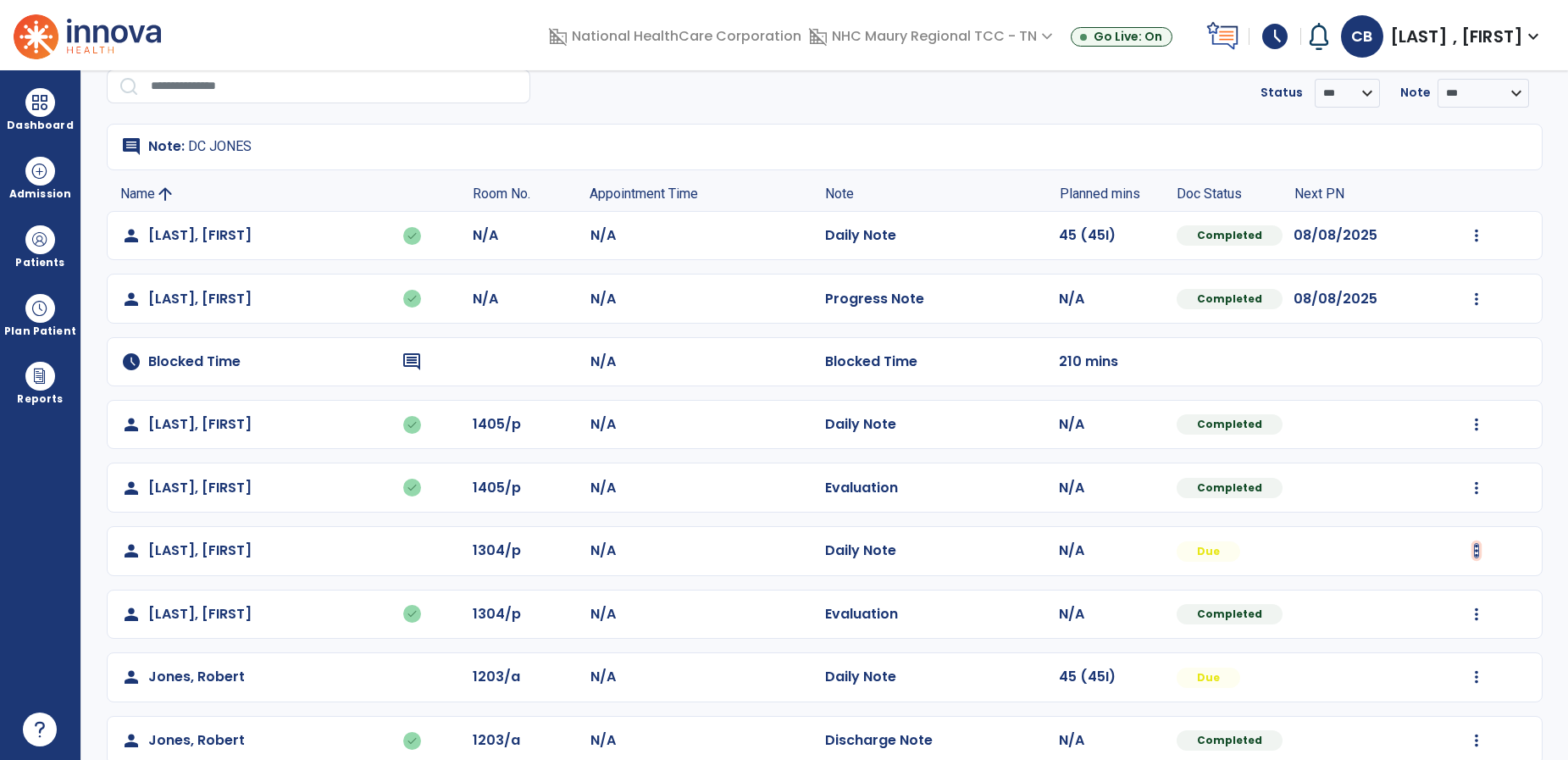 click at bounding box center [1477, 236] 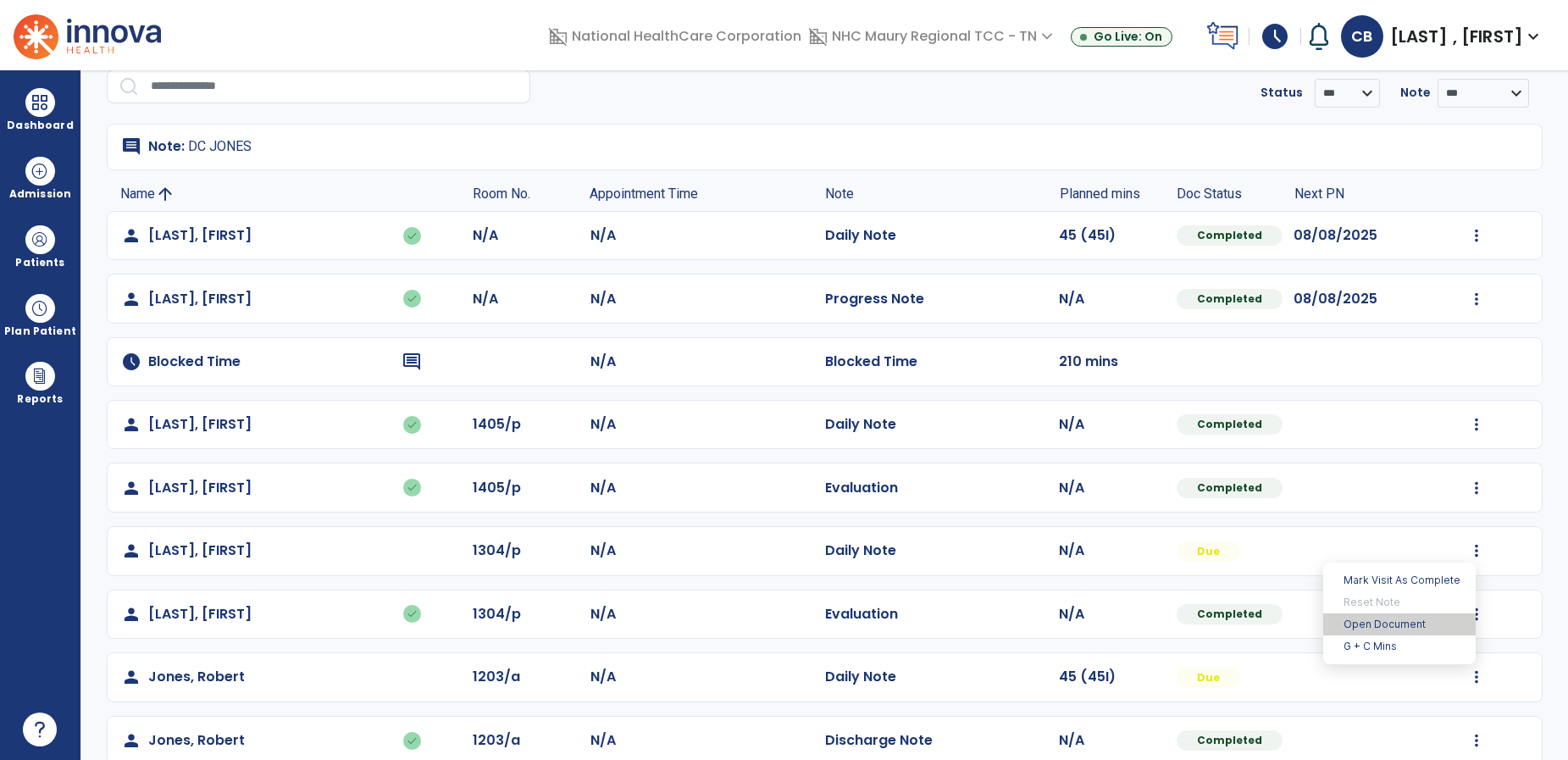 click on "Open Document" at bounding box center (1399, 624) 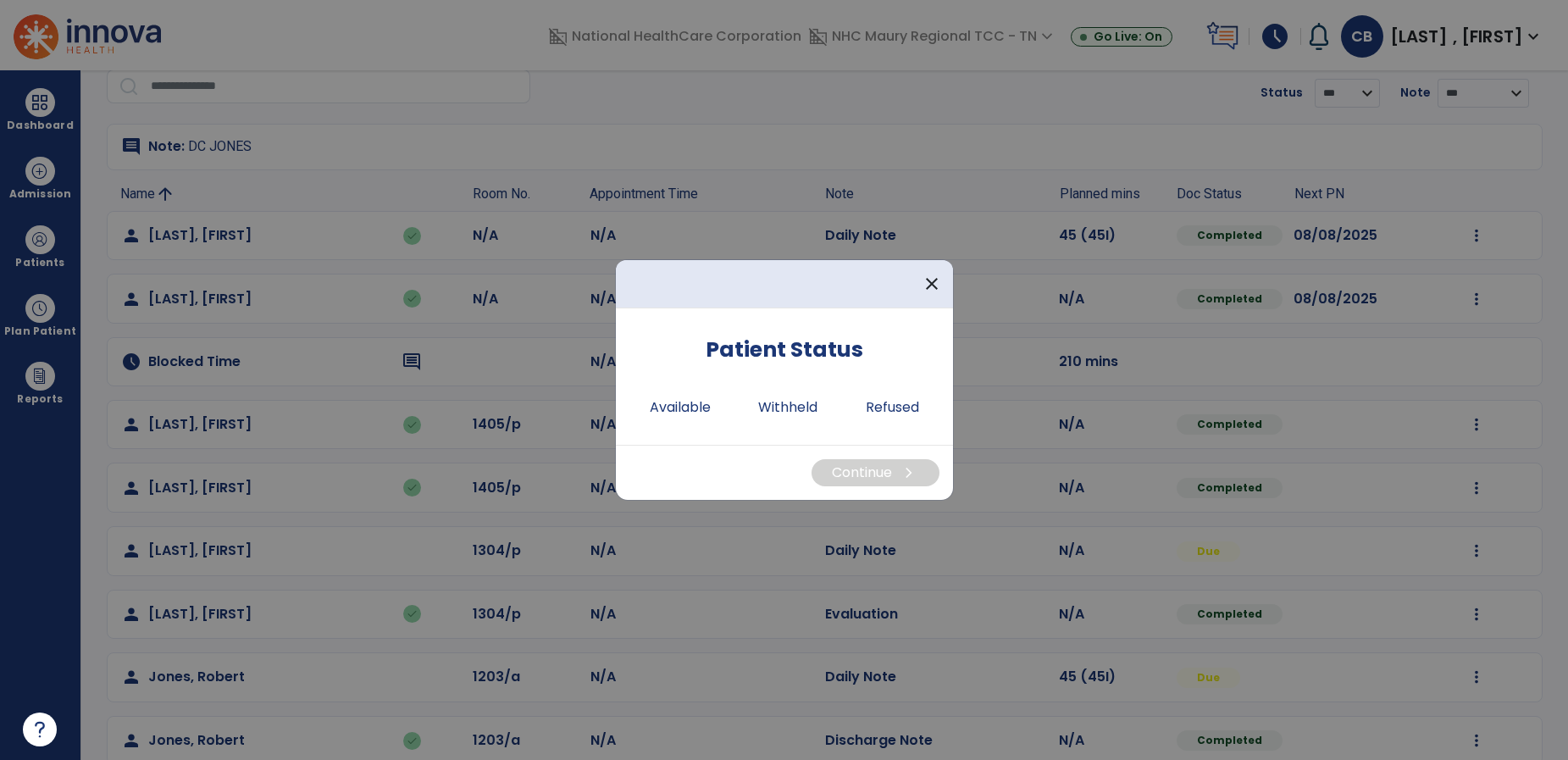 click on "Patient Status  Available   Withheld   Refused" at bounding box center [784, 383] 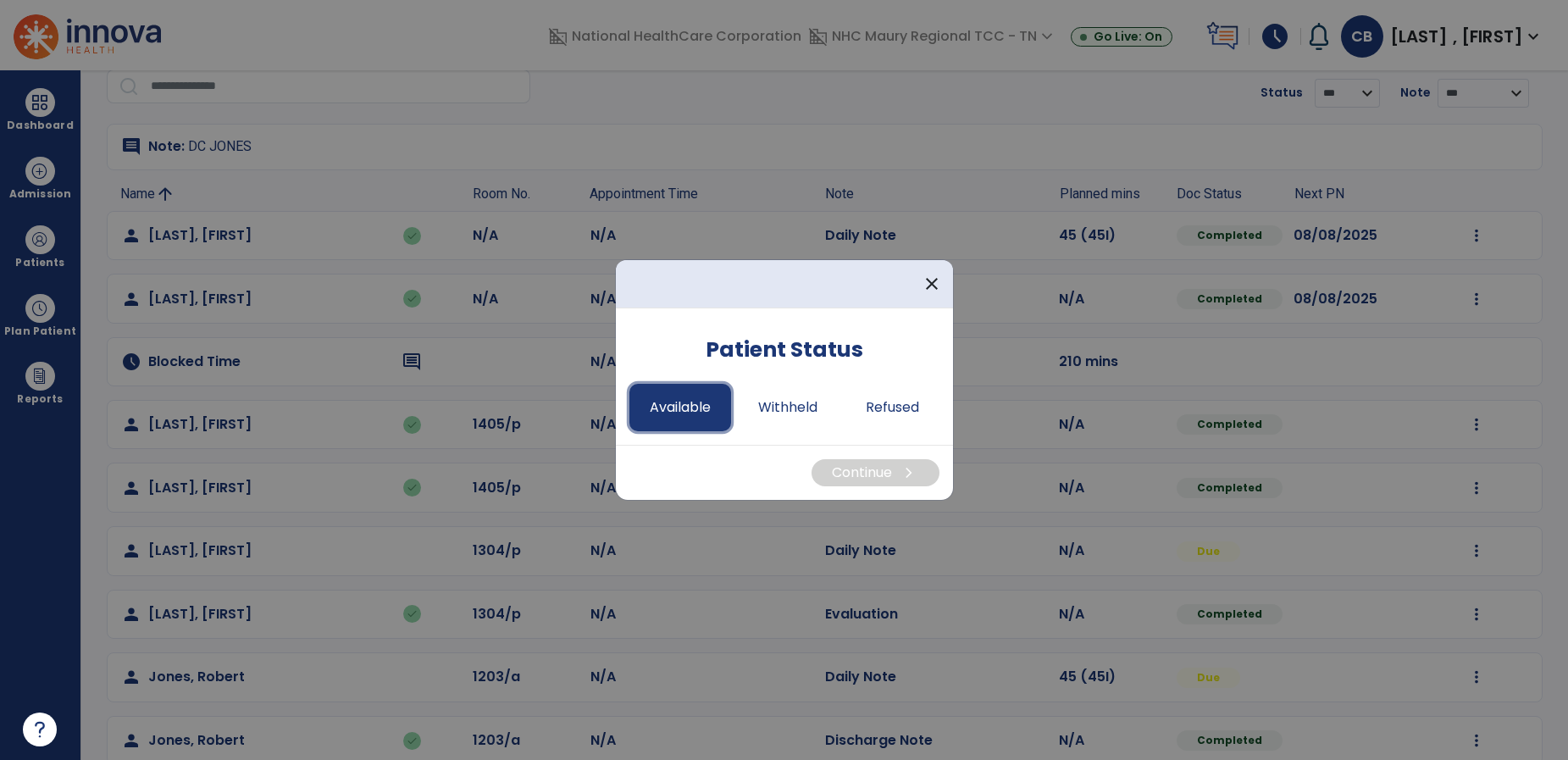 click on "Available" at bounding box center [680, 408] 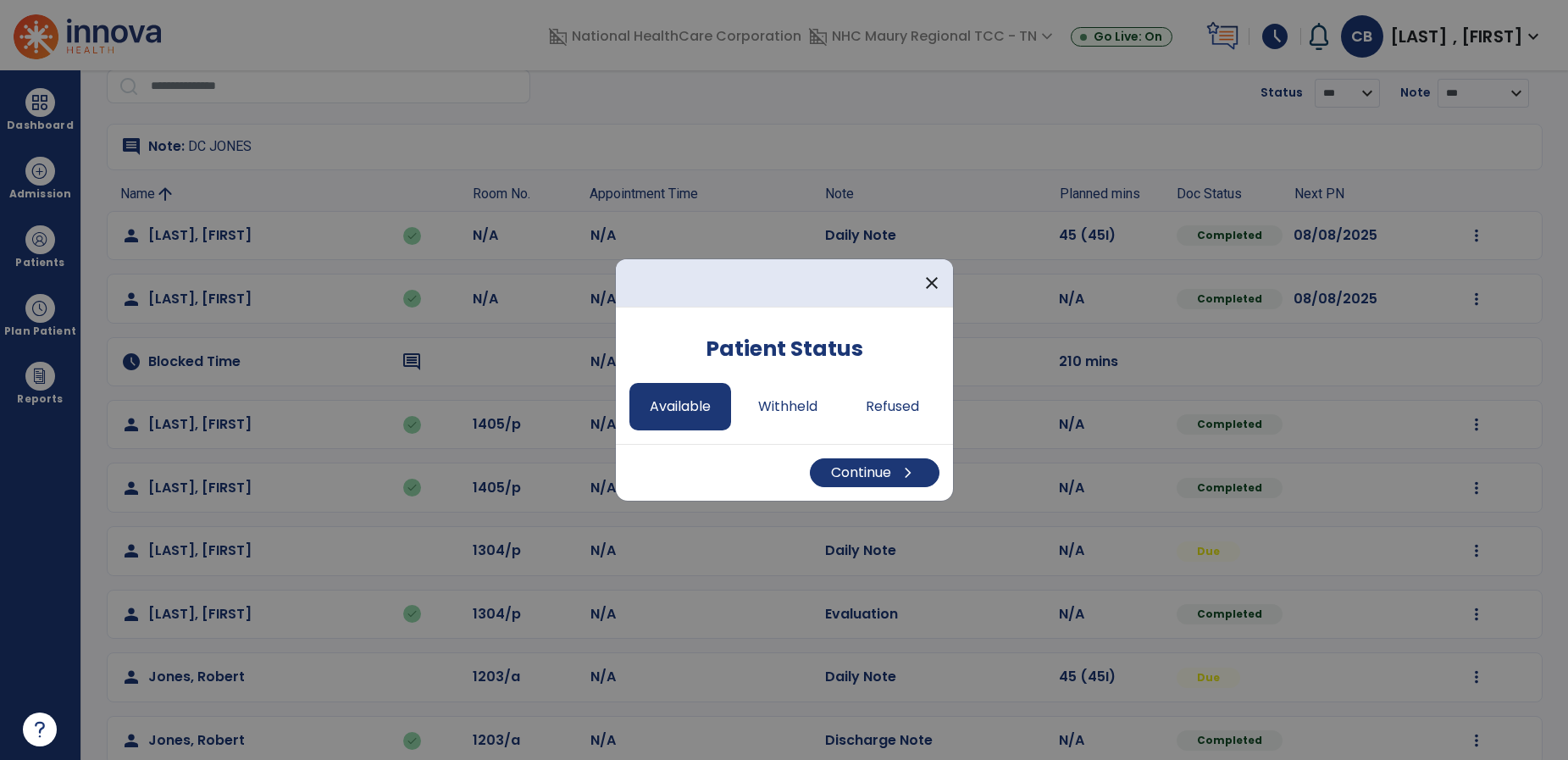 click on "Continue   chevron_right" at bounding box center (784, 472) 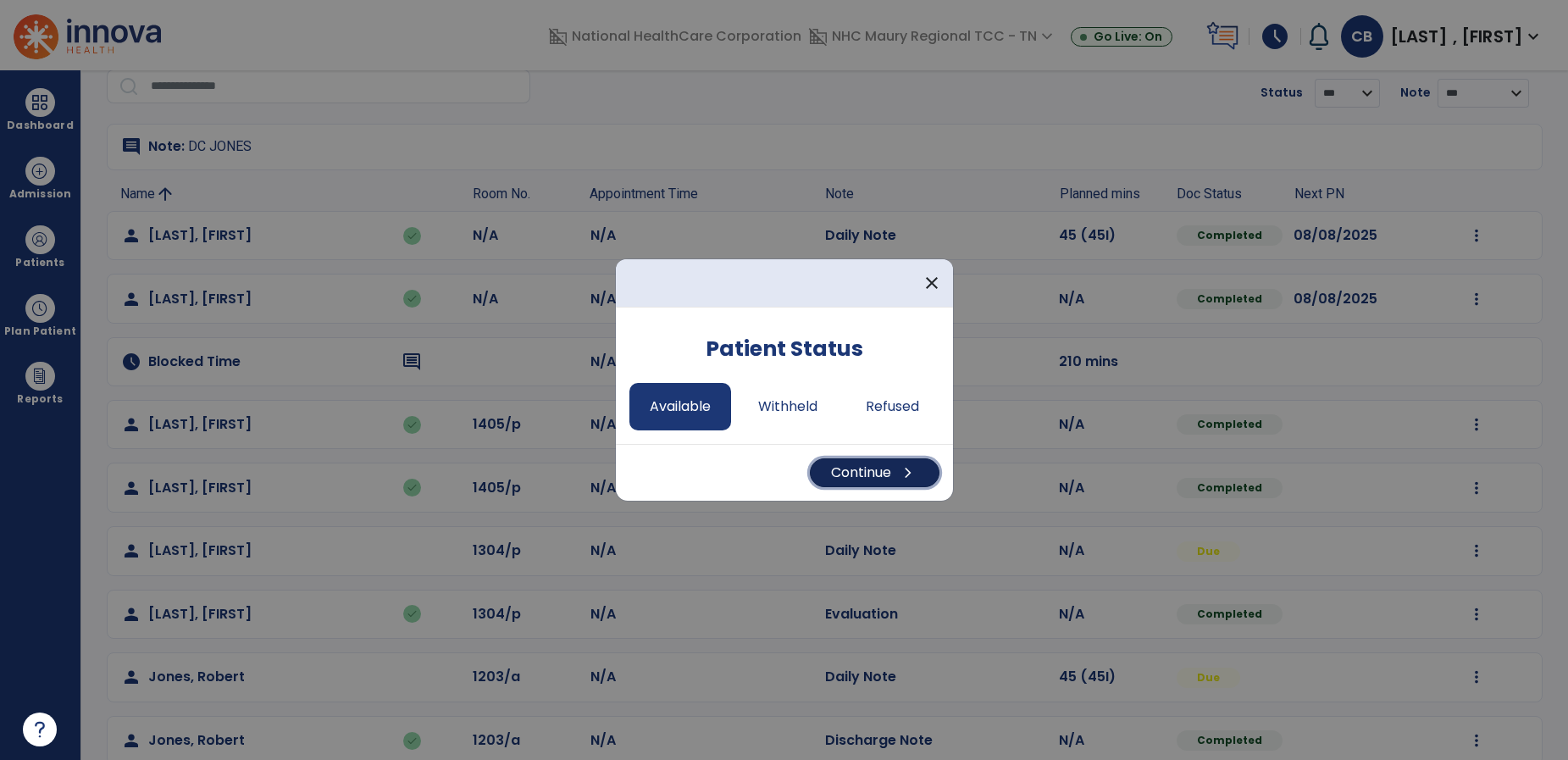 click on "Continue   chevron_right" at bounding box center (874, 473) 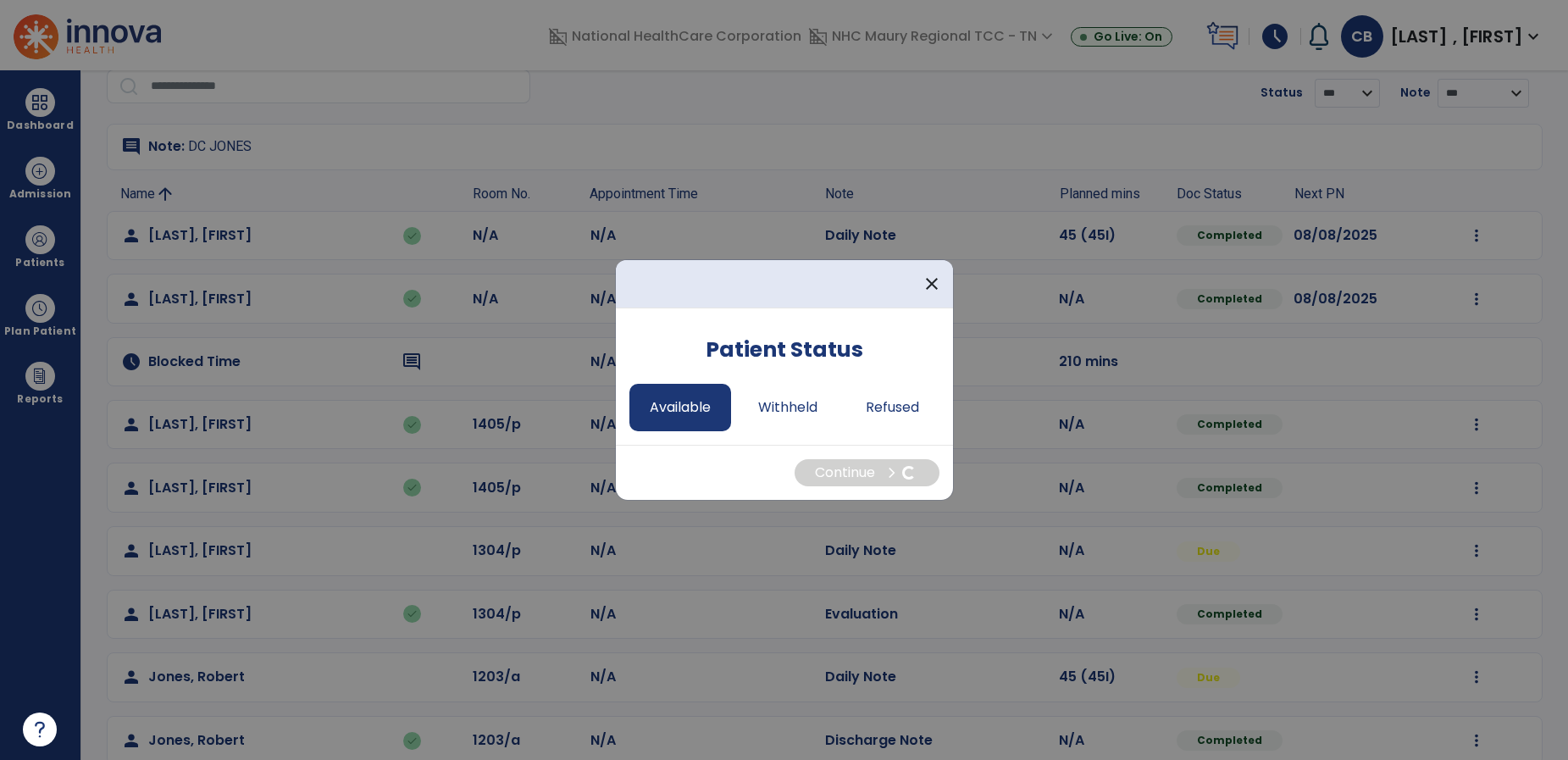 select on "*" 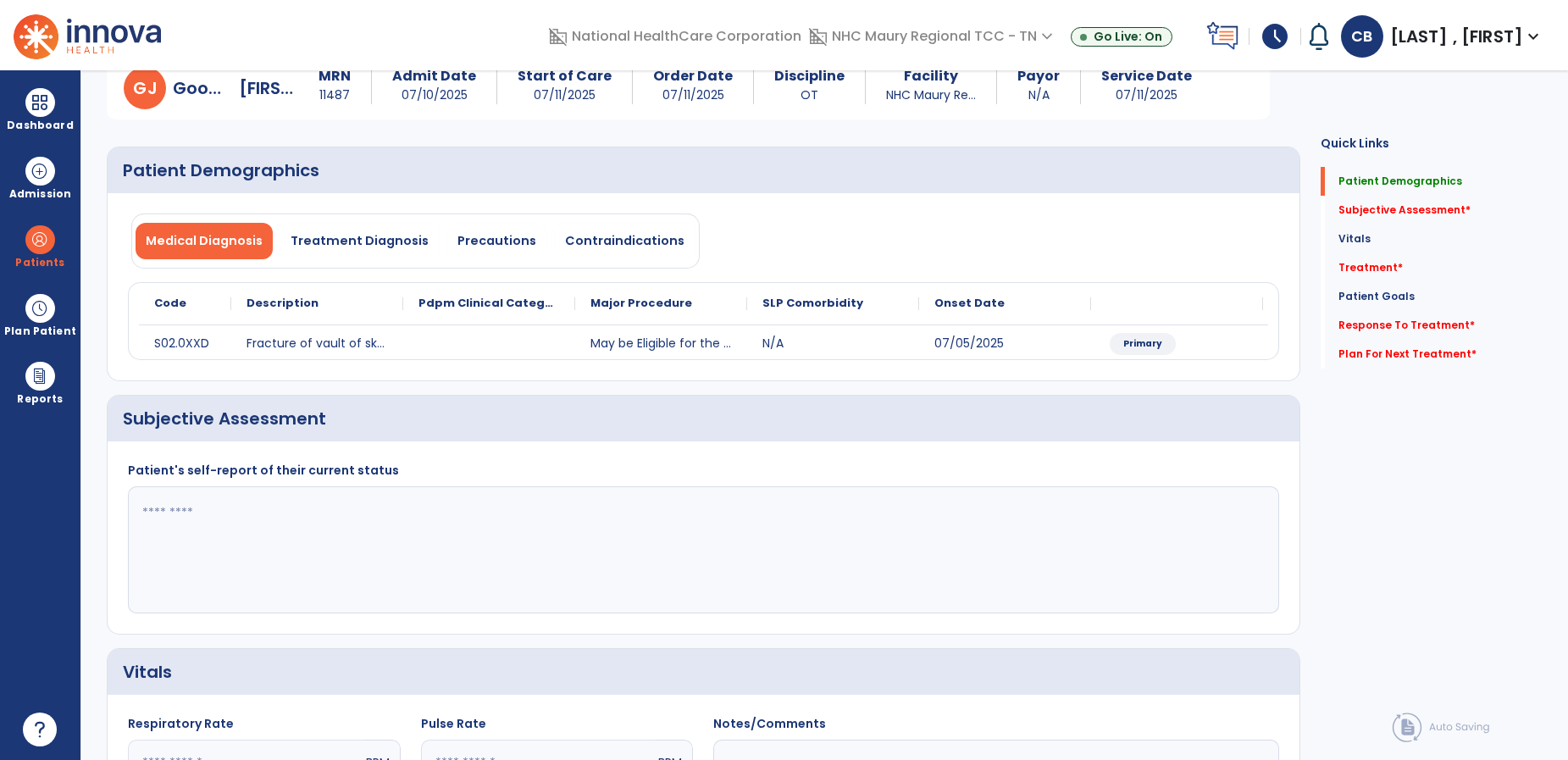 click 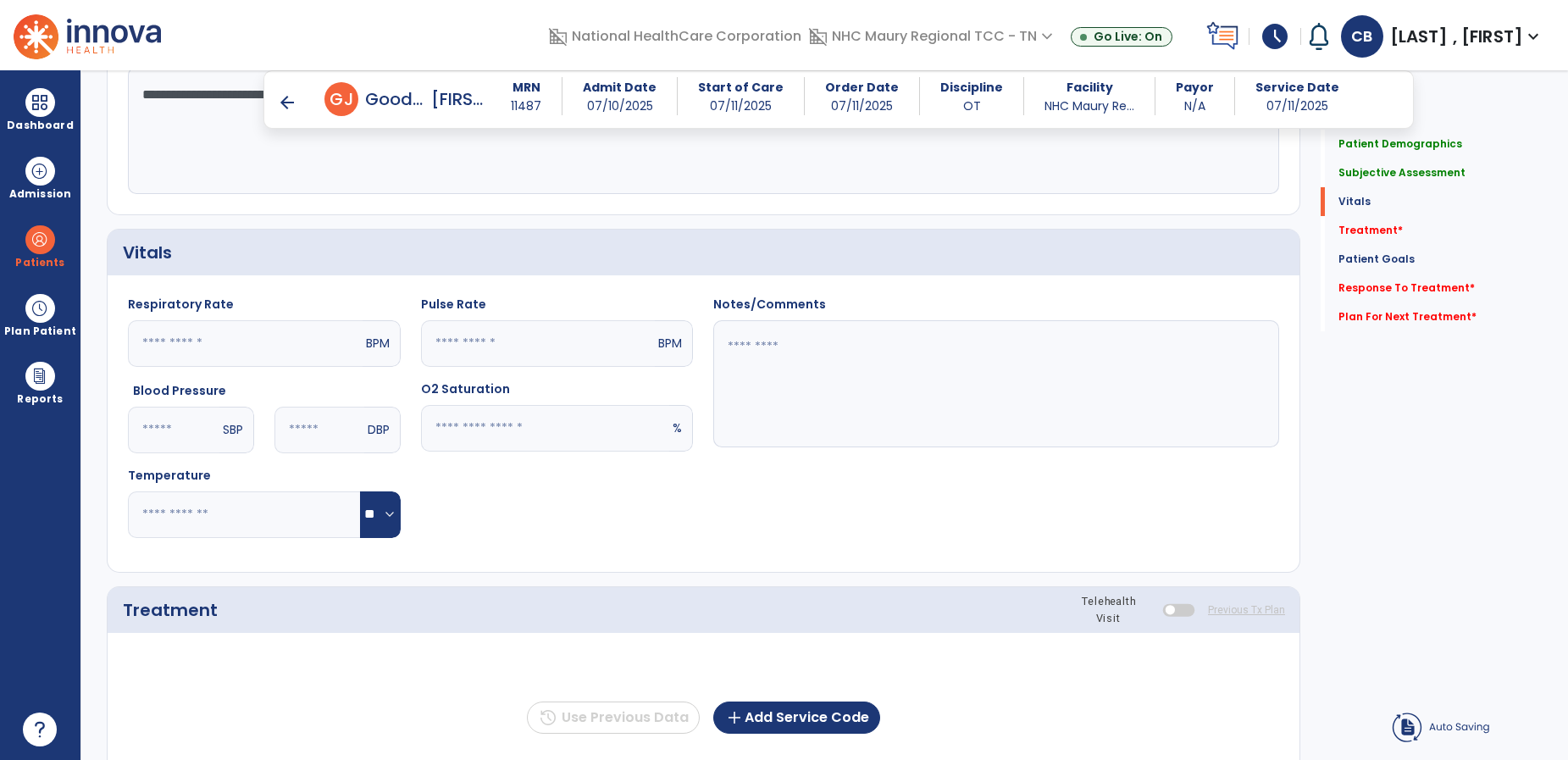 scroll, scrollTop: 727, scrollLeft: 0, axis: vertical 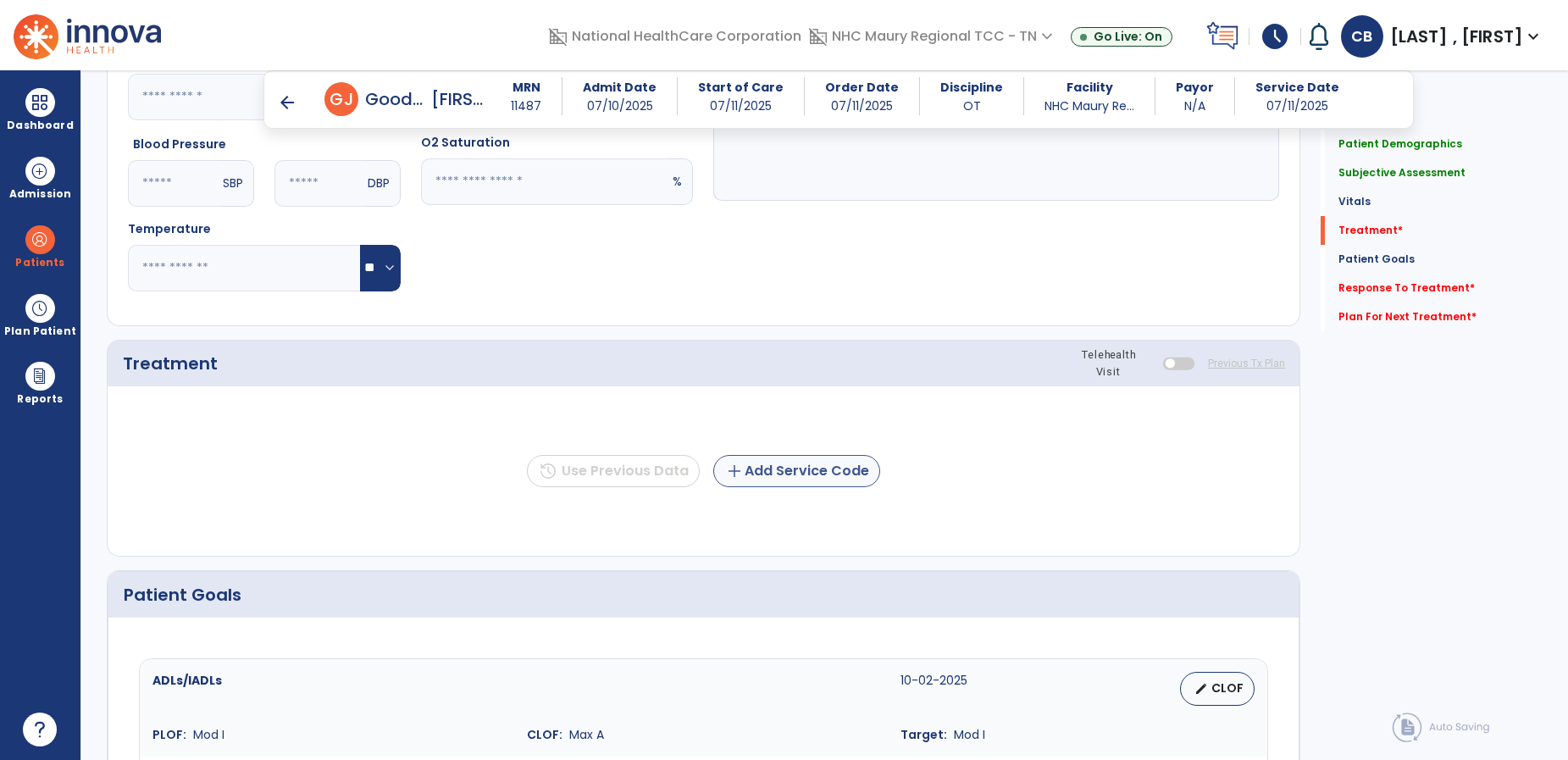 type on "**********" 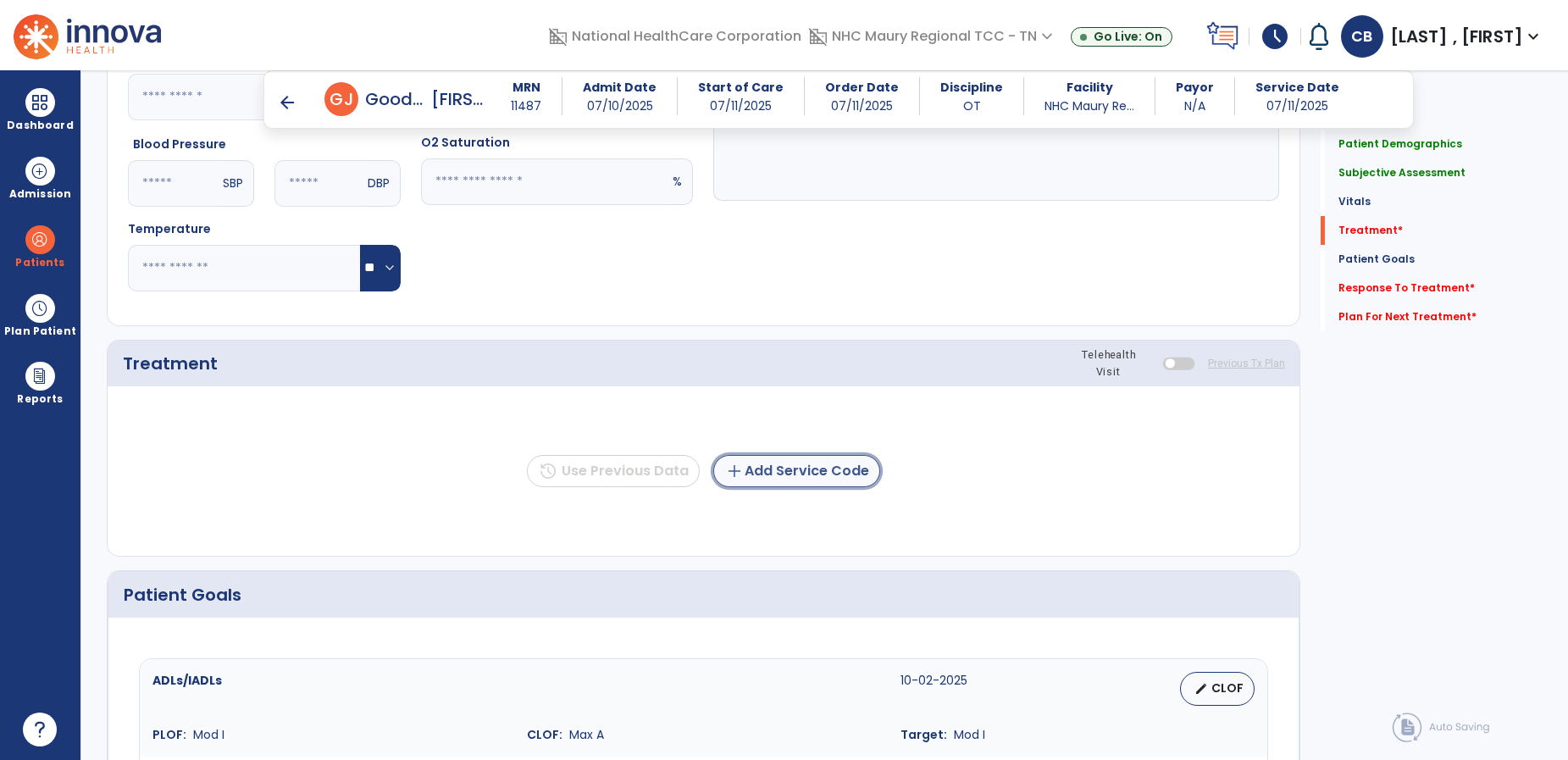 click on "add  Add Service Code" 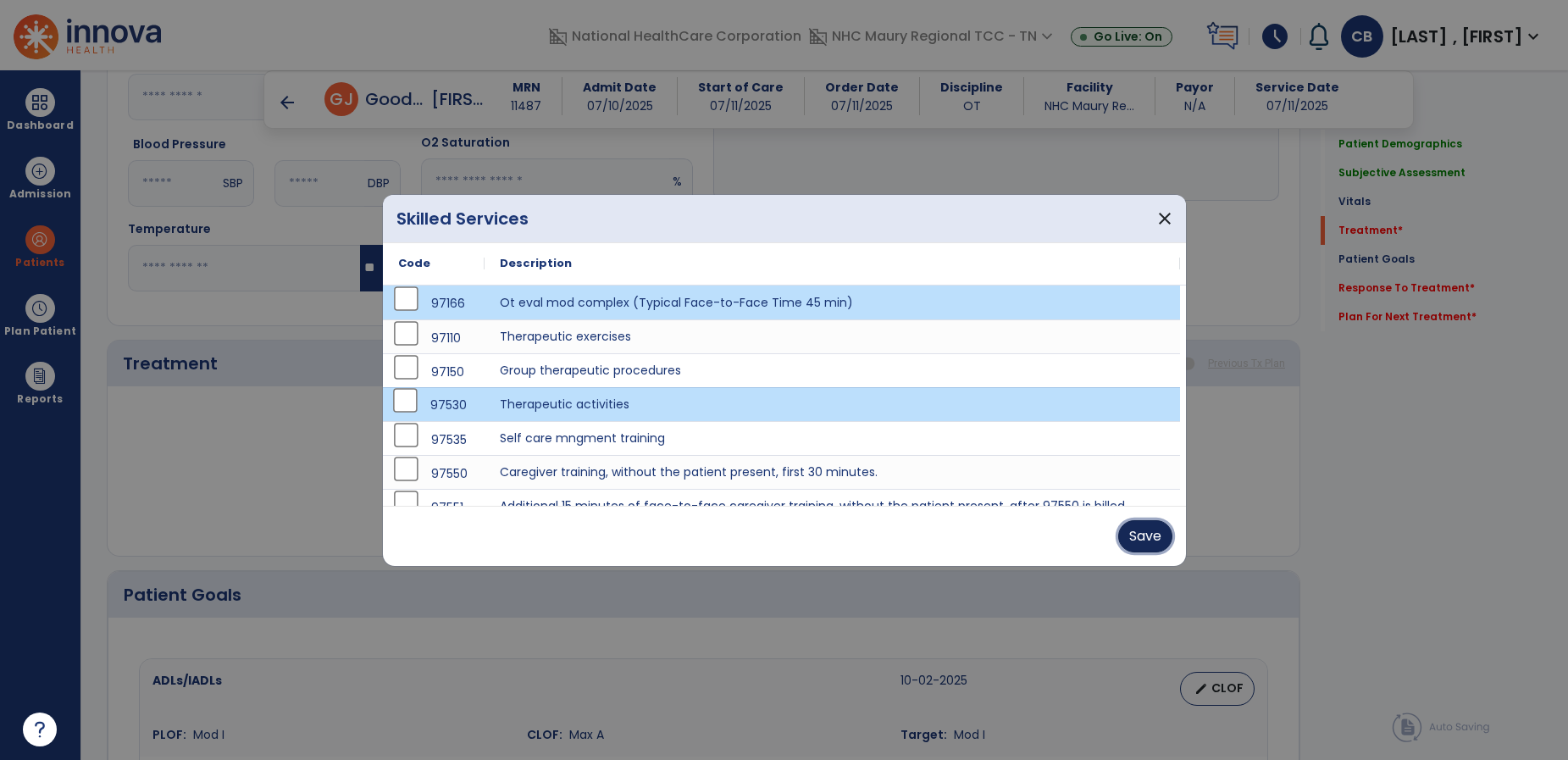 click on "Save" at bounding box center [1145, 536] 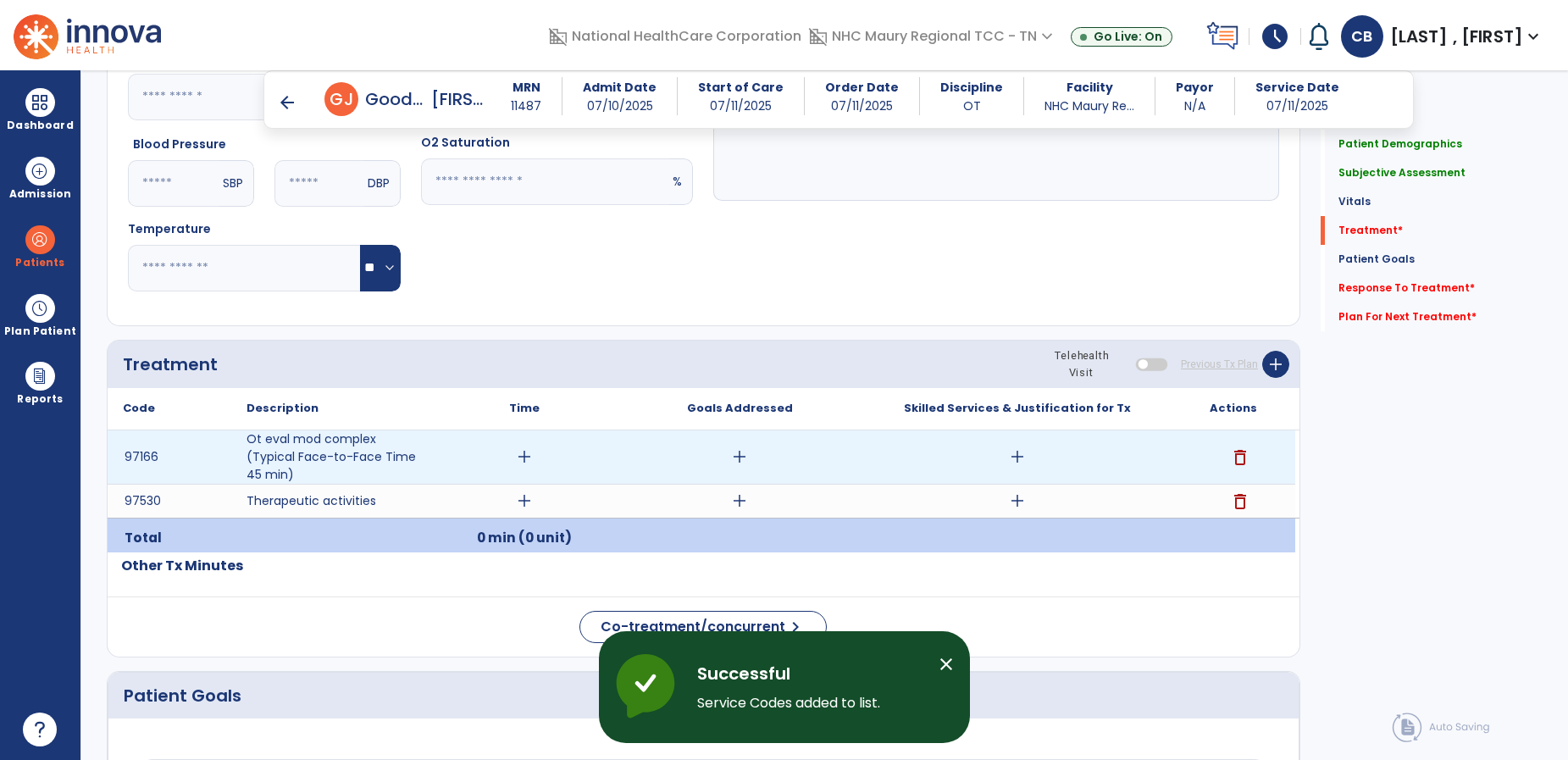 click on "add" at bounding box center [524, 457] 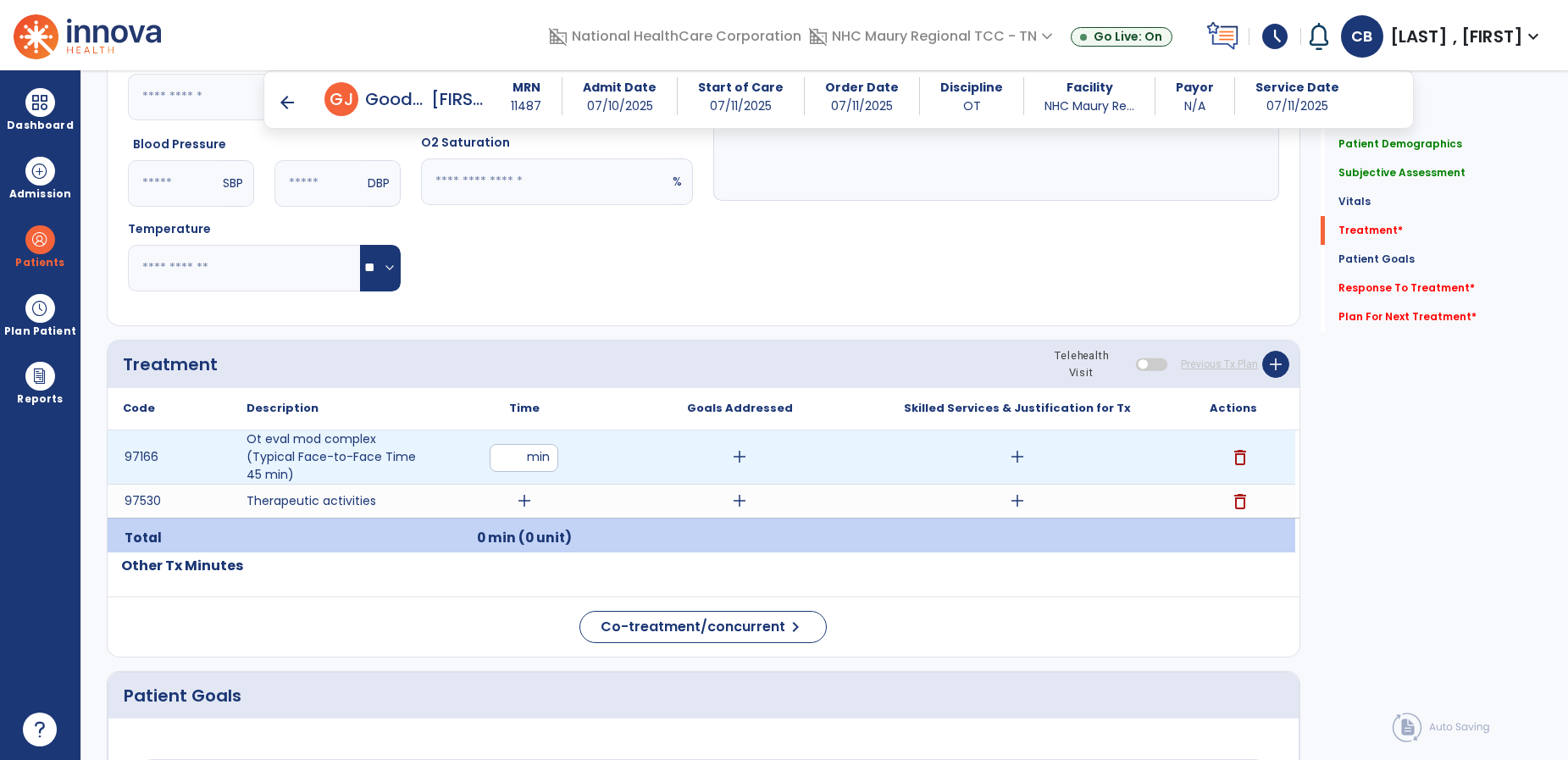 type on "**" 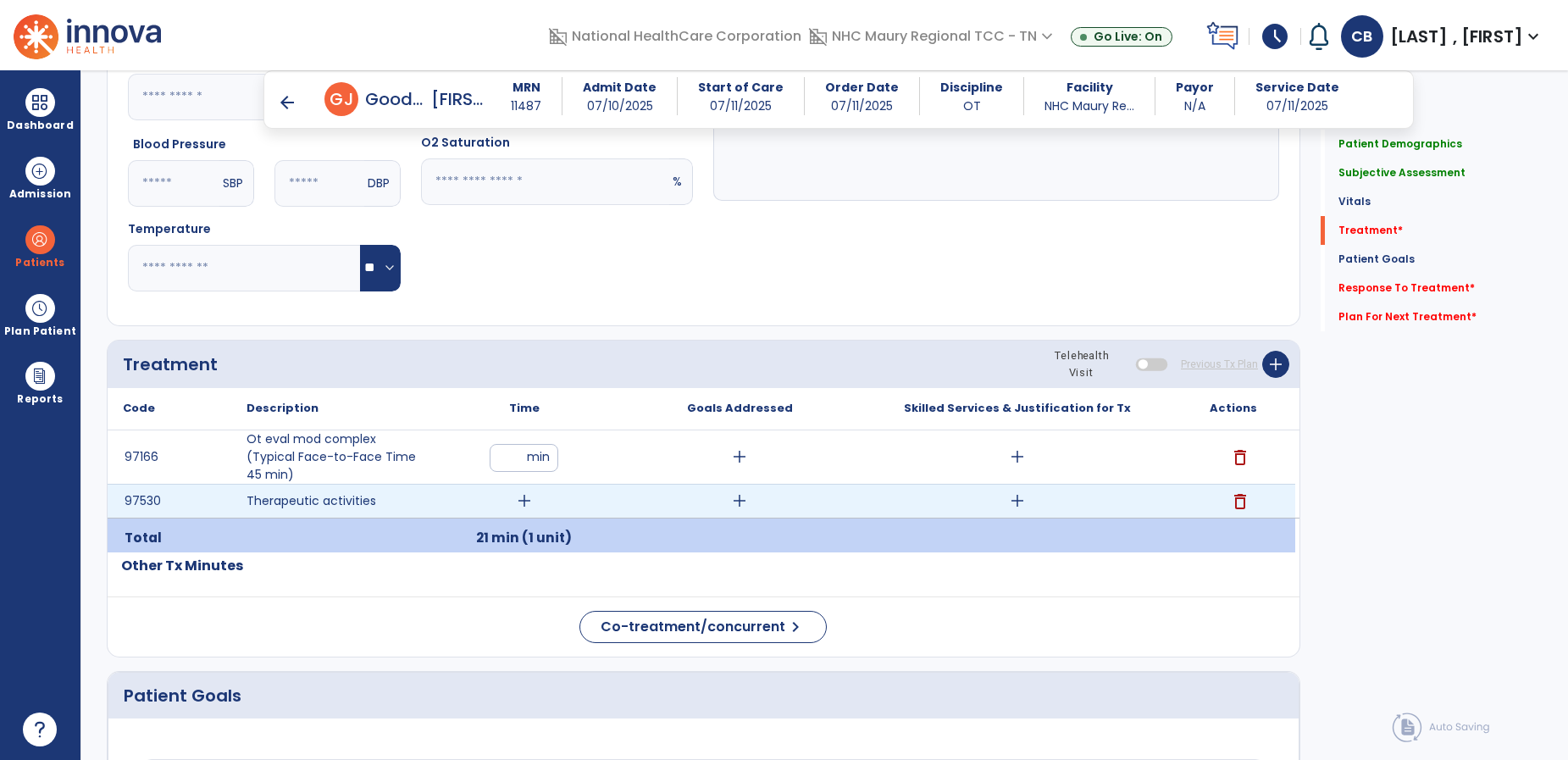 click on "add" at bounding box center (524, 501) 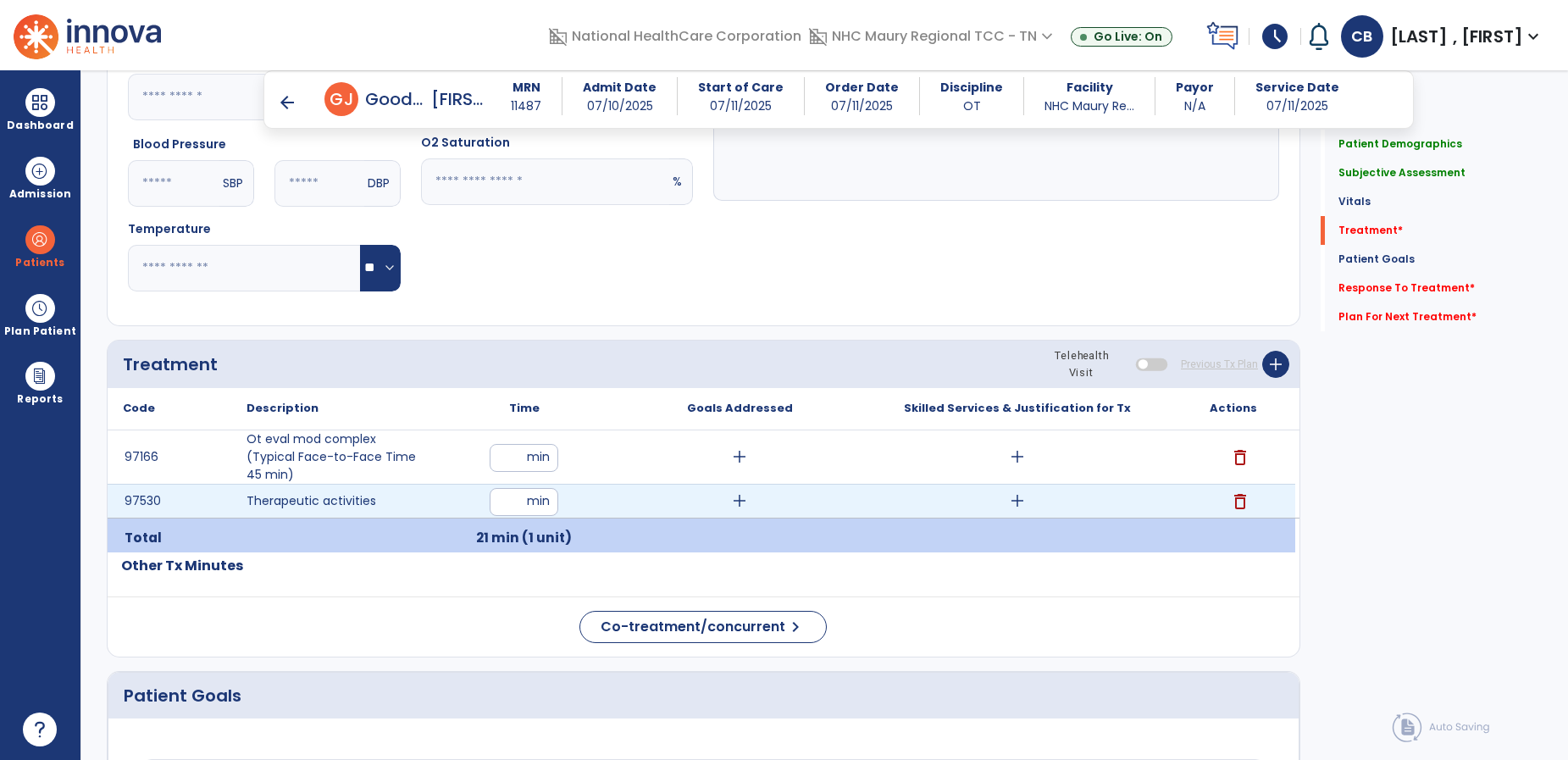 type on "**" 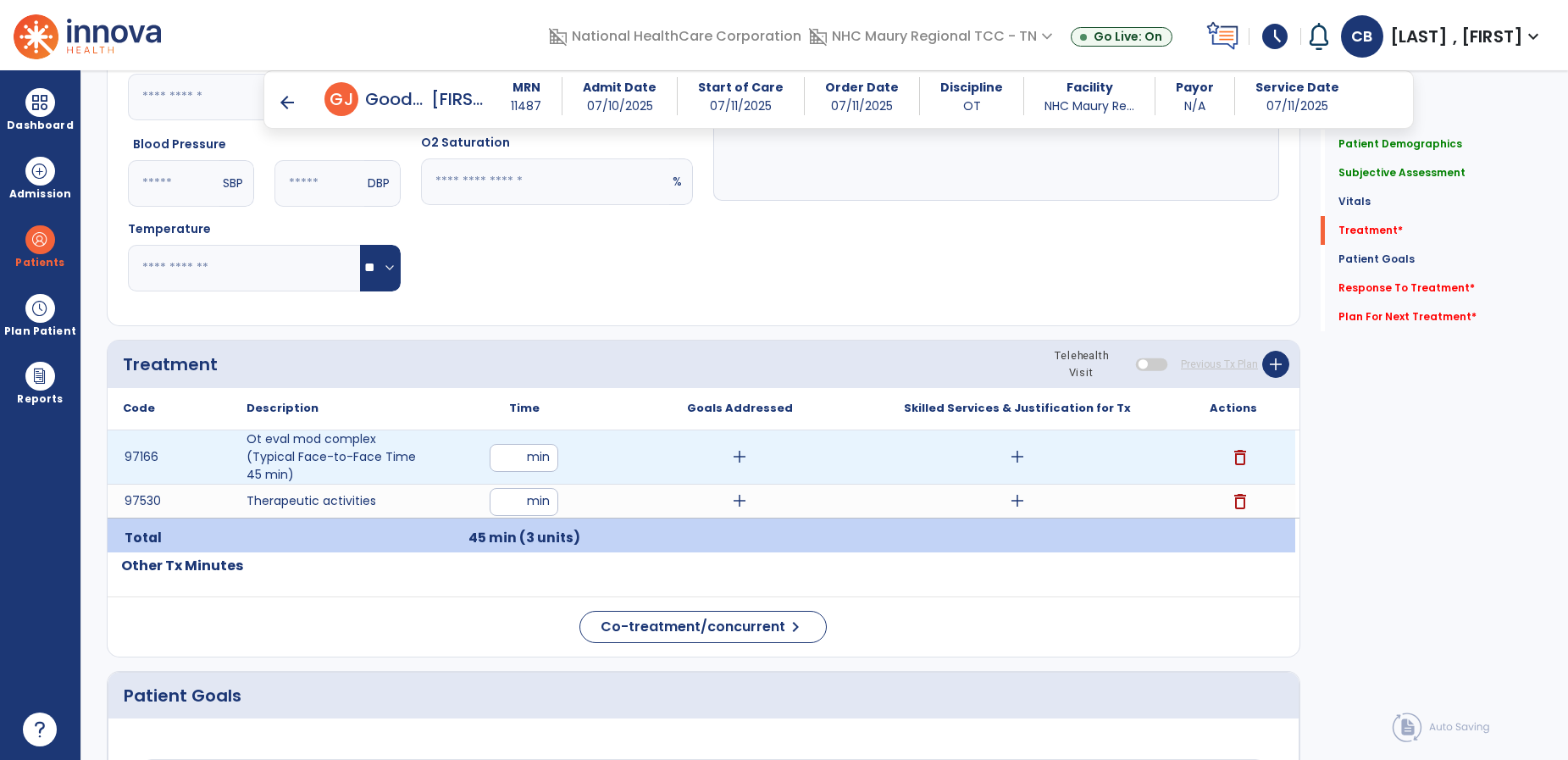 click on "add" at bounding box center [740, 457] 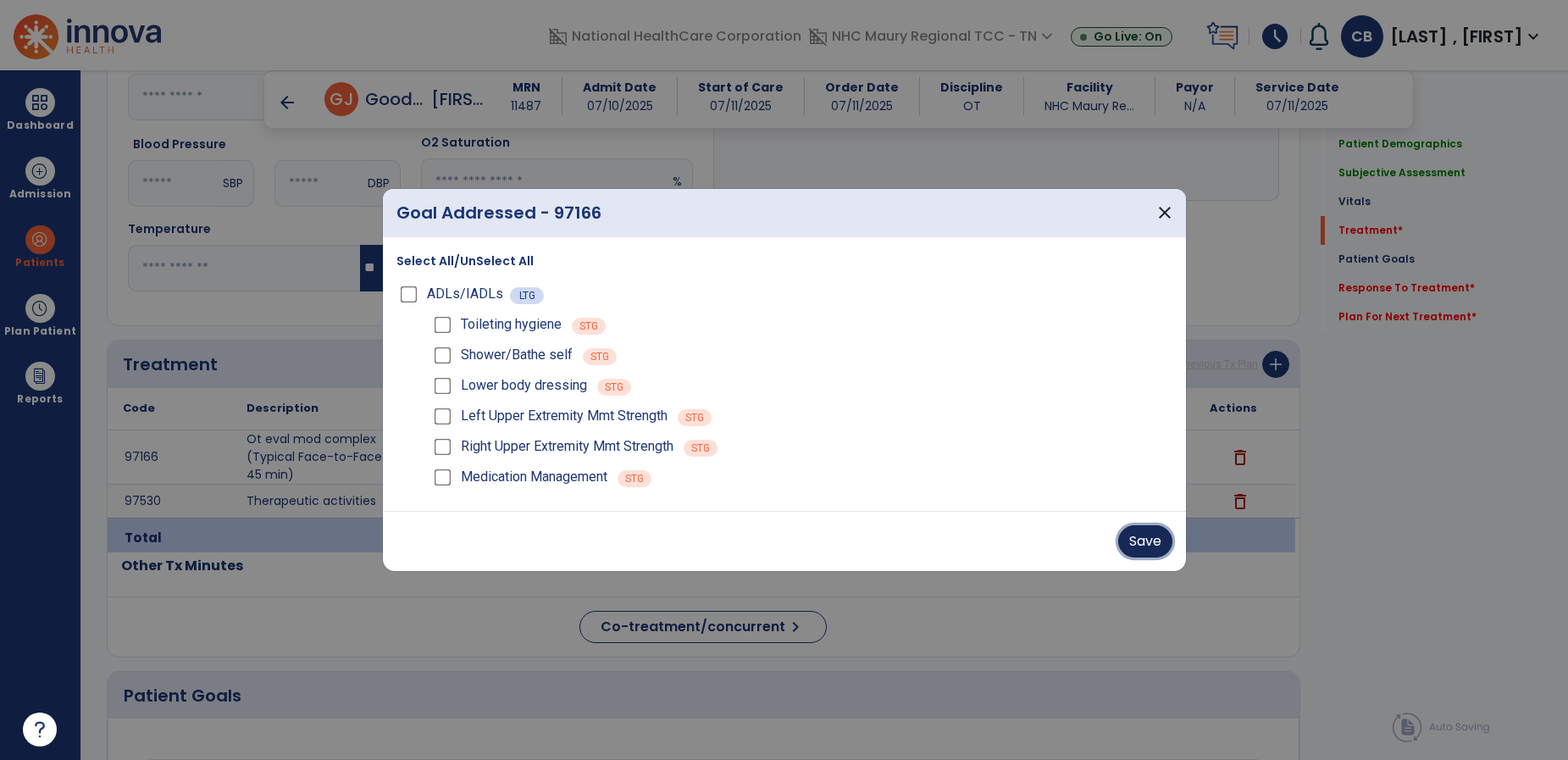 click on "Save" at bounding box center [1145, 541] 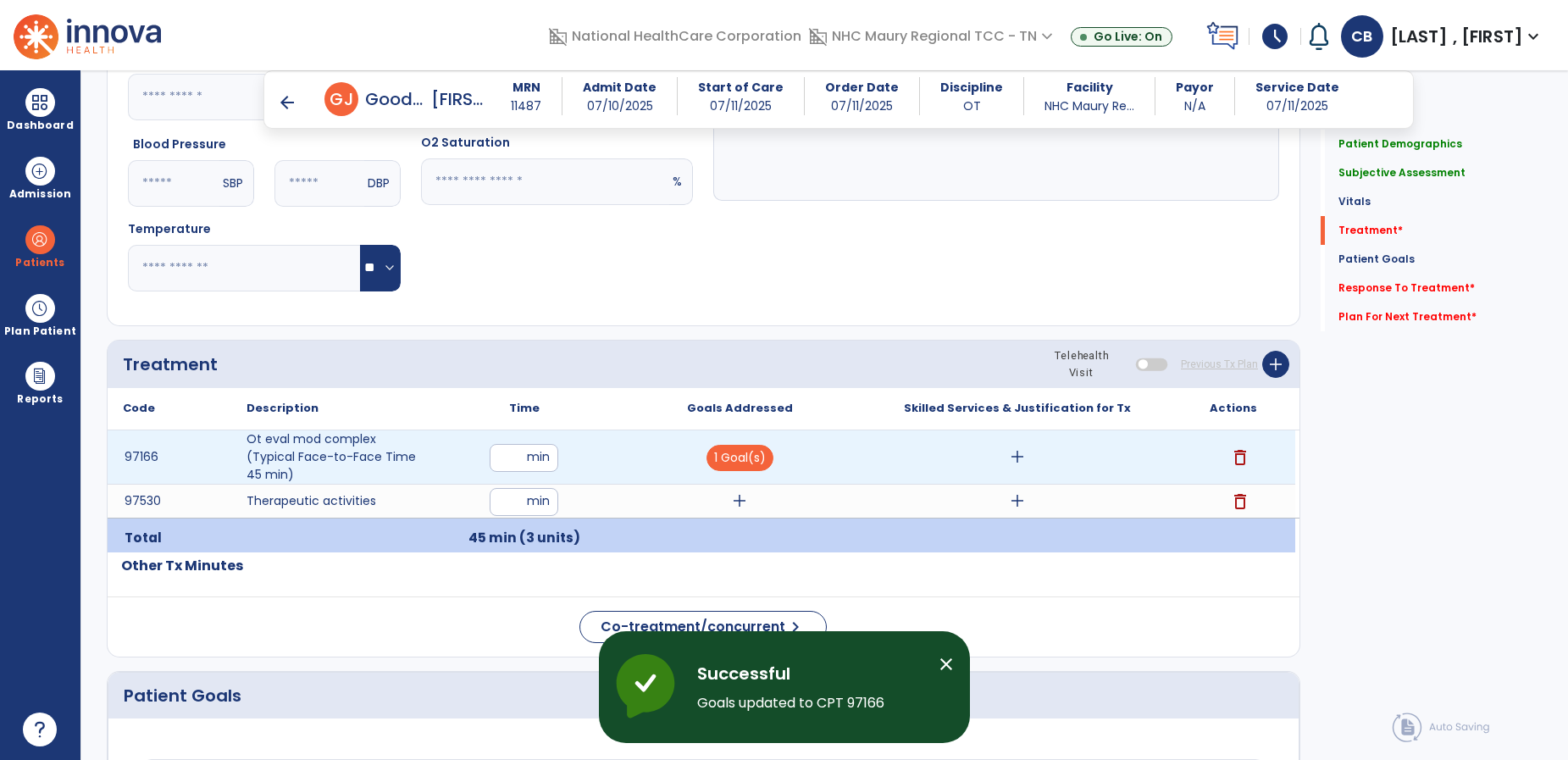 click on "add" at bounding box center [1017, 457] 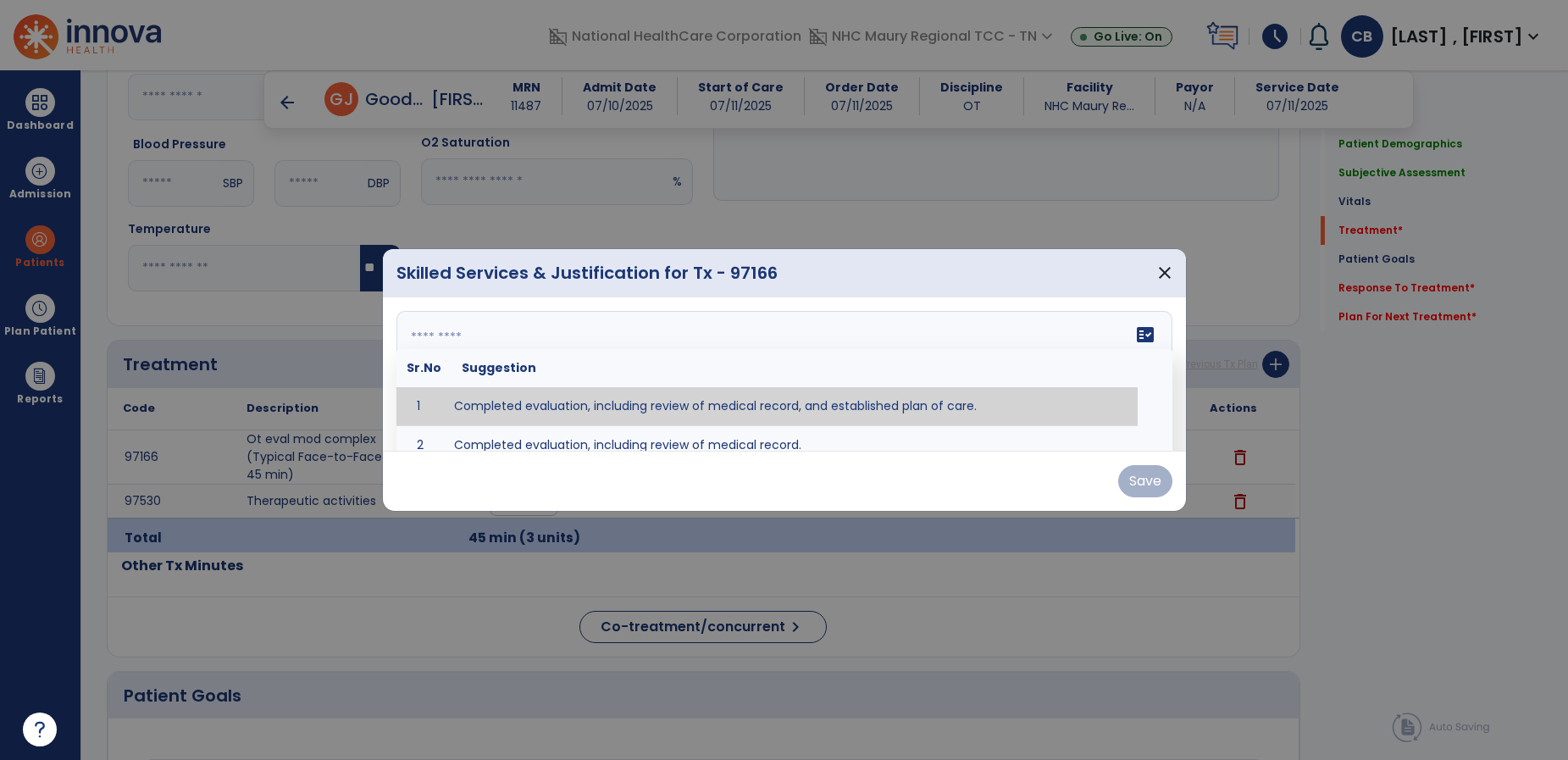 click on "fact_check  Sr.No Suggestion 1 Completed evaluation, including review of medical record, and established plan of care. 2 Completed evaluation, including review of medical record." at bounding box center (784, 374) 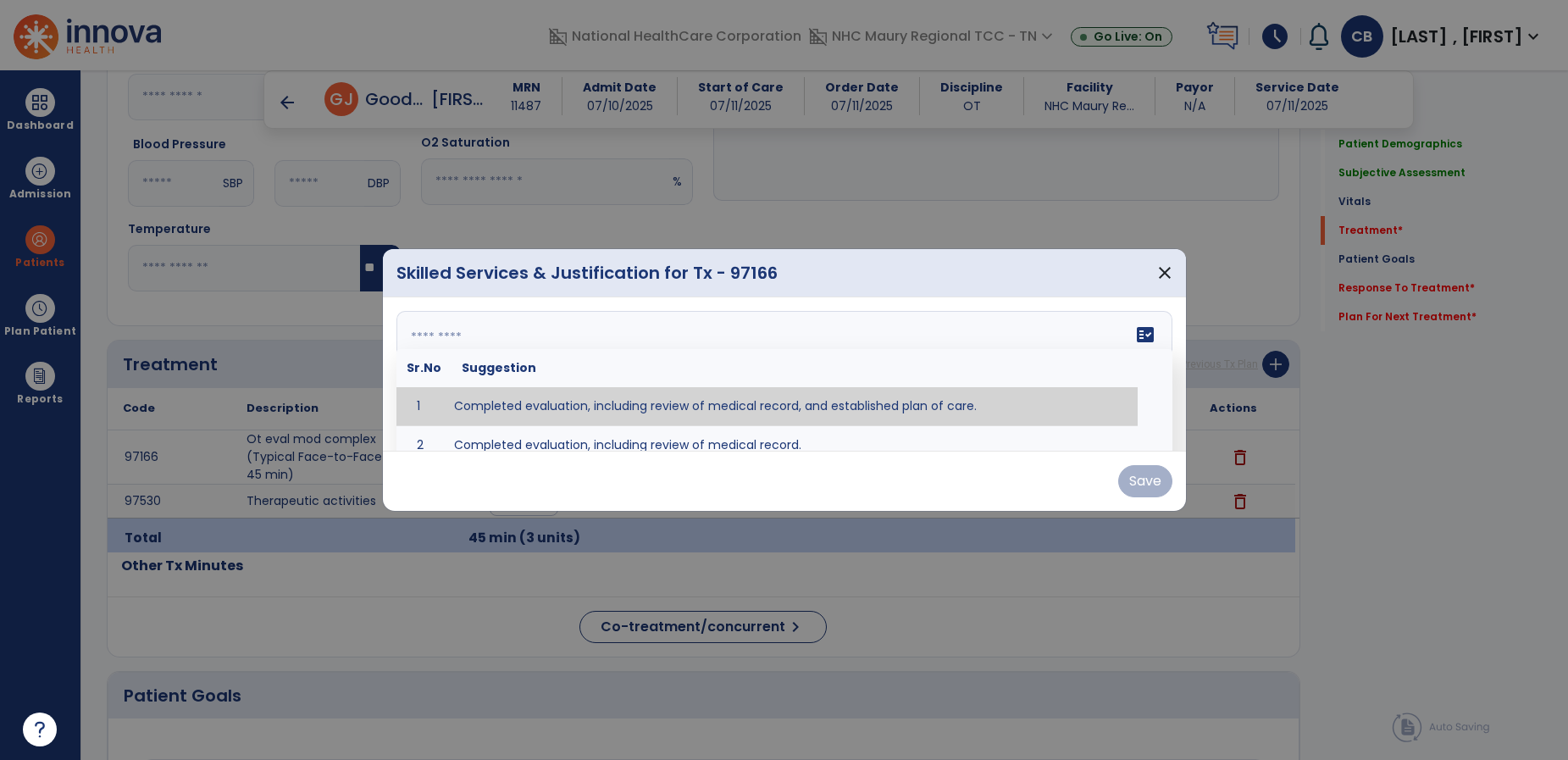 type on "**********" 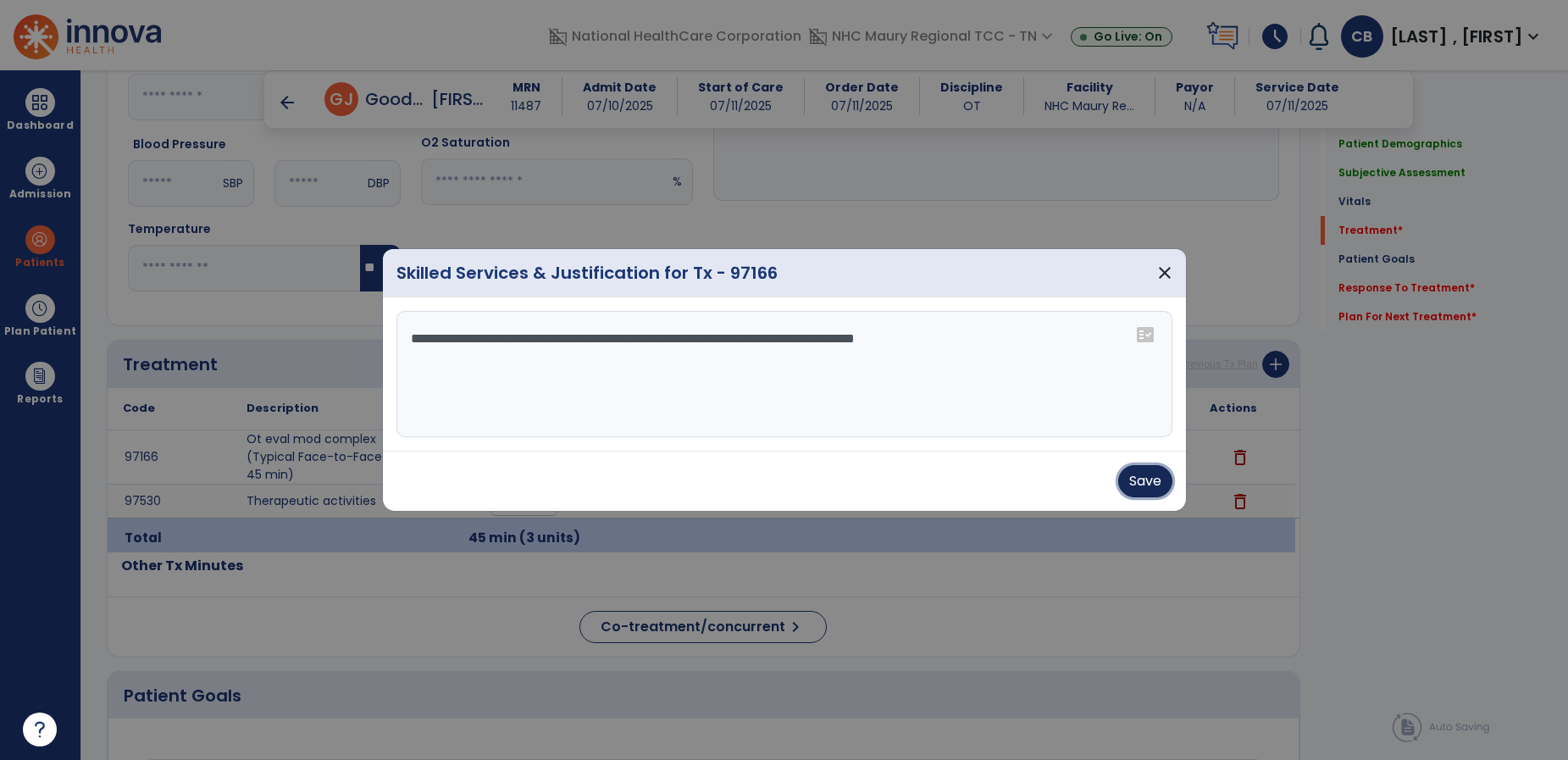 click on "Save" at bounding box center [1145, 481] 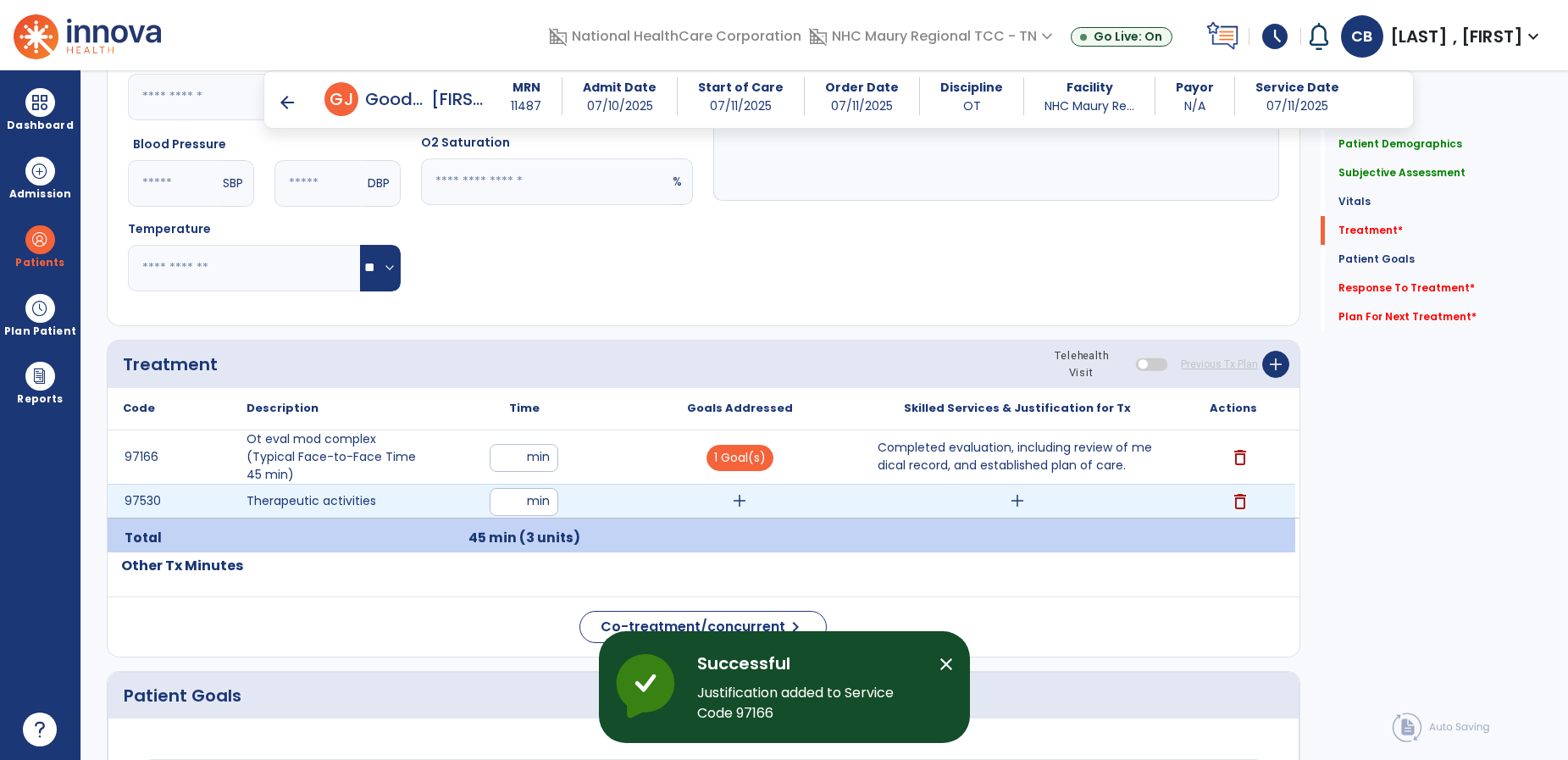 click on "add" at bounding box center (740, 501) 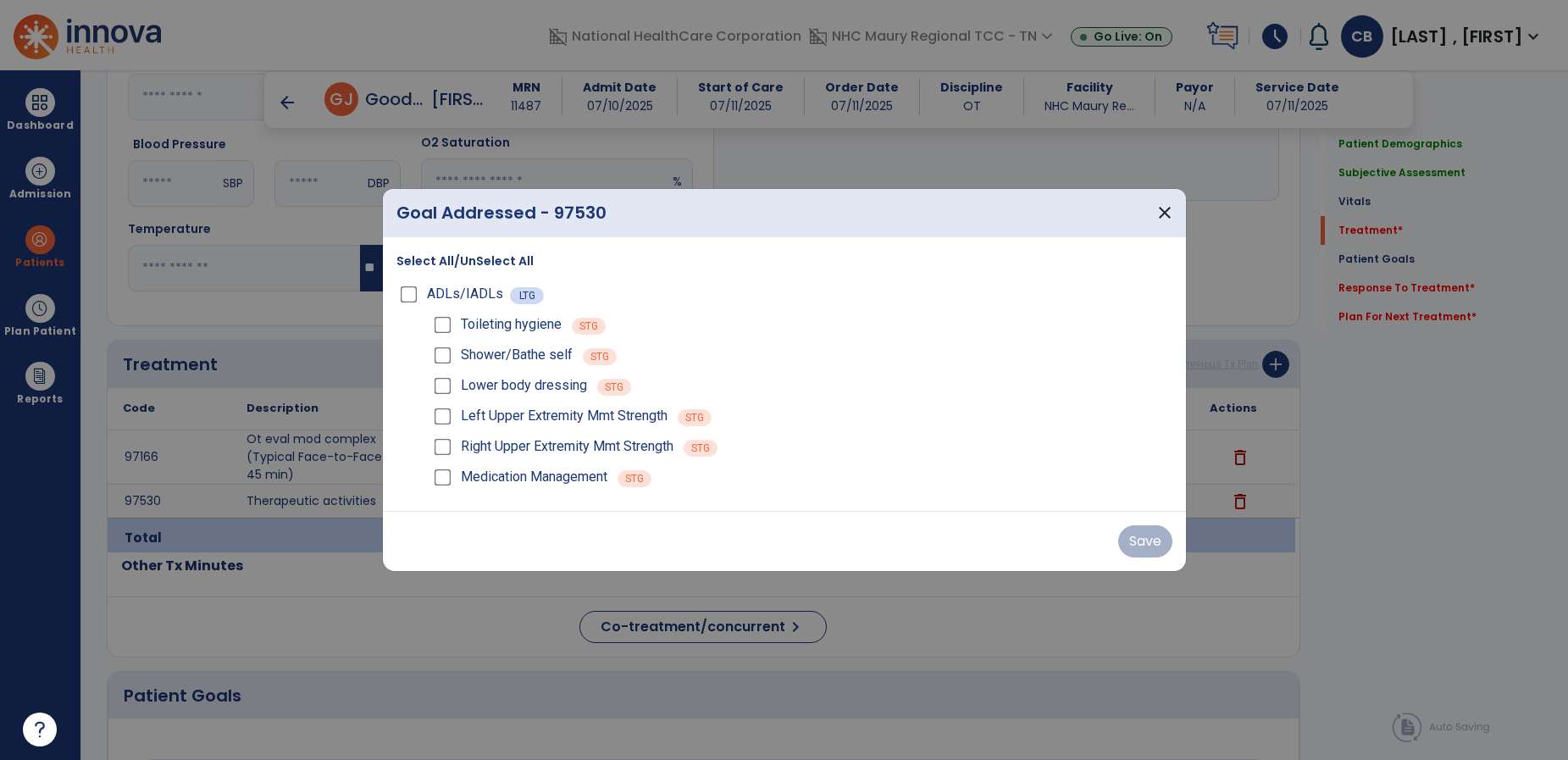 click on "ADLs/IADLs" at bounding box center (453, 294) 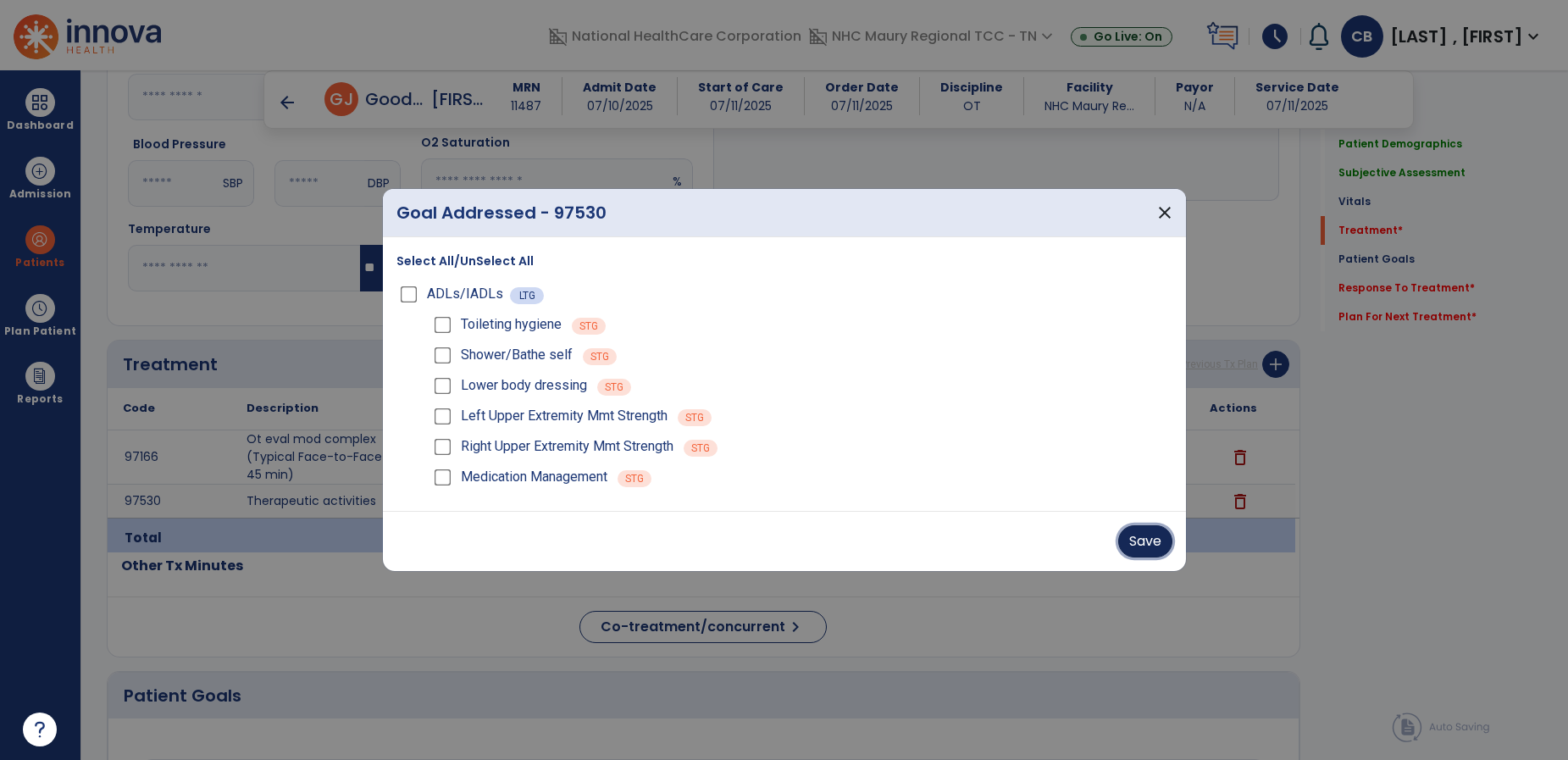 click on "Save" at bounding box center (1145, 541) 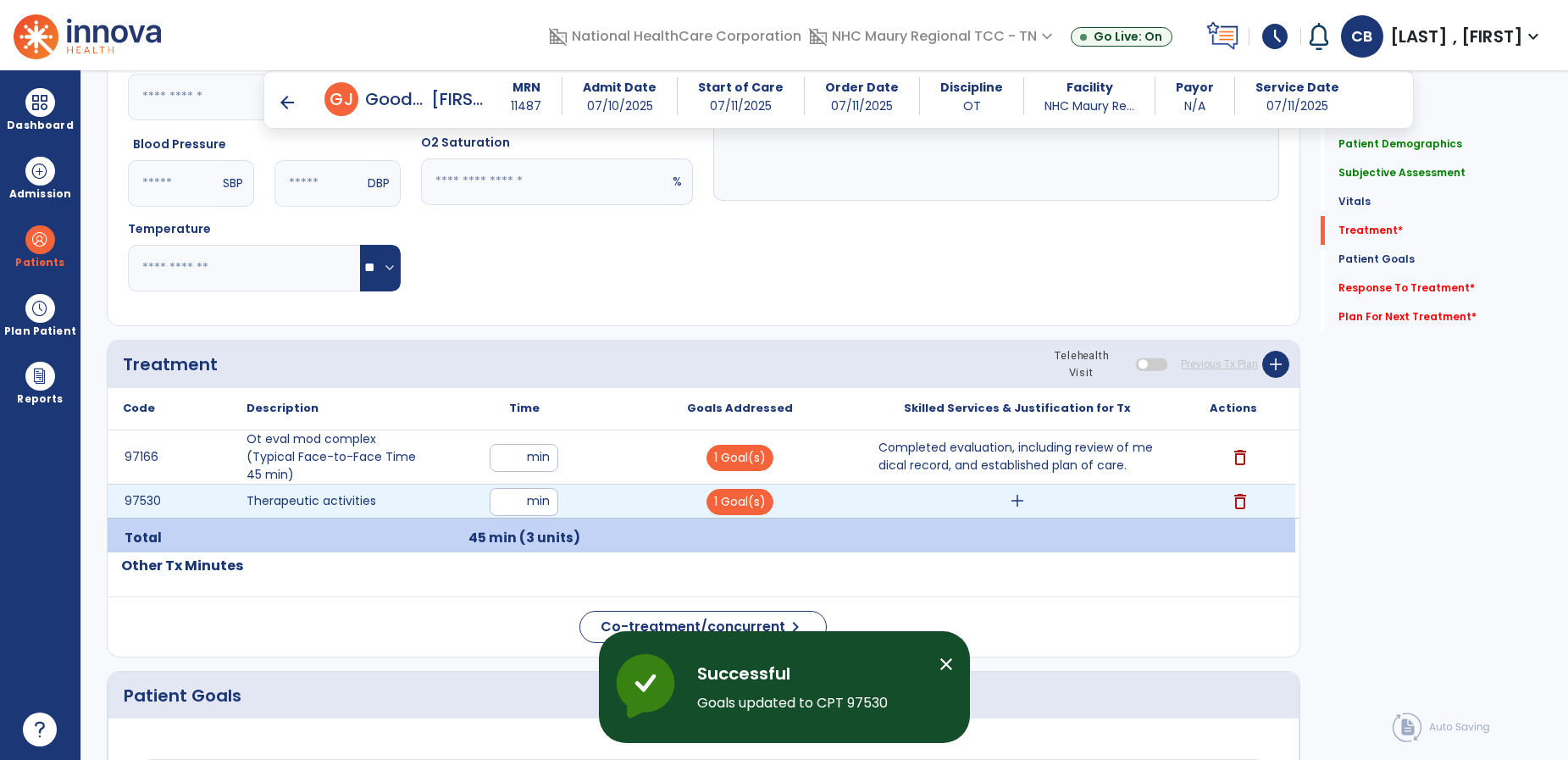 click on "add" at bounding box center (1017, 501) 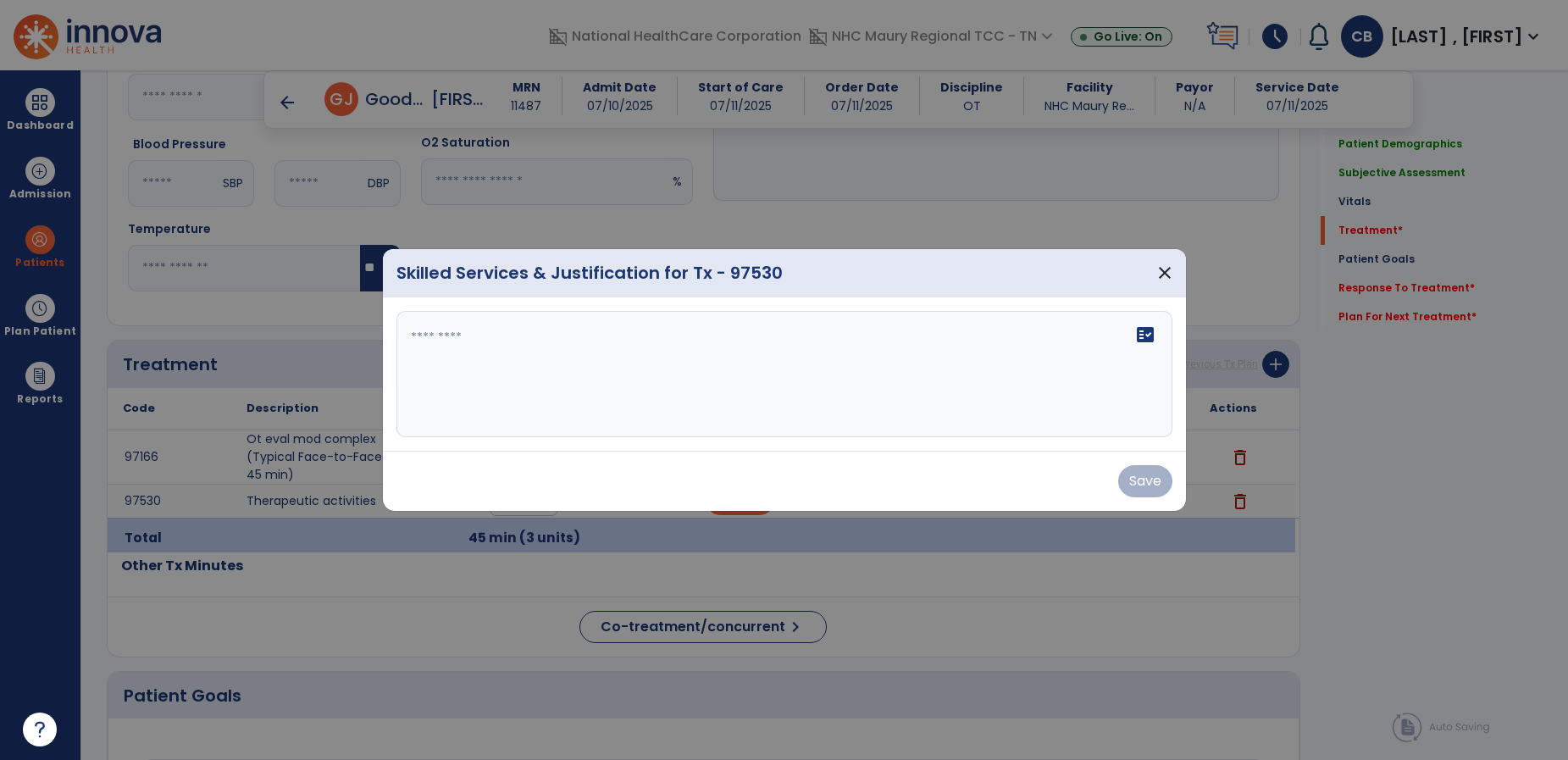 click on "fact_check" at bounding box center (784, 374) 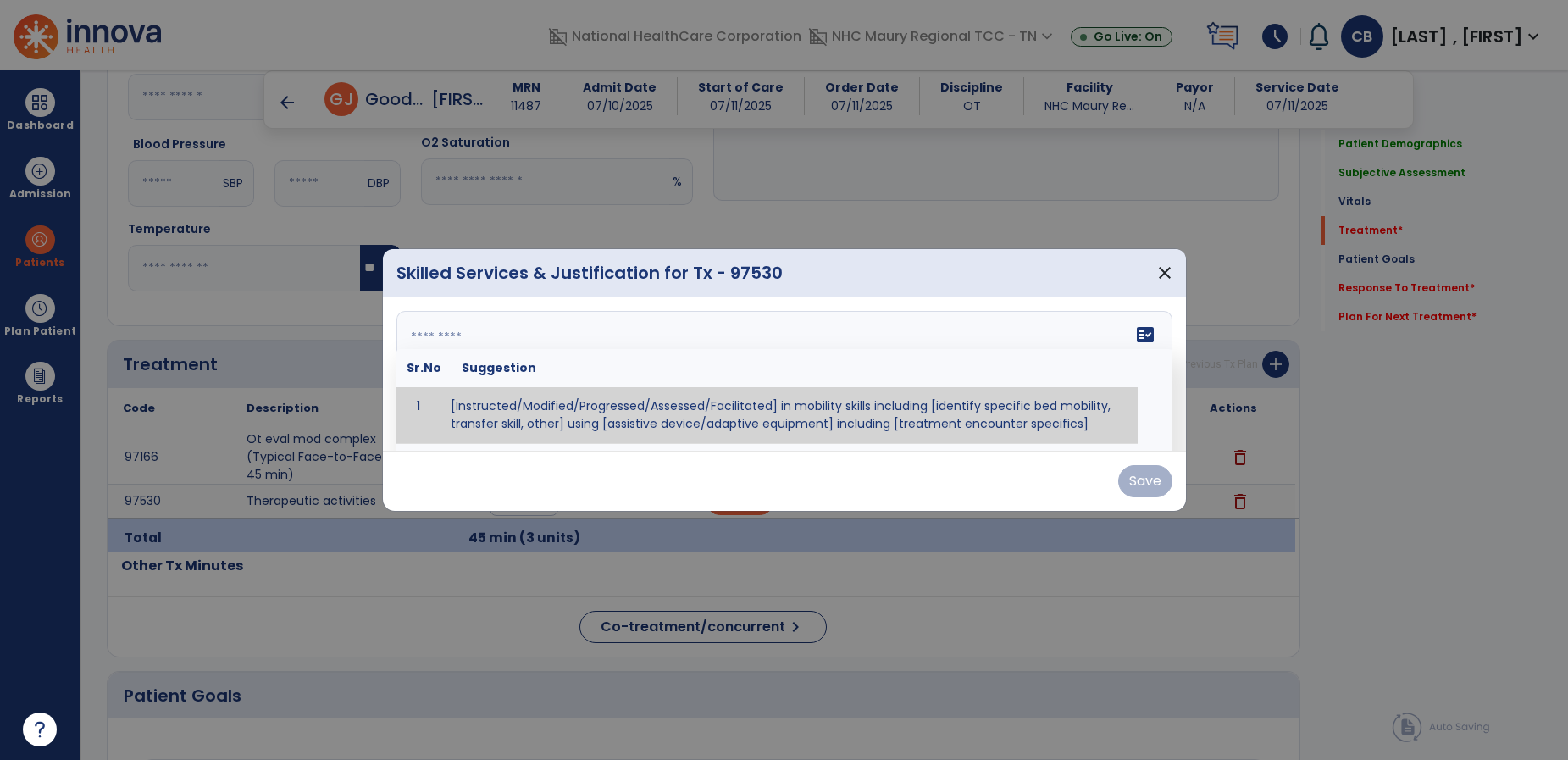 paste on "**********" 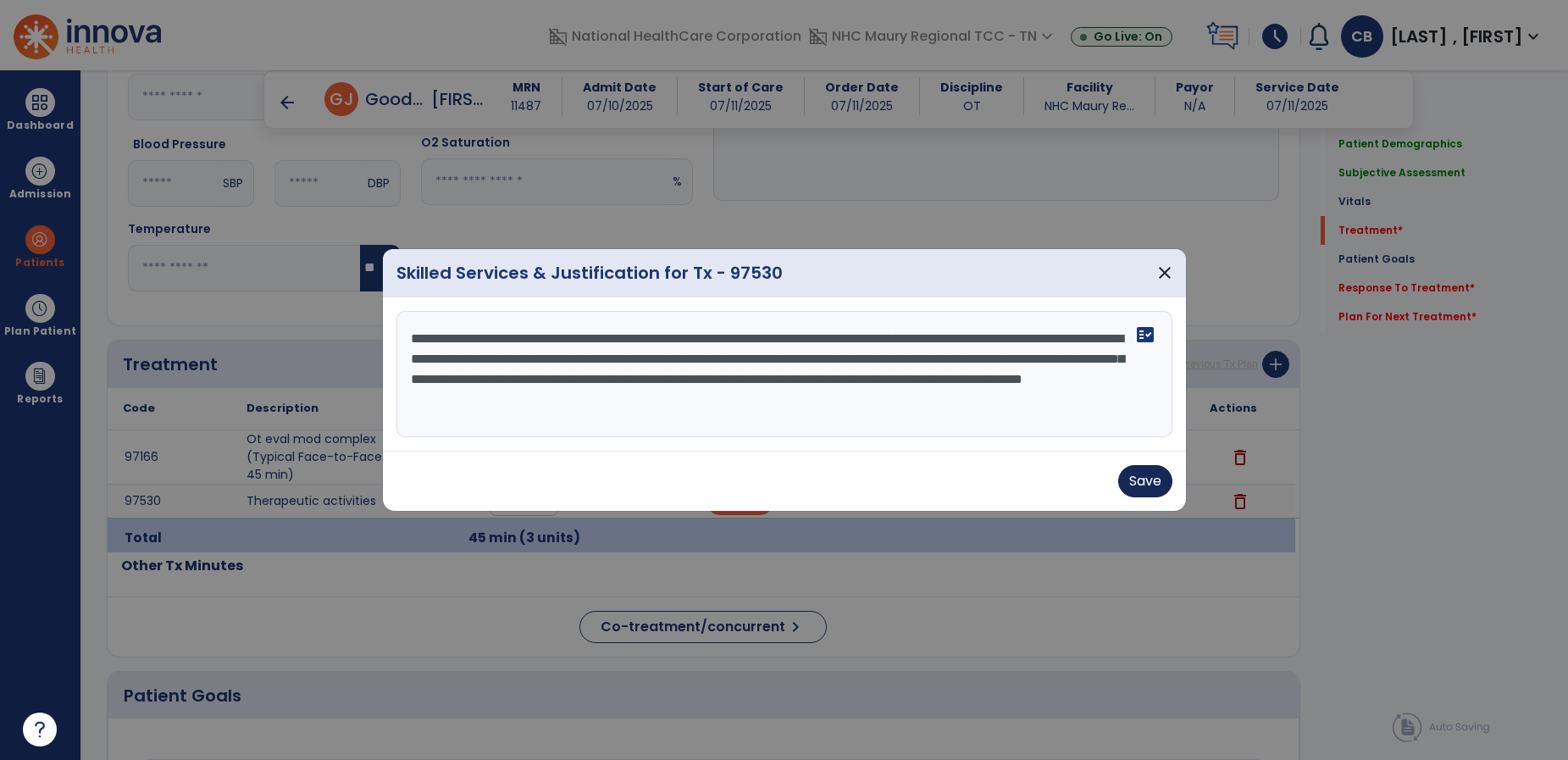 type on "**********" 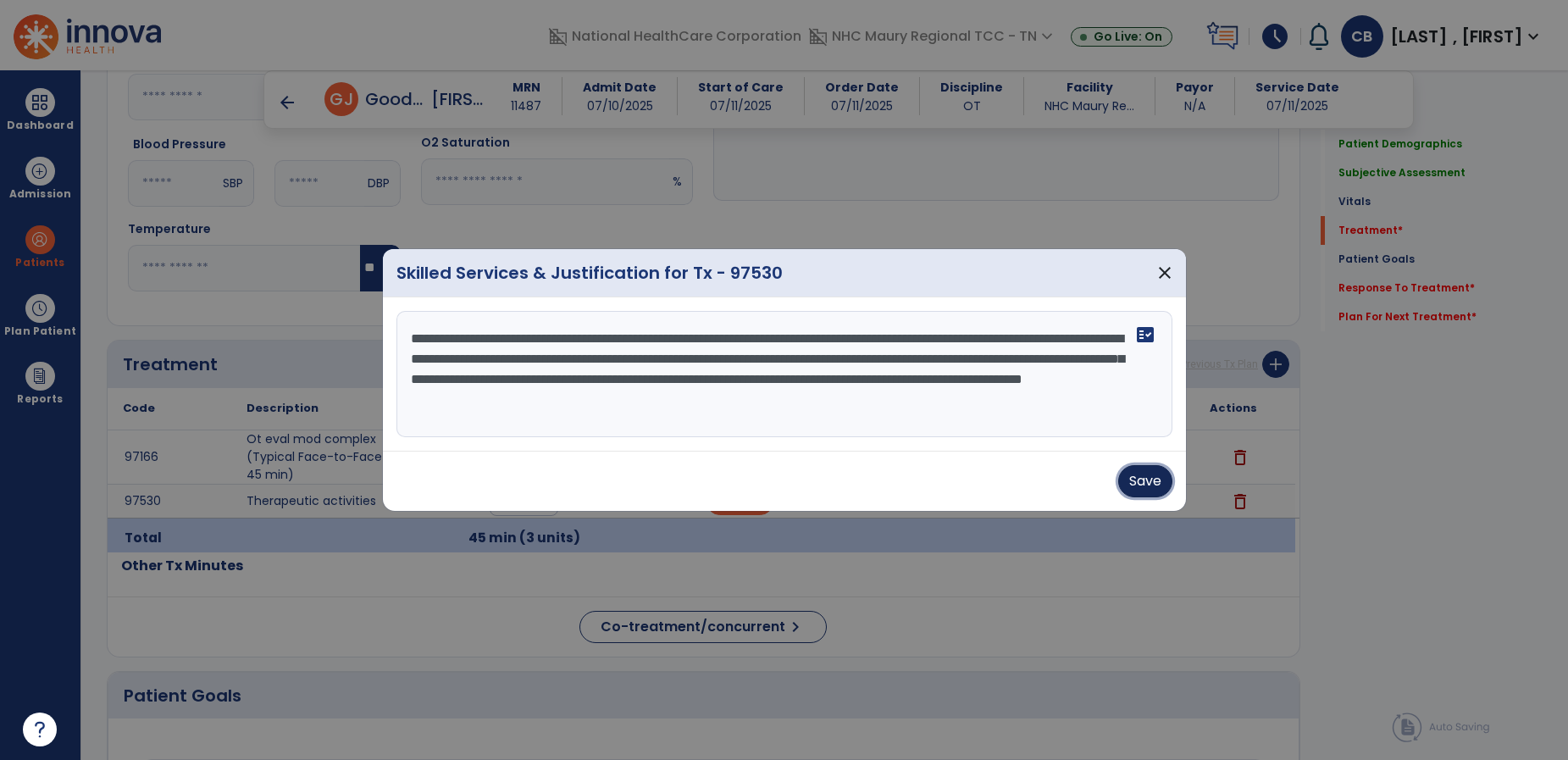 click on "Save" at bounding box center (1145, 481) 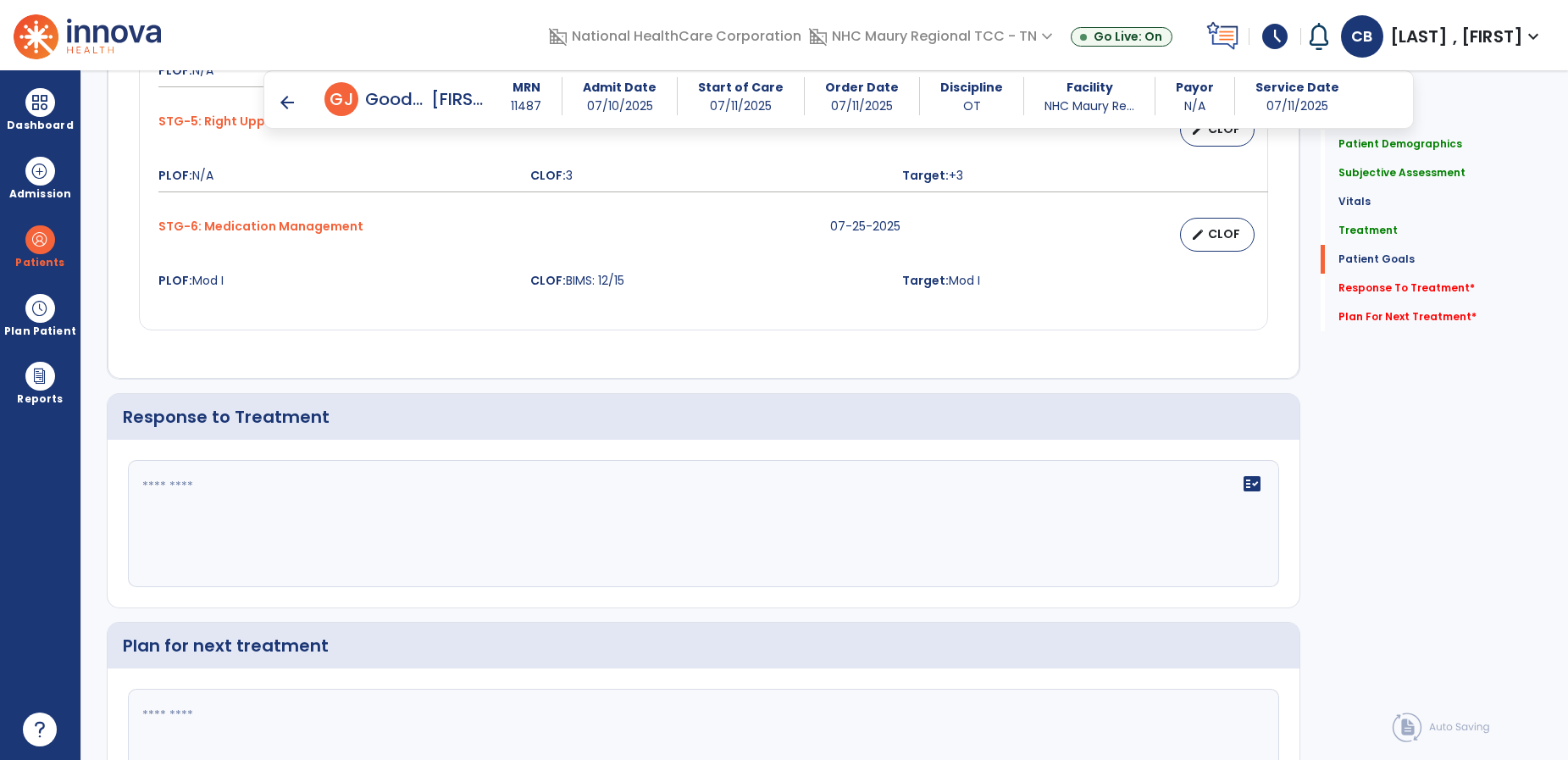 scroll, scrollTop: 1939, scrollLeft: 0, axis: vertical 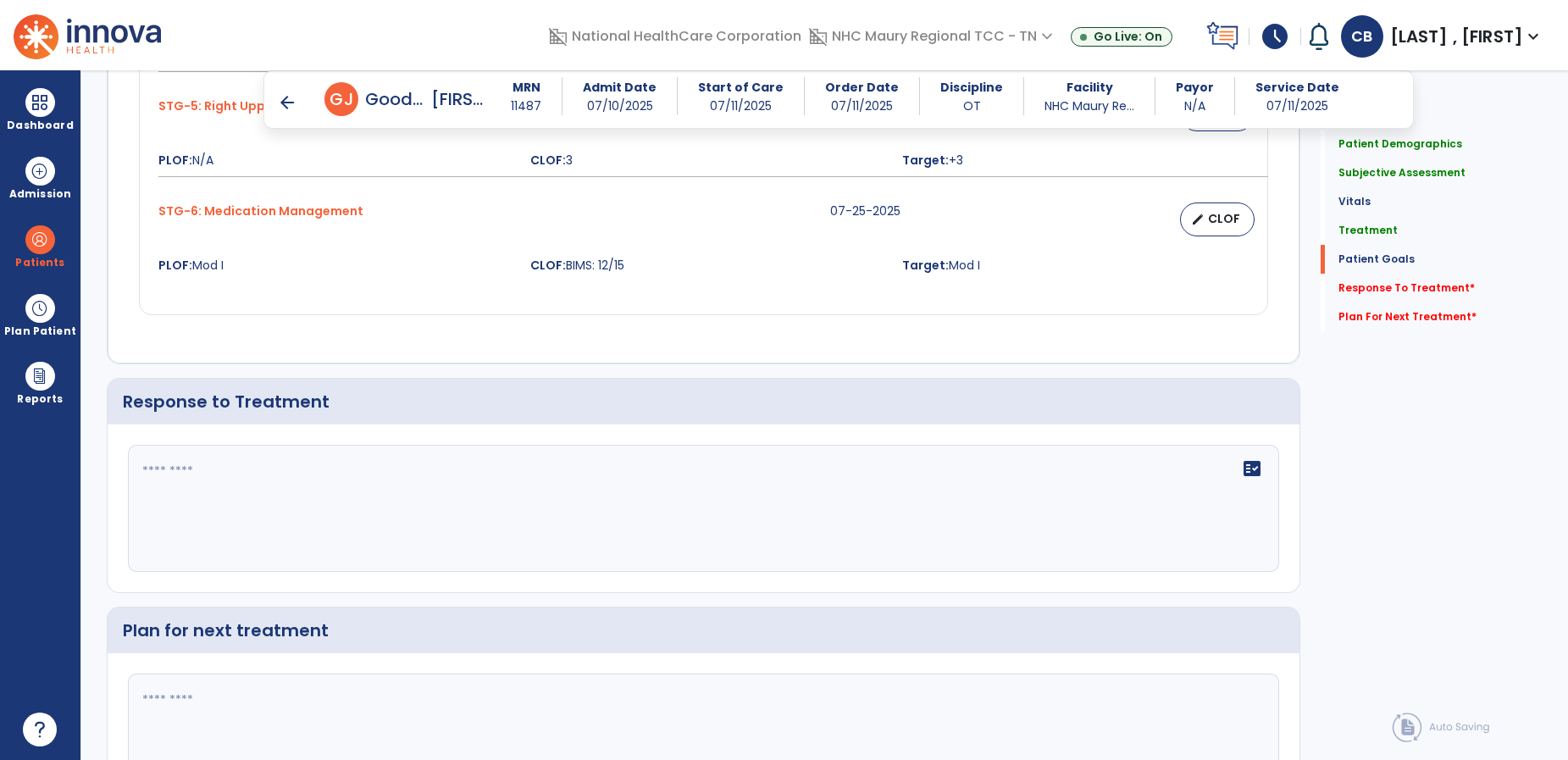 click on "fact_check" 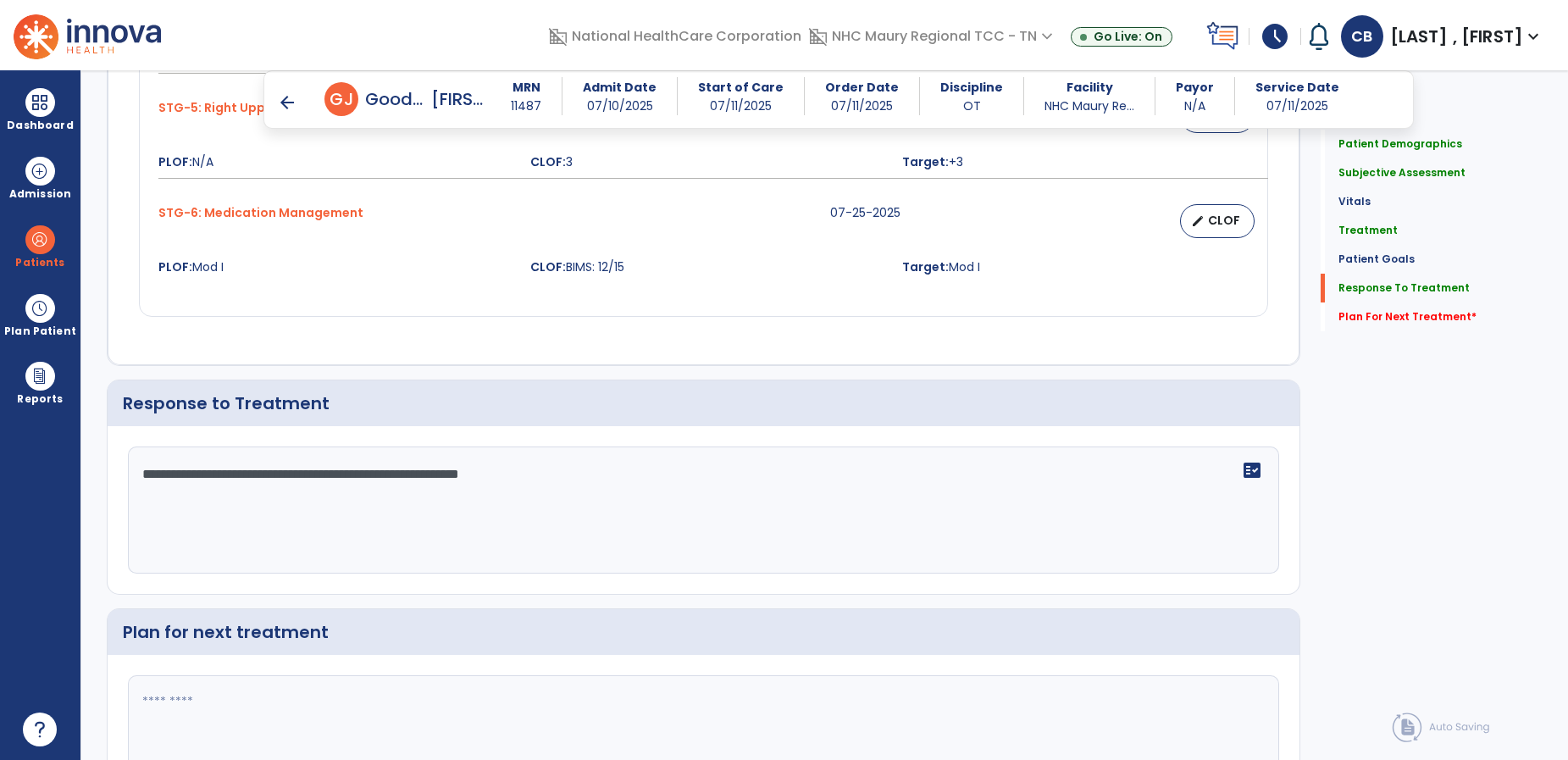 scroll, scrollTop: 2072, scrollLeft: 0, axis: vertical 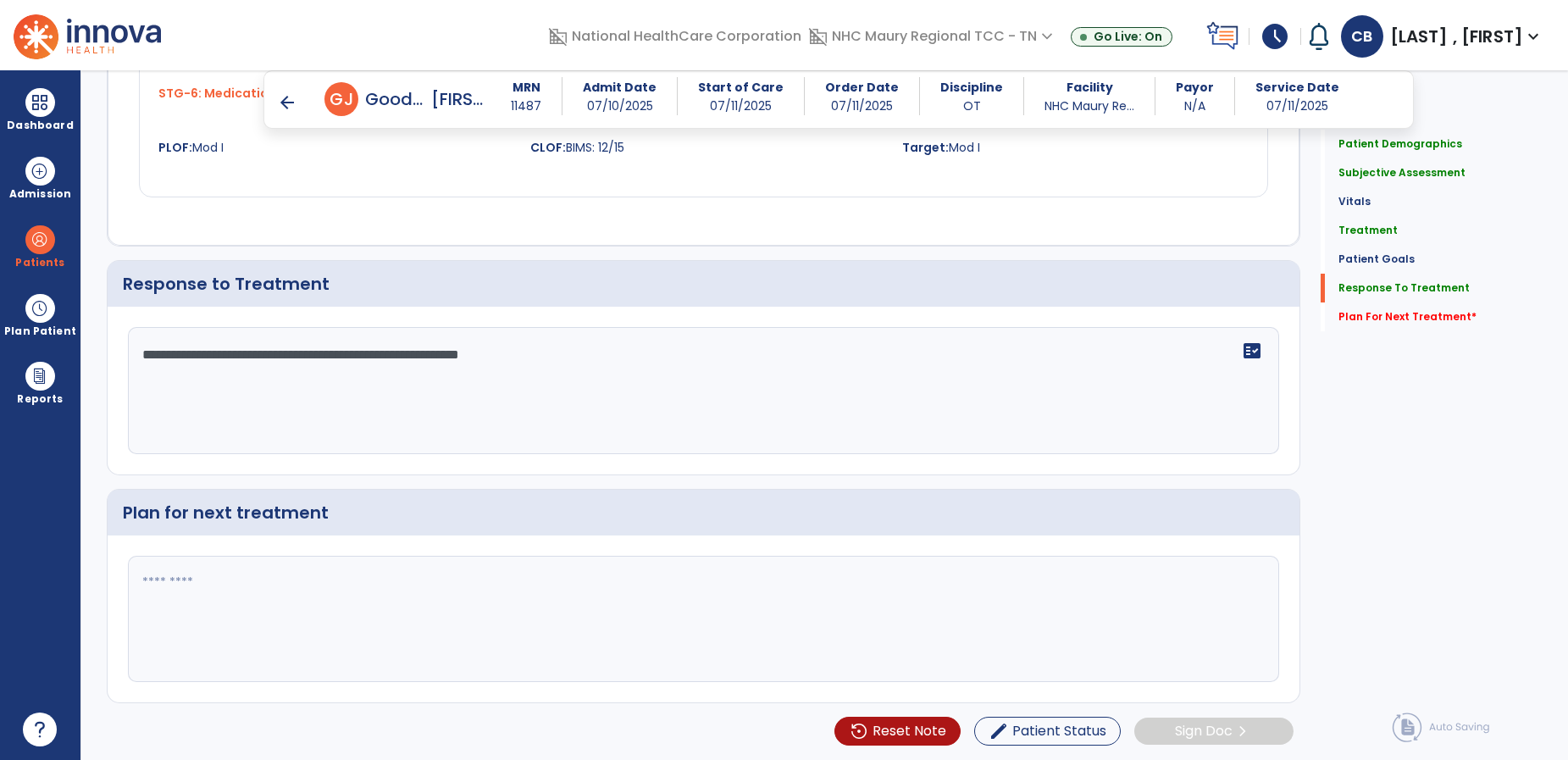 type on "**********" 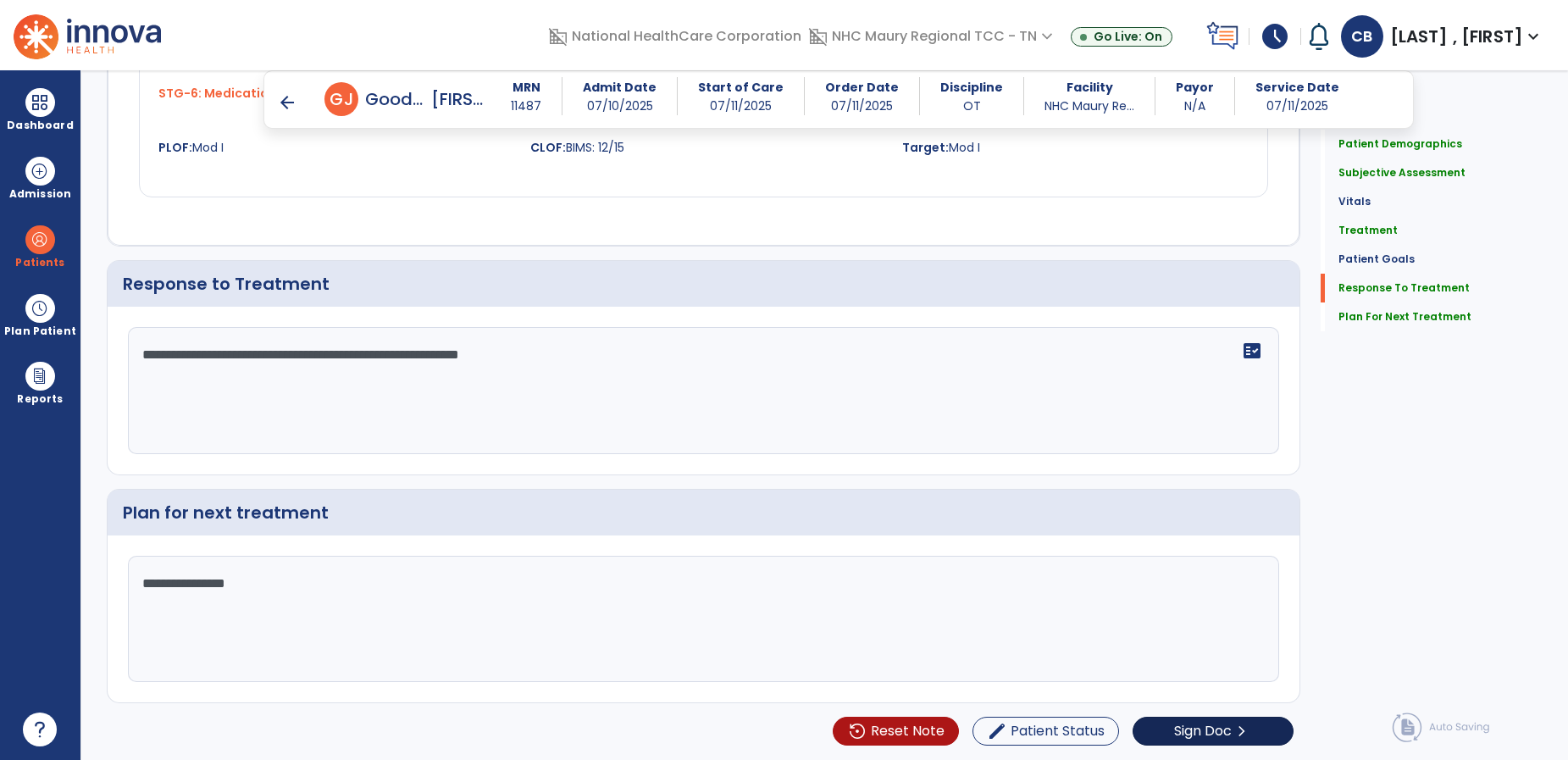 type on "**********" 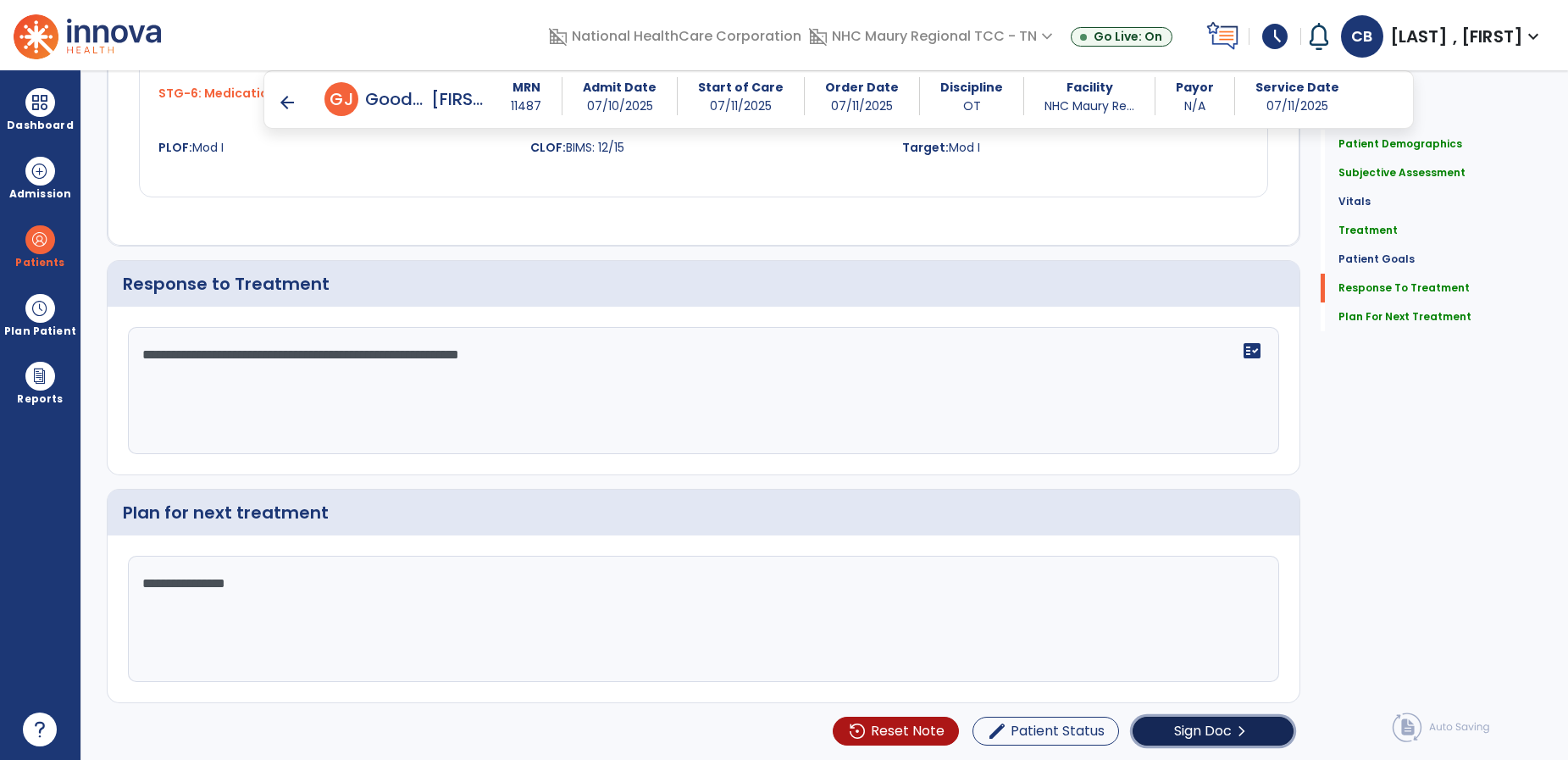 click on "Sign Doc" 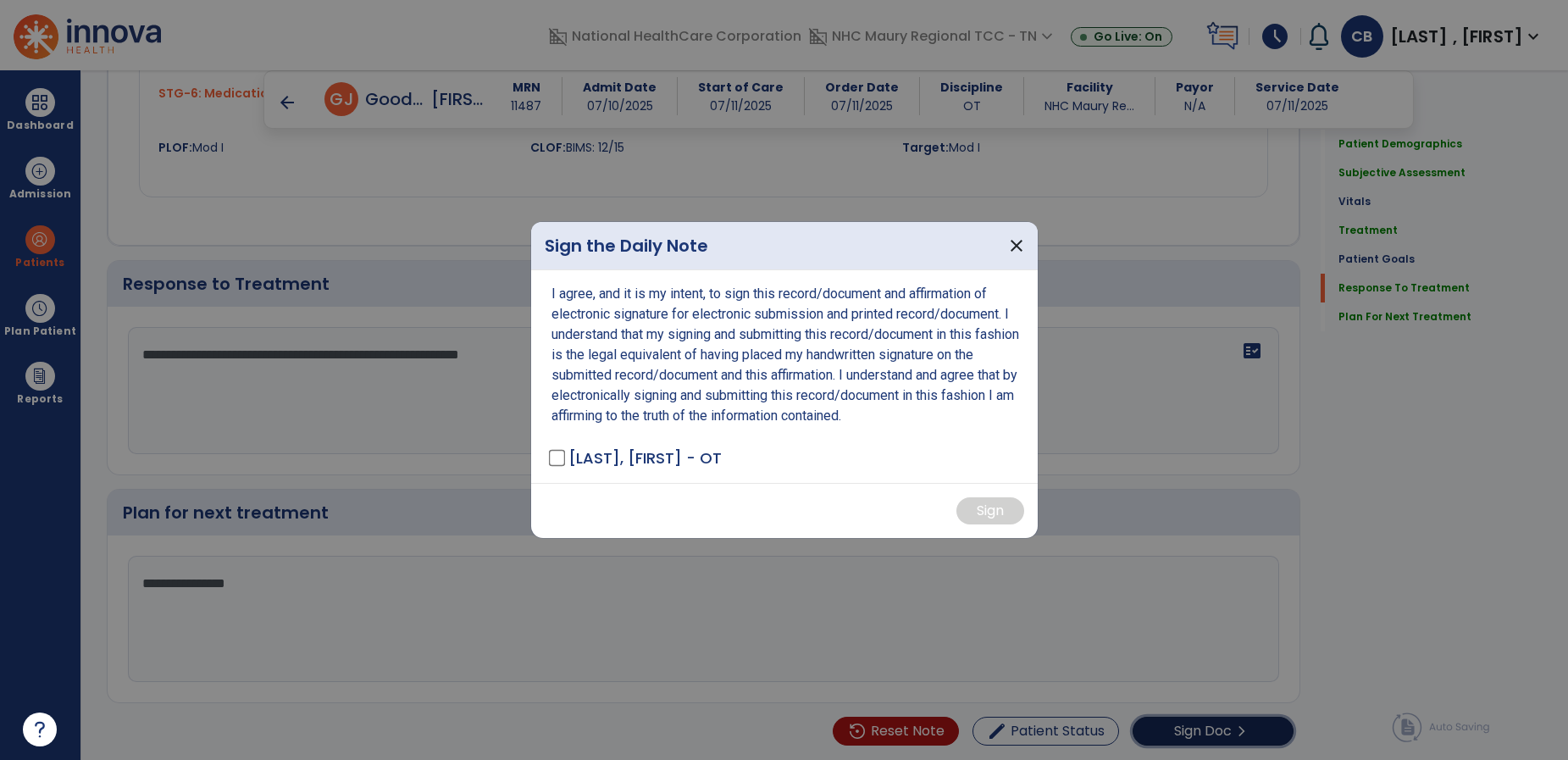 scroll, scrollTop: 2072, scrollLeft: 0, axis: vertical 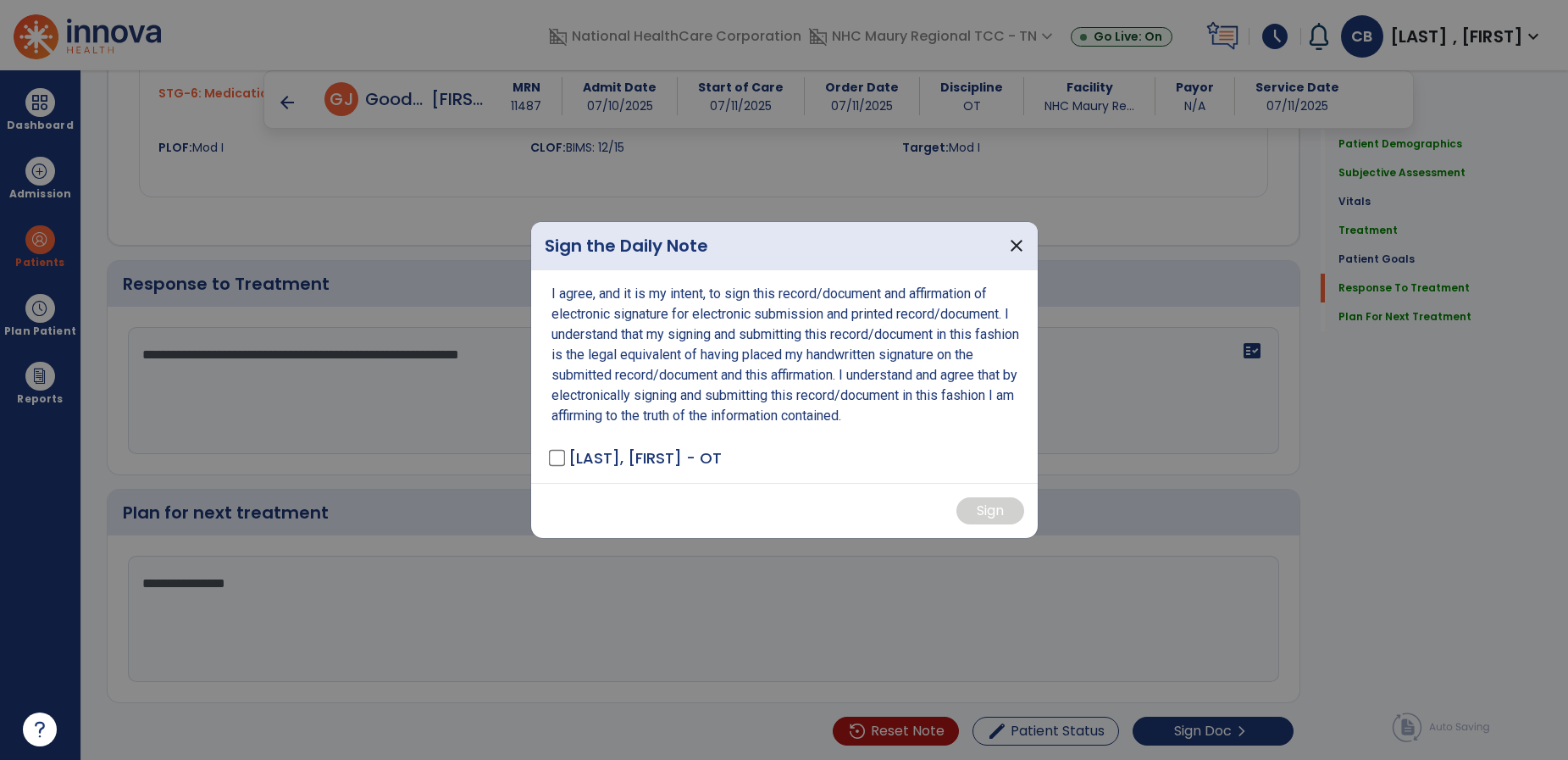 click on "I agree, and it is my intent, to sign this record/document and affirmation of electronic signature for electronic submission and printed record/document. I understand that my signing and submitting this record/document in this fashion is the legal equivalent of having placed my handwritten signature on the submitted record/document and this affirmation. I understand and agree that by electronically signing and submitting this record/document in this fashion I am affirming to the truth of the information contained.  [NAME] , [NAME]   - OT" at bounding box center [784, 376] 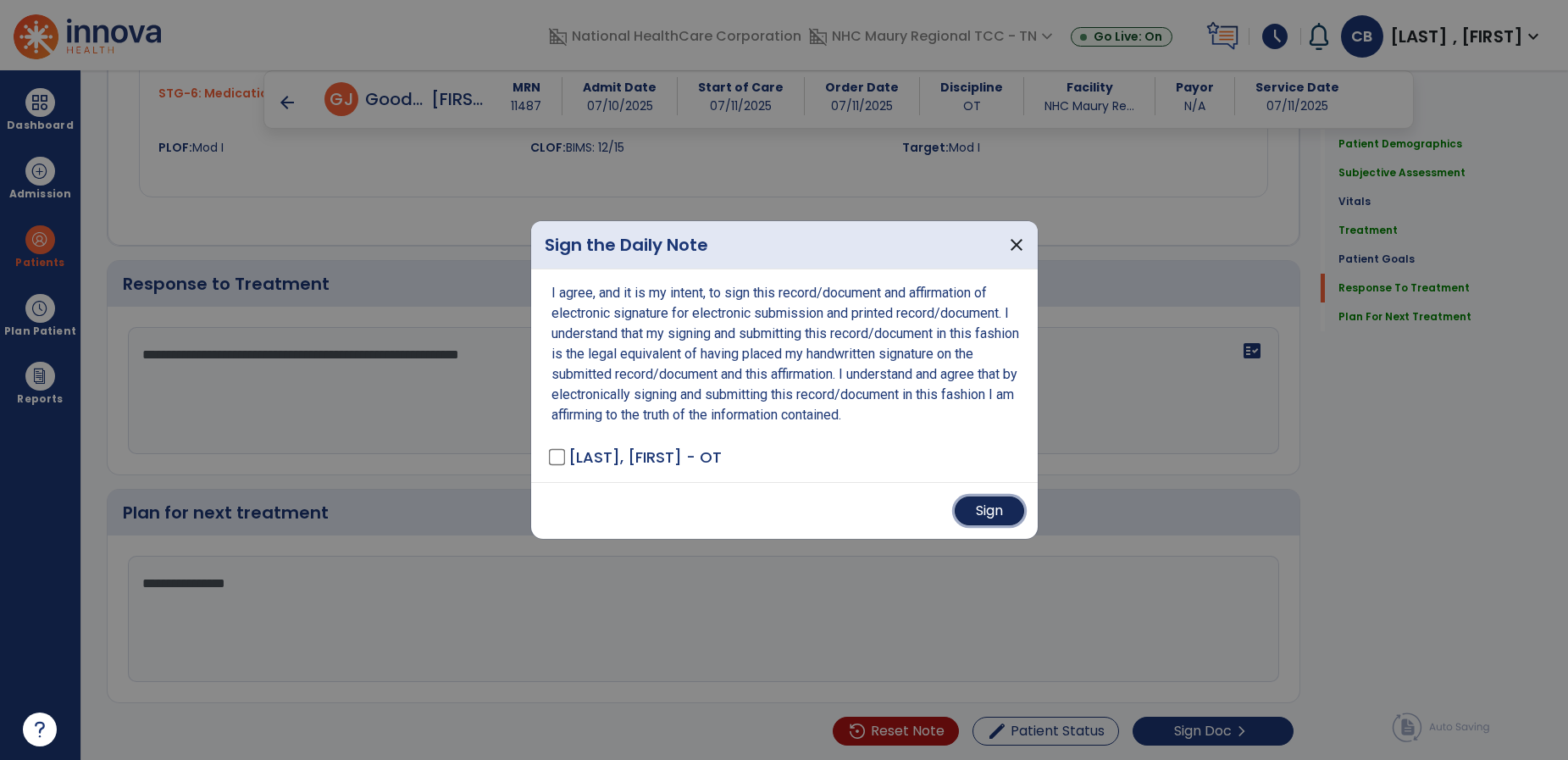 click on "Sign" at bounding box center [989, 511] 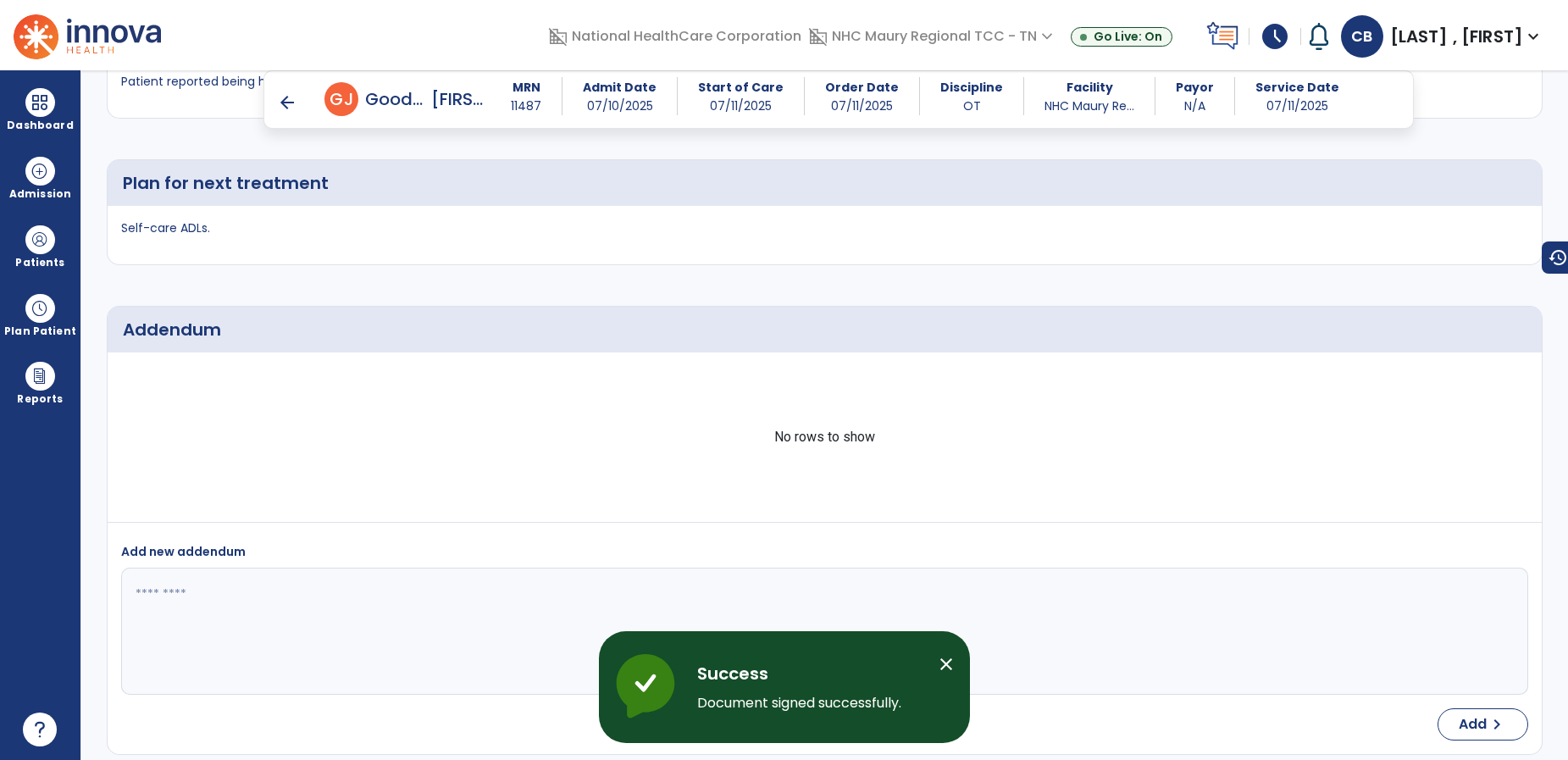 scroll, scrollTop: 3158, scrollLeft: 0, axis: vertical 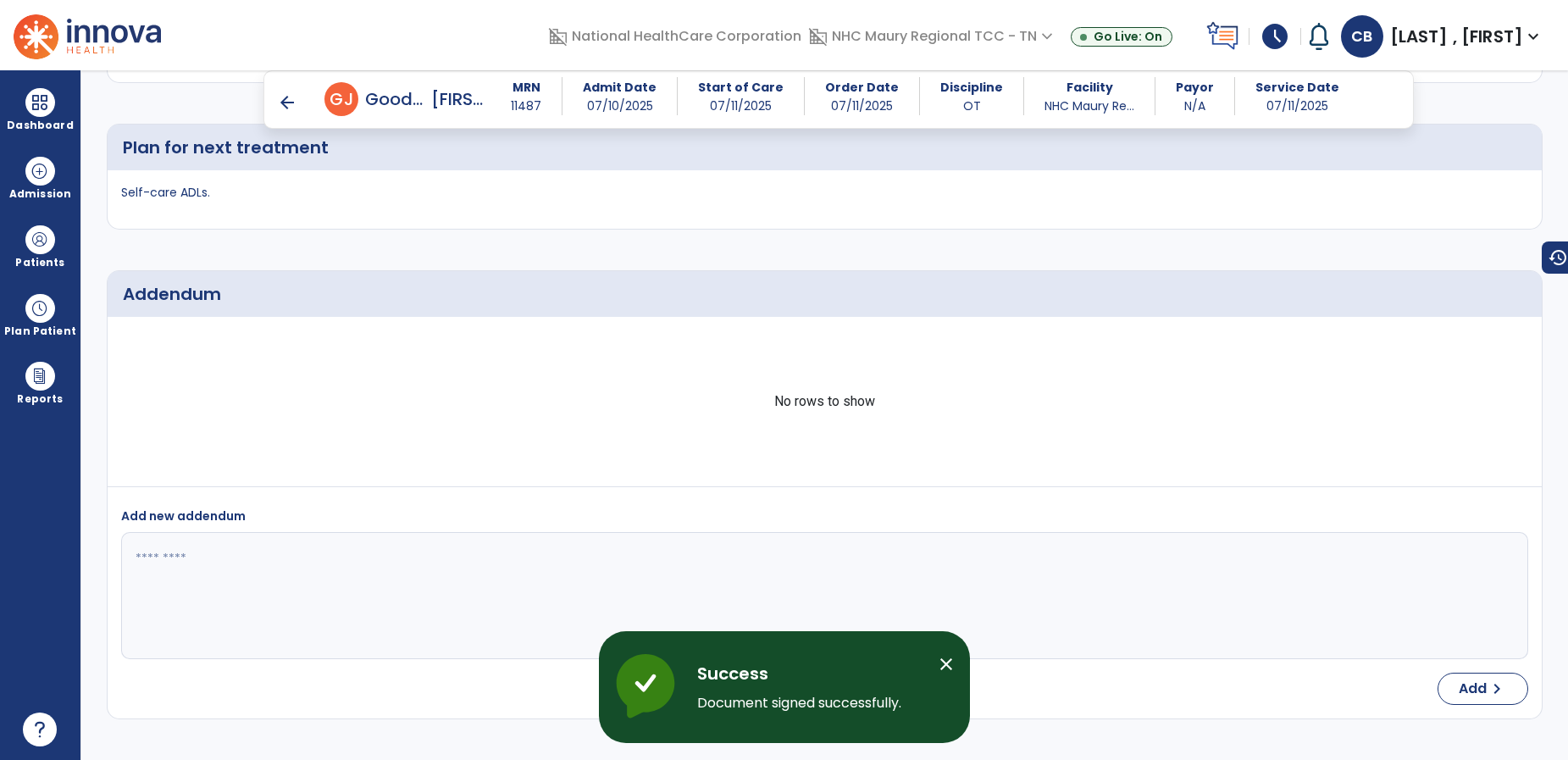 click on "arrow_back" at bounding box center [287, 103] 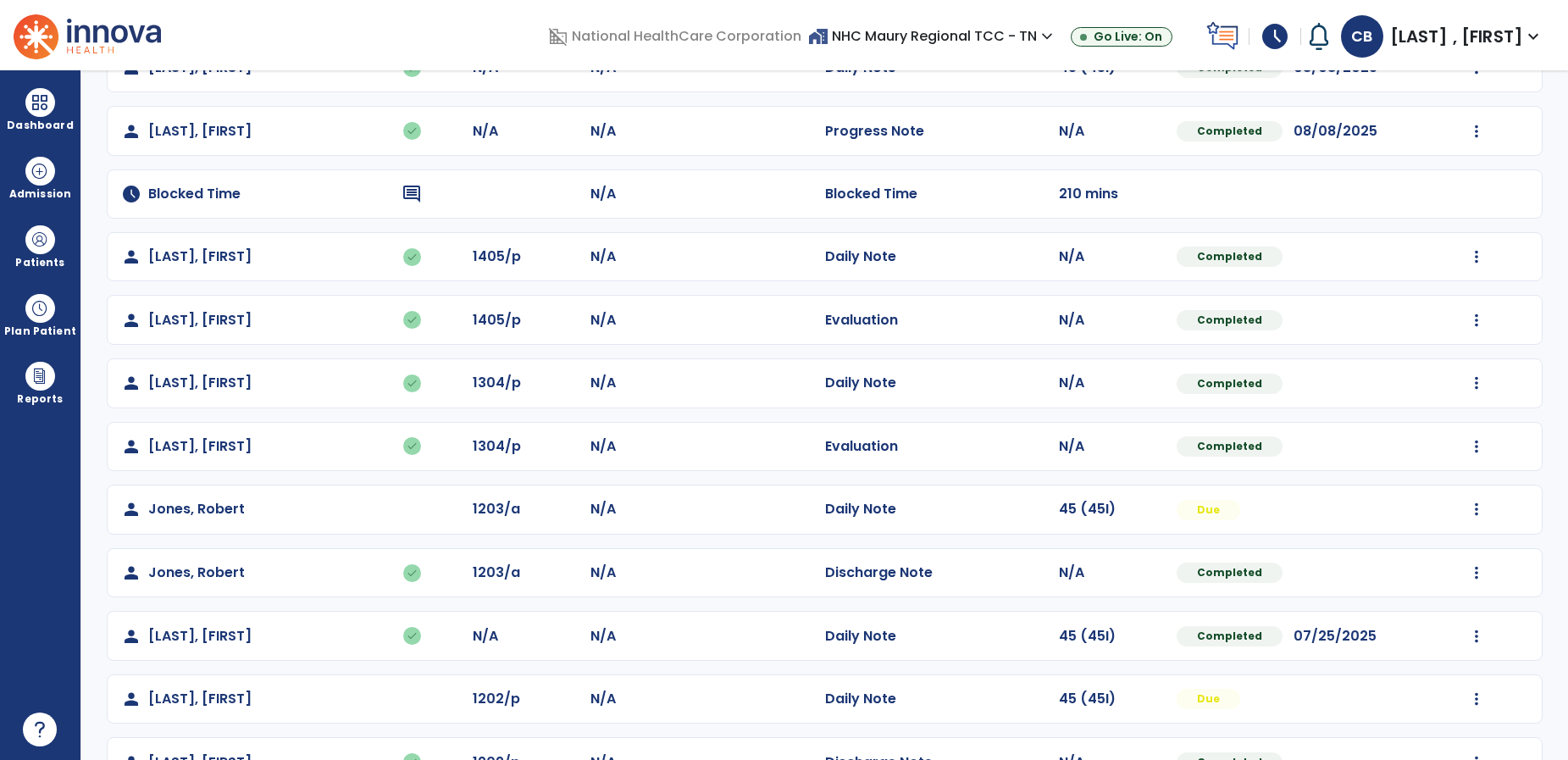 scroll, scrollTop: 275, scrollLeft: 0, axis: vertical 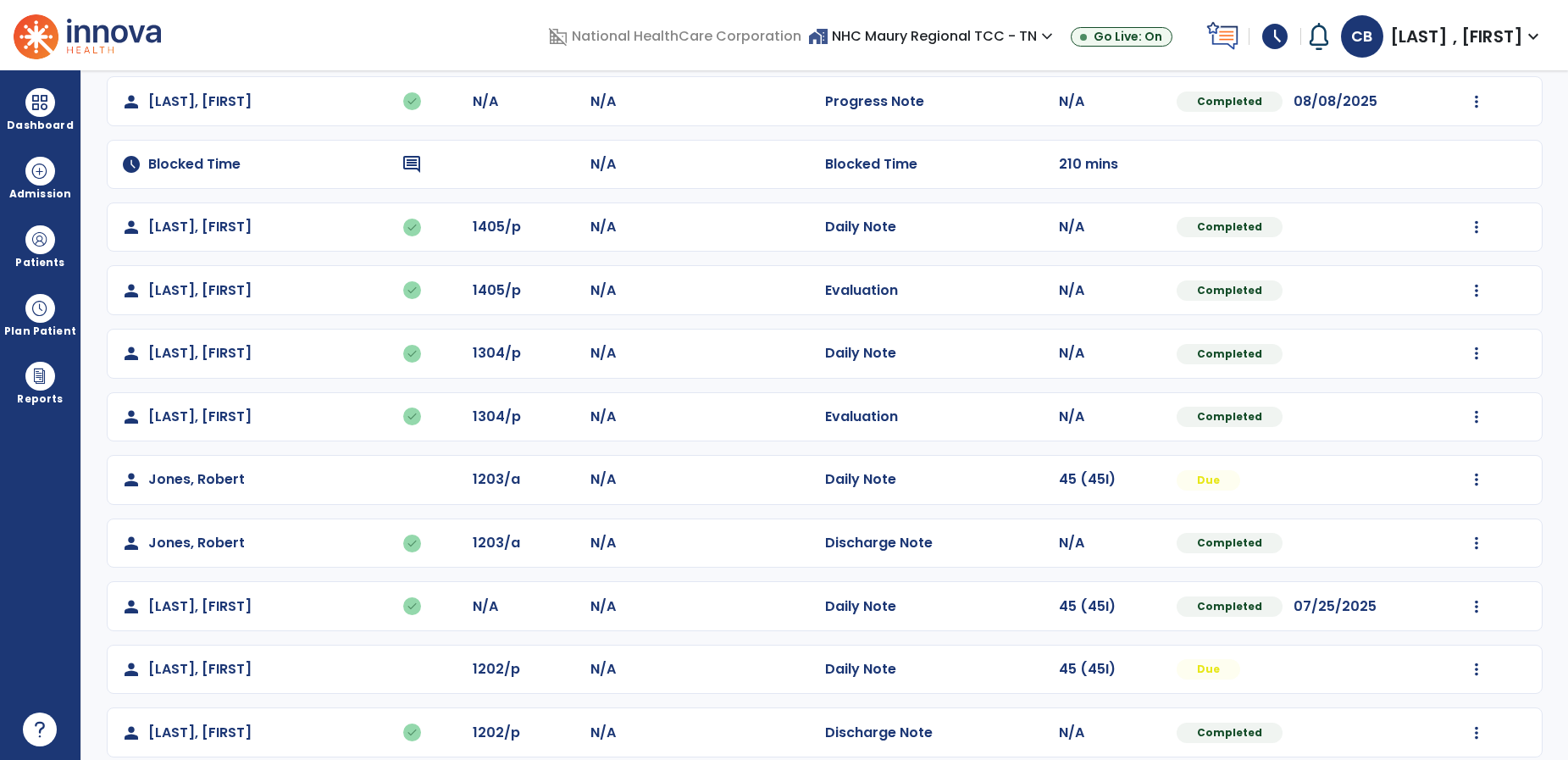 click on "person [LAST], [FIRST] done" 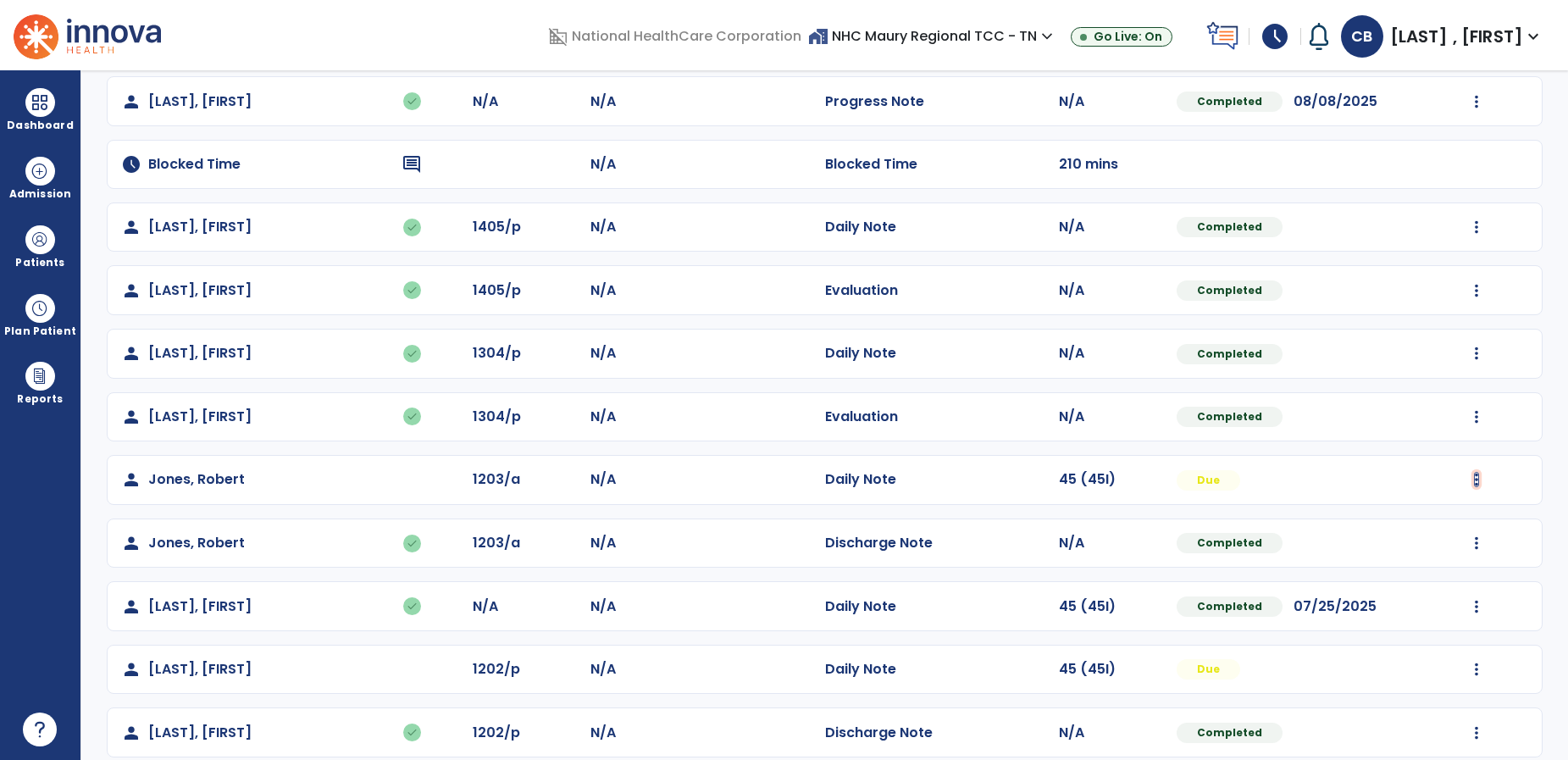click at bounding box center [1477, 38] 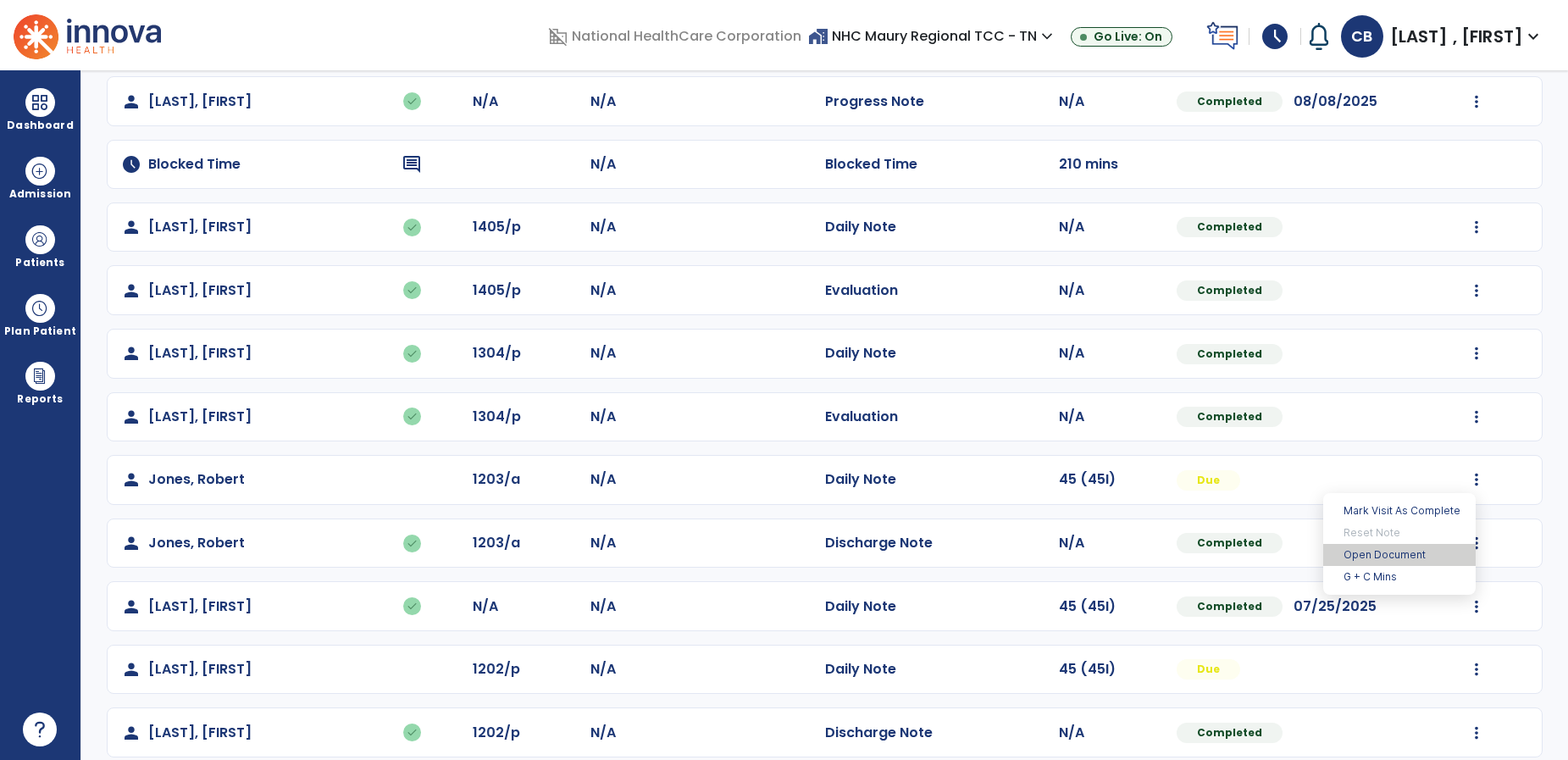click on "Open Document" at bounding box center [1399, 555] 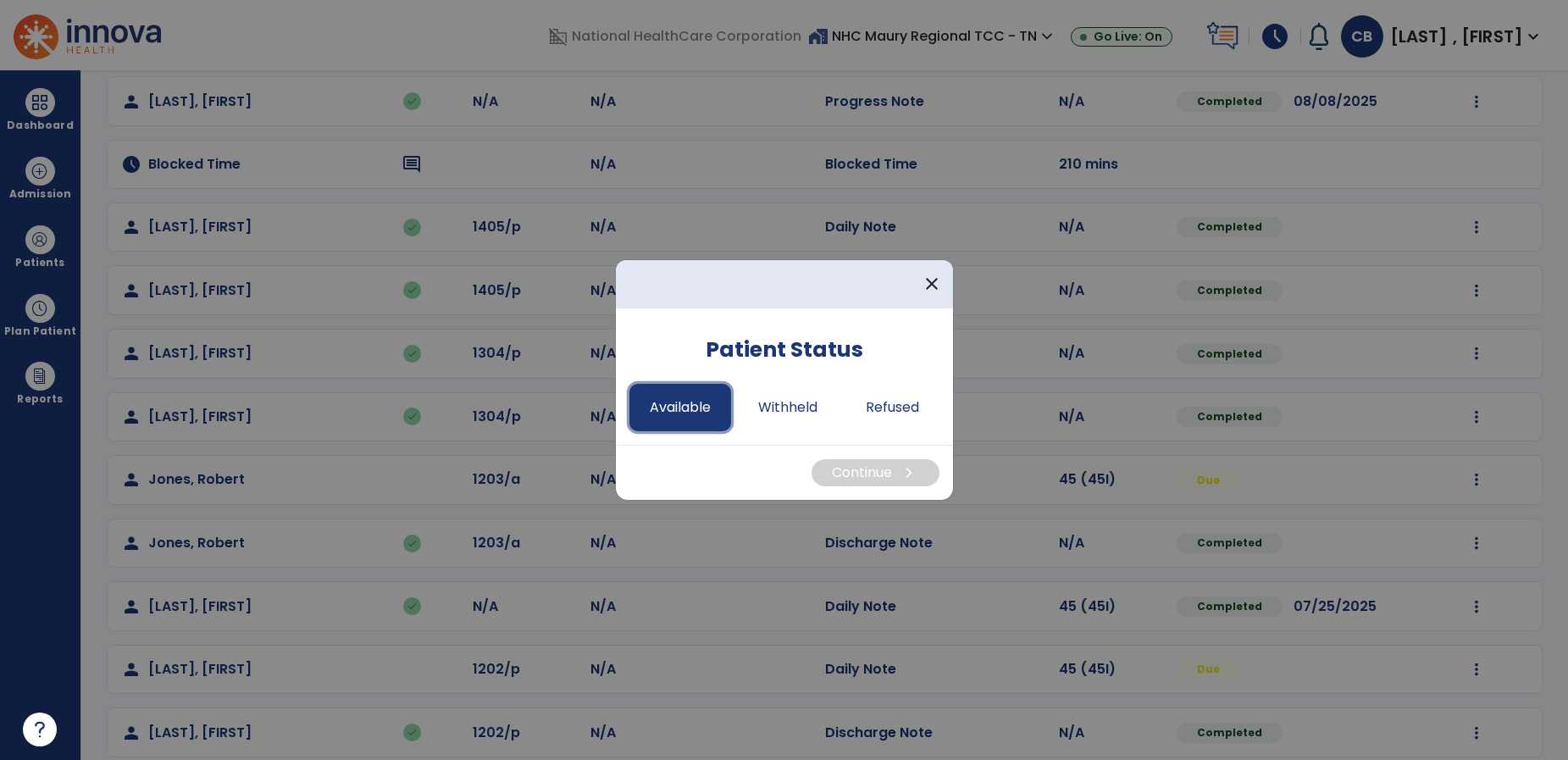 click on "Available" at bounding box center [680, 408] 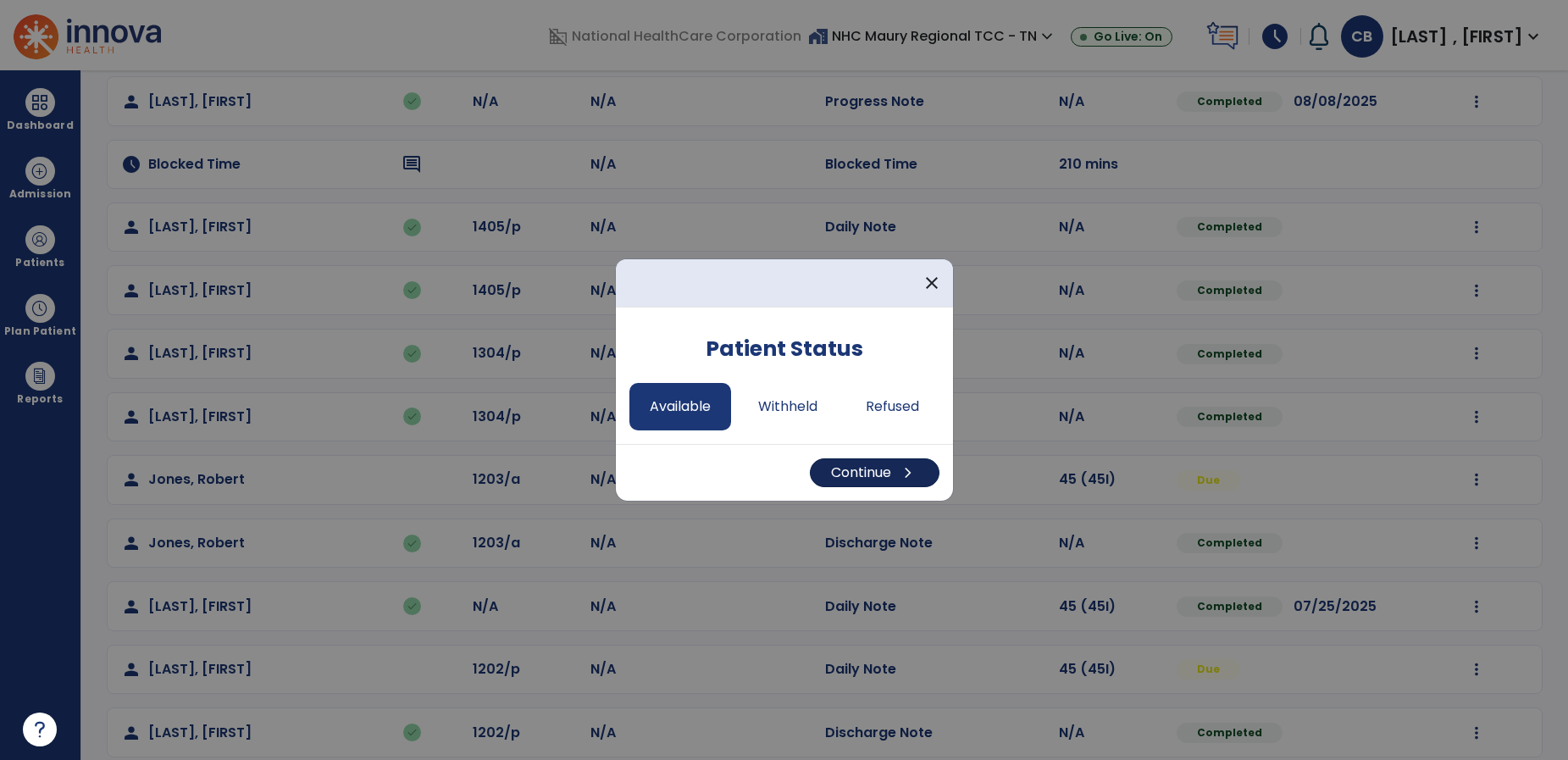 drag, startPoint x: 804, startPoint y: 463, endPoint x: 817, endPoint y: 466, distance: 13.341664 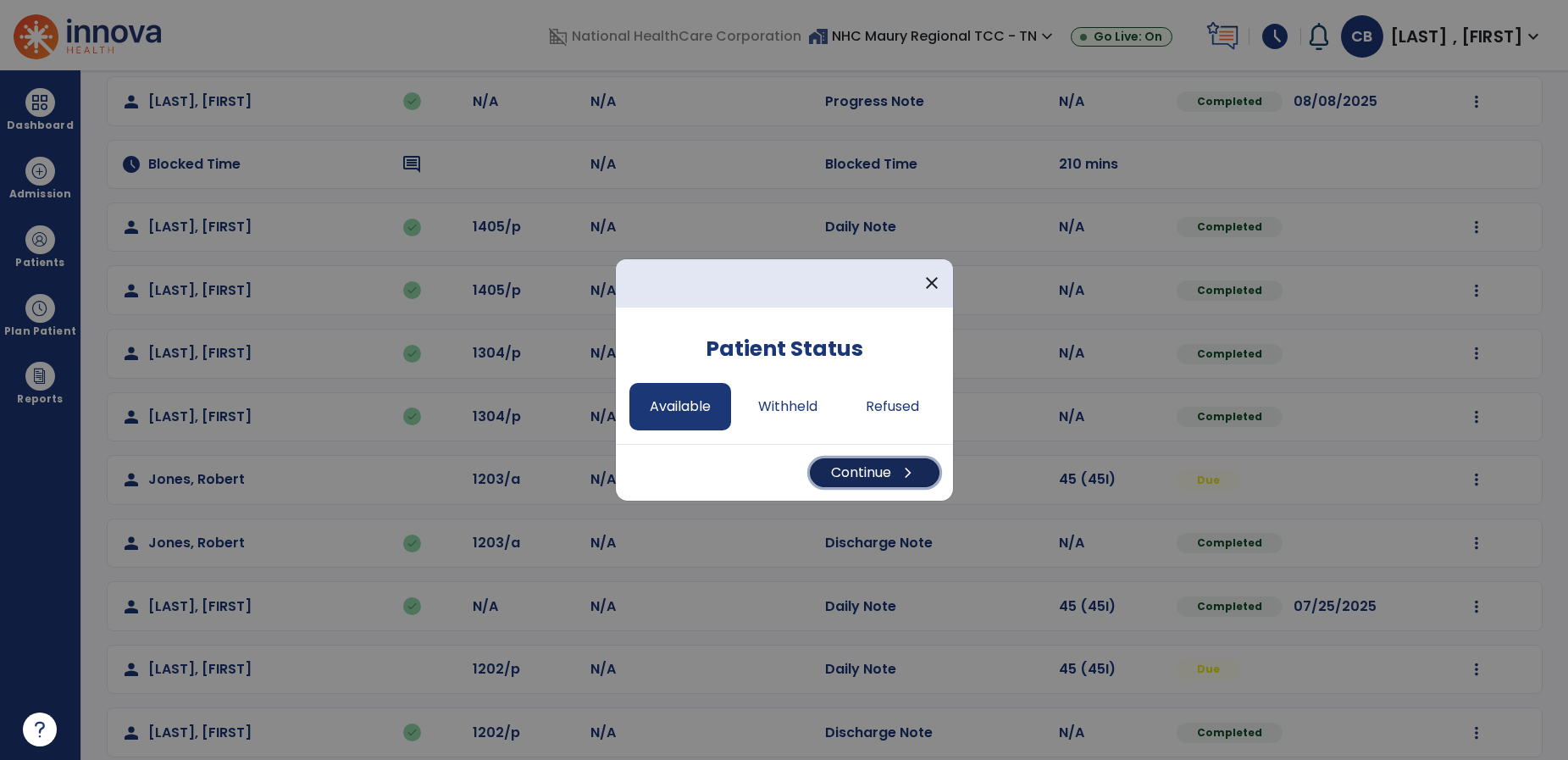 click on "Continue   chevron_right" at bounding box center [874, 473] 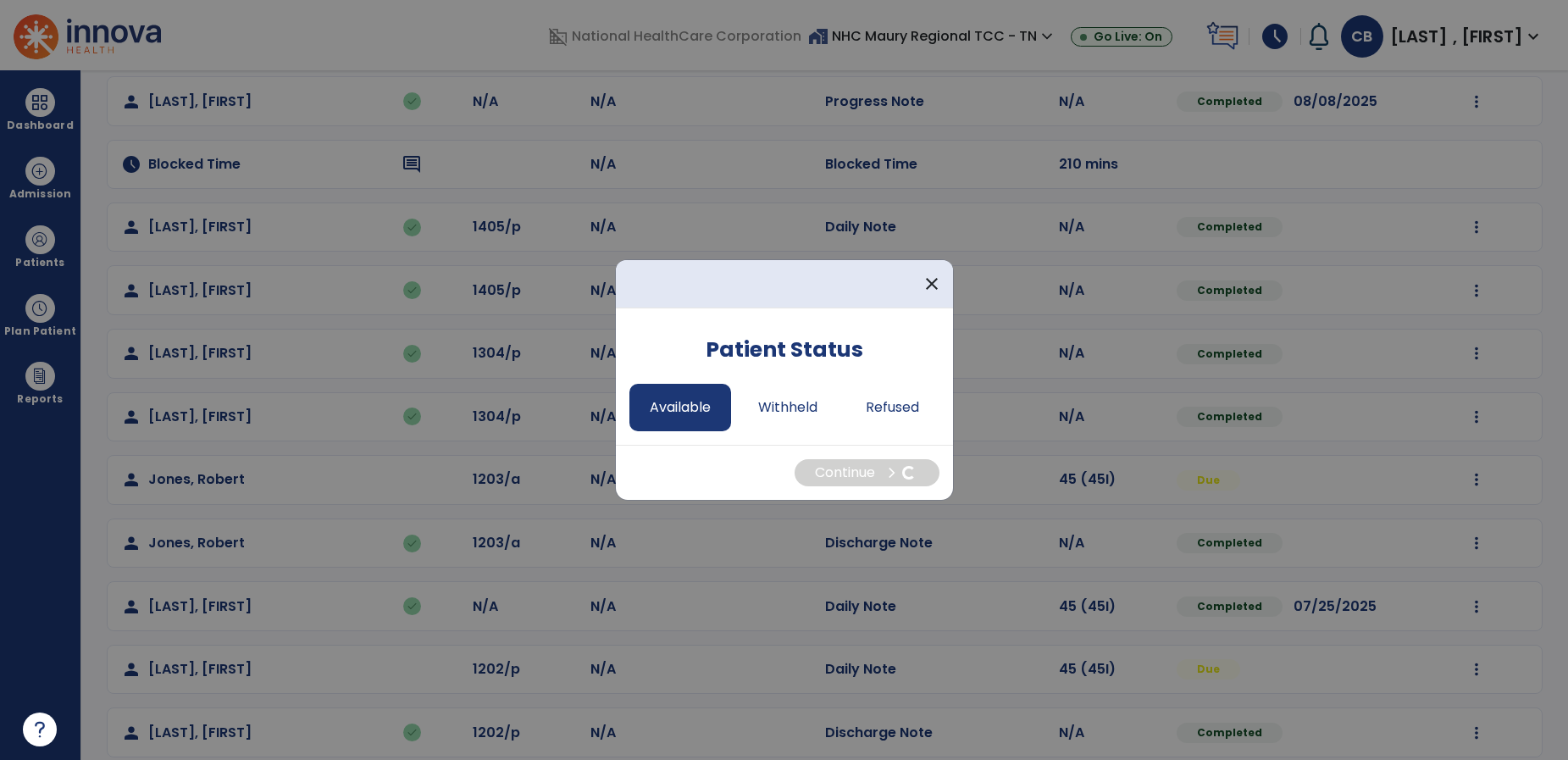 select on "*" 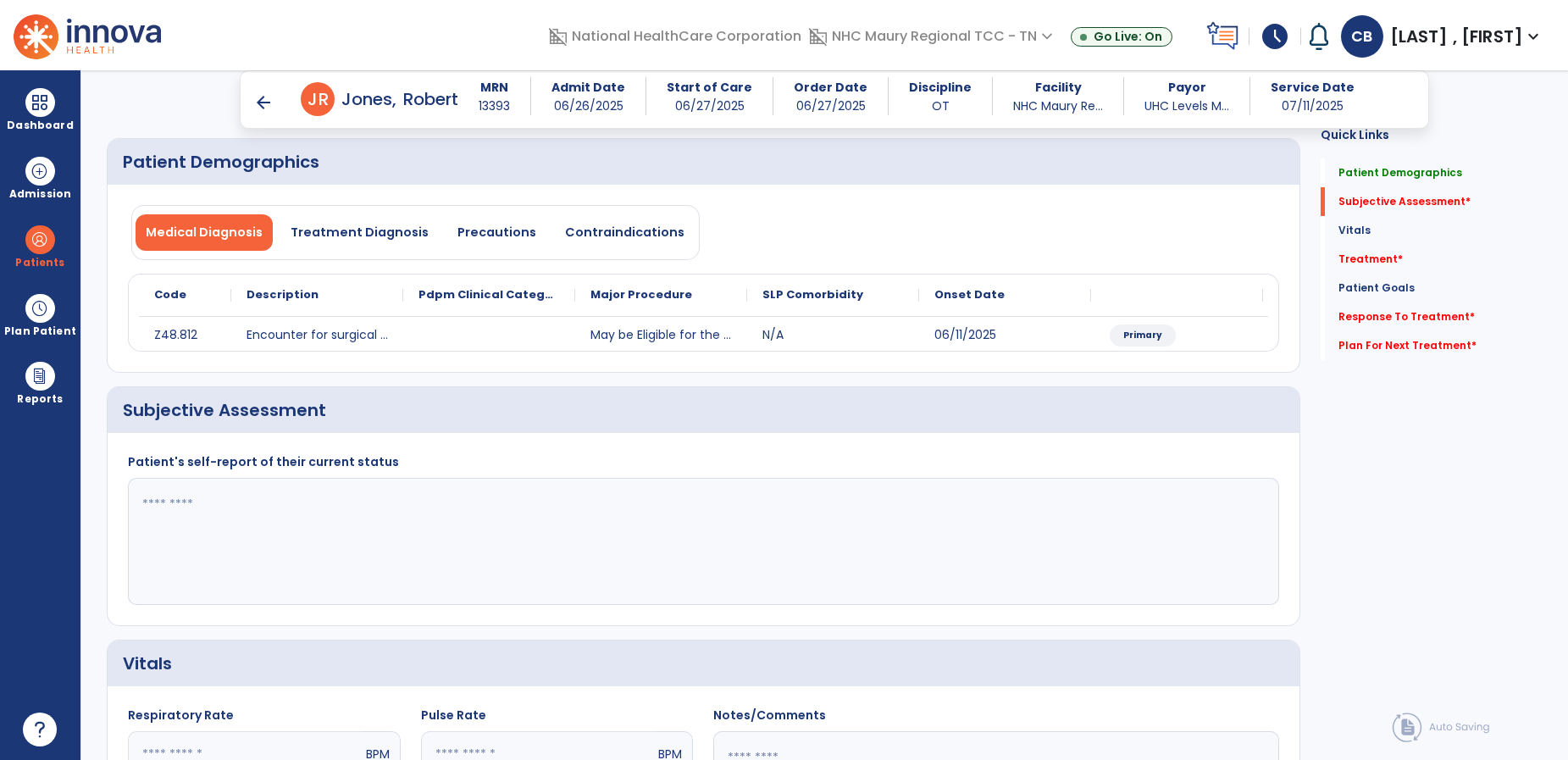 scroll, scrollTop: 69, scrollLeft: 0, axis: vertical 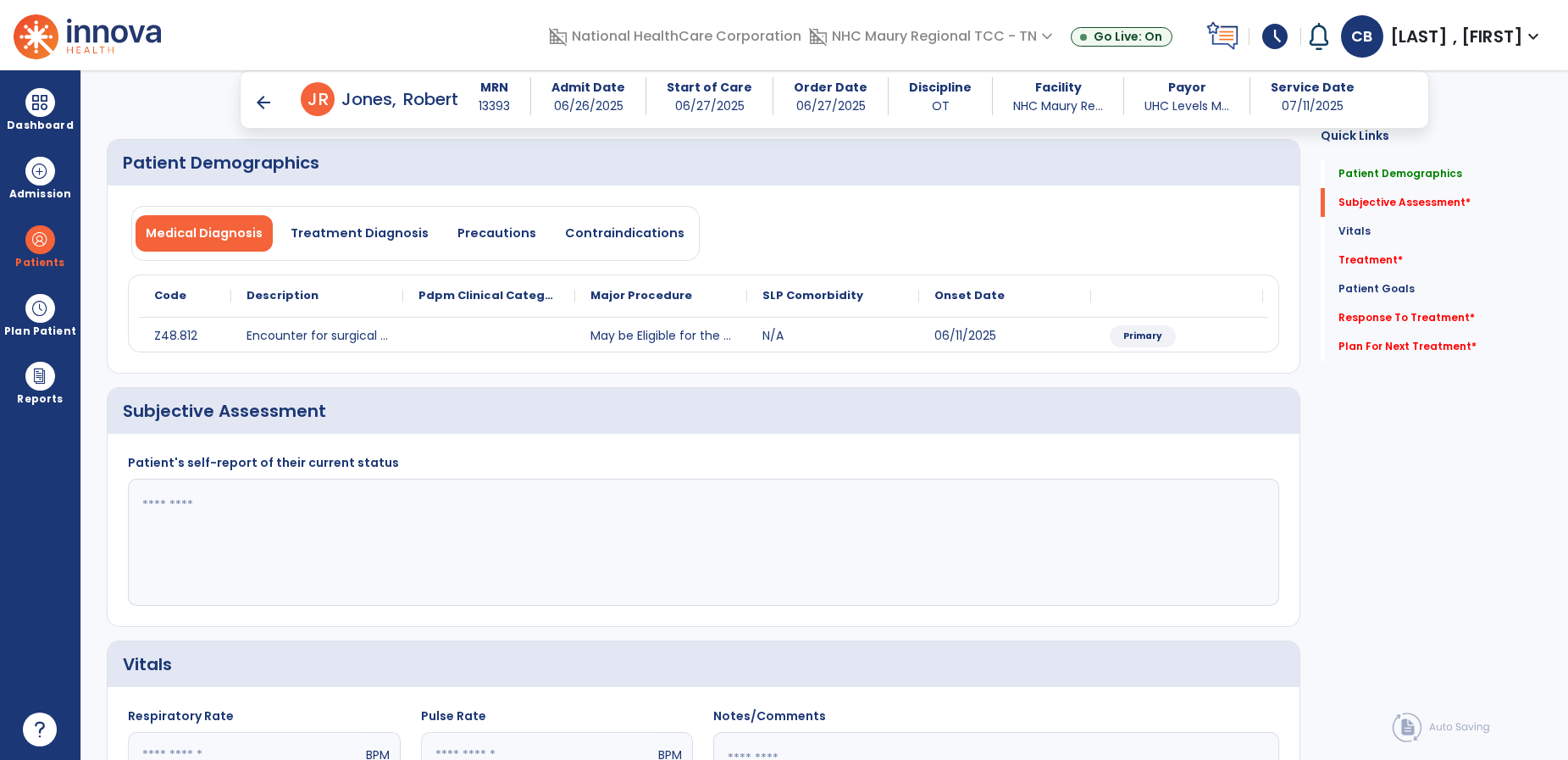 click 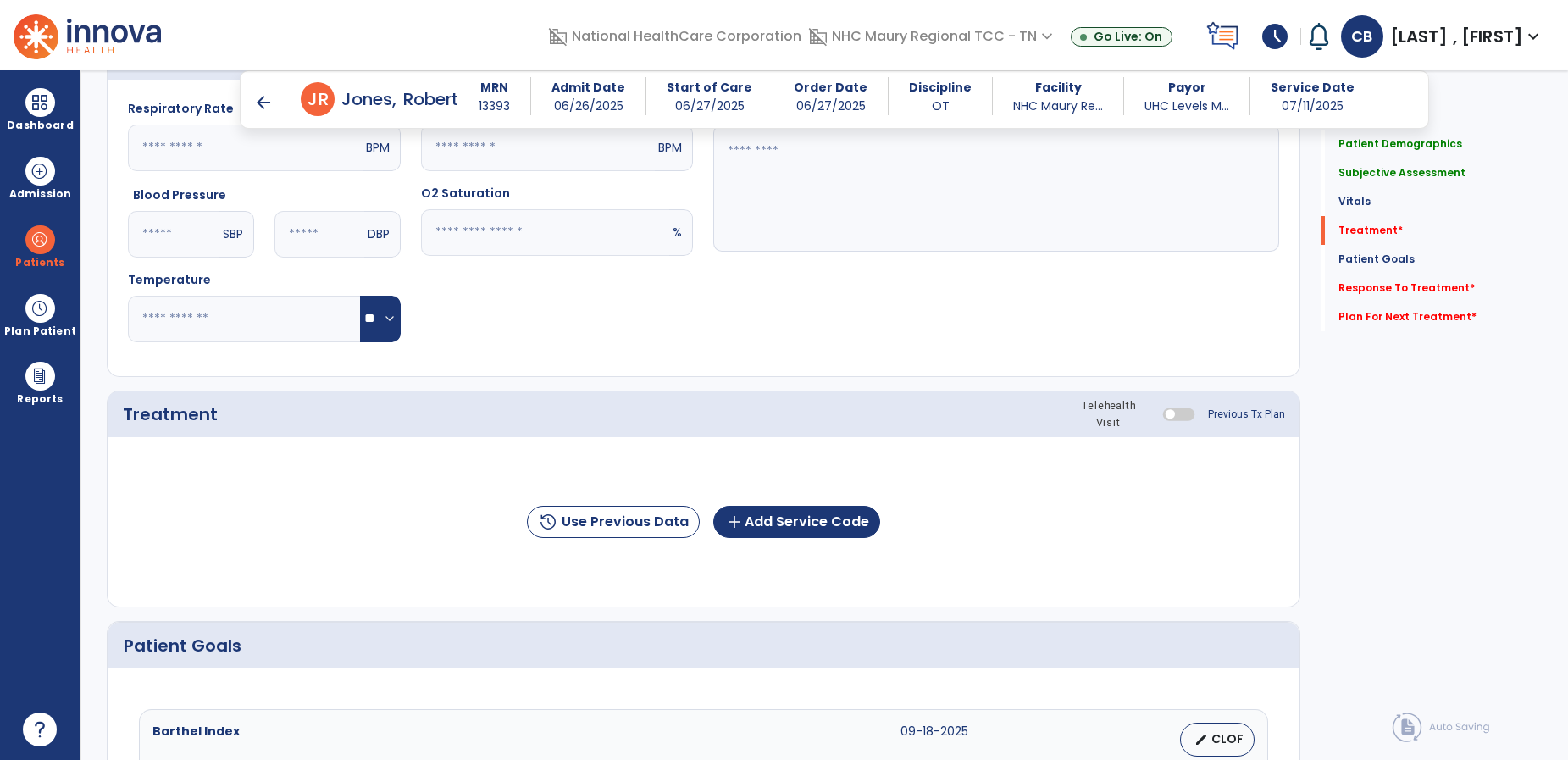 scroll, scrollTop: 740, scrollLeft: 0, axis: vertical 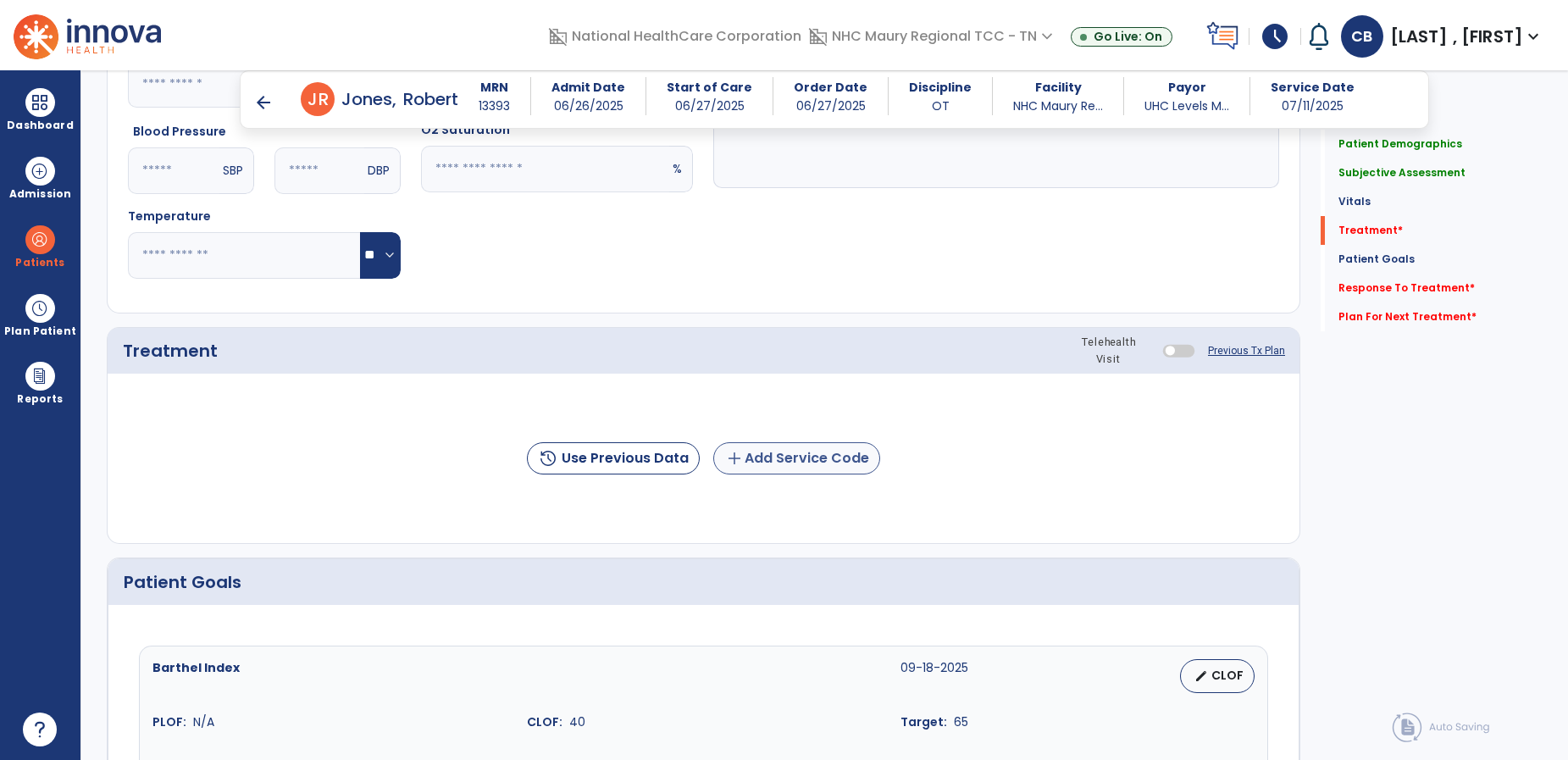 type on "**********" 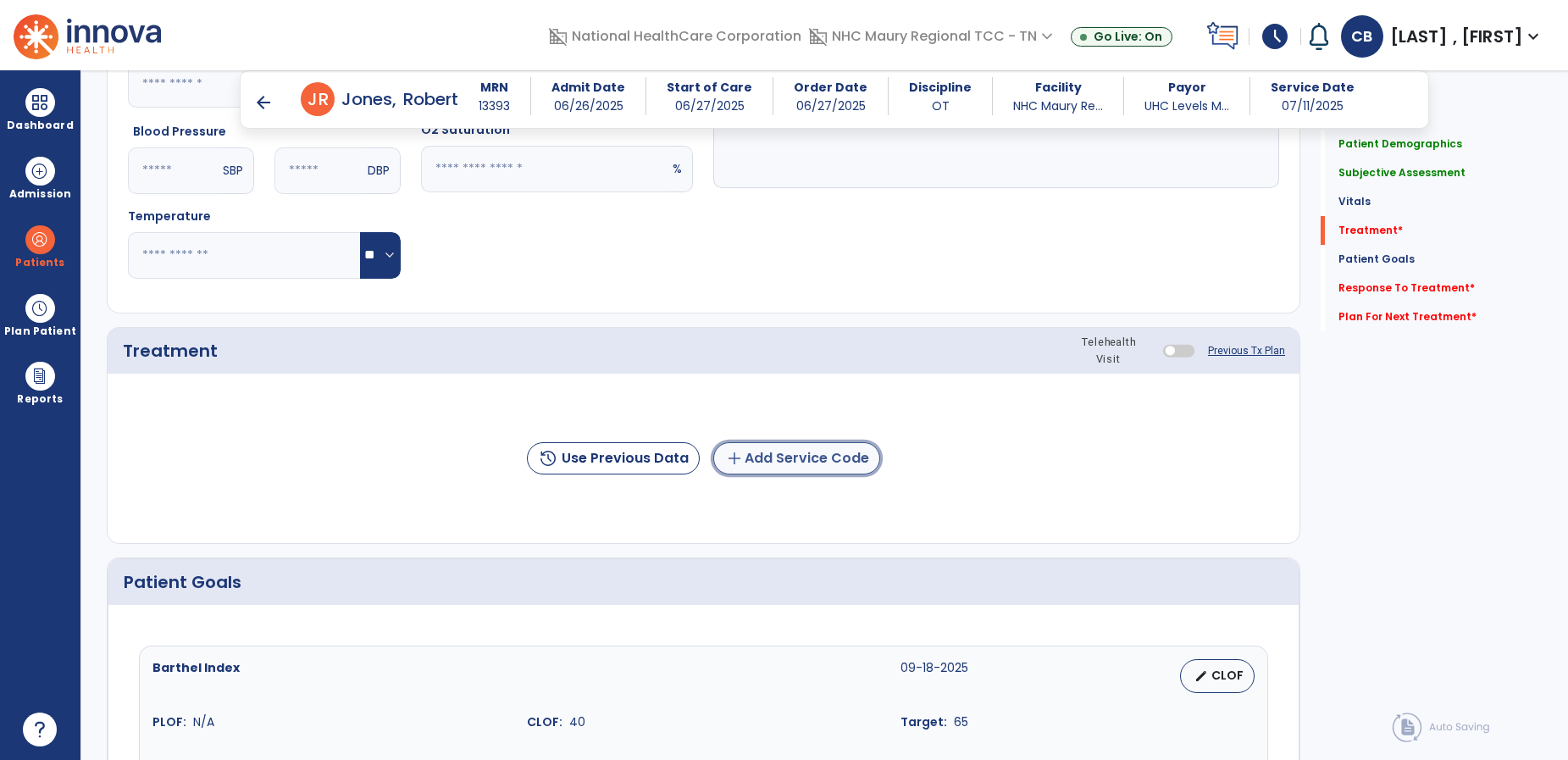 click on "add  Add Service Code" 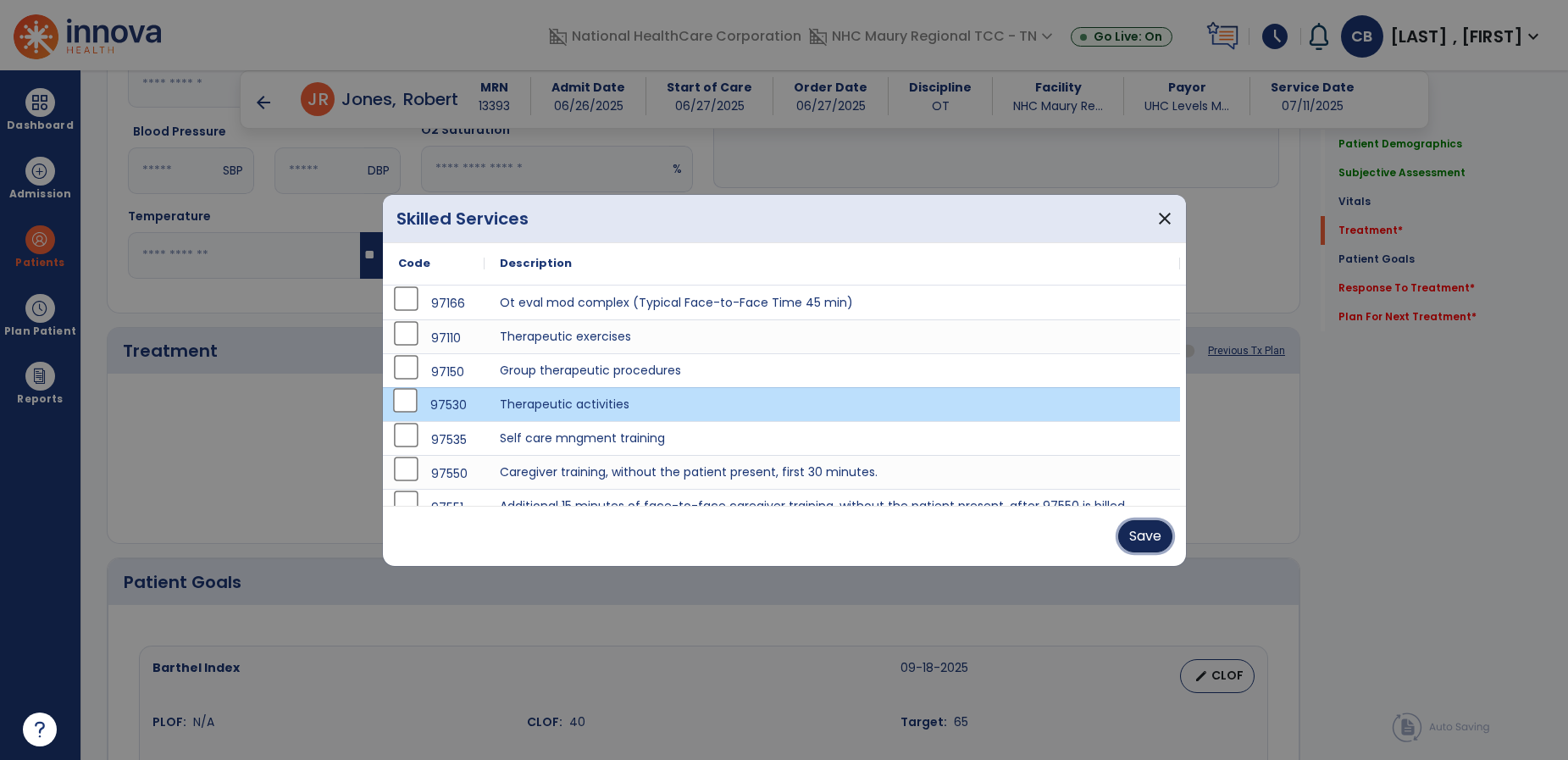 click on "Save" at bounding box center (1145, 536) 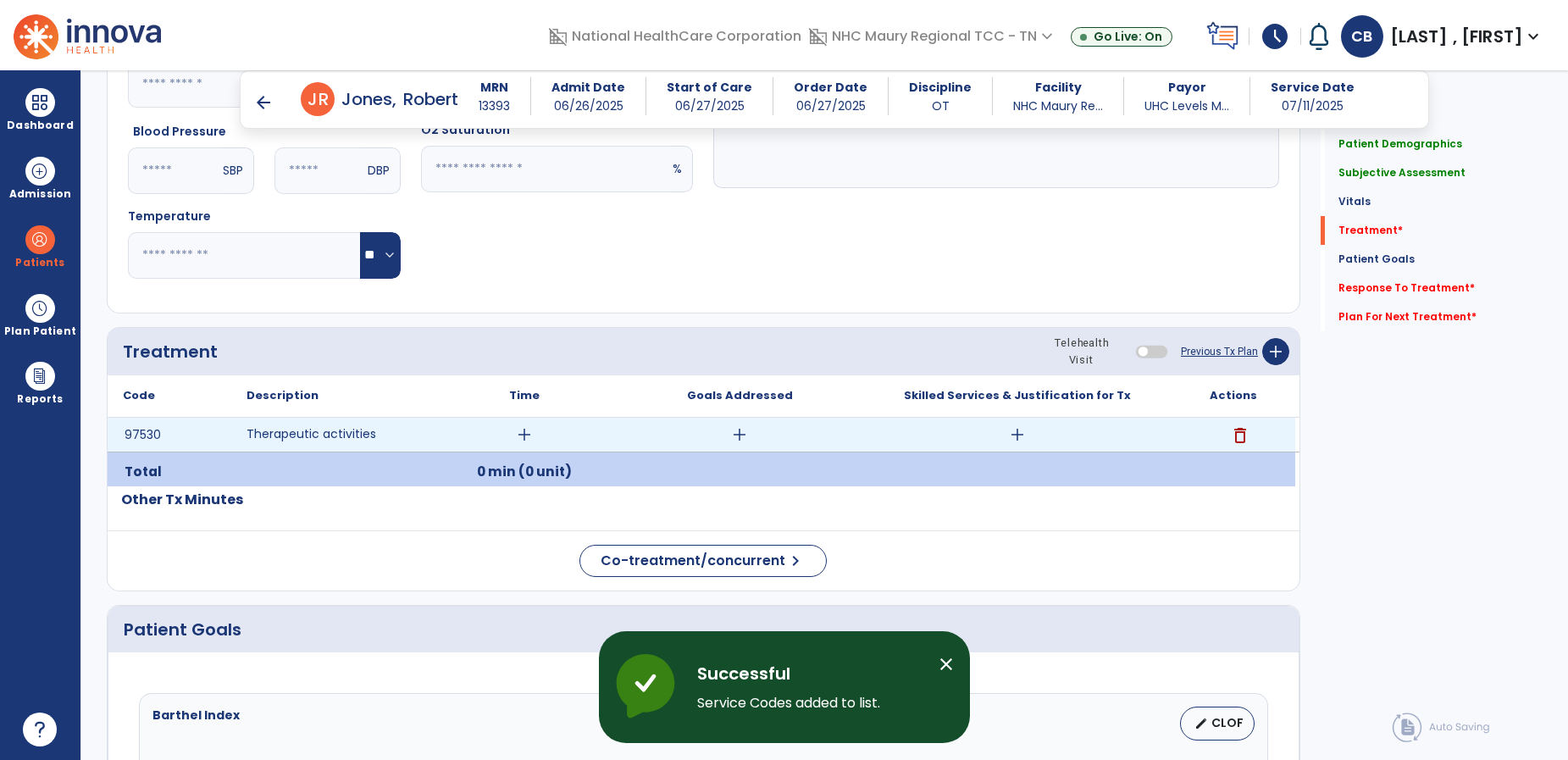 click on "add" at bounding box center [524, 435] 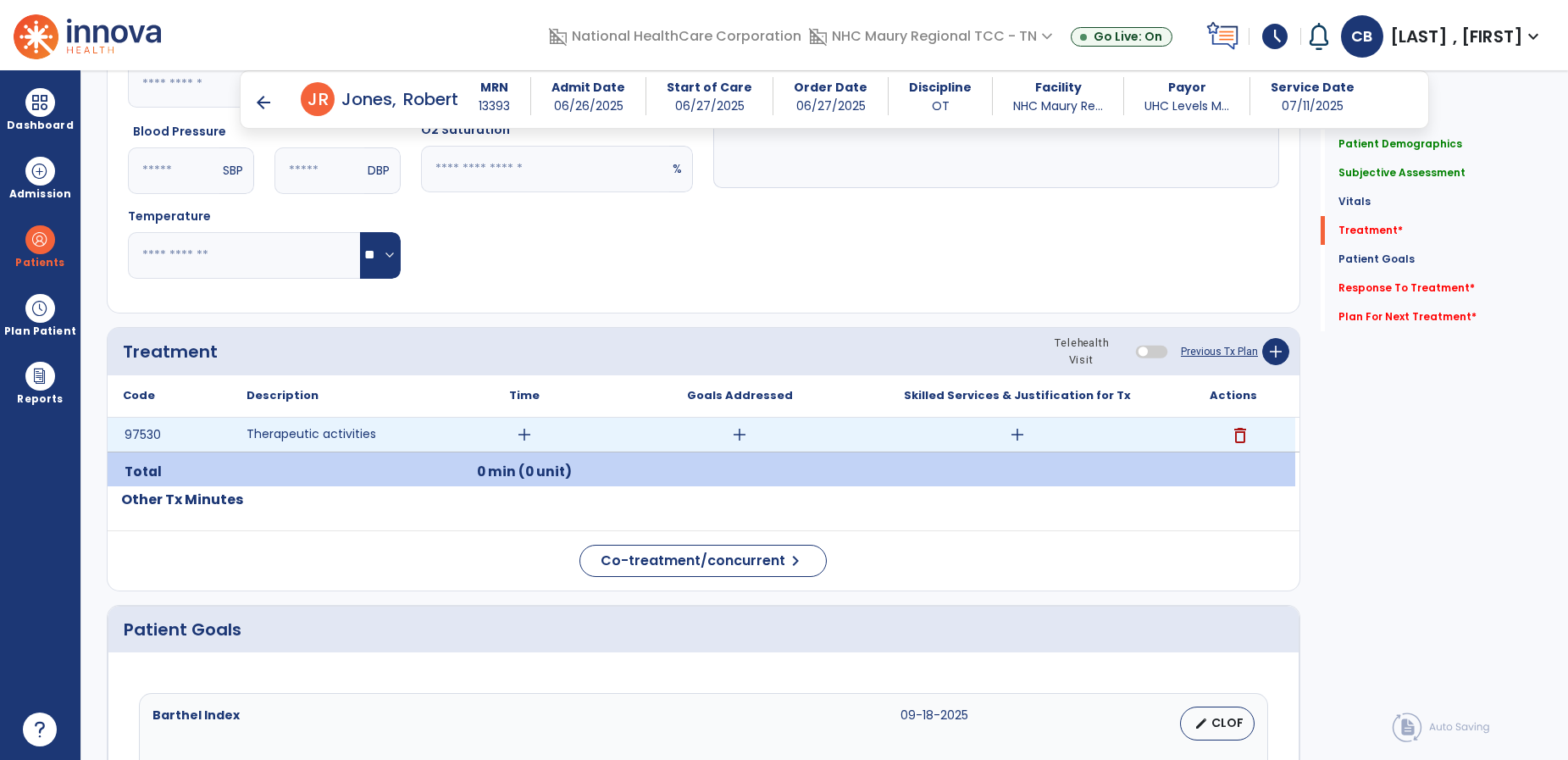 click on "add" at bounding box center (524, 435) 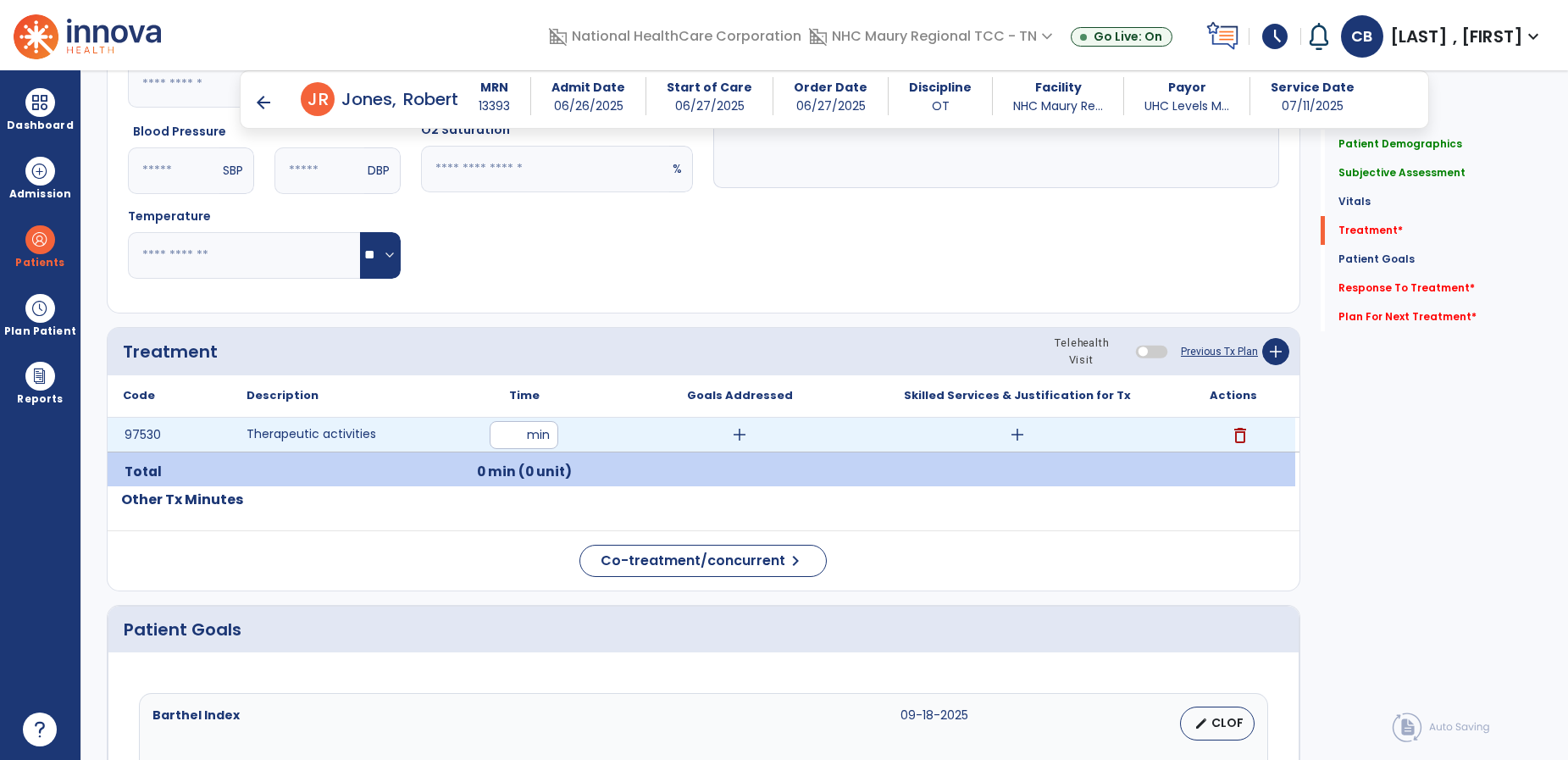 click at bounding box center [524, 435] 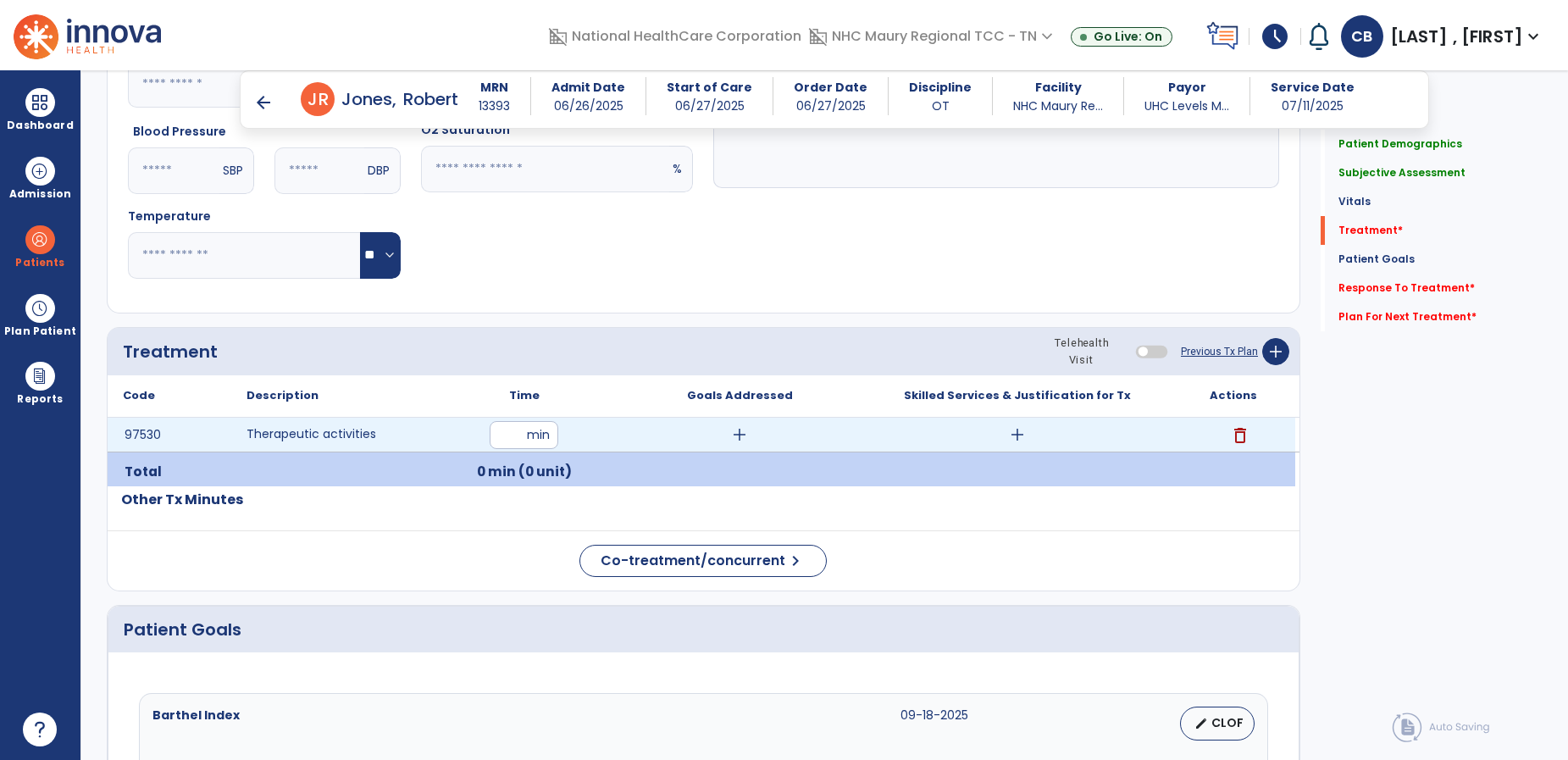 type on "**" 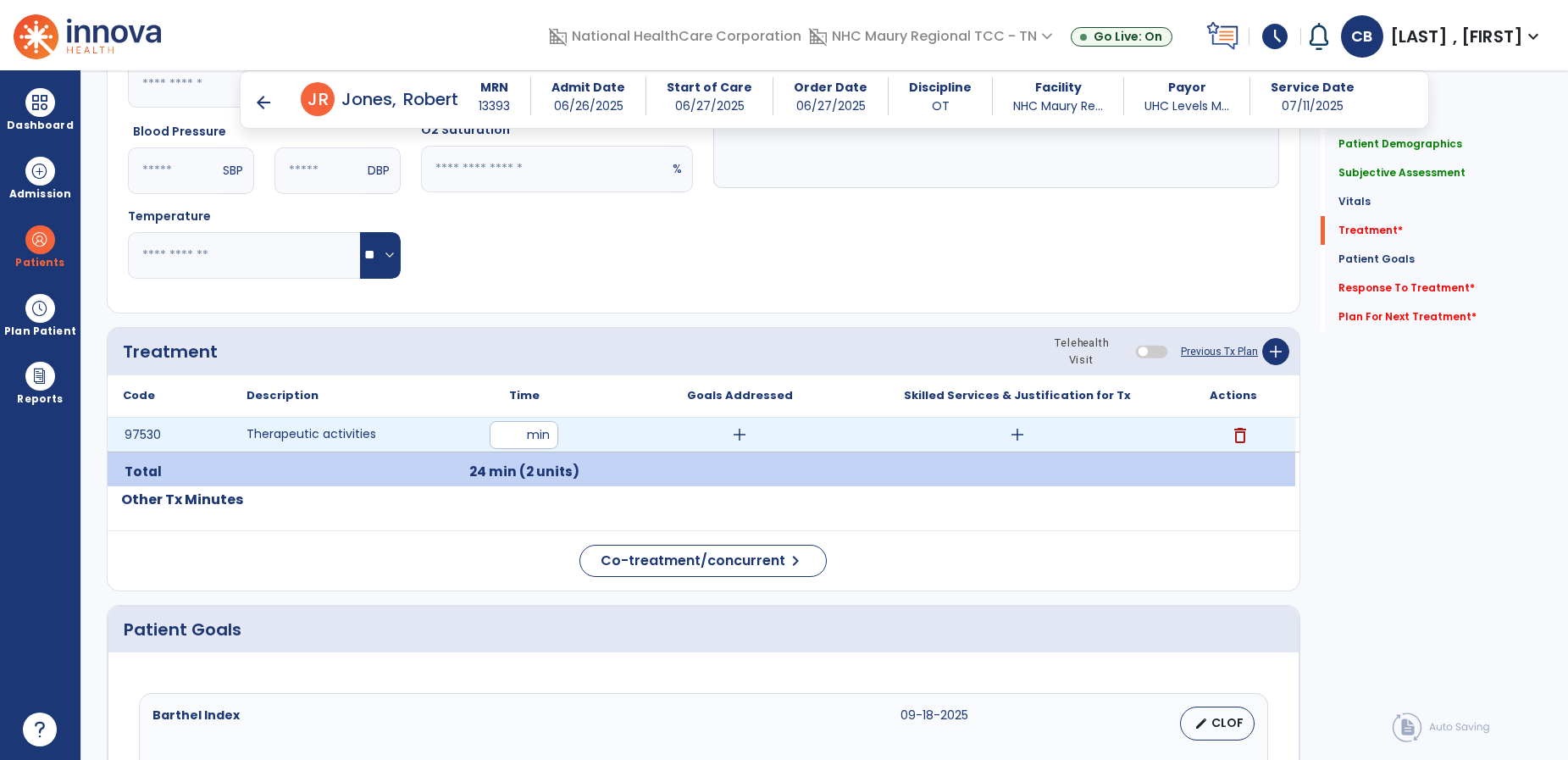click on "add" at bounding box center (740, 435) 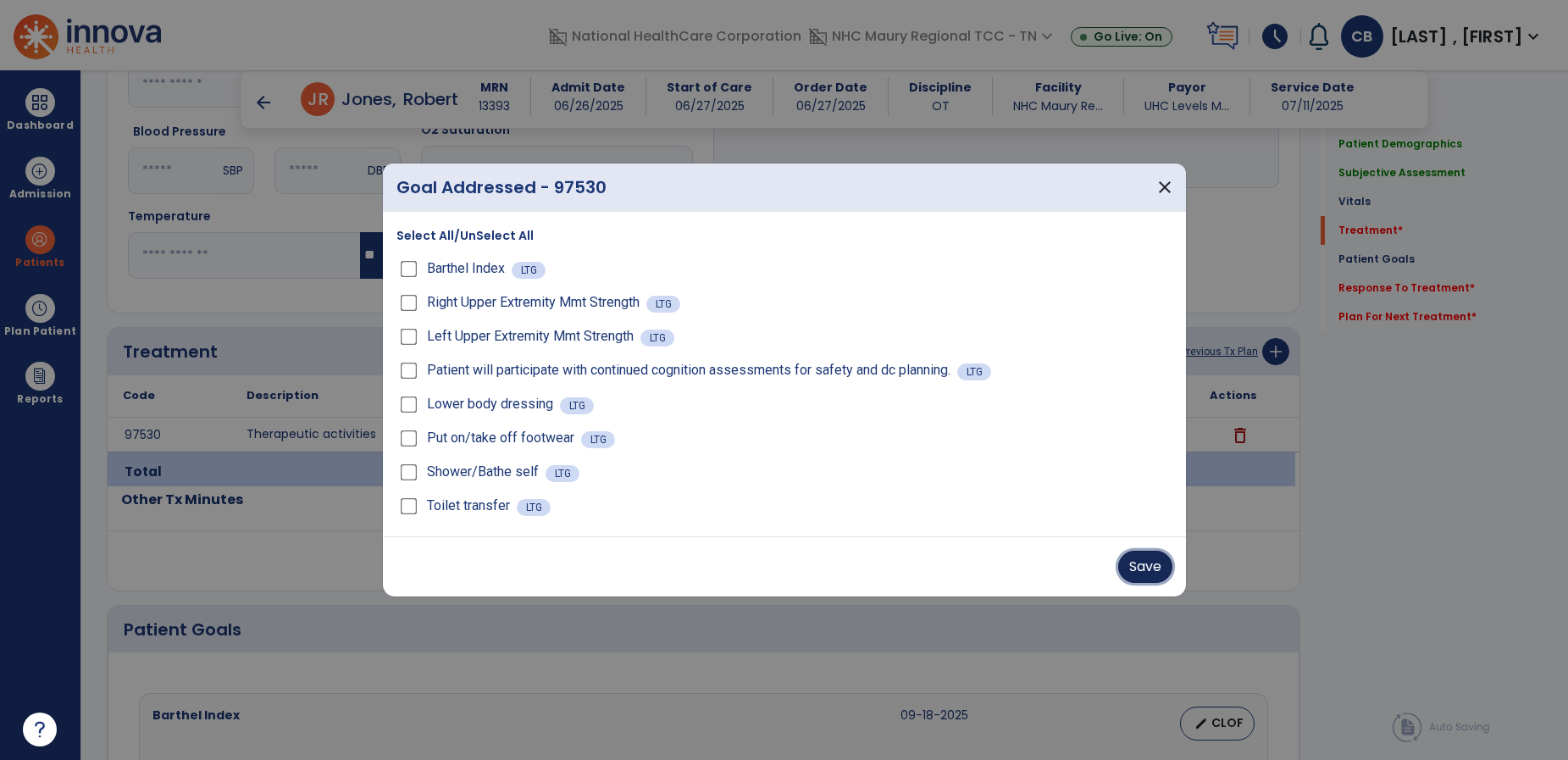 click on "Save" at bounding box center (1145, 567) 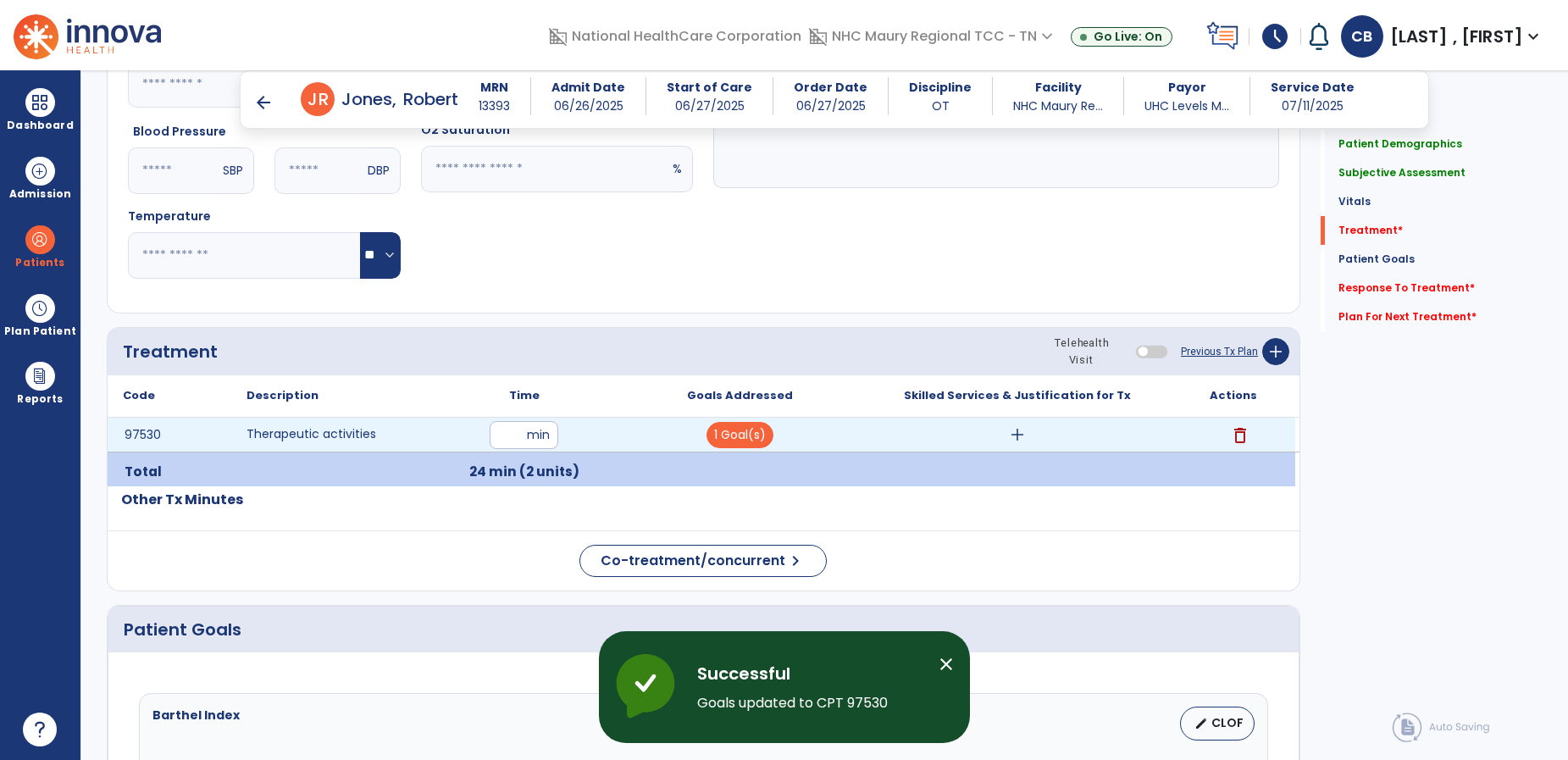 click on "add" at bounding box center (1017, 435) 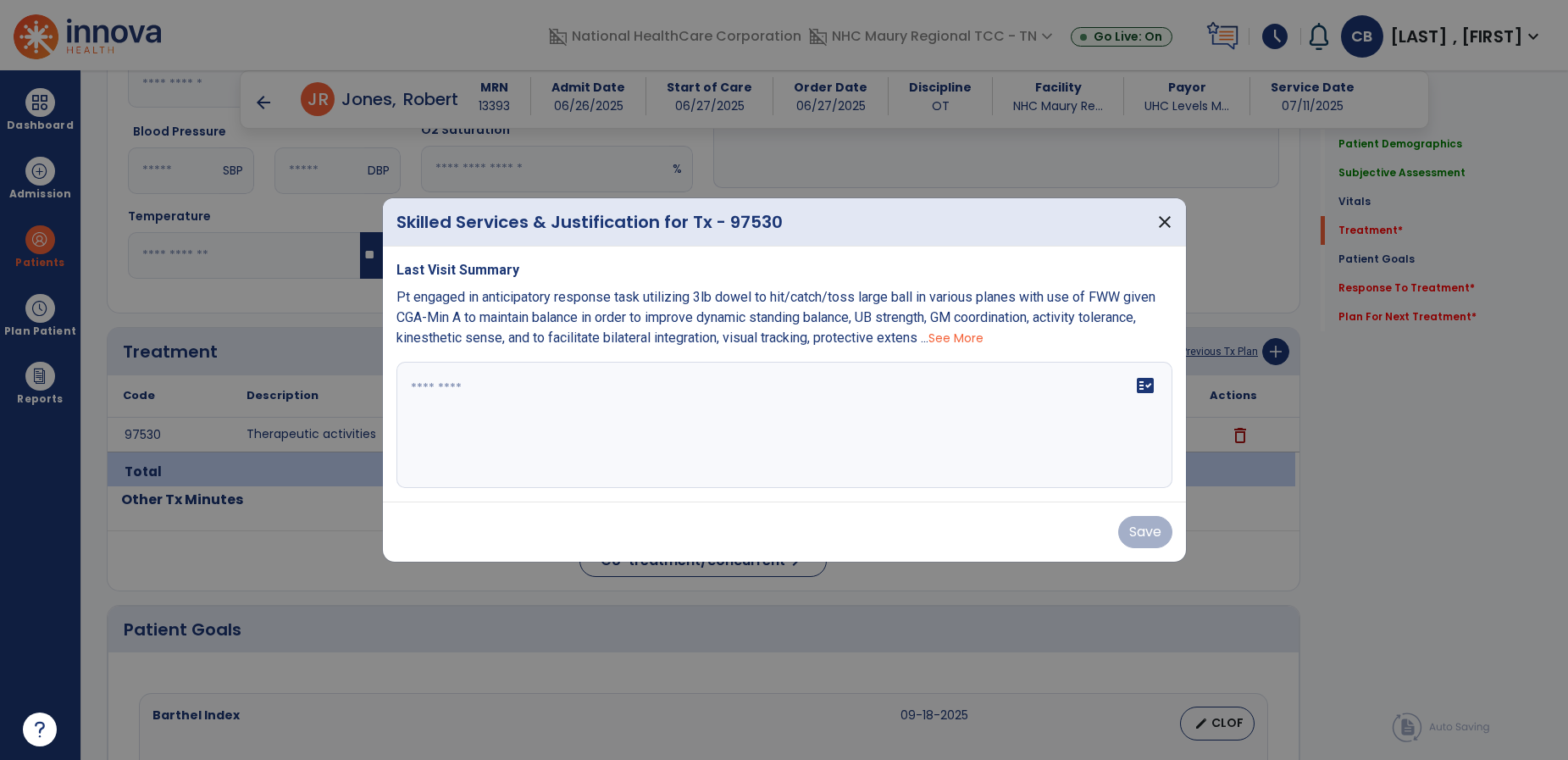 click at bounding box center (784, 425) 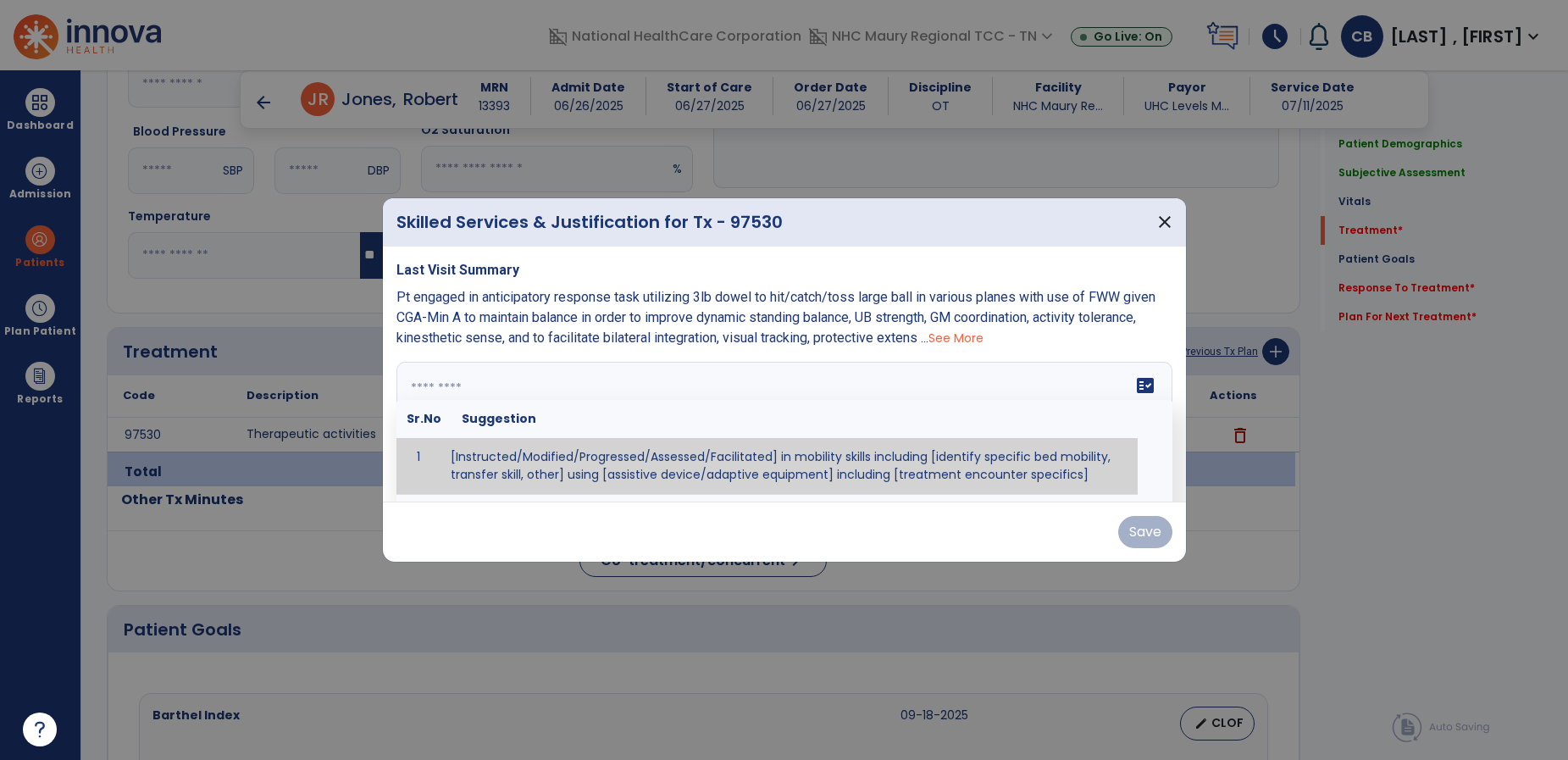 paste on "**********" 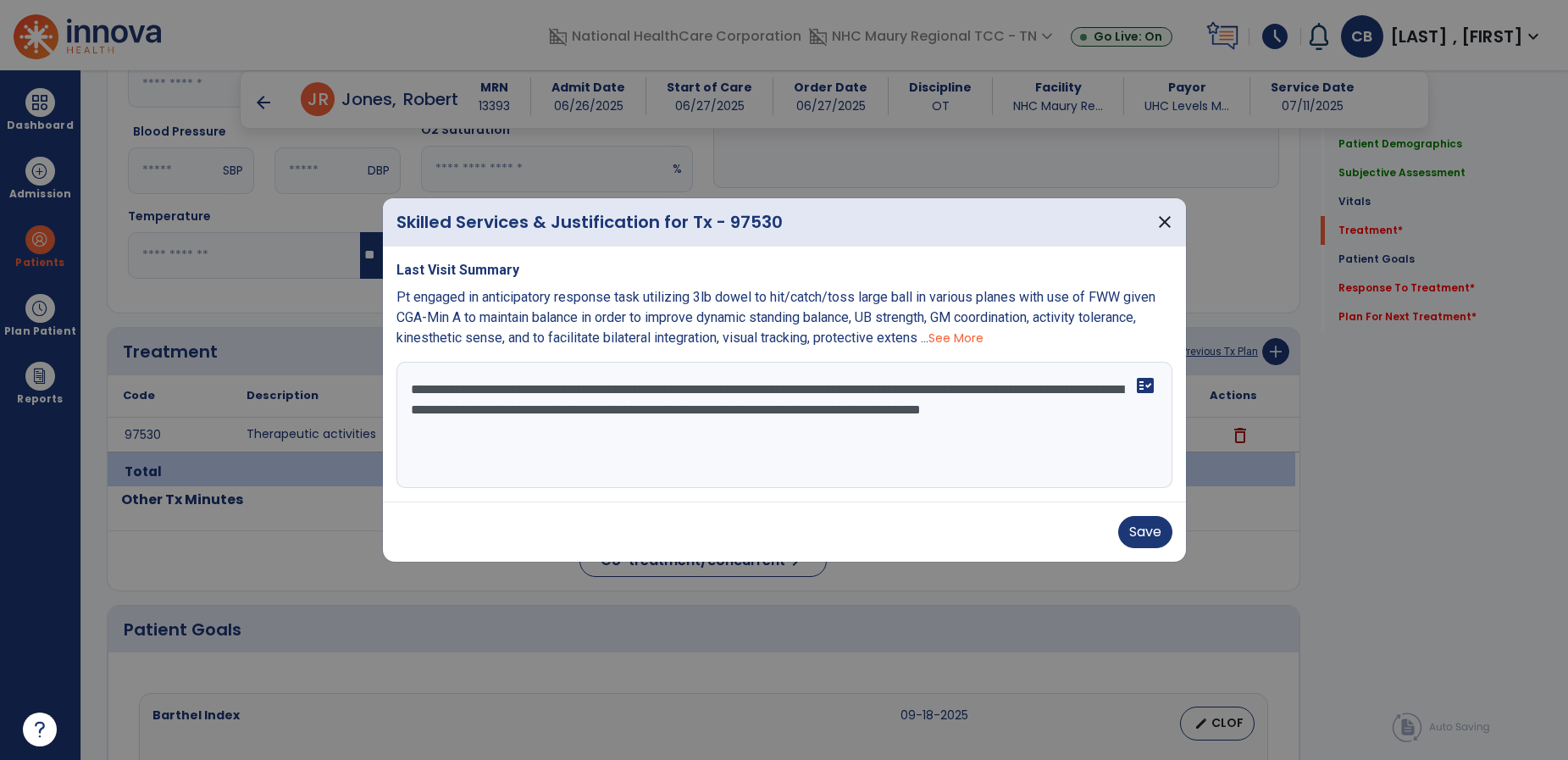 type on "**********" 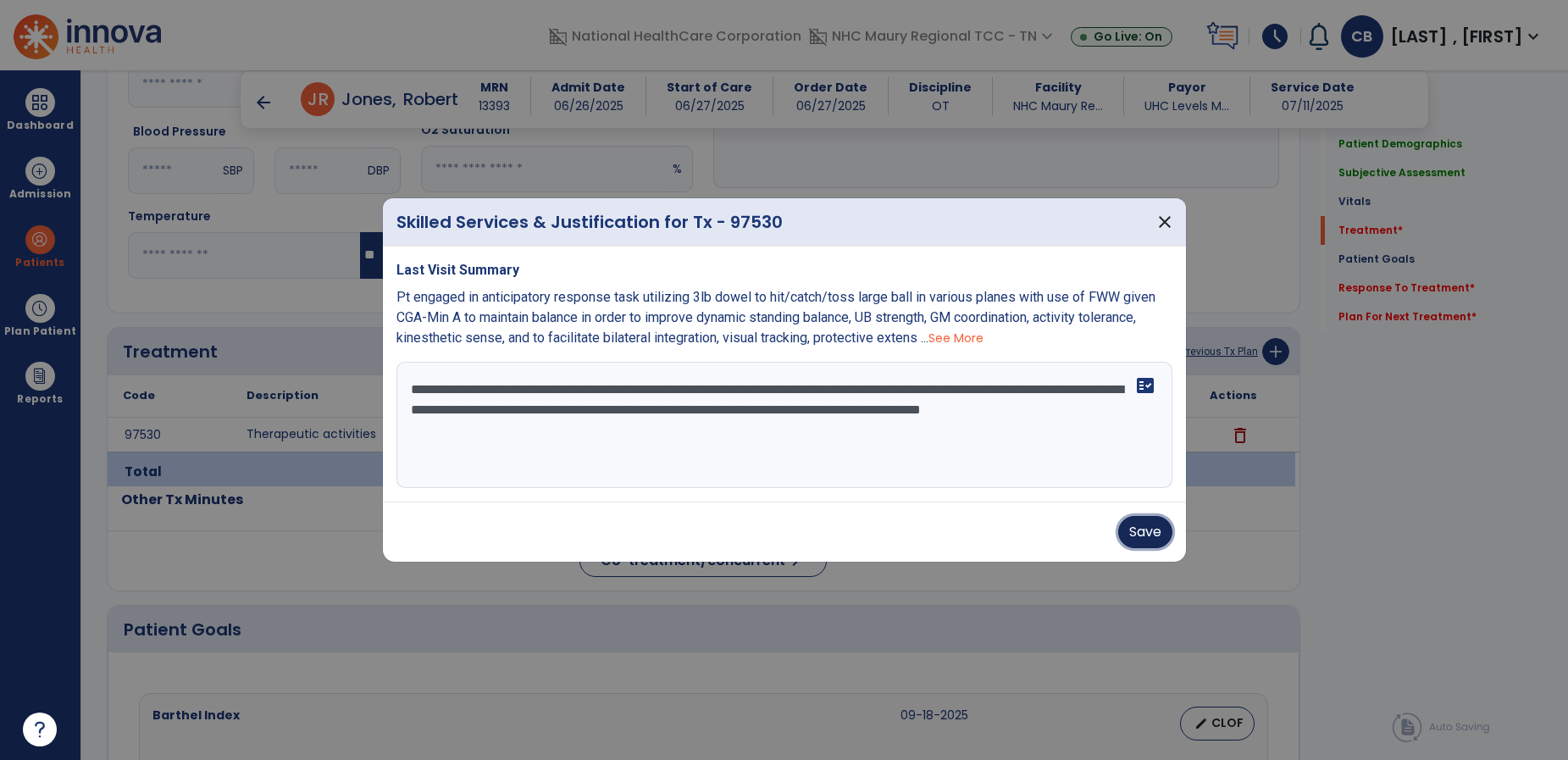 click on "Save" at bounding box center [1145, 532] 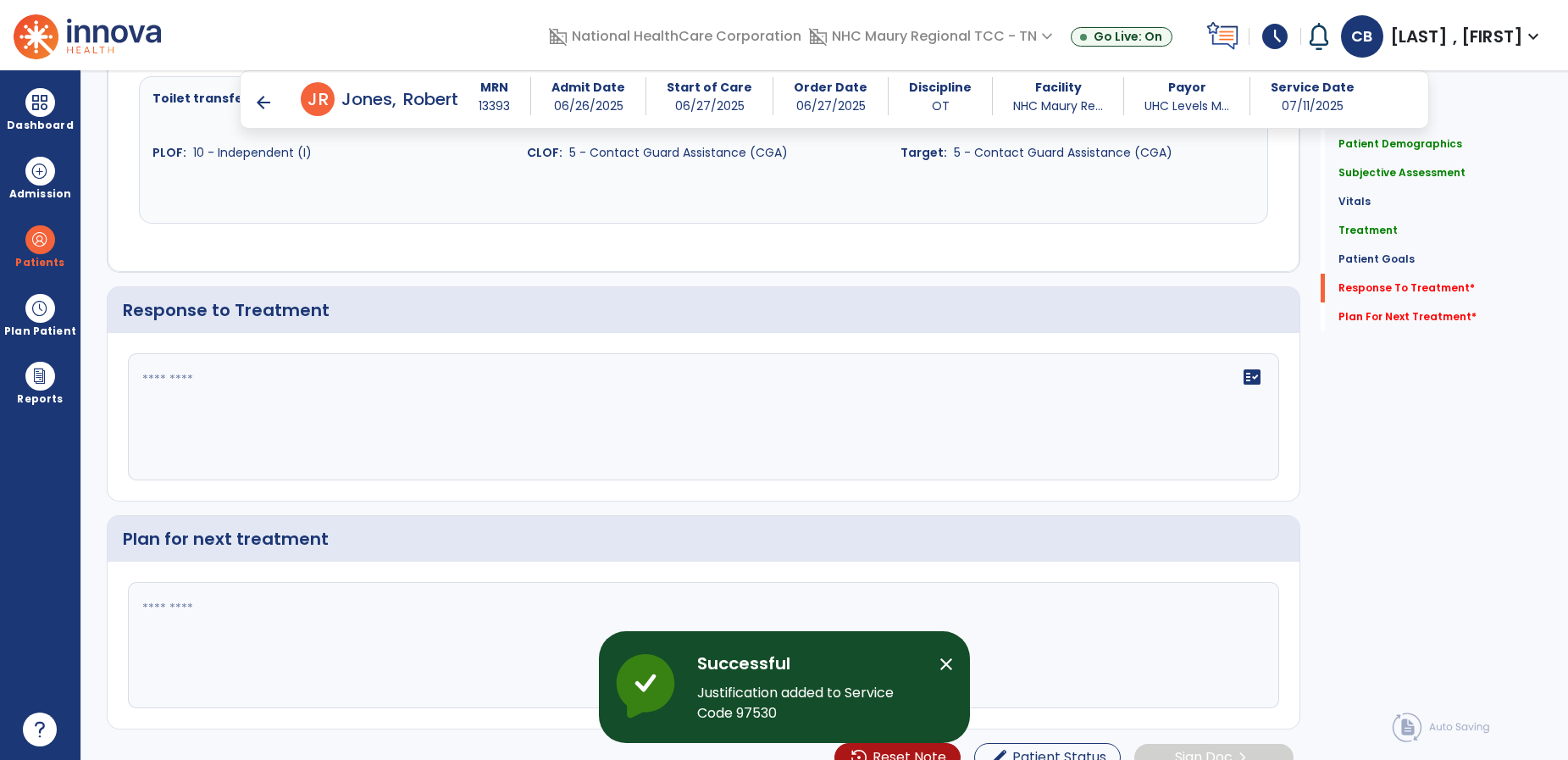 scroll, scrollTop: 2535, scrollLeft: 0, axis: vertical 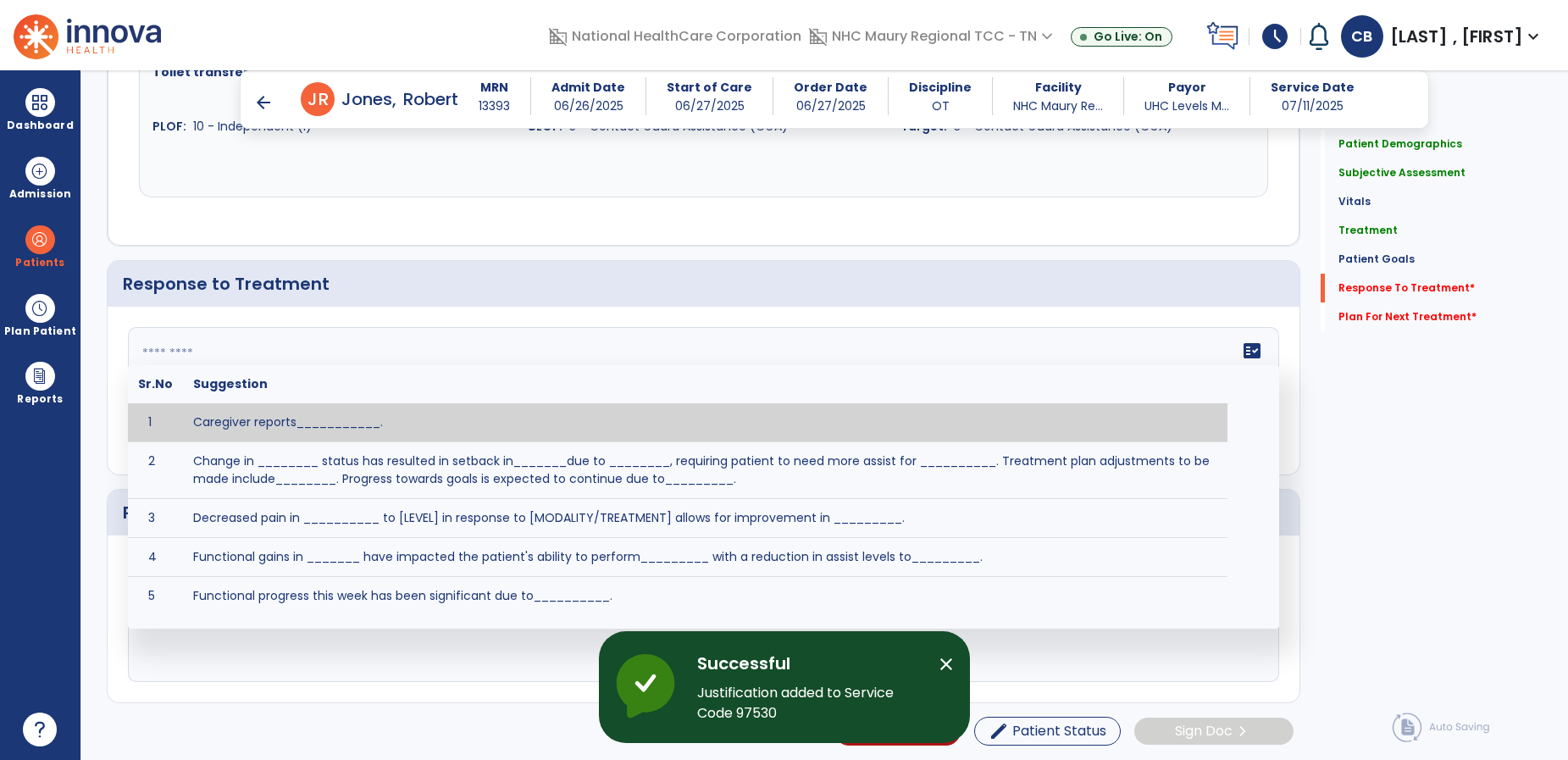 drag, startPoint x: 618, startPoint y: 405, endPoint x: 621, endPoint y: 377, distance: 28.16026 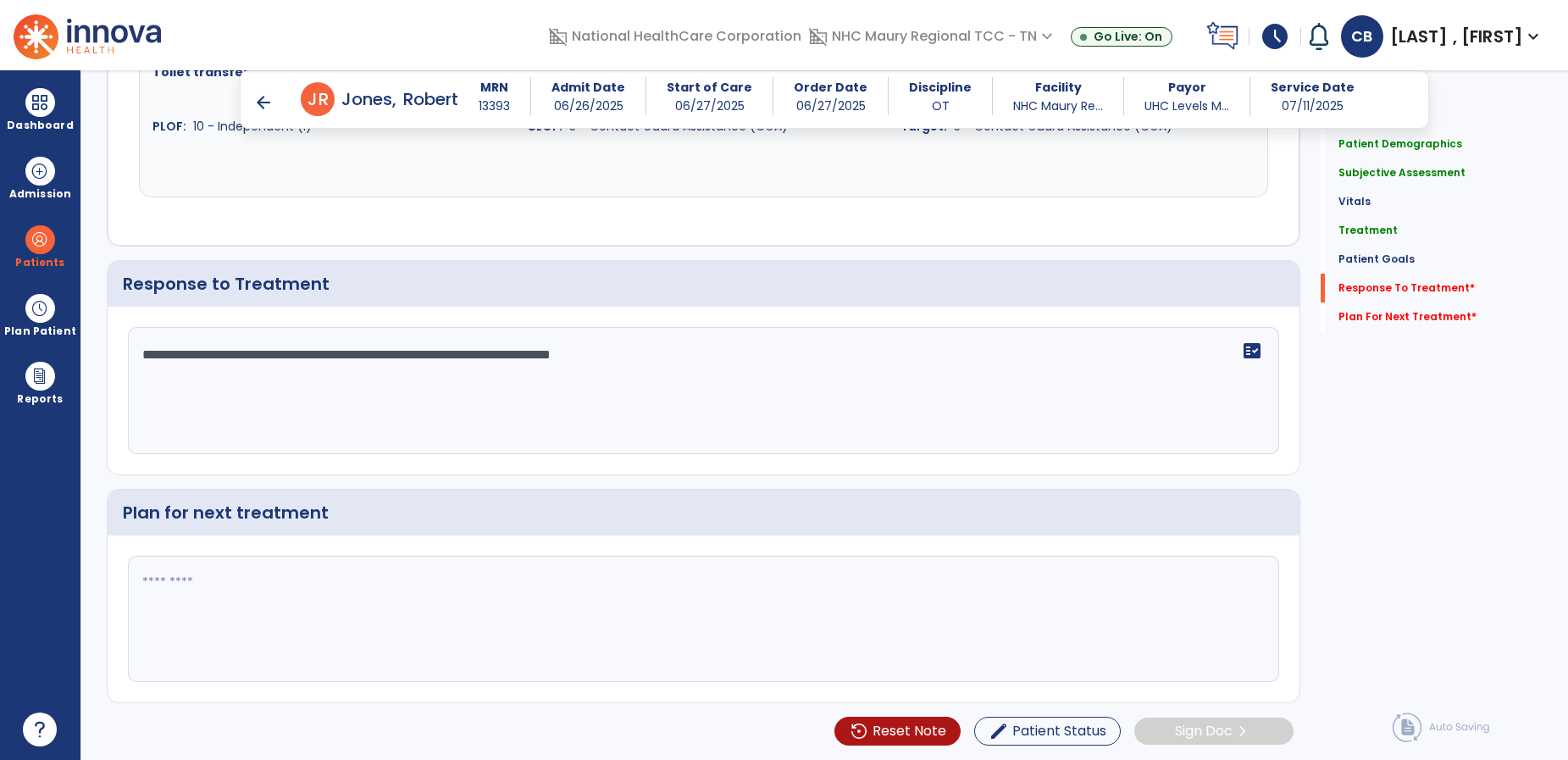 type on "**********" 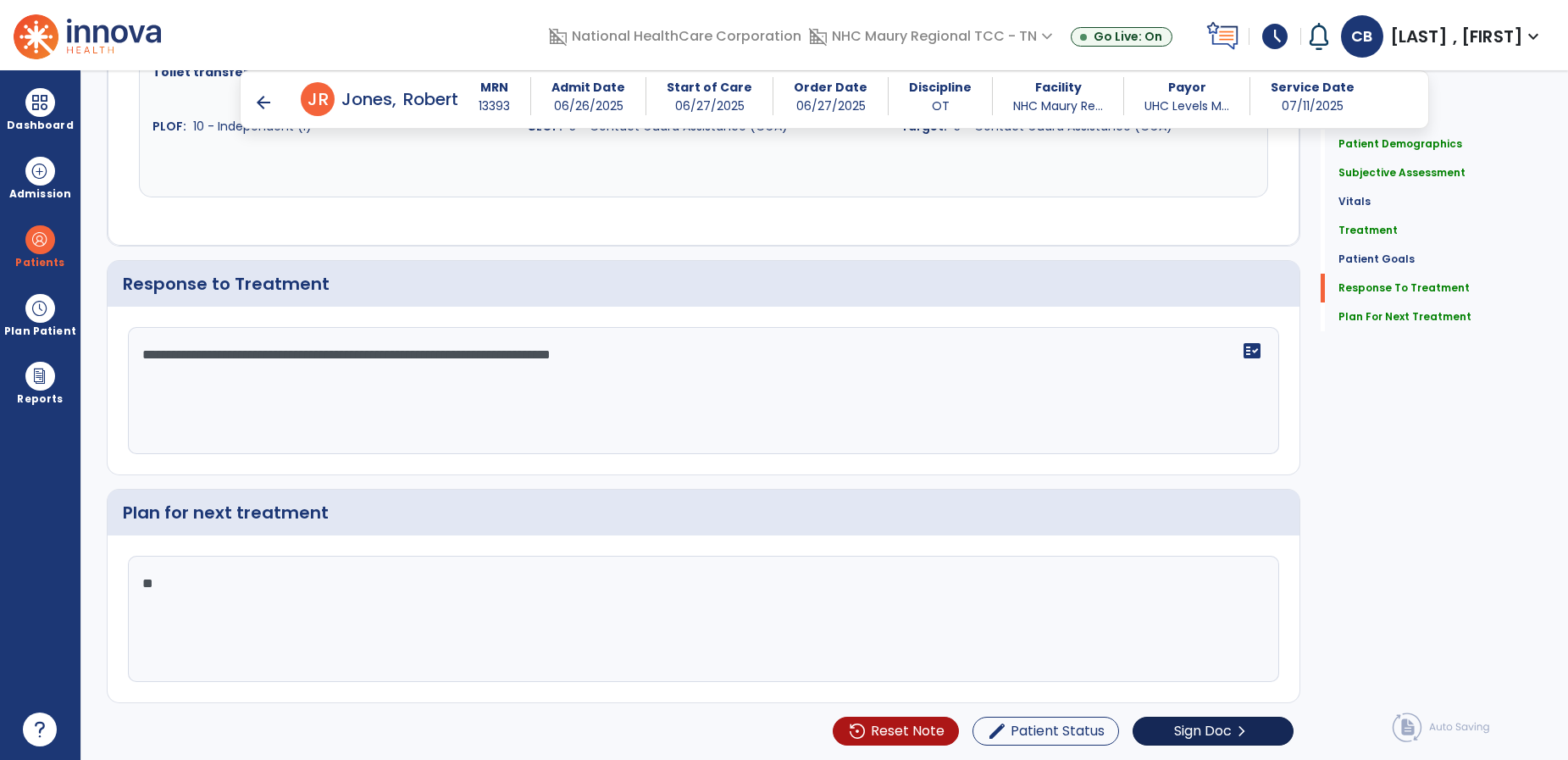 scroll, scrollTop: 2535, scrollLeft: 0, axis: vertical 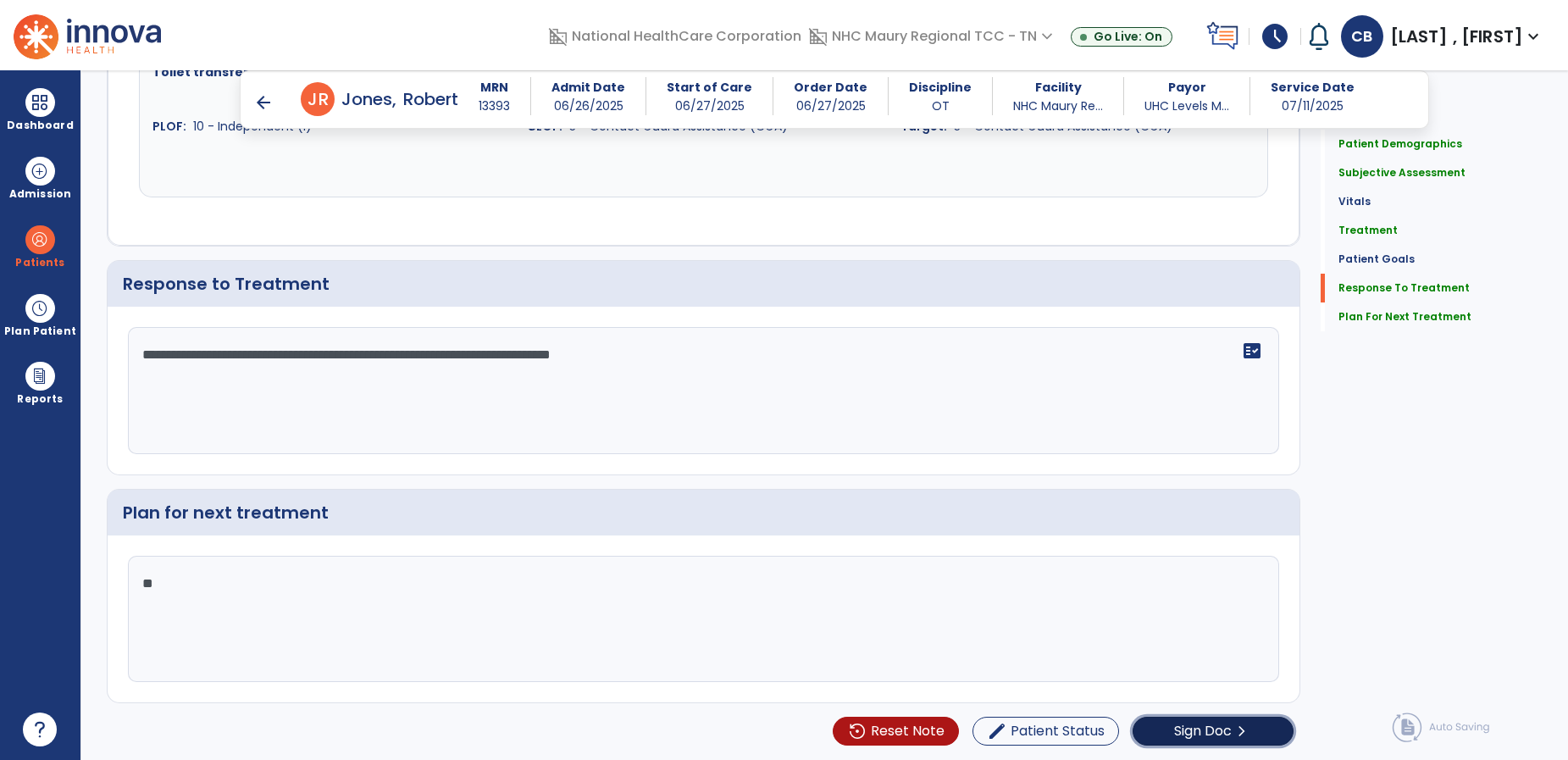 click on "Sign Doc" 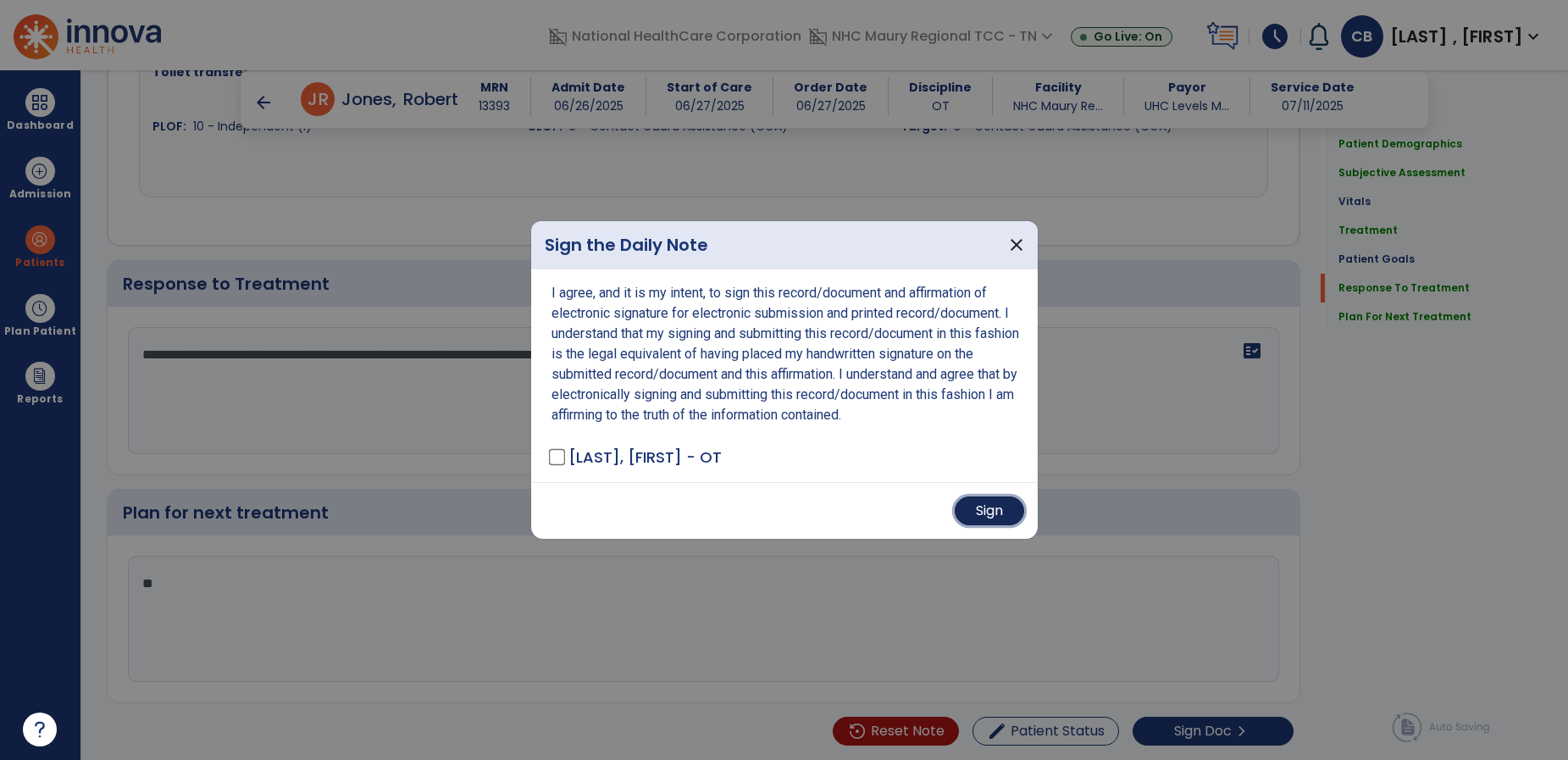 click on "Sign" at bounding box center (989, 511) 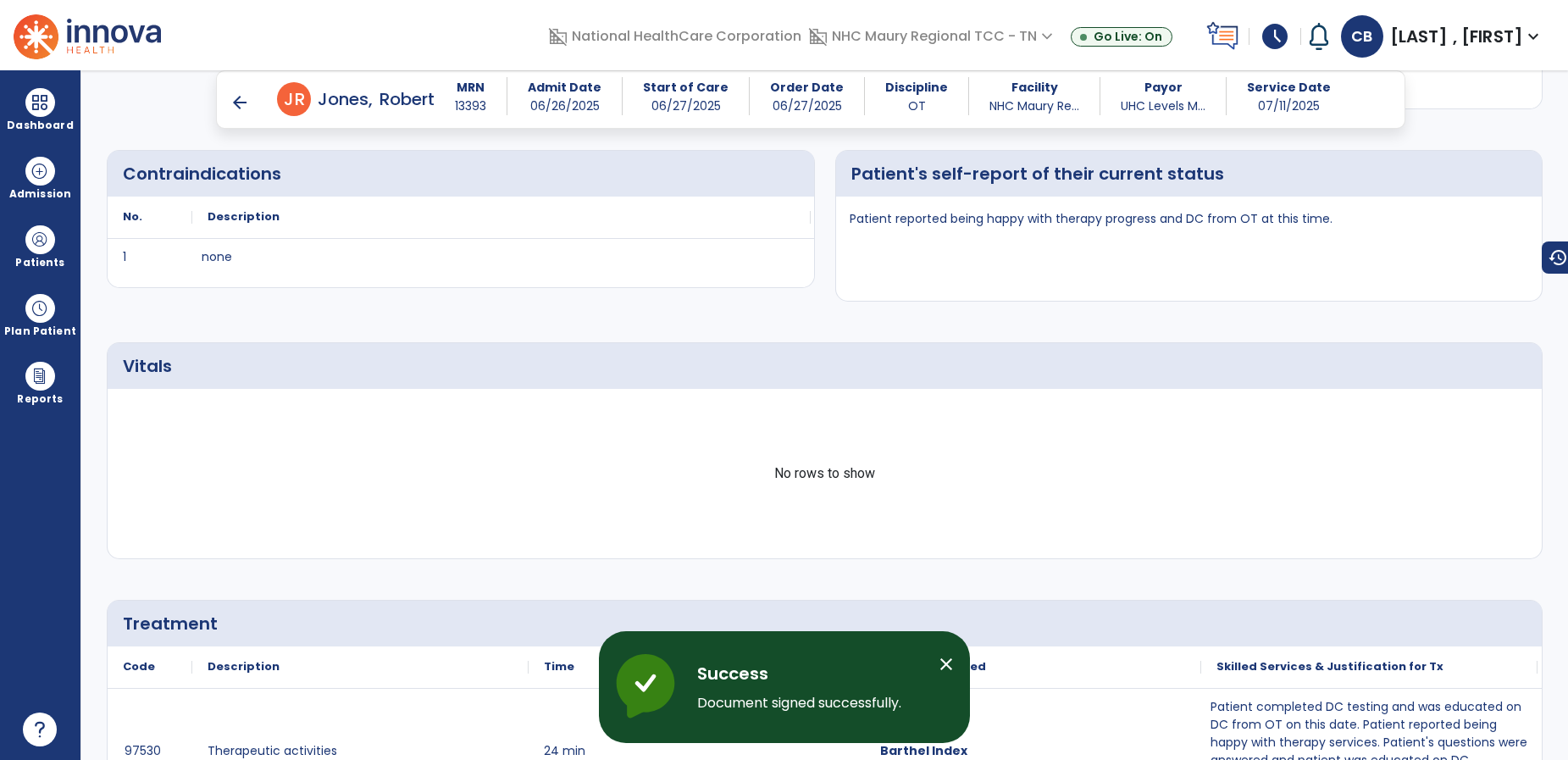 scroll, scrollTop: 0, scrollLeft: 0, axis: both 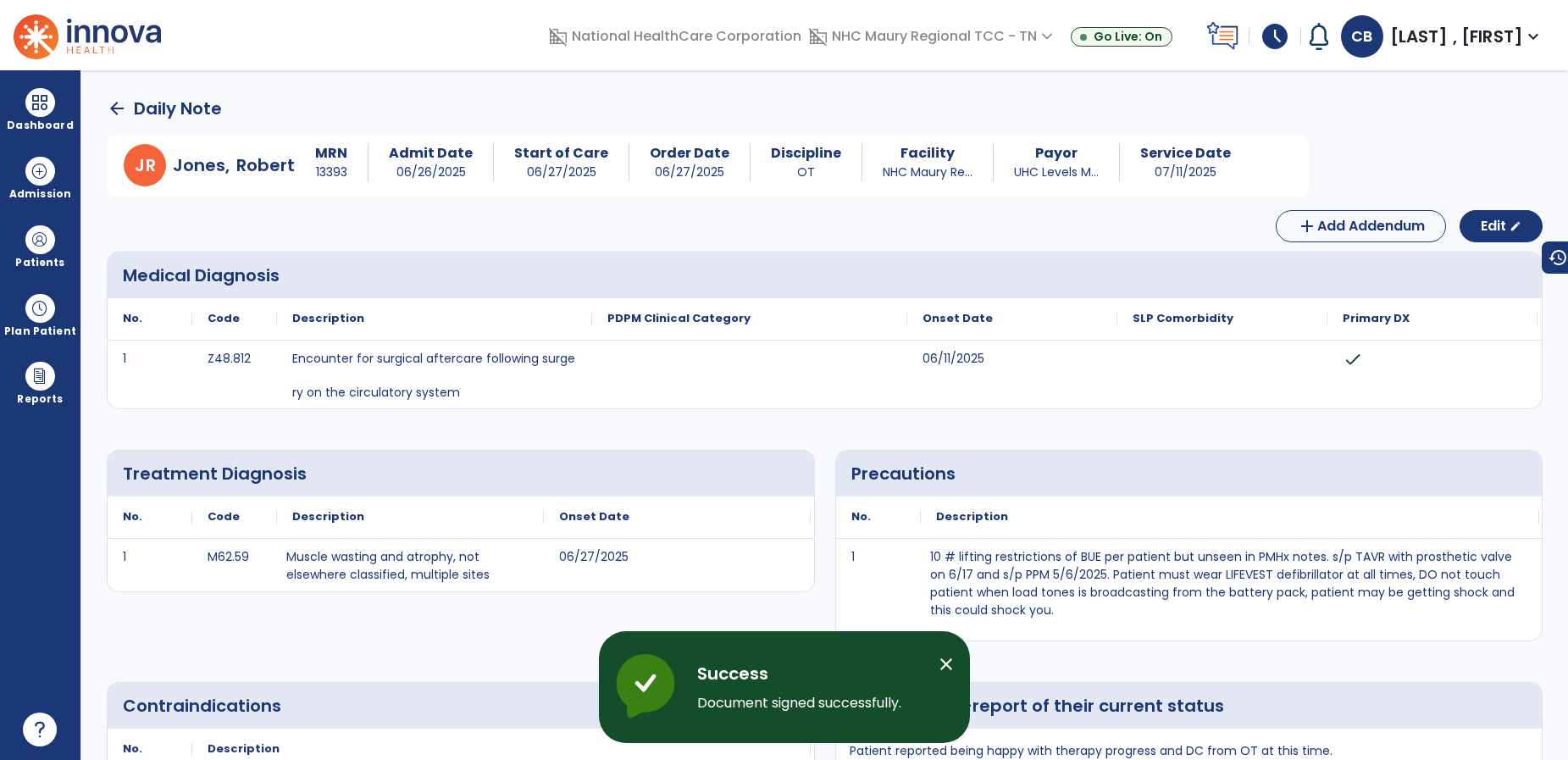 click on "arrow_back   Daily Note" 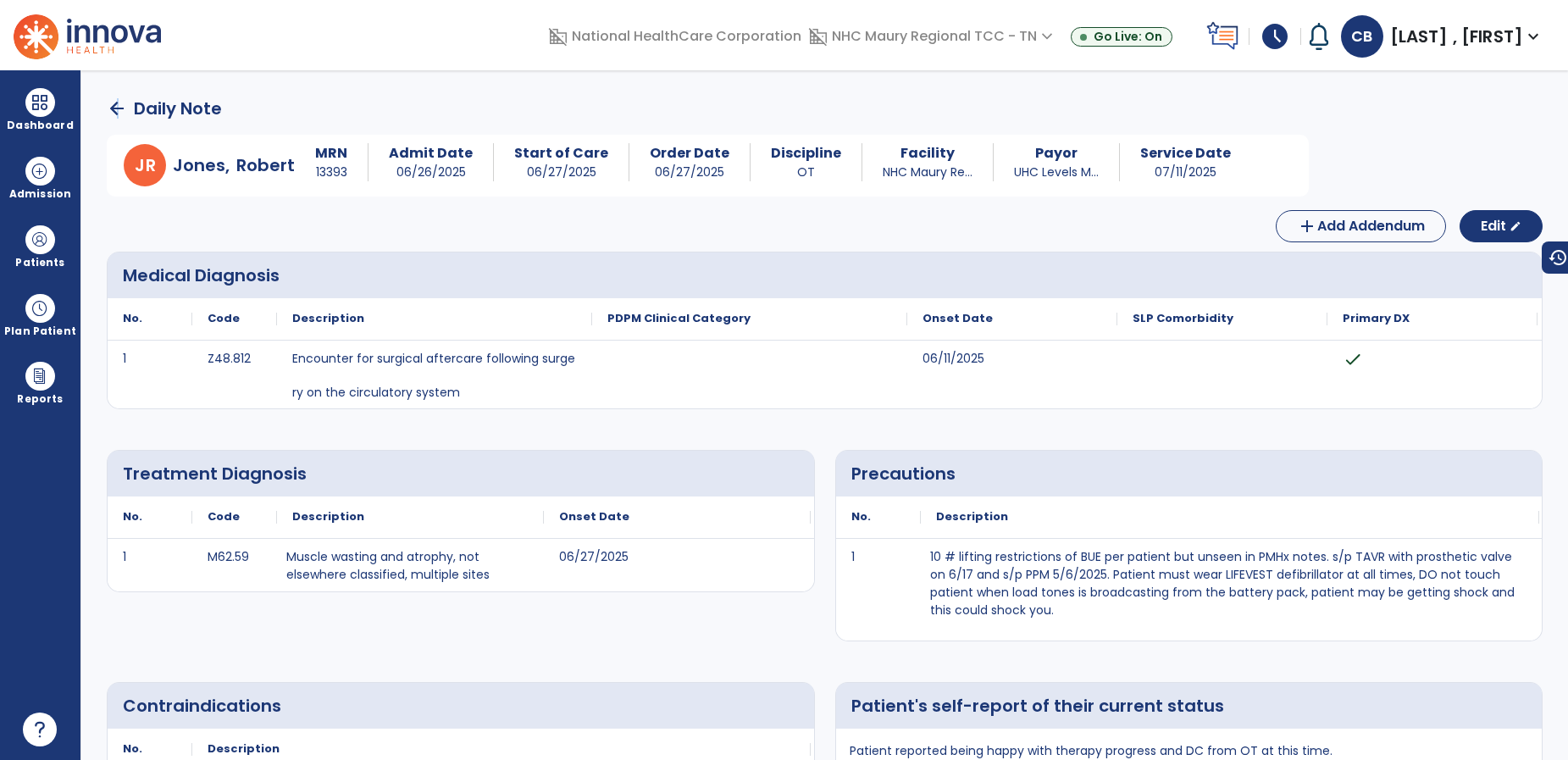 click on "arrow_back" 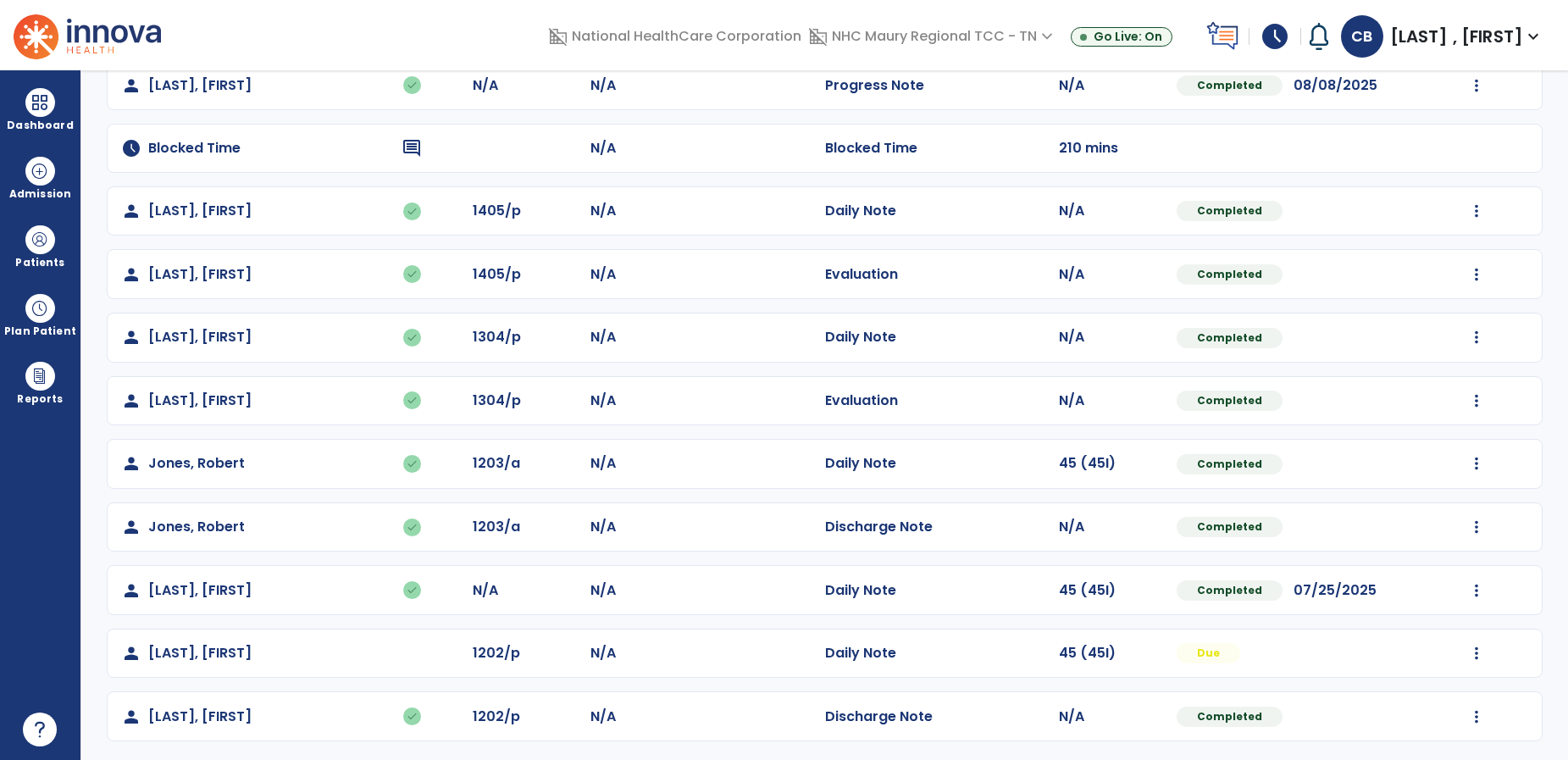 scroll, scrollTop: 297, scrollLeft: 0, axis: vertical 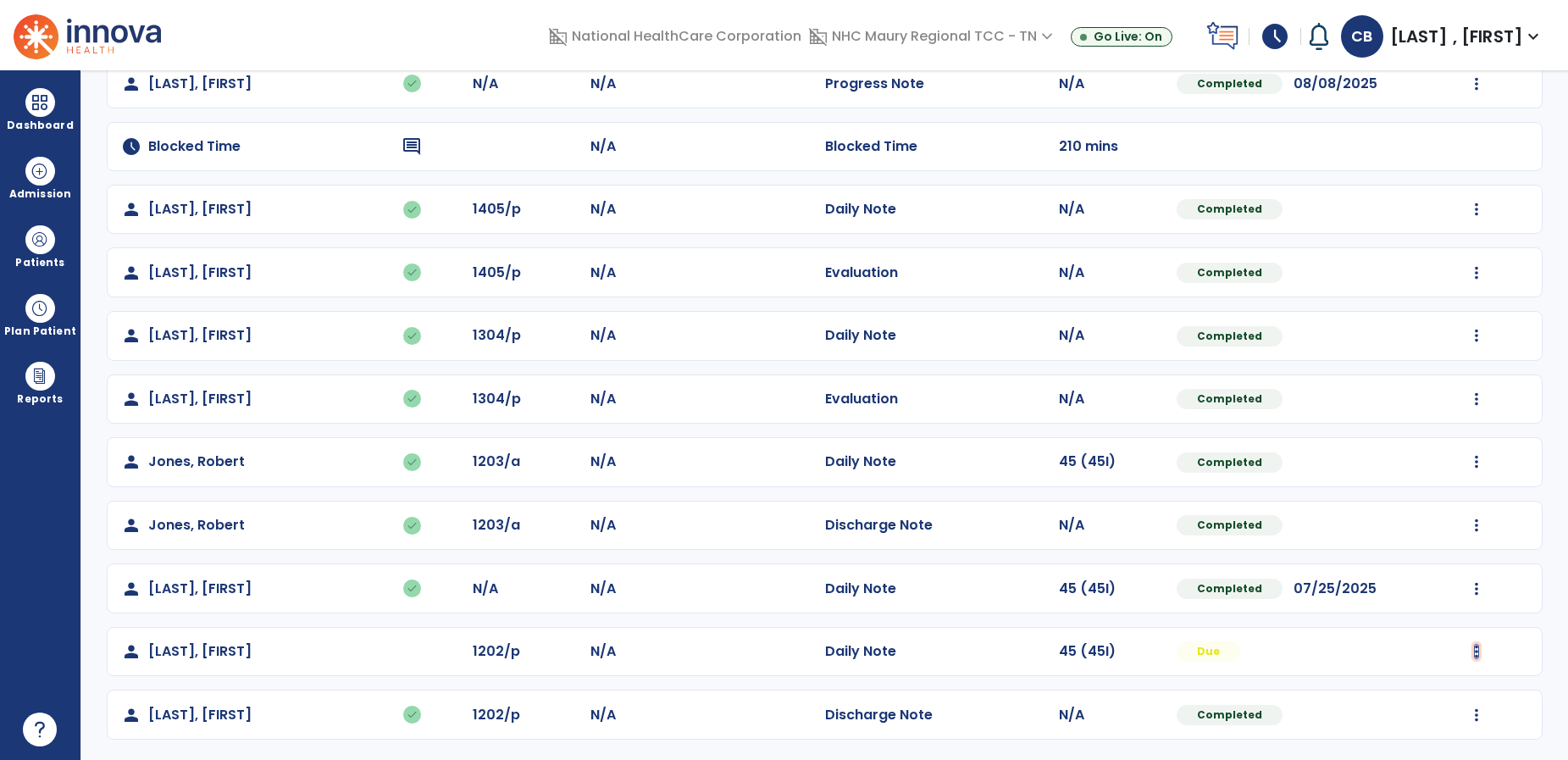 click at bounding box center (1477, 20) 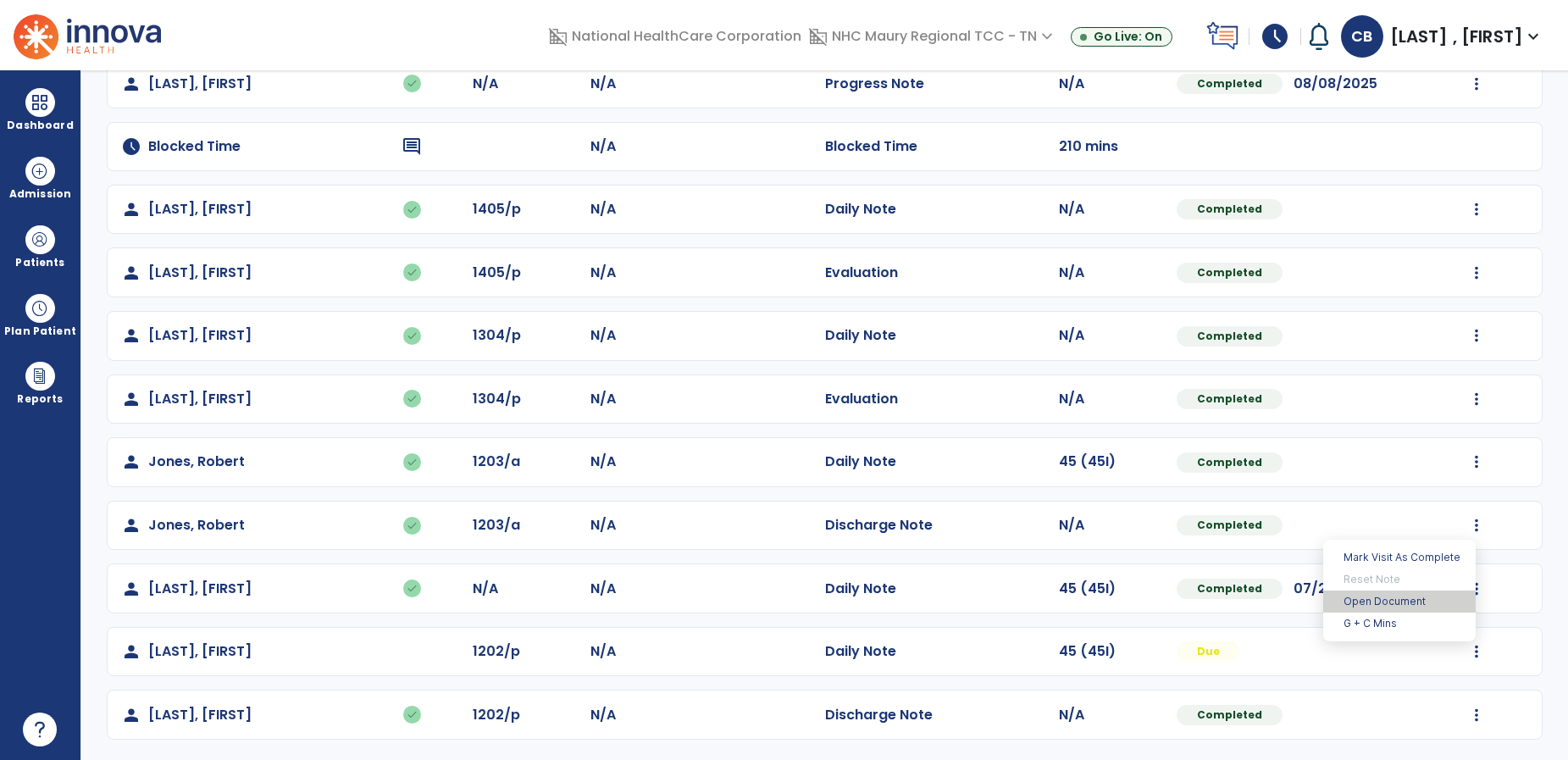 click on "Open Document" at bounding box center (1399, 602) 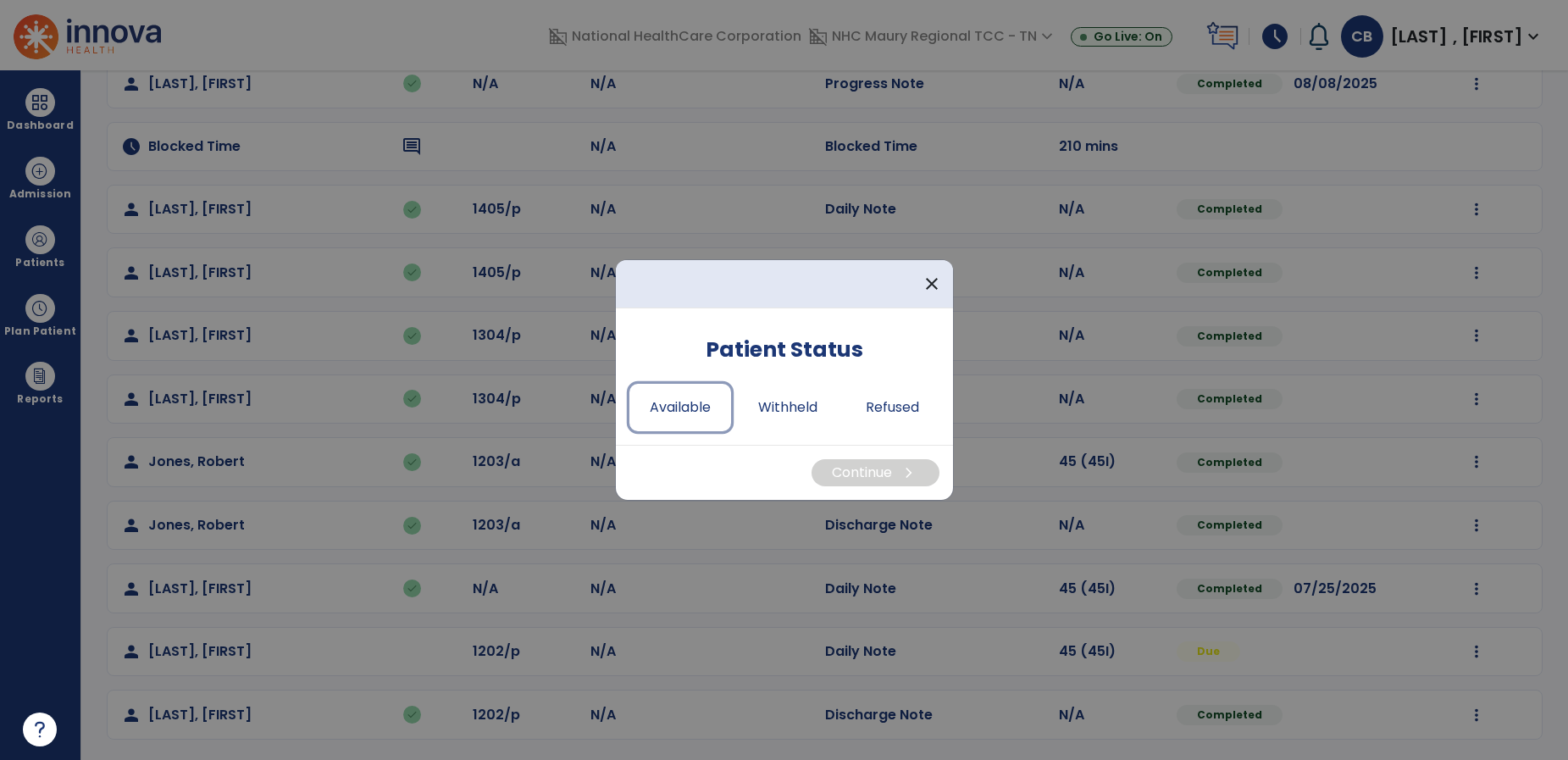 drag, startPoint x: 717, startPoint y: 412, endPoint x: 784, endPoint y: 448, distance: 76.05919 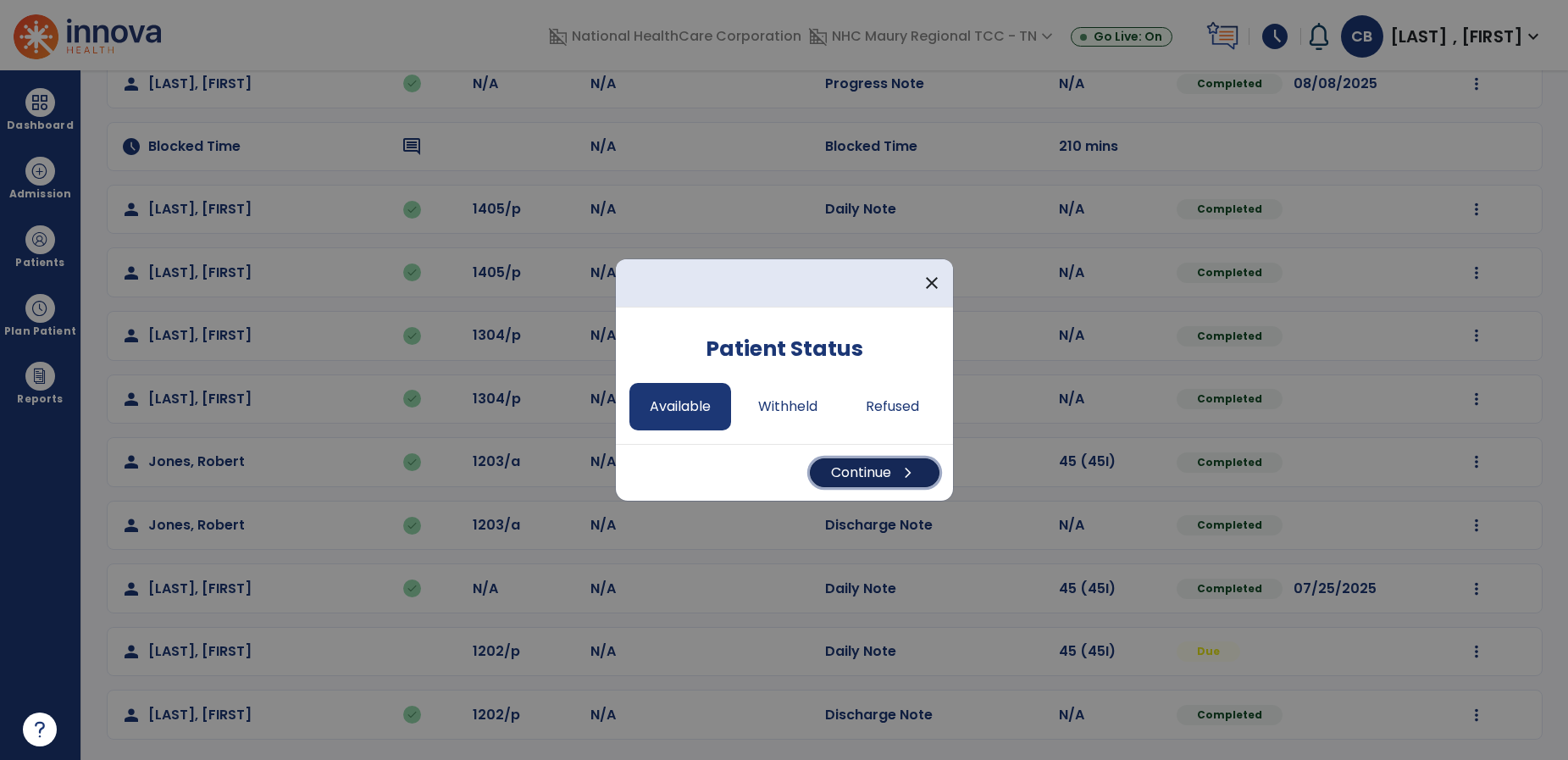 click on "Continue   chevron_right" at bounding box center (874, 473) 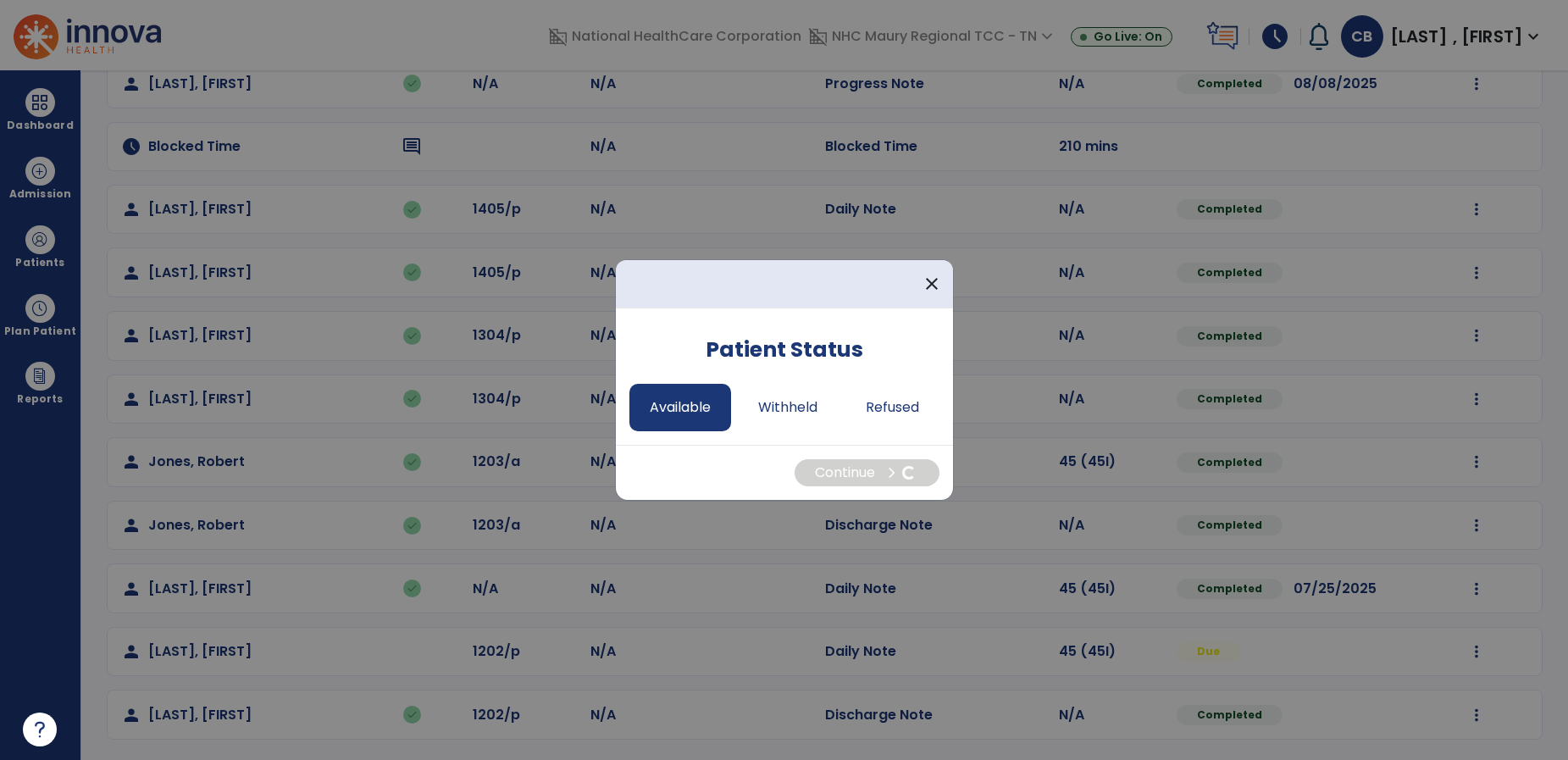 select on "*" 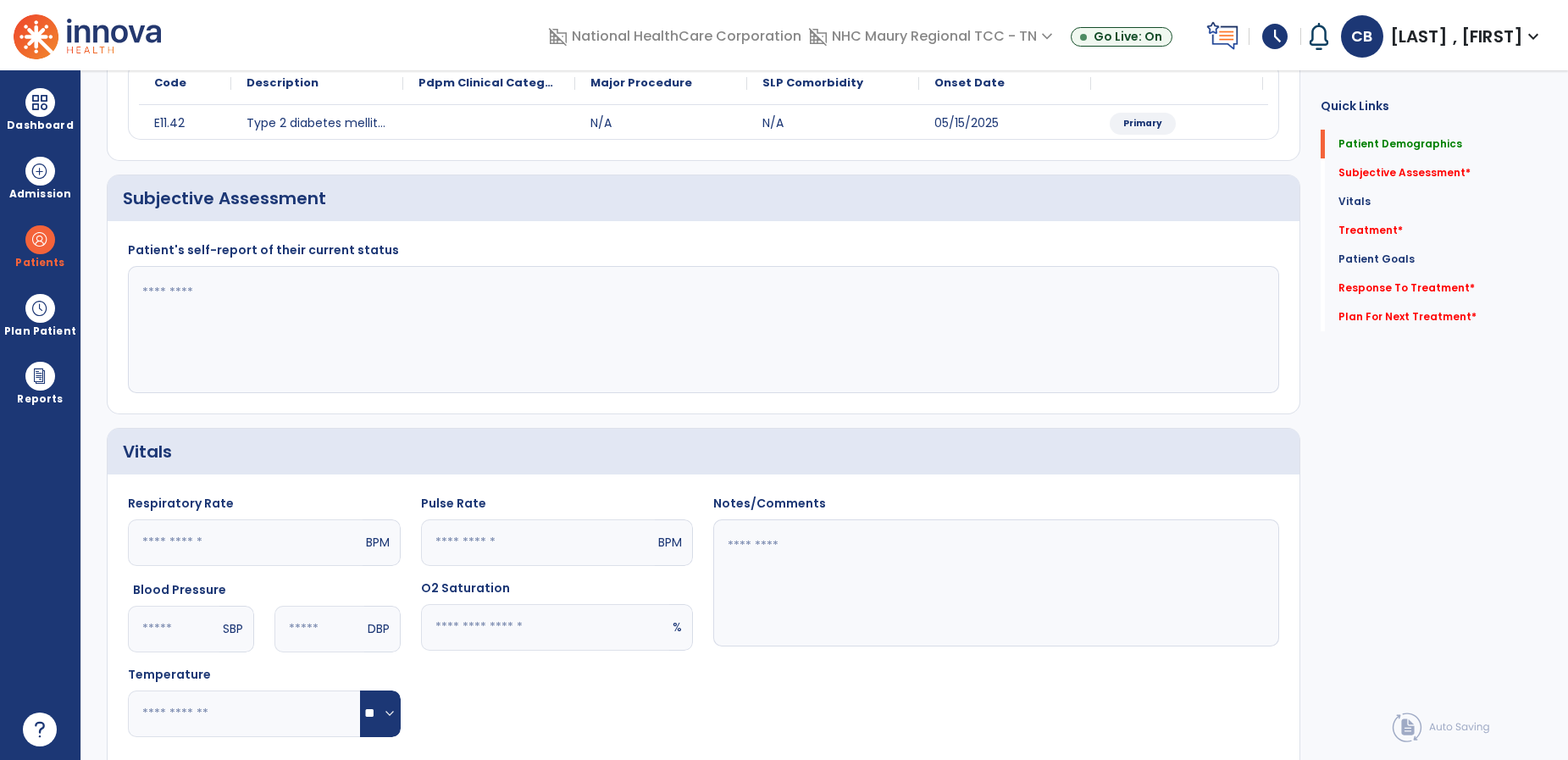 scroll, scrollTop: 0, scrollLeft: 0, axis: both 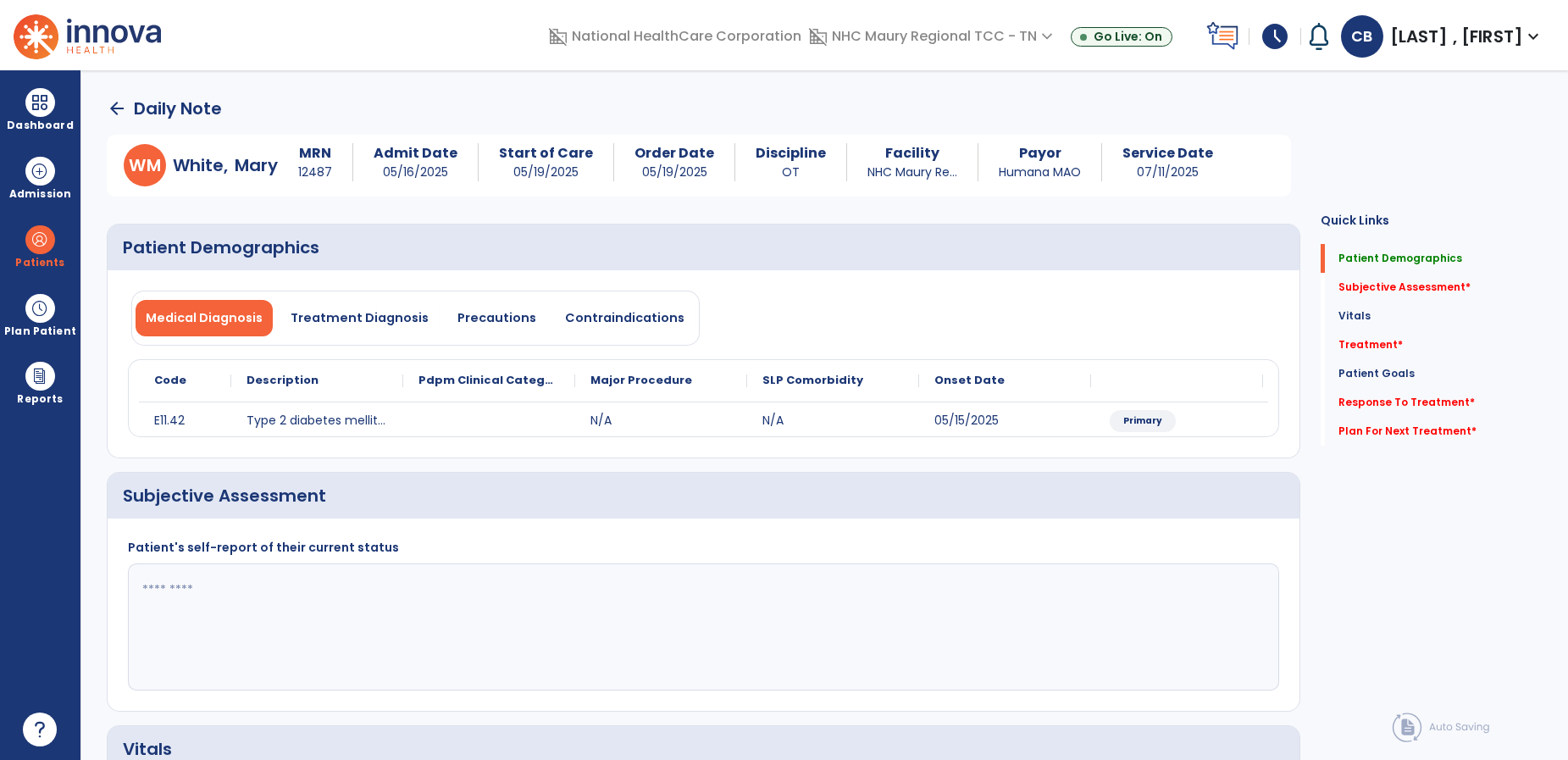 click 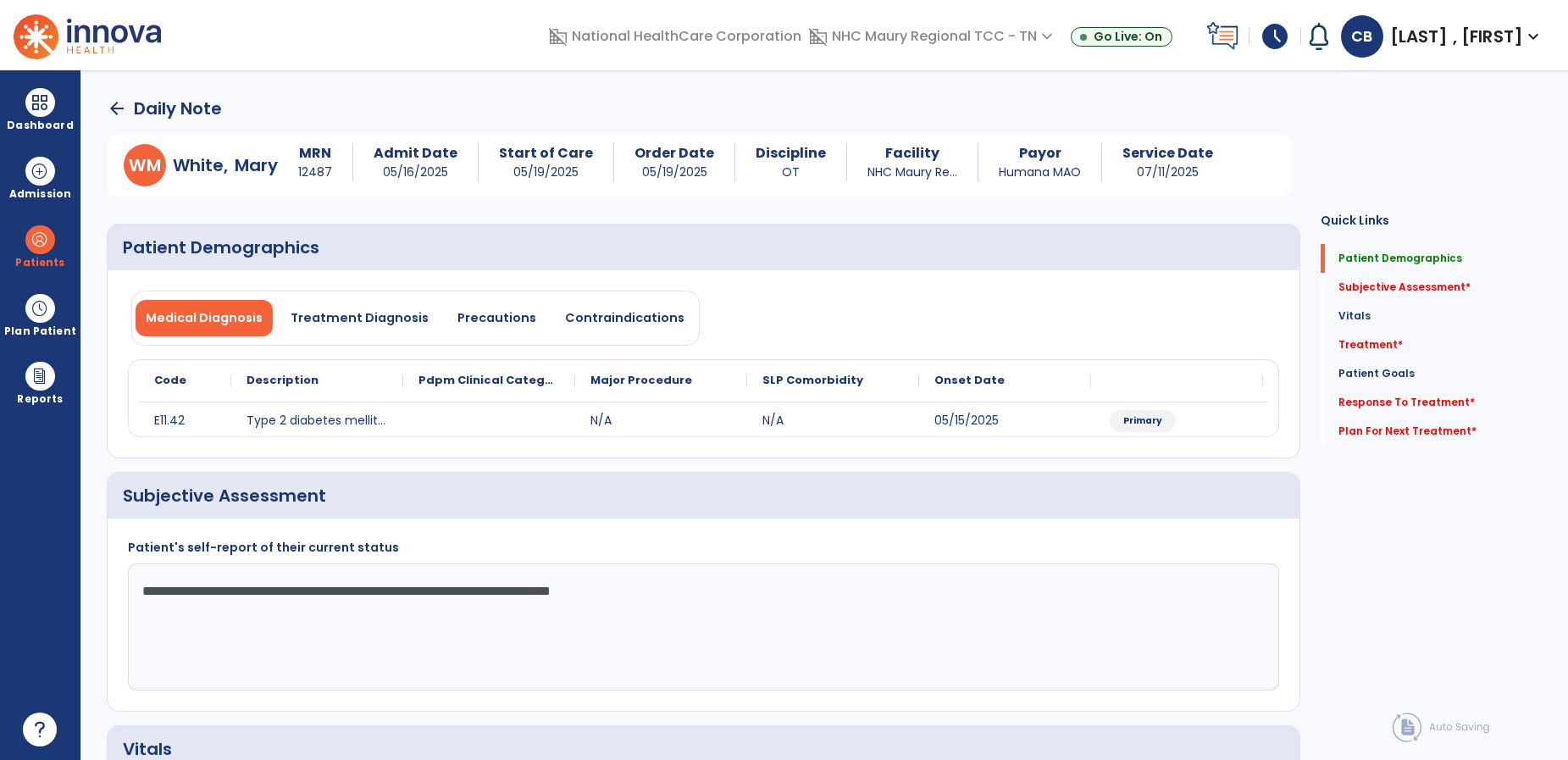 click on "**********" 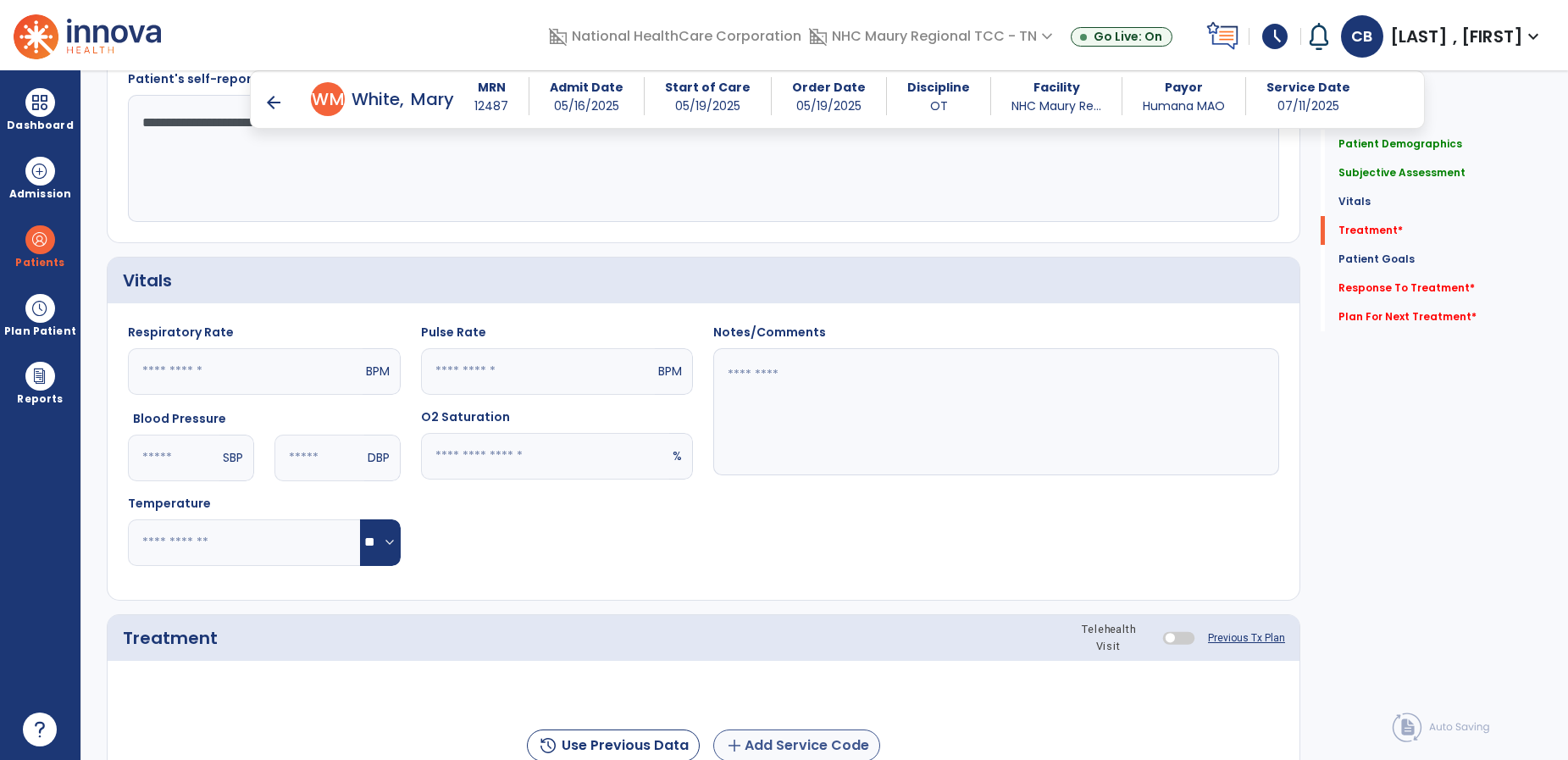 scroll, scrollTop: 826, scrollLeft: 0, axis: vertical 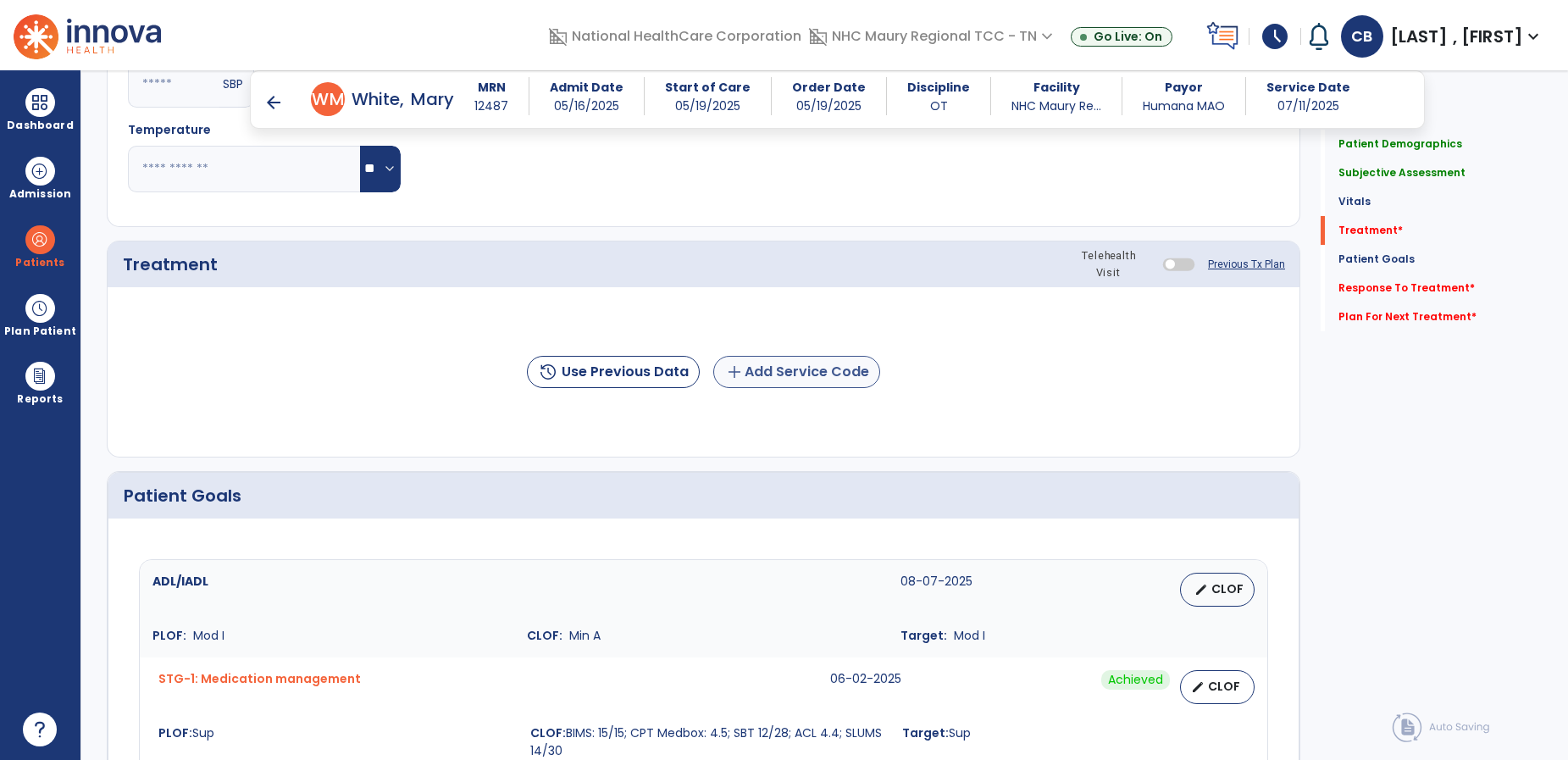 type on "**********" 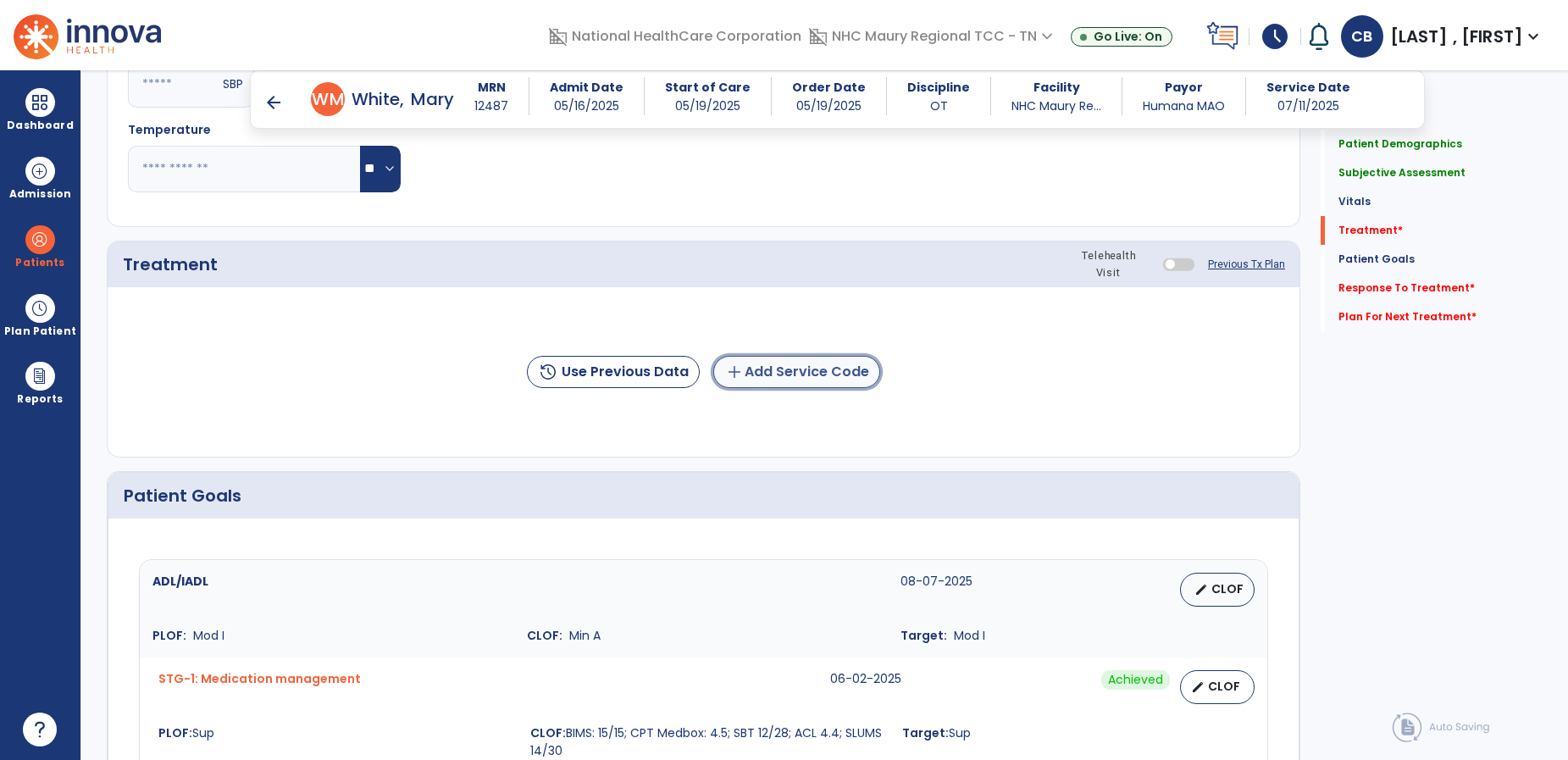 click on "add  Add Service Code" 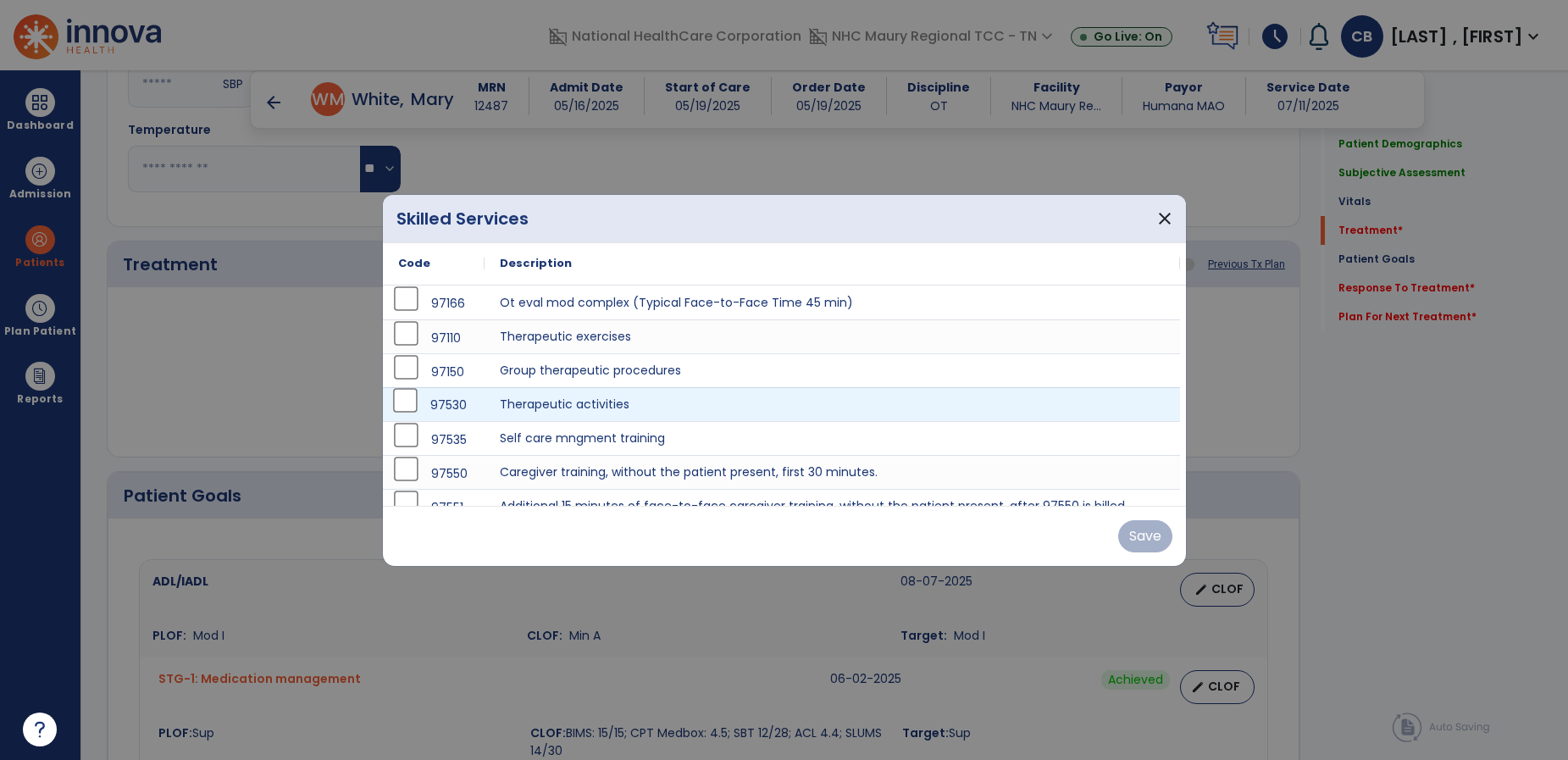 click on "97530" at bounding box center (434, 405) 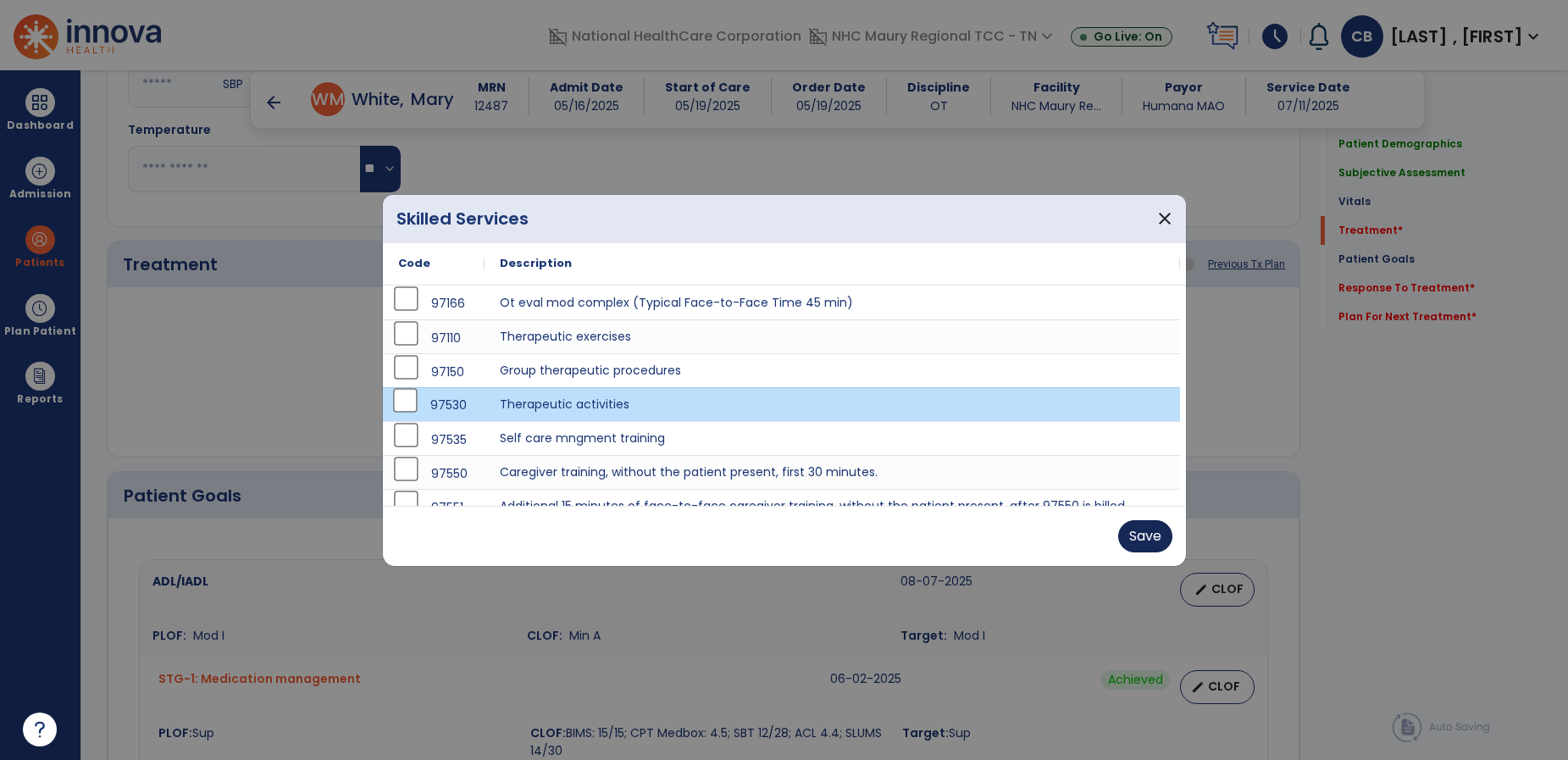 click on "Save" at bounding box center (784, 536) 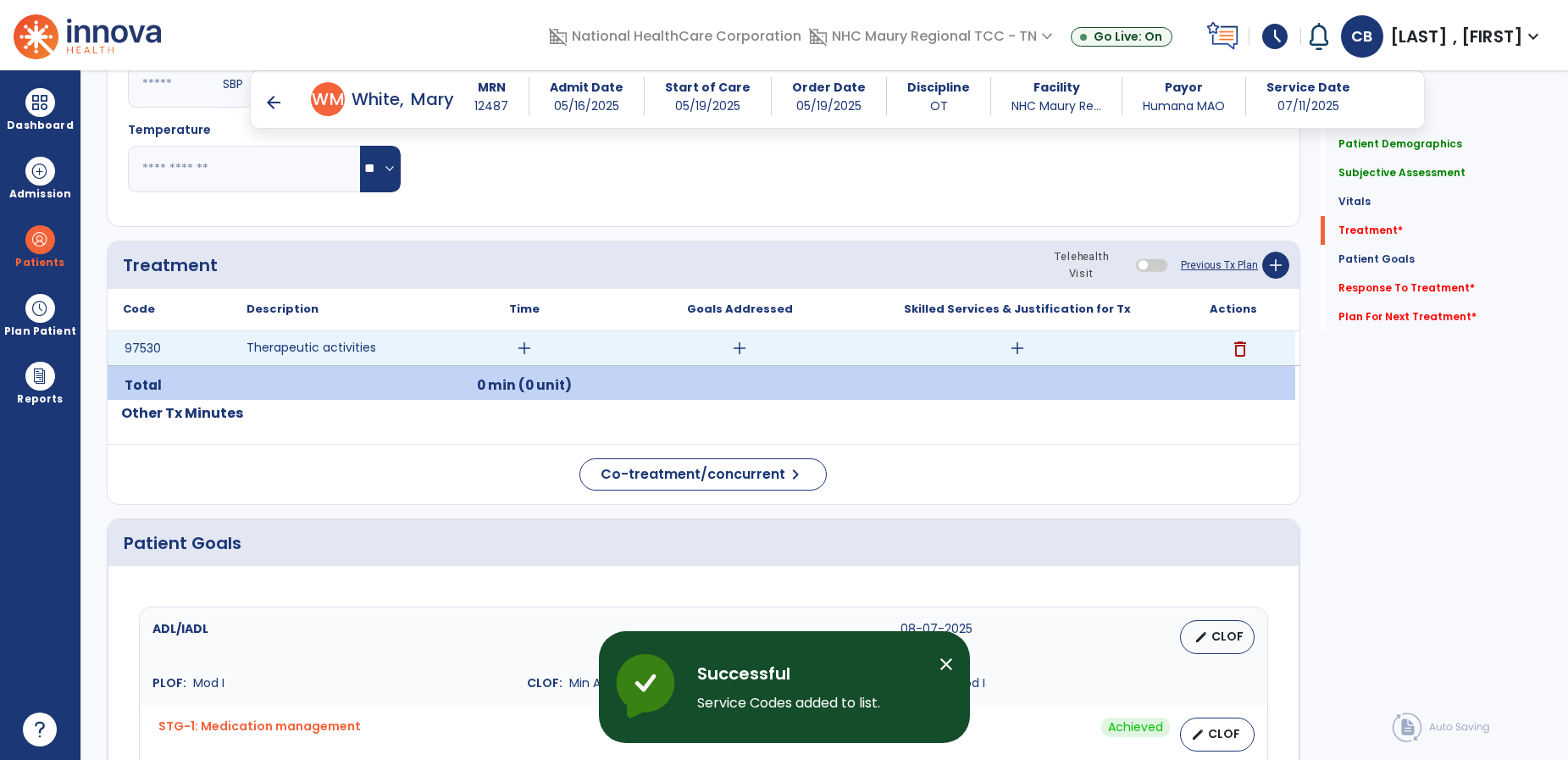 click on "add" at bounding box center [524, 348] 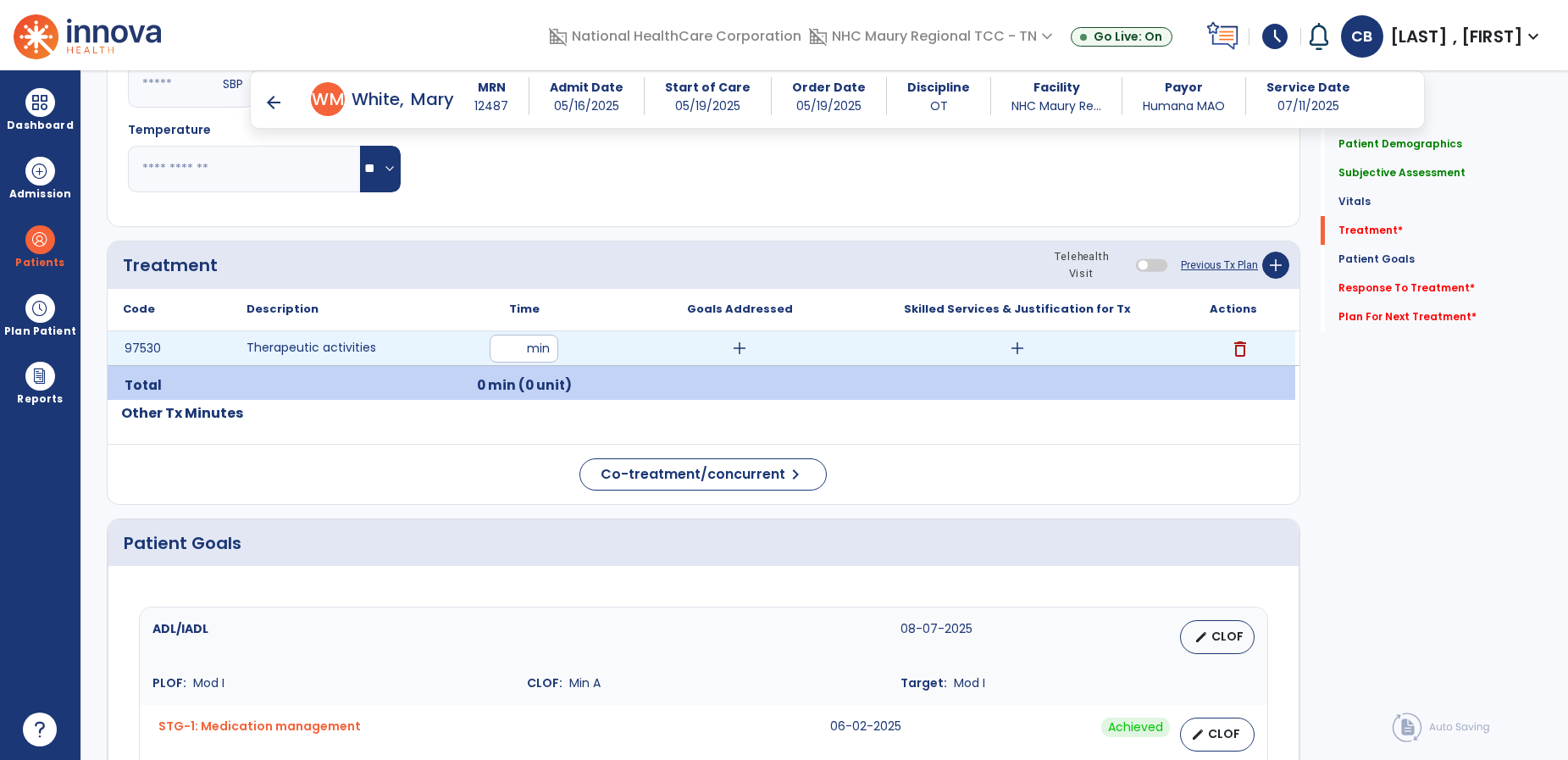 type on "**" 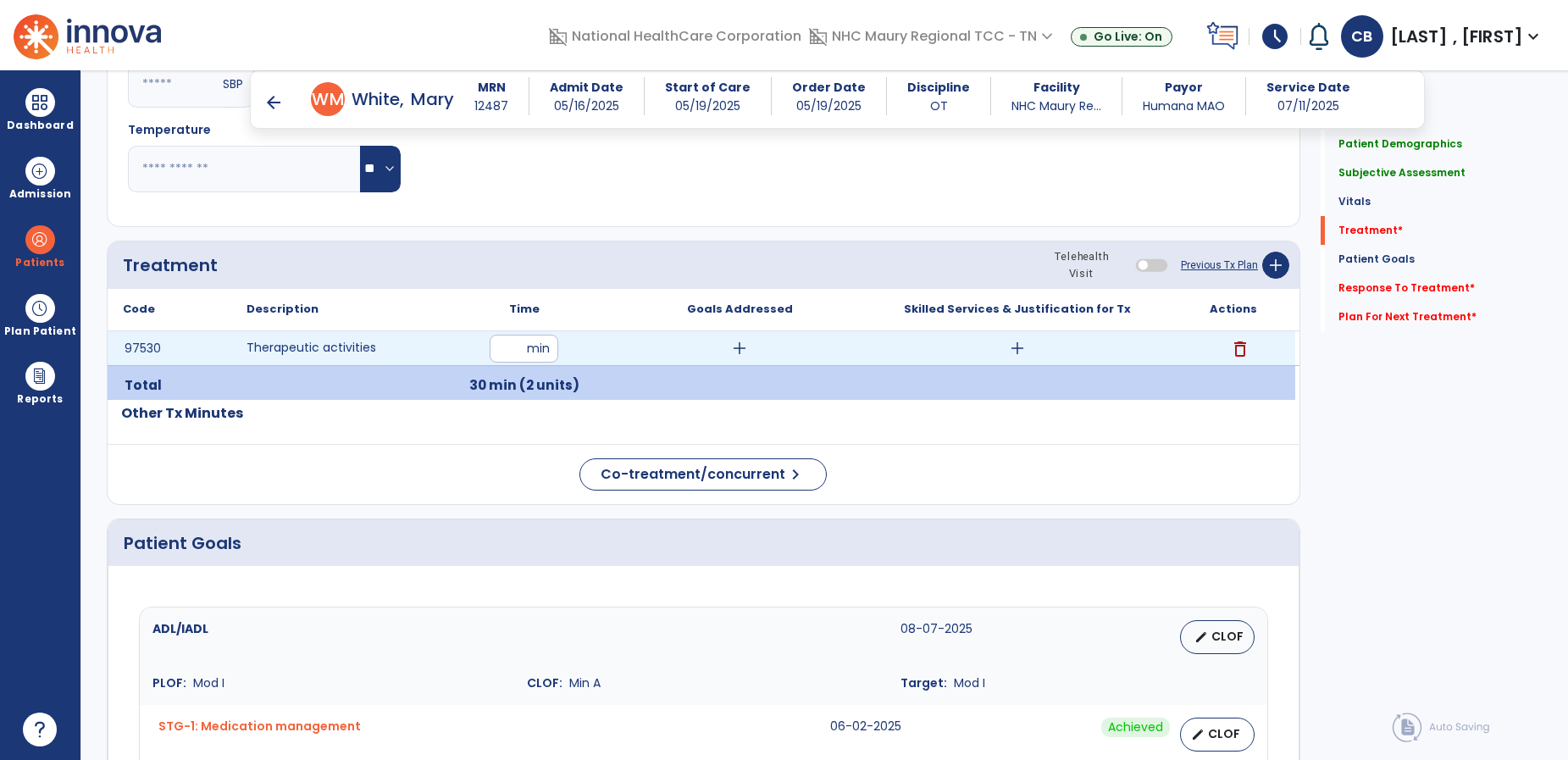 click on "add" at bounding box center [740, 348] 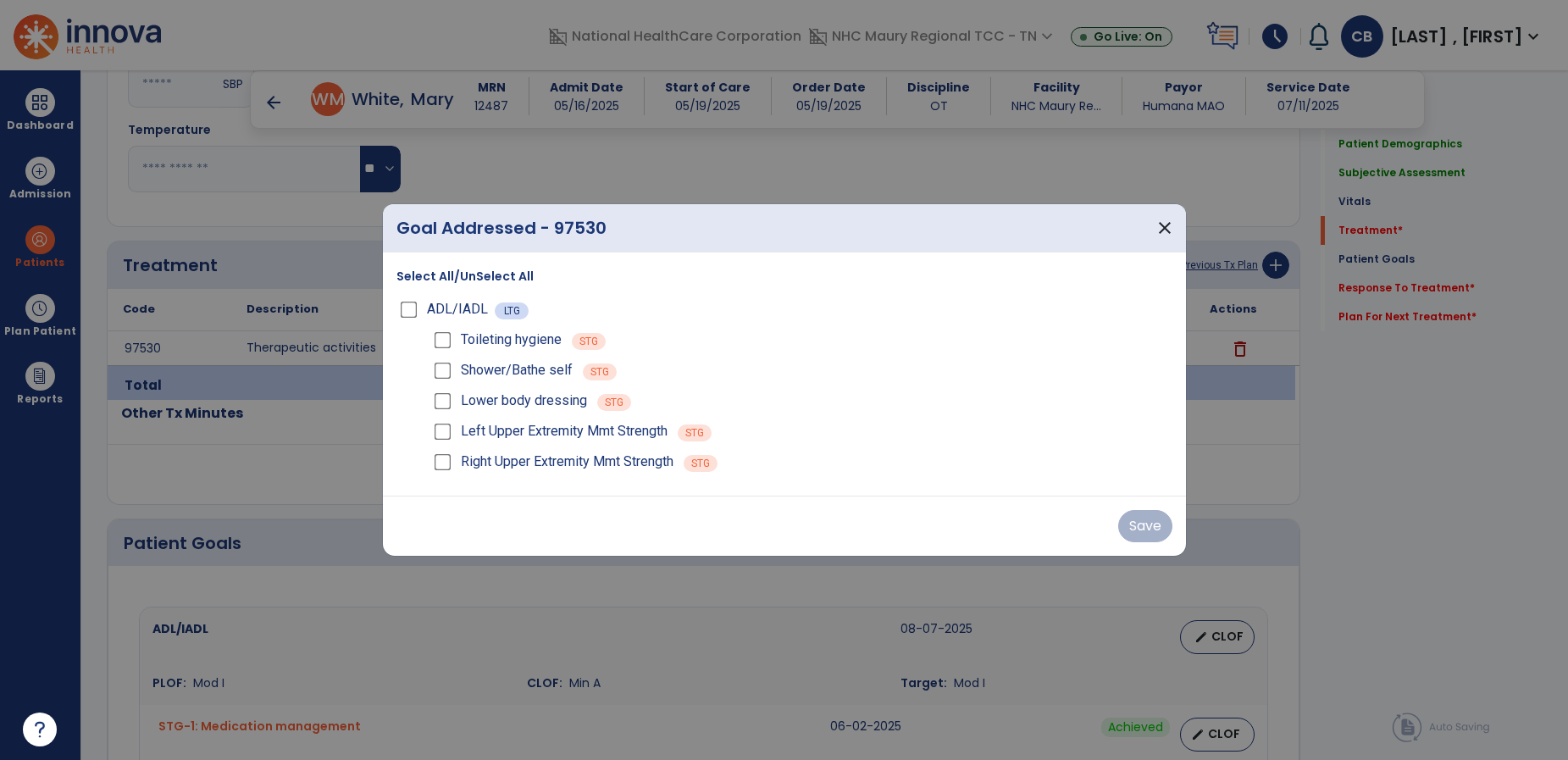 click on "Toileting hygiene STG Shower/Bathe self STG Lower body dressing STG Left Upper Extremity Mmt Strength STG Right Upper Extremity Mmt Strength STG" at bounding box center (798, 401) 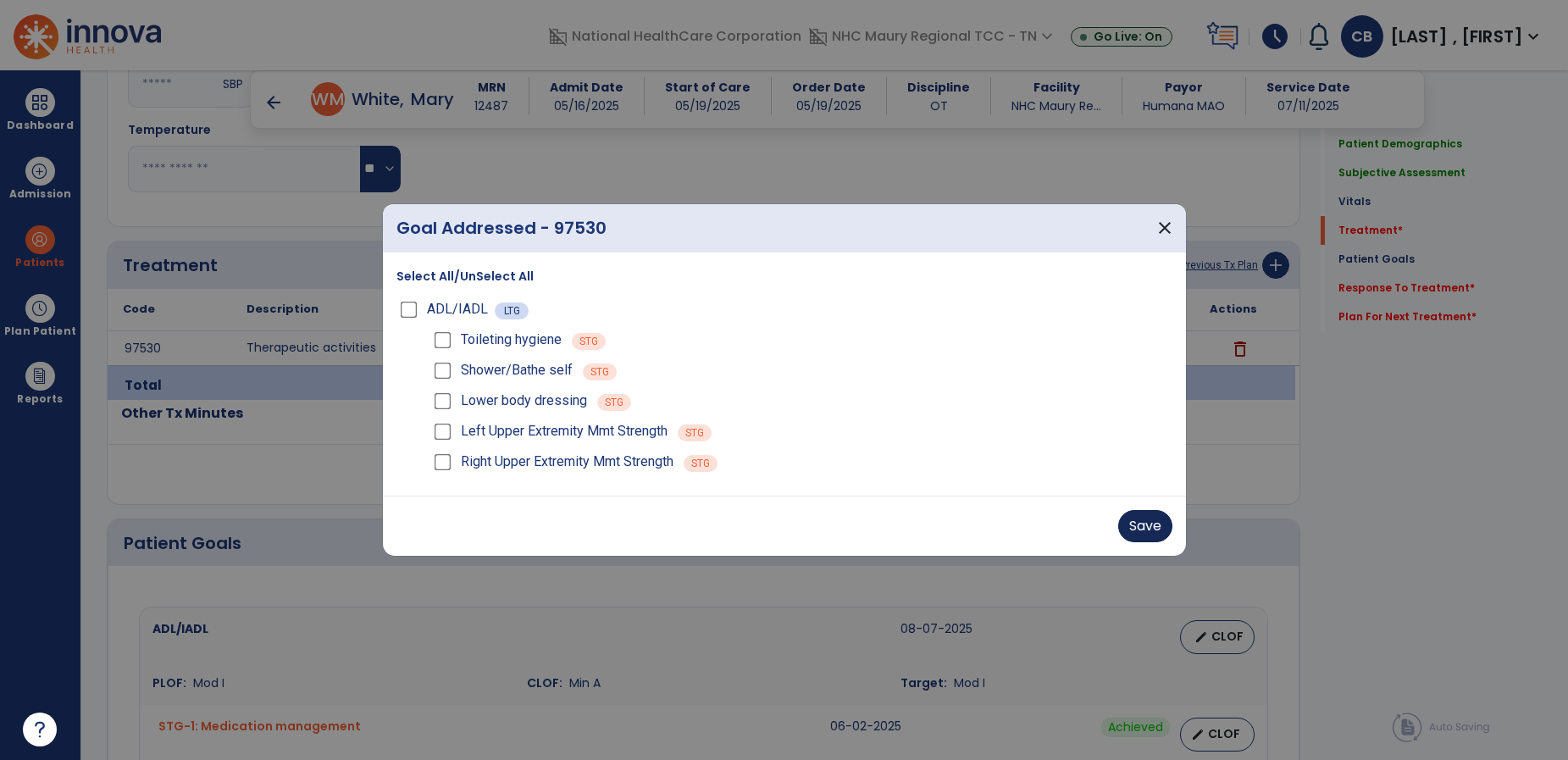 click on "Save" at bounding box center (784, 525) 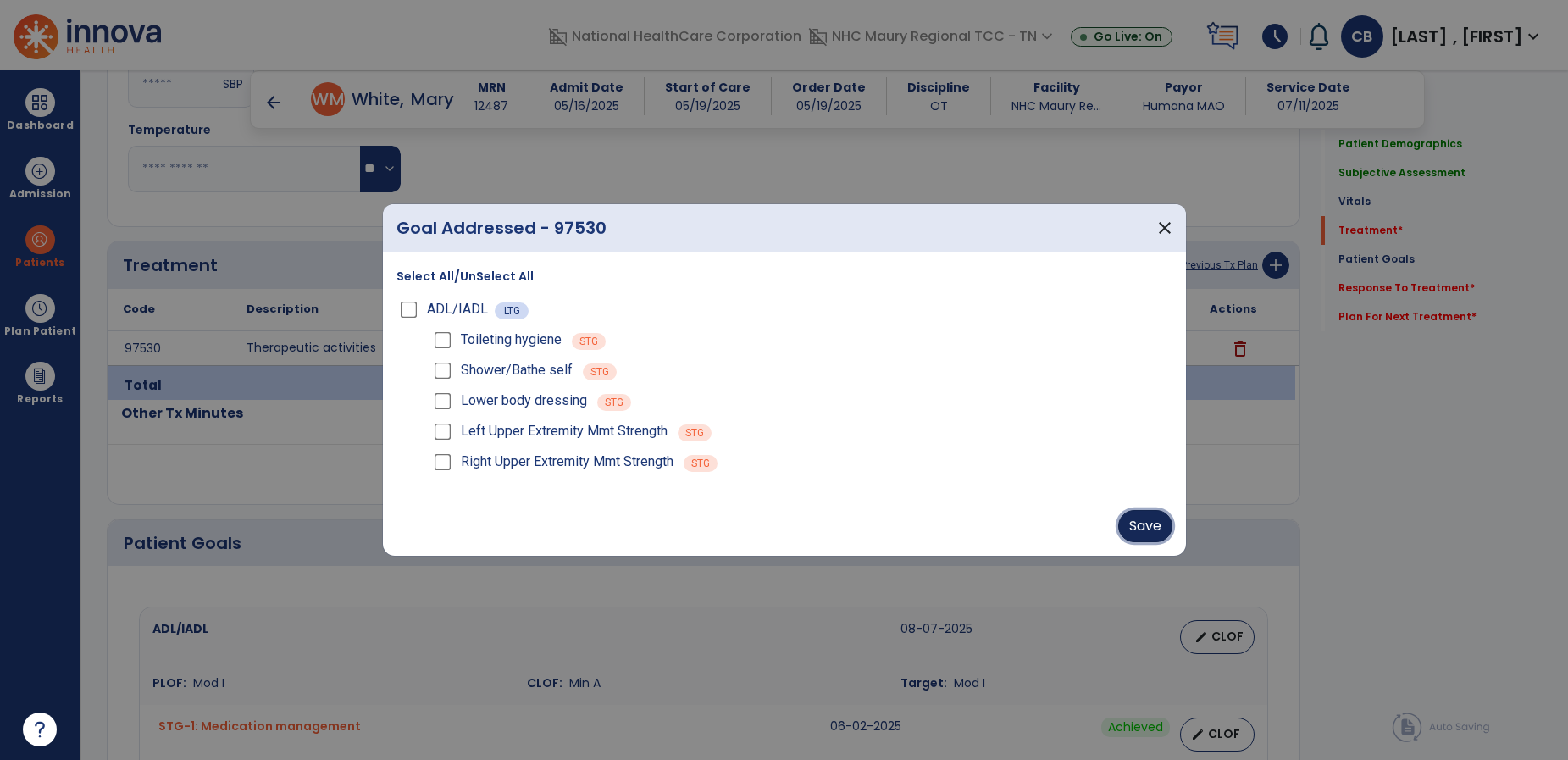 click on "Save" at bounding box center (1145, 526) 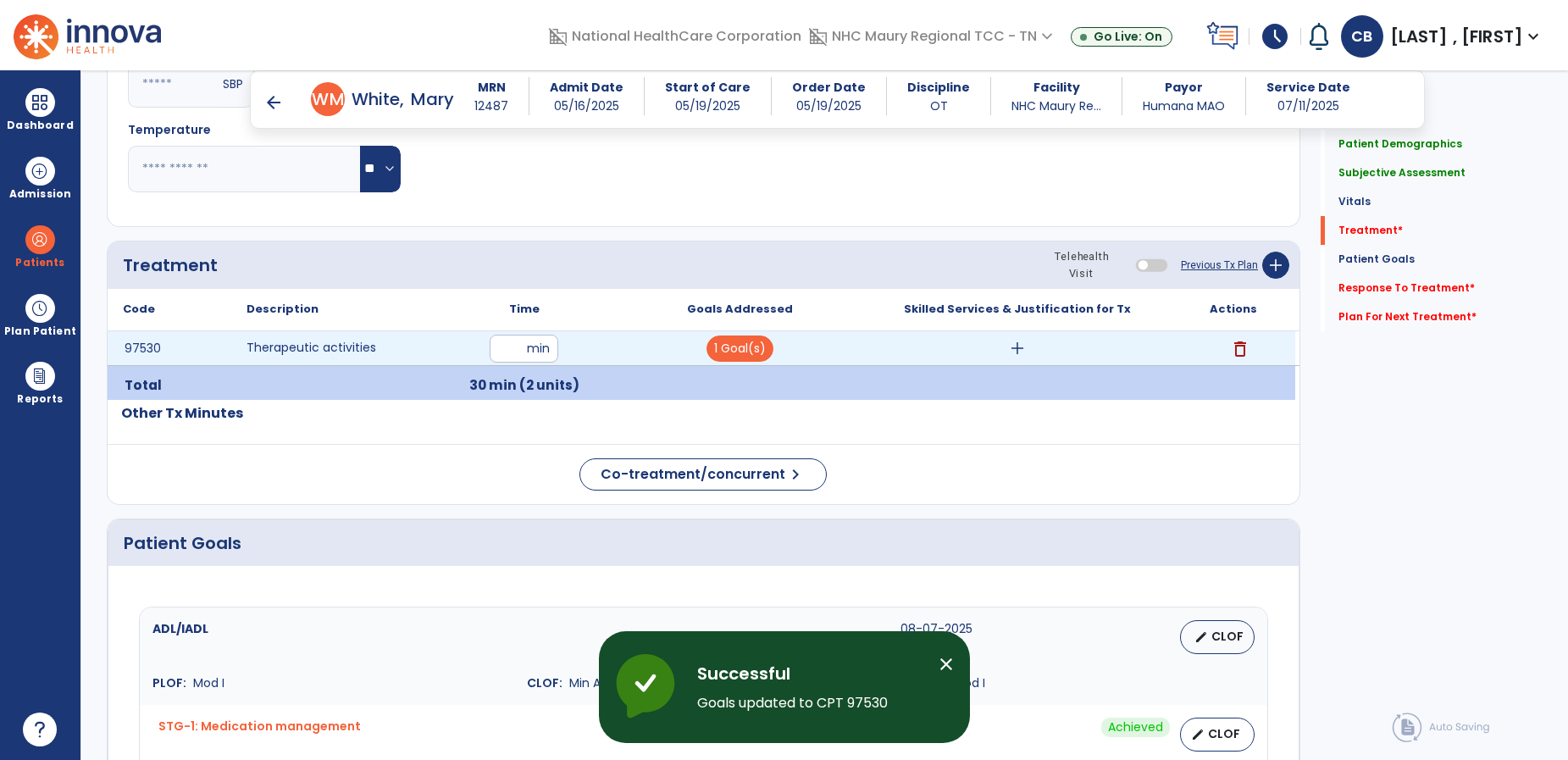 click on "add" at bounding box center (1017, 348) 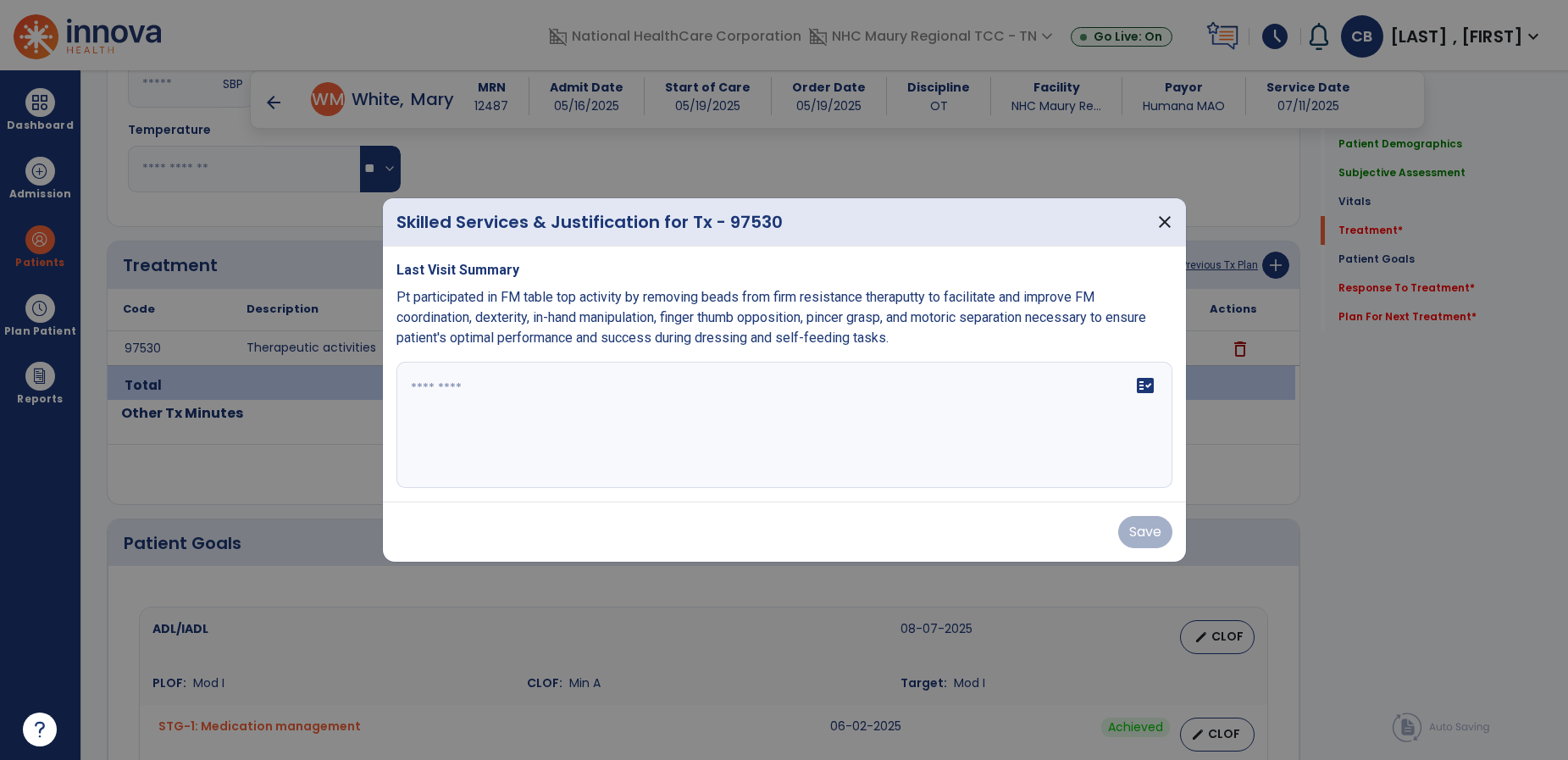 click at bounding box center (784, 425) 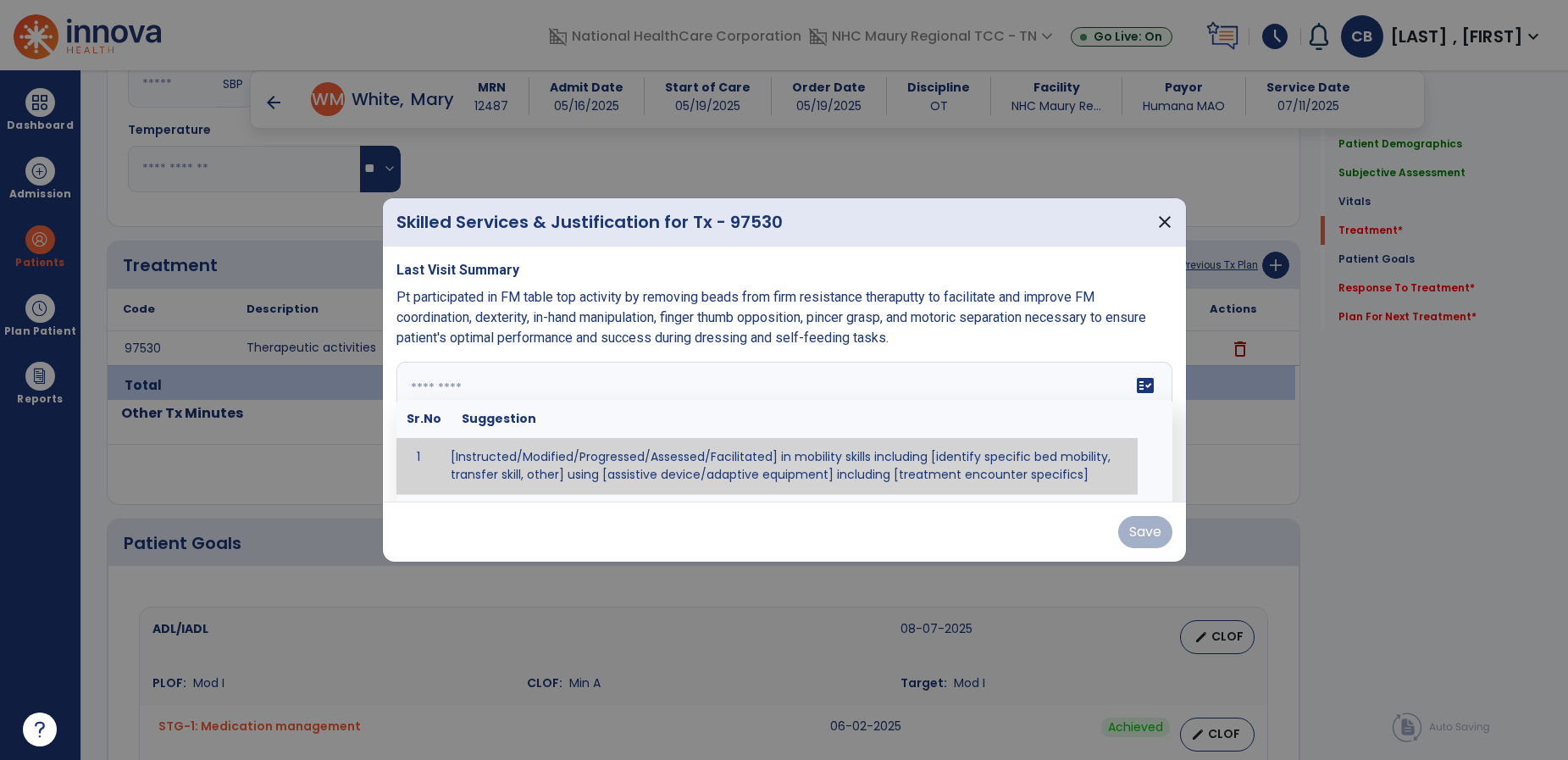 paste on "**********" 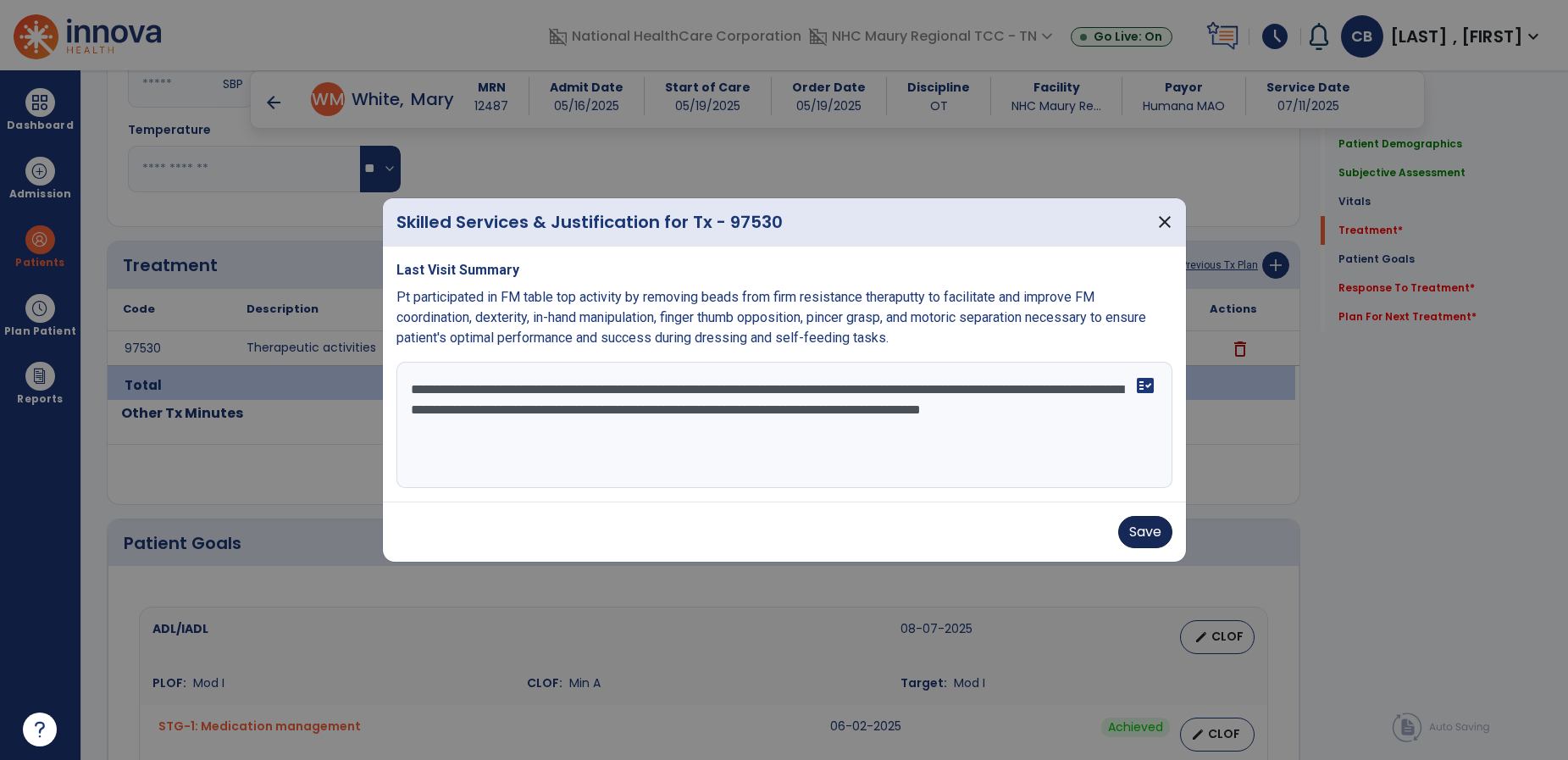 type on "**********" 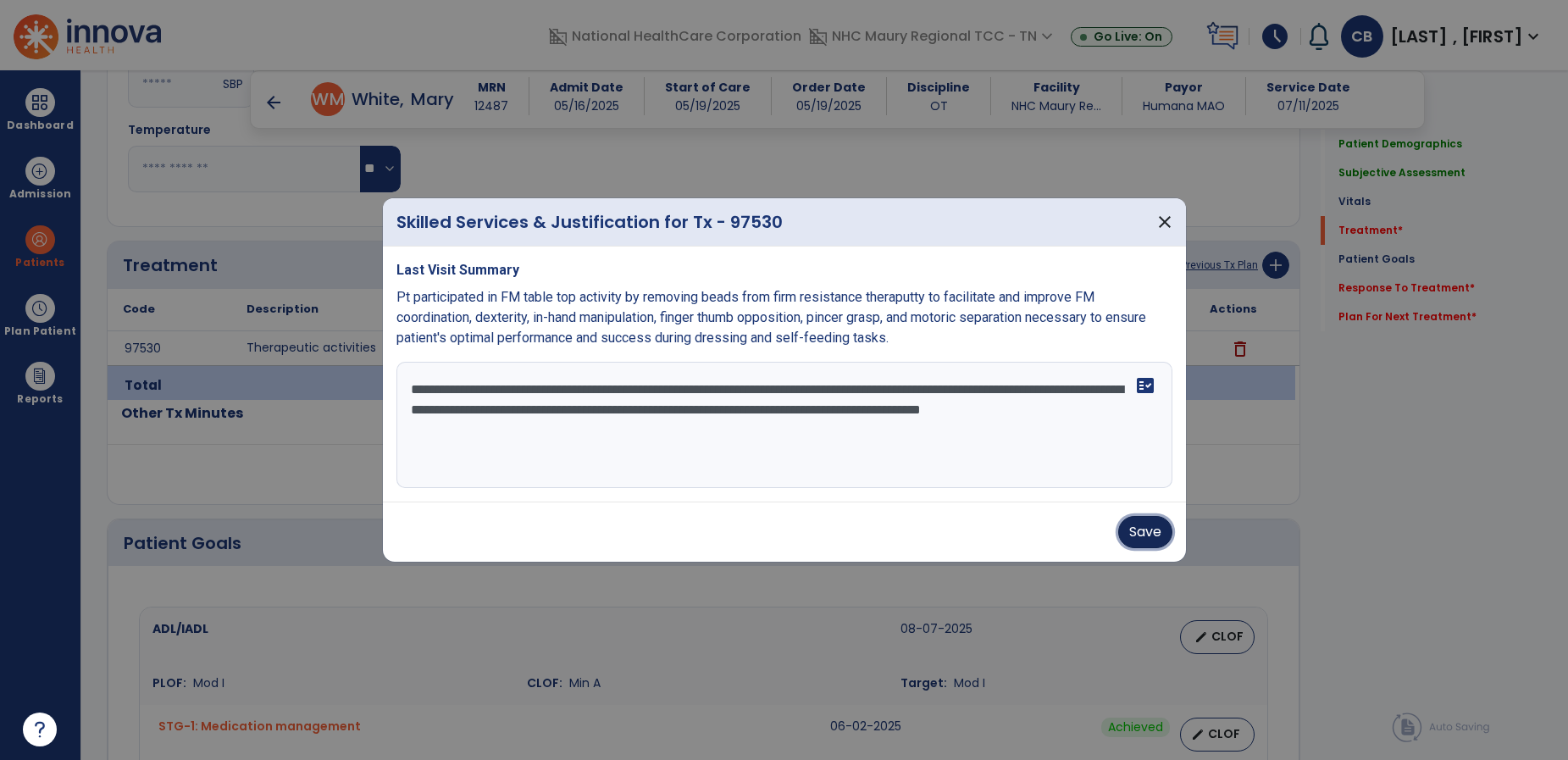 click on "Save" at bounding box center [1145, 532] 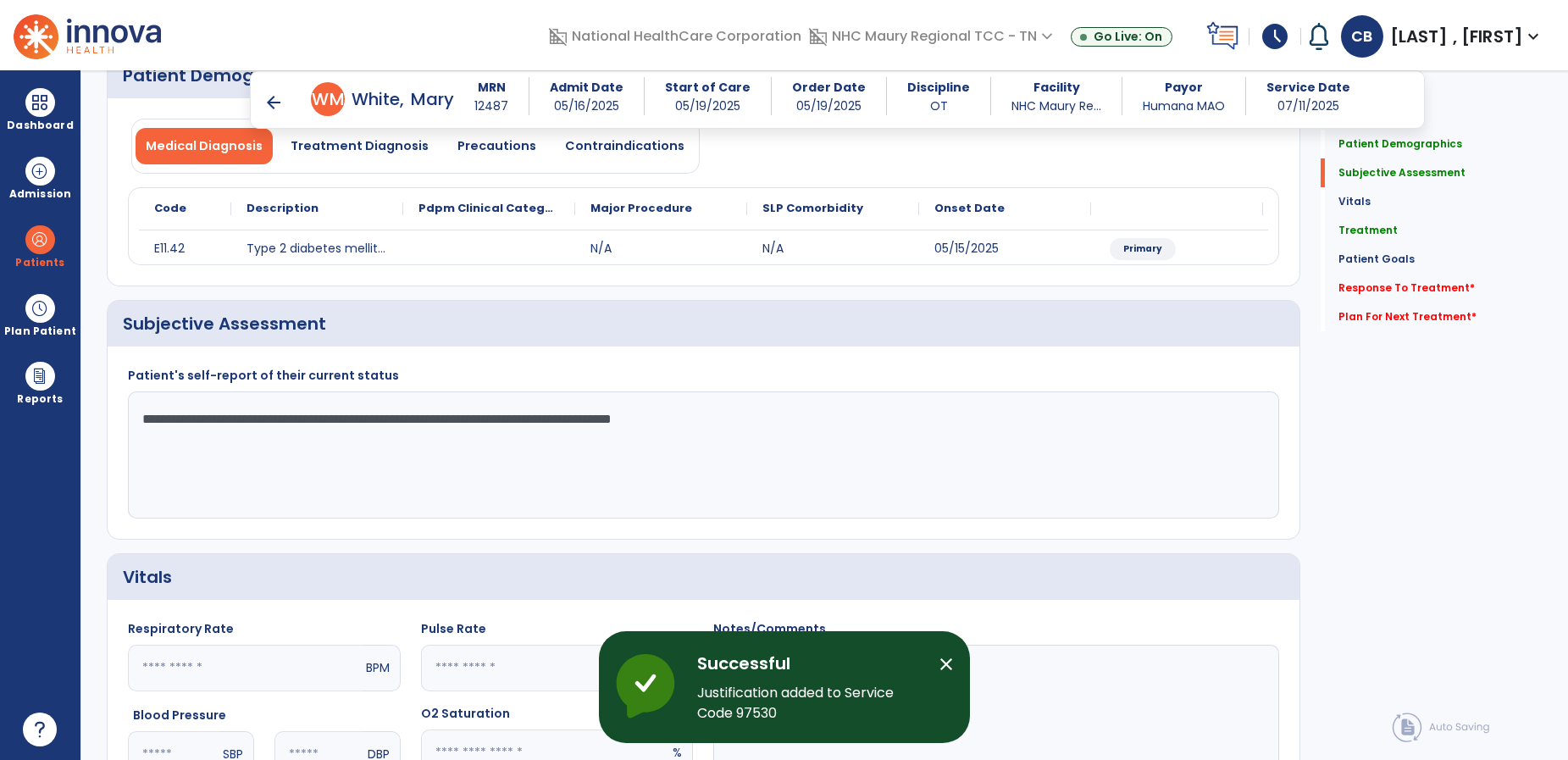 scroll, scrollTop: 137, scrollLeft: 0, axis: vertical 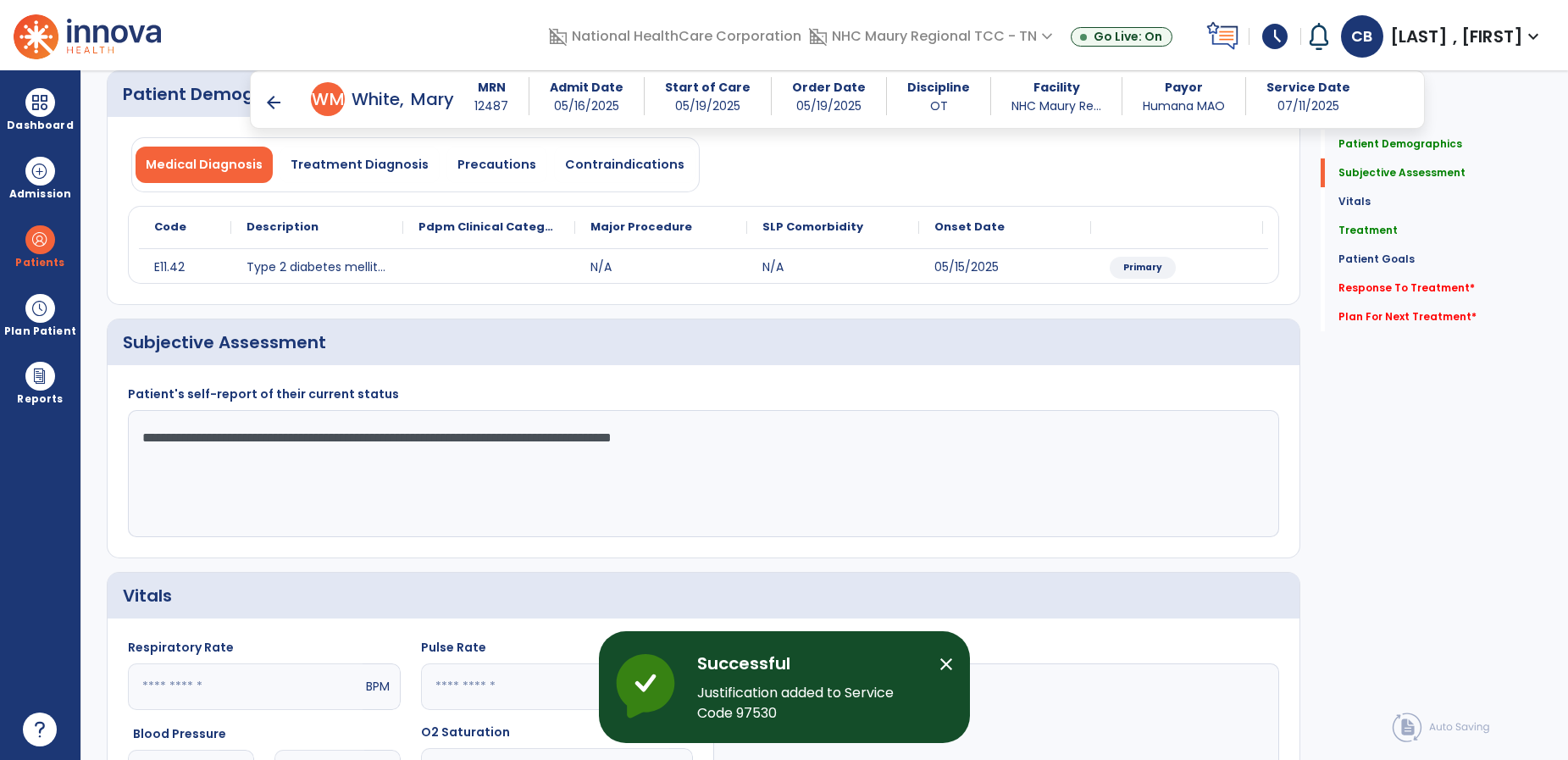 drag, startPoint x: 834, startPoint y: 424, endPoint x: -14, endPoint y: 283, distance: 859.64237 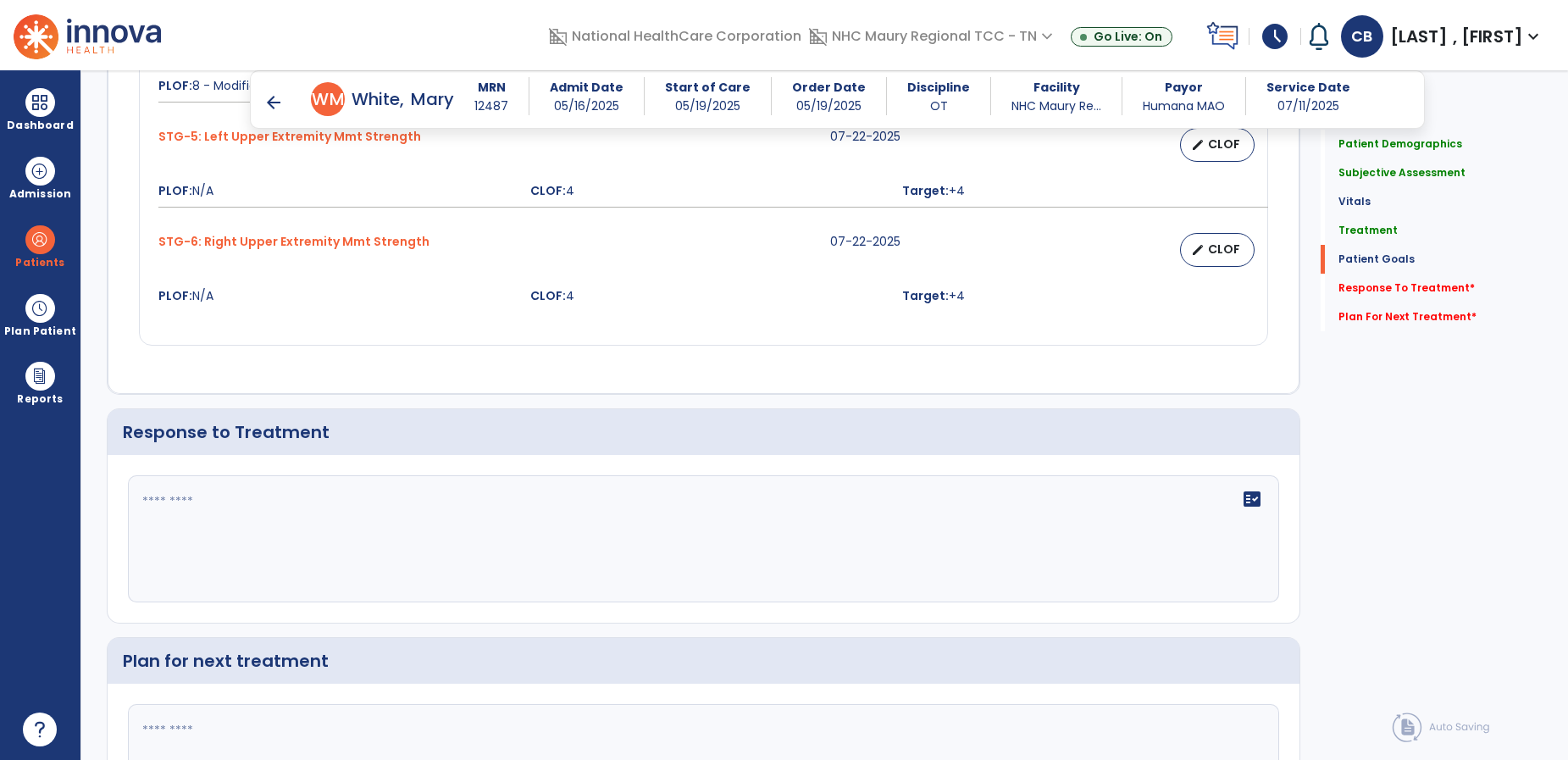 click 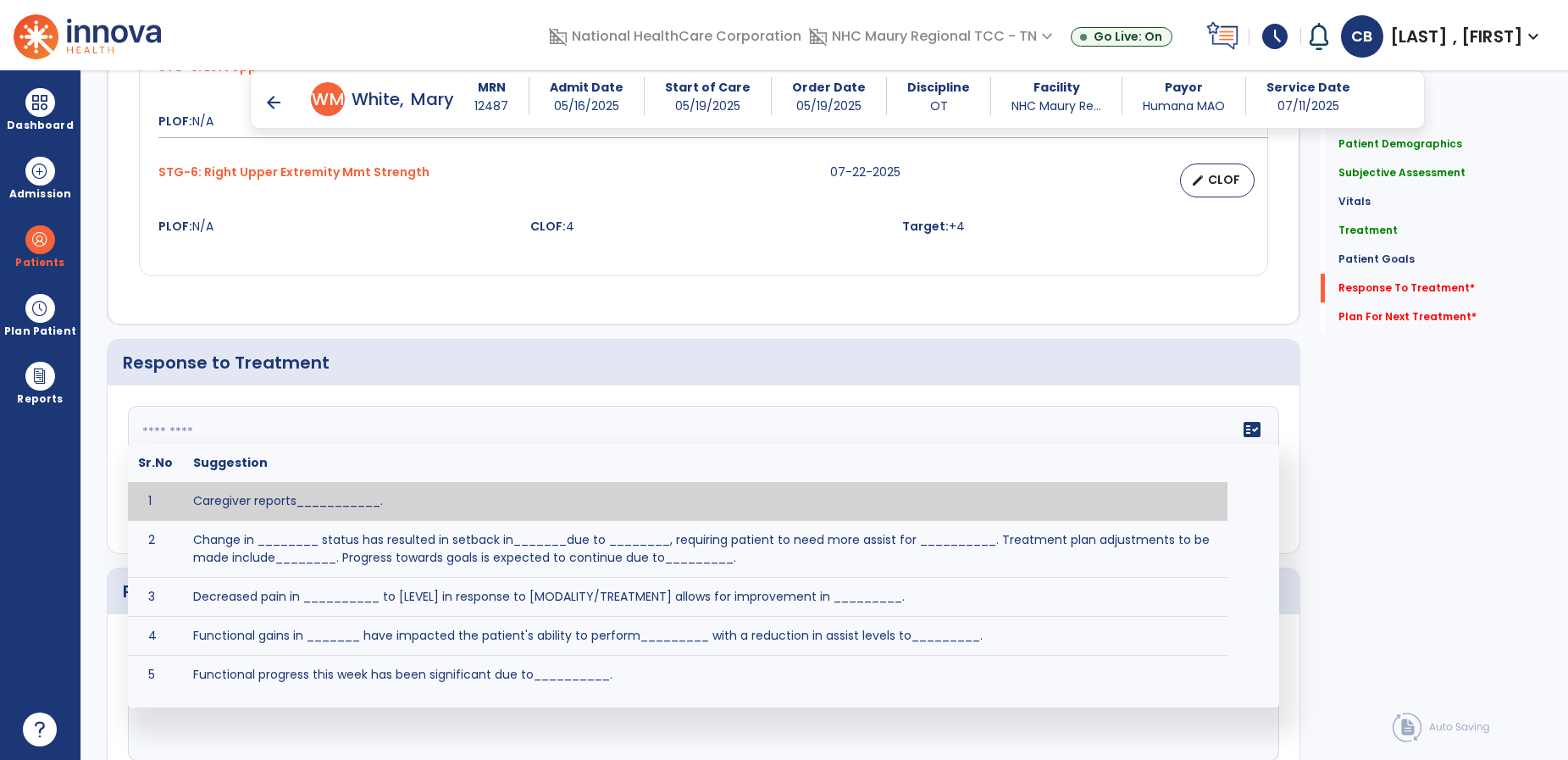 scroll, scrollTop: 1962, scrollLeft: 0, axis: vertical 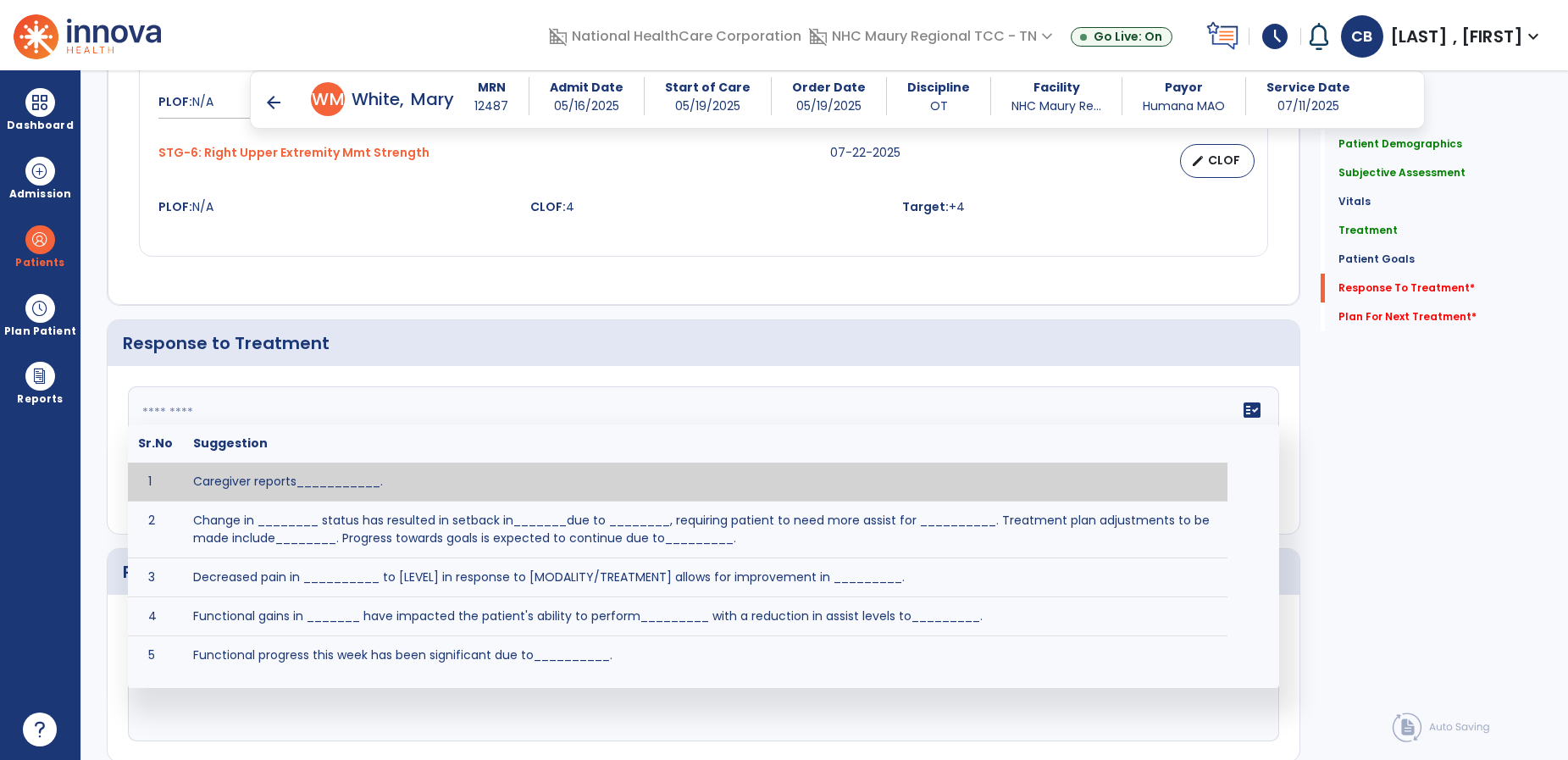 paste on "**********" 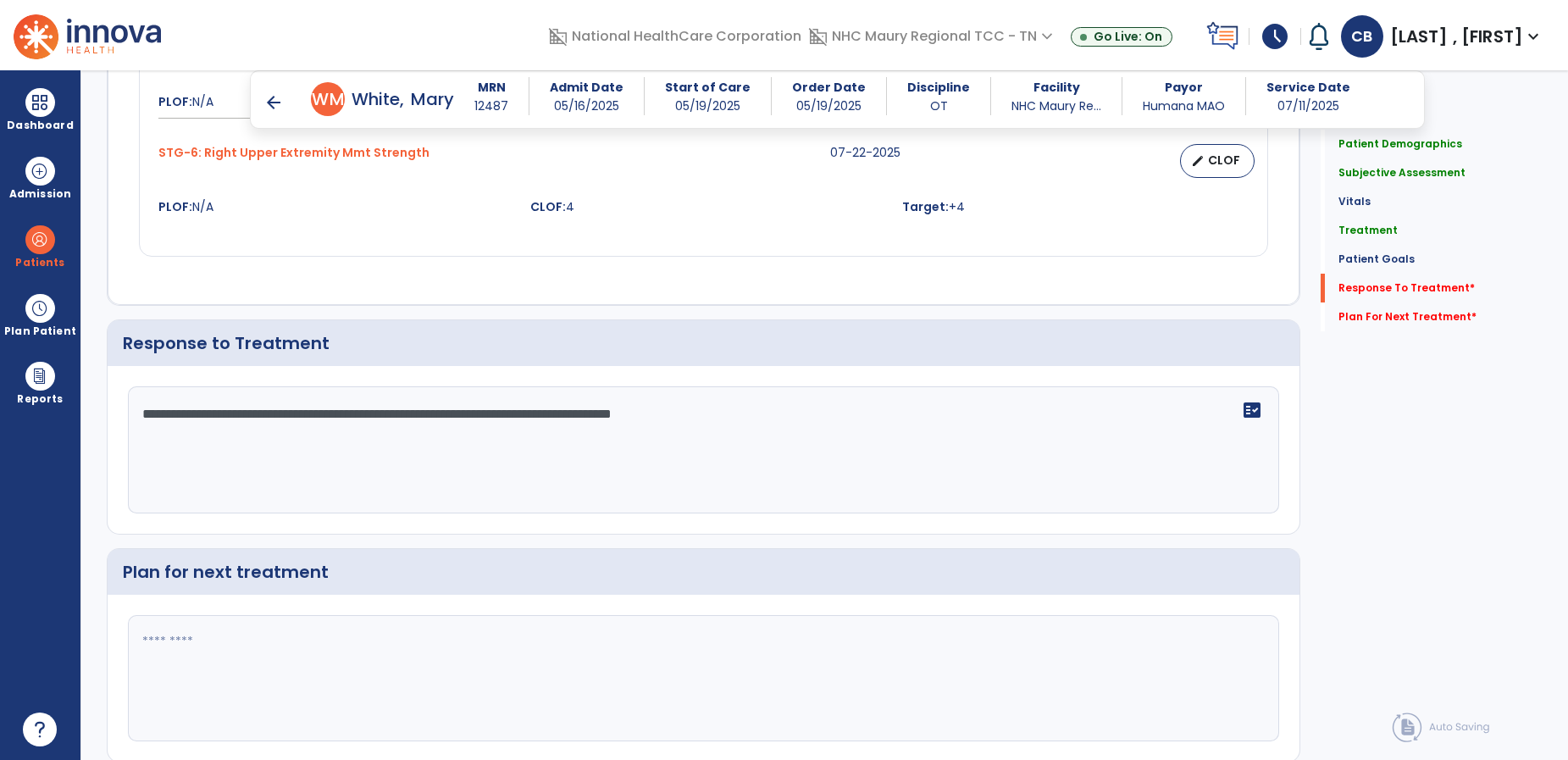 scroll, scrollTop: 2036, scrollLeft: 0, axis: vertical 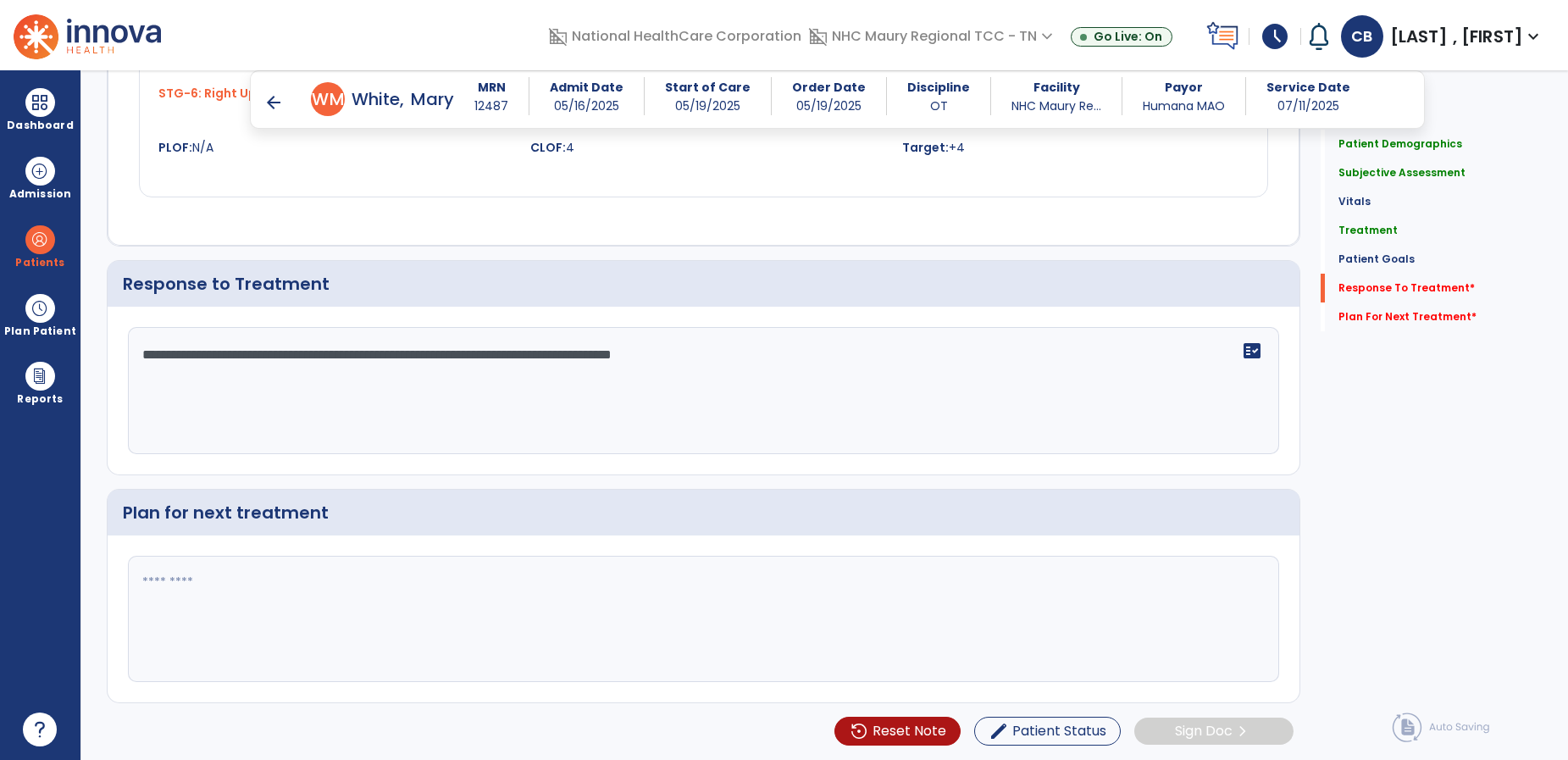 type on "**********" 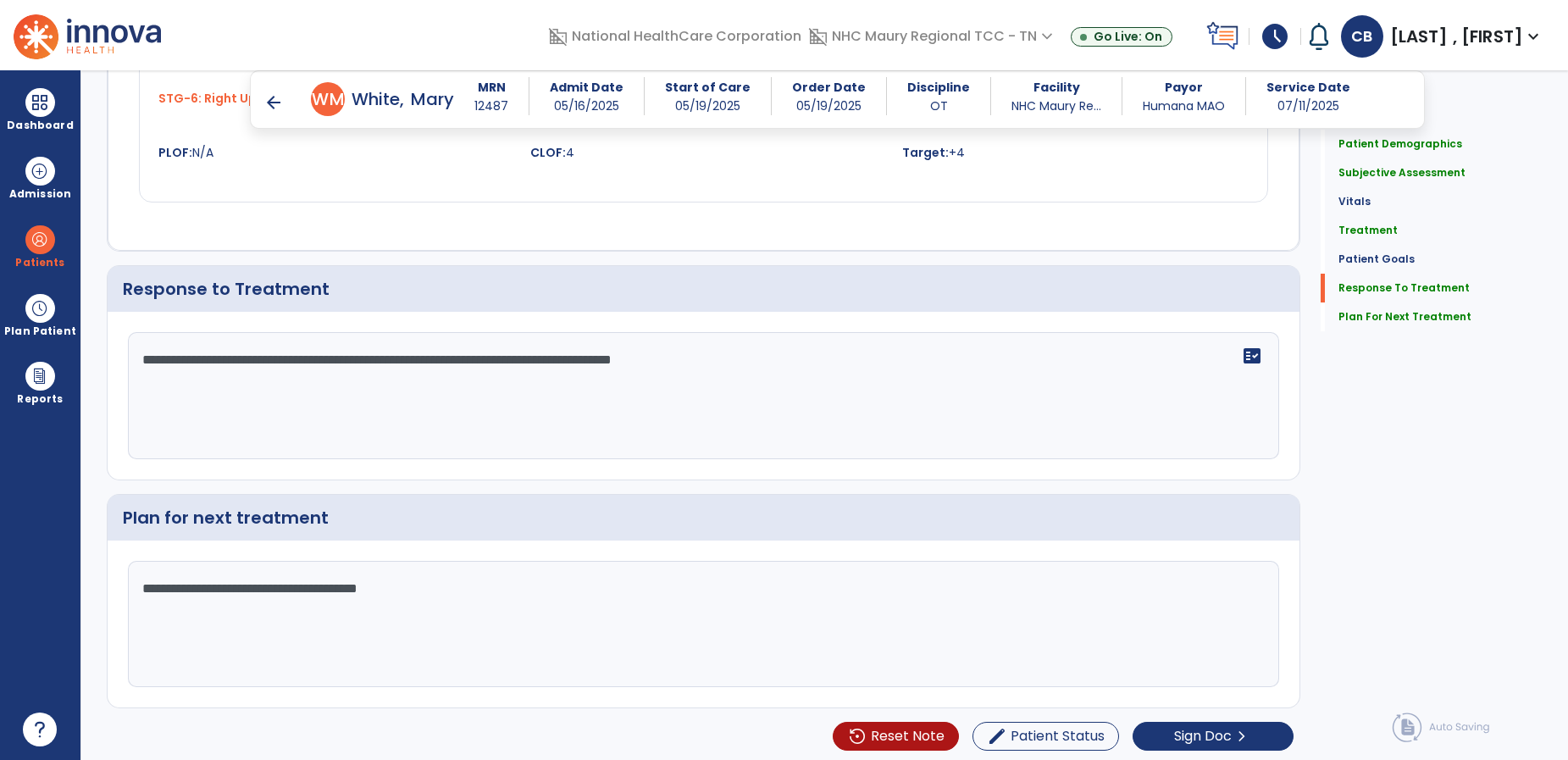 scroll, scrollTop: 2036, scrollLeft: 0, axis: vertical 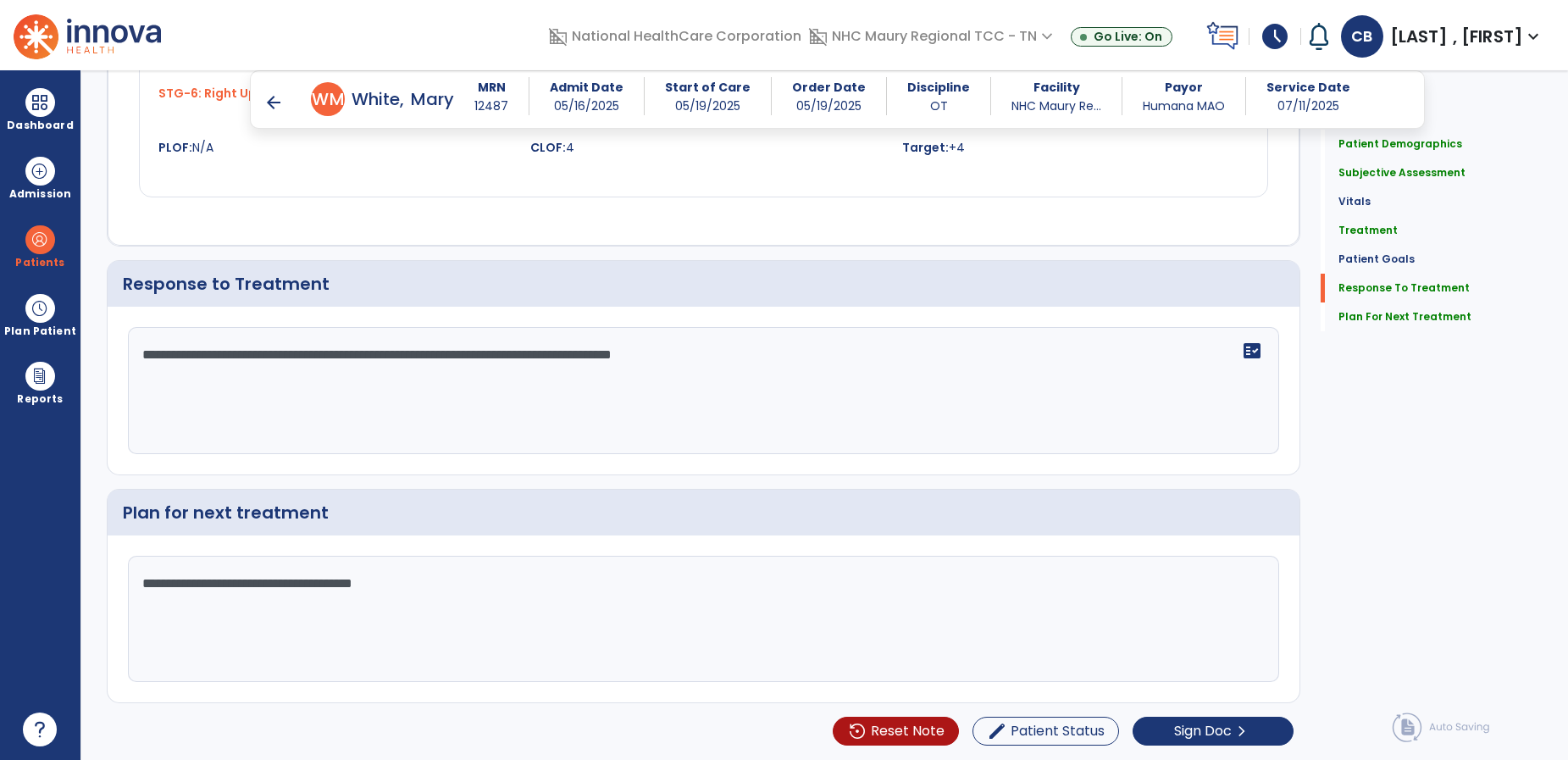 drag, startPoint x: 513, startPoint y: 598, endPoint x: -141, endPoint y: 539, distance: 656.656 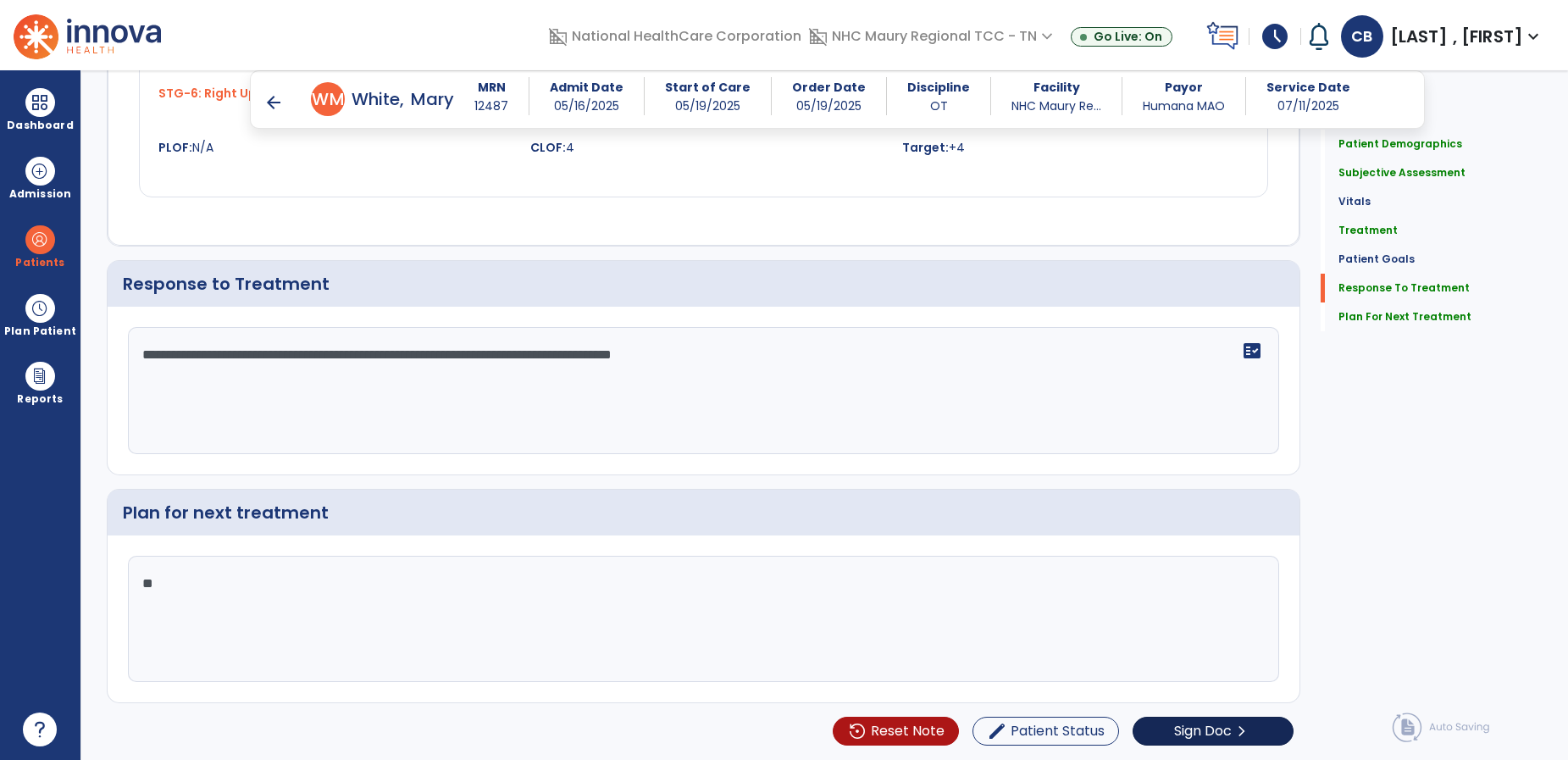 type on "**" 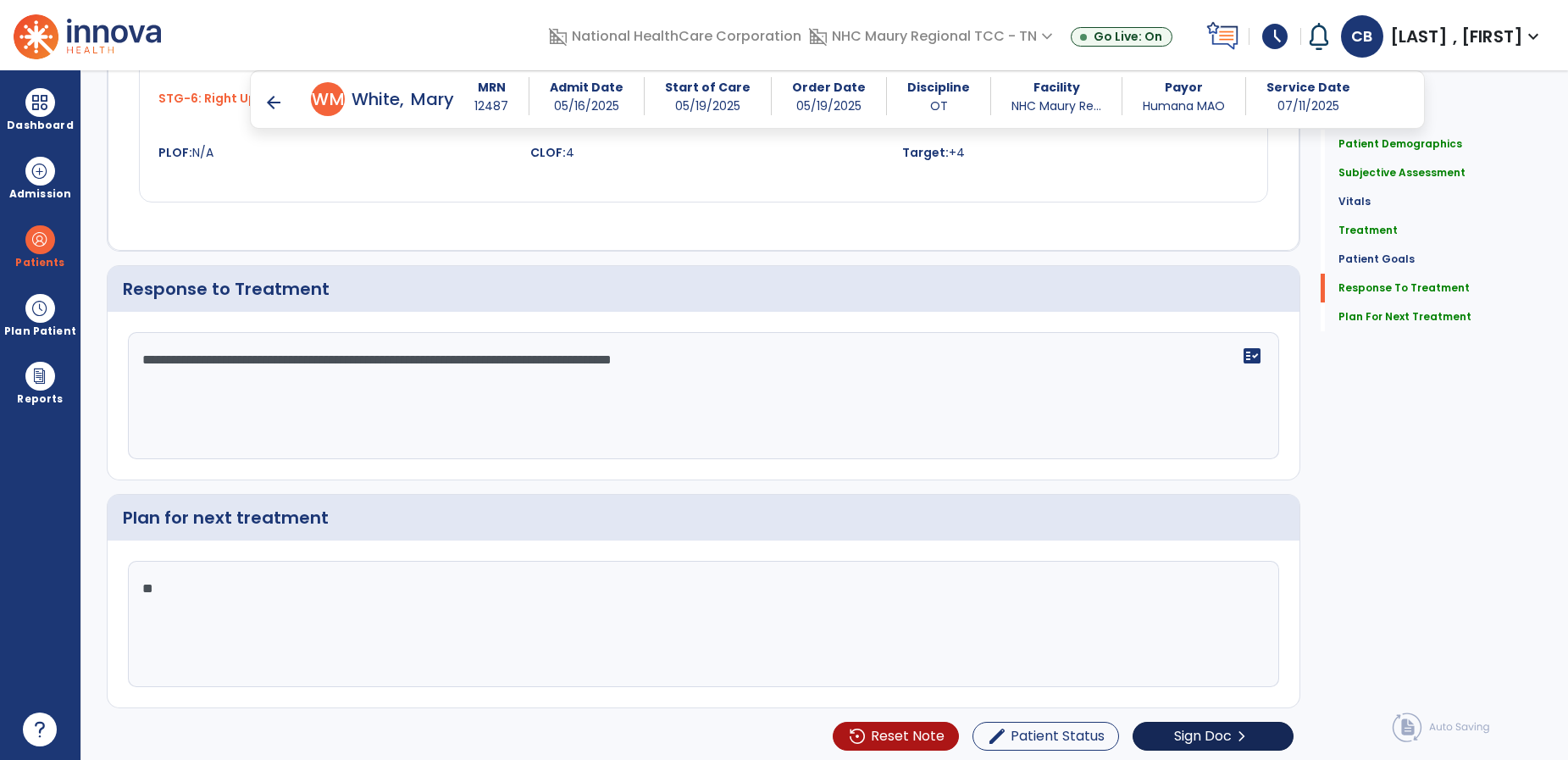 scroll, scrollTop: 2036, scrollLeft: 0, axis: vertical 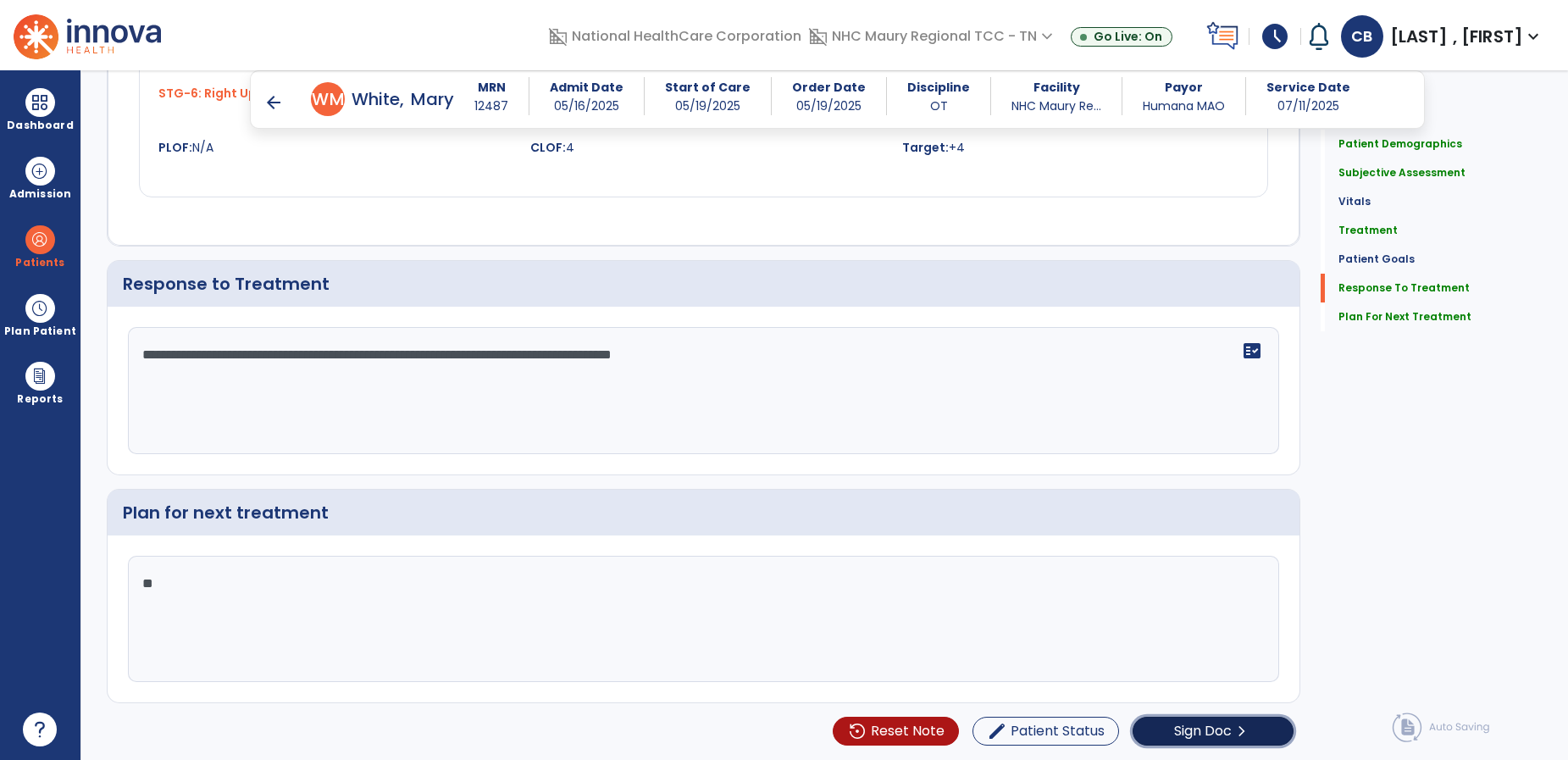 click on "Sign Doc" 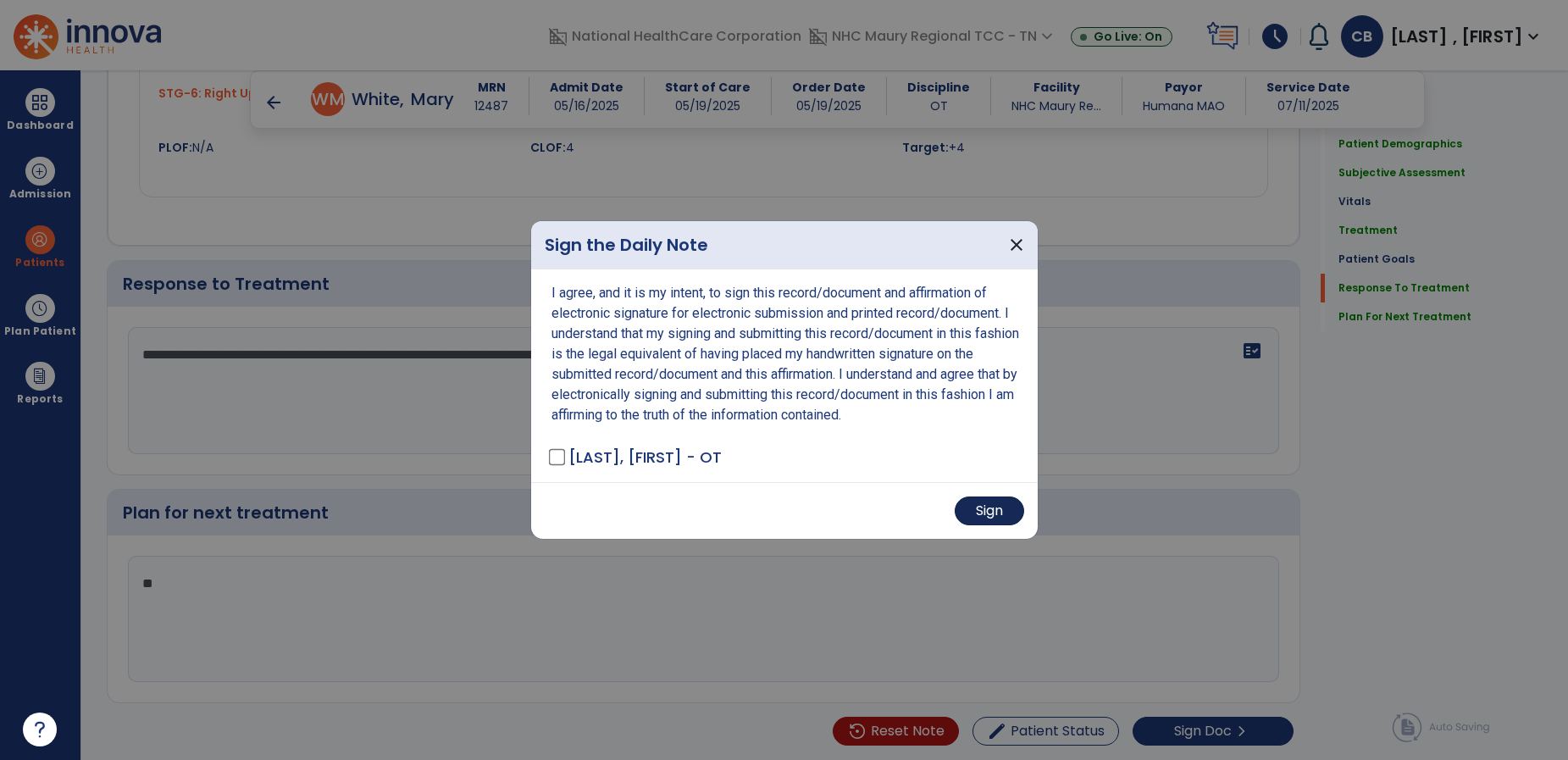 click on "Sign" at bounding box center (784, 510) 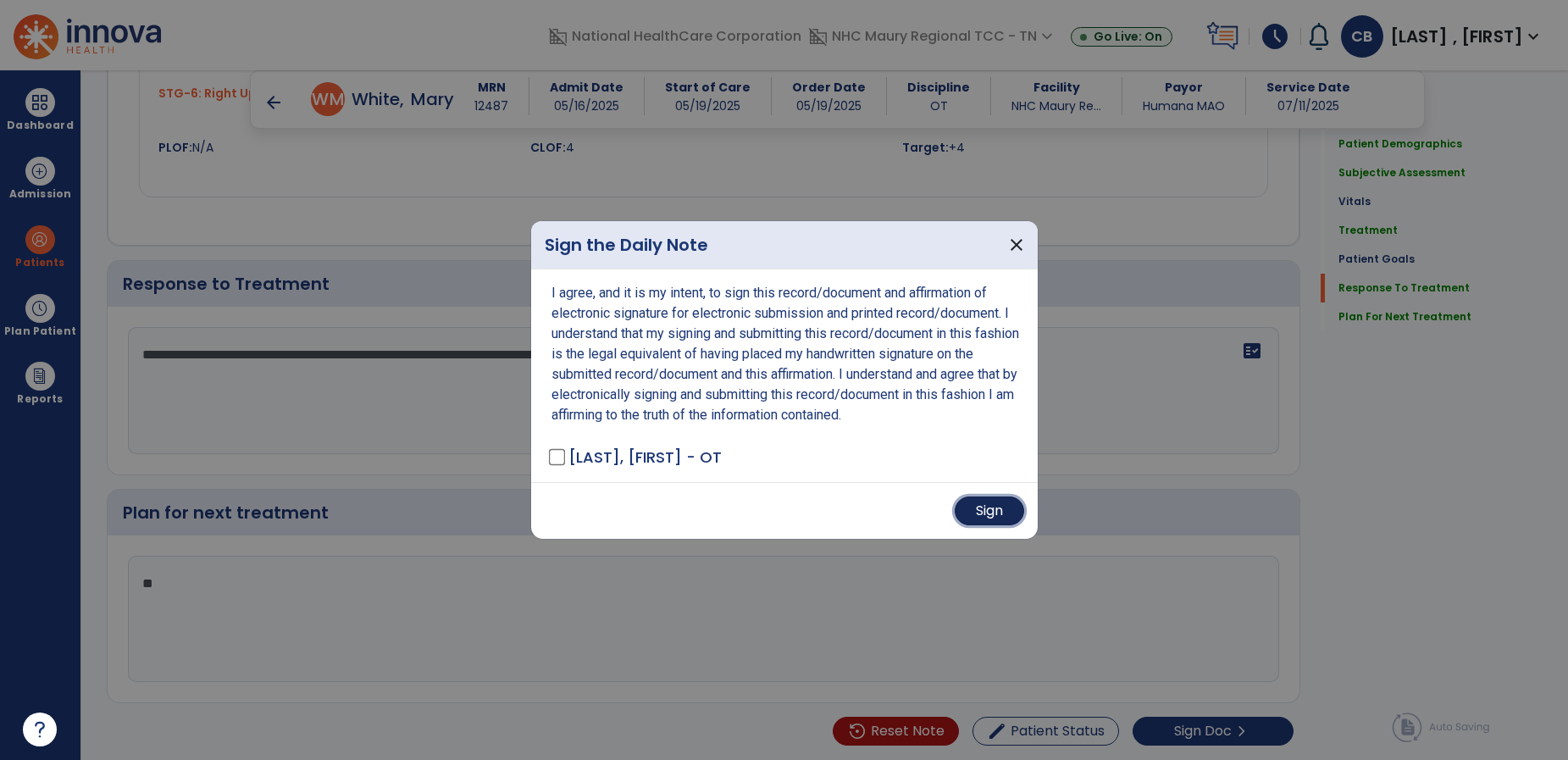 click on "Sign" at bounding box center [989, 511] 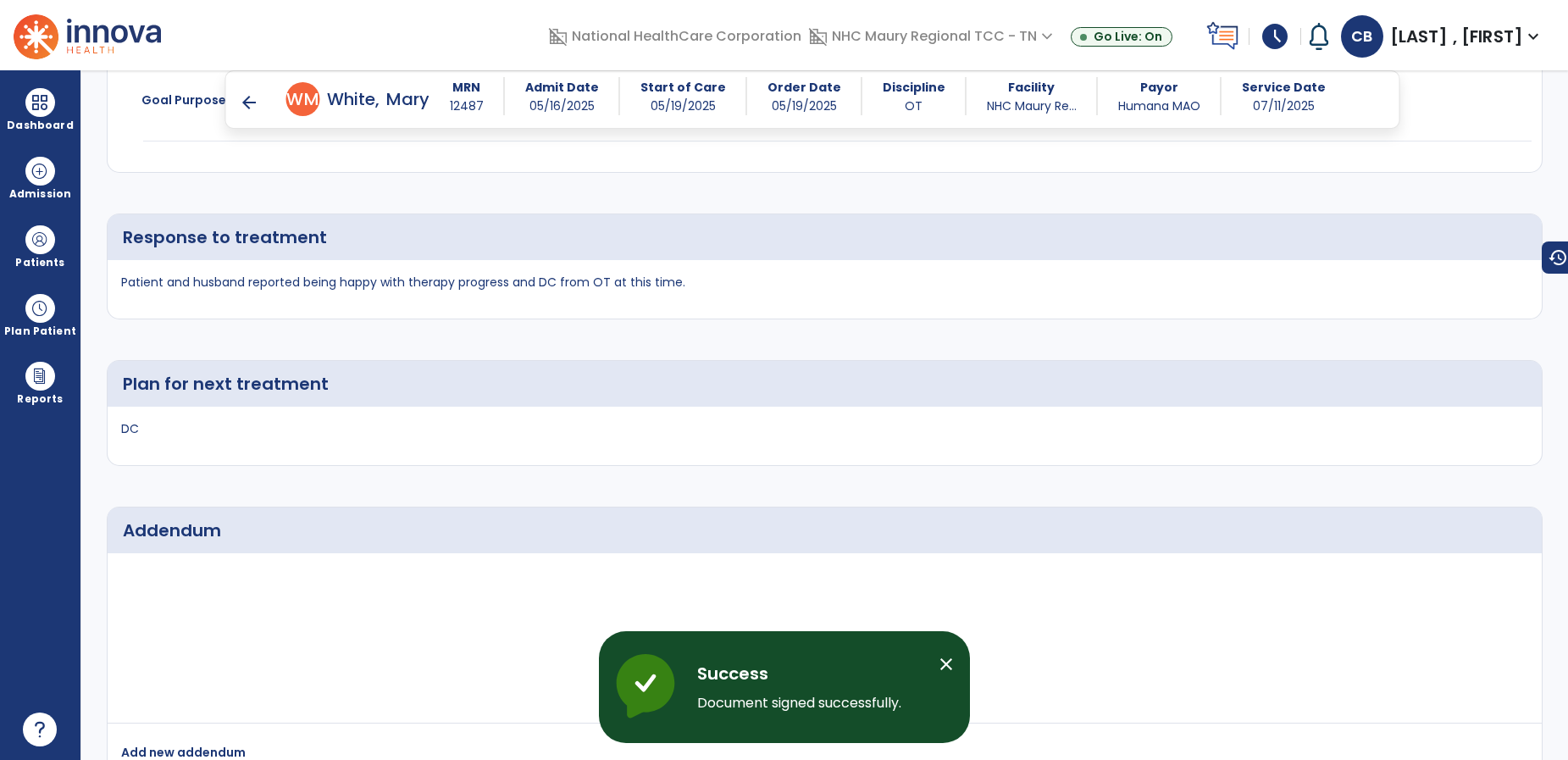 scroll, scrollTop: 2929, scrollLeft: 0, axis: vertical 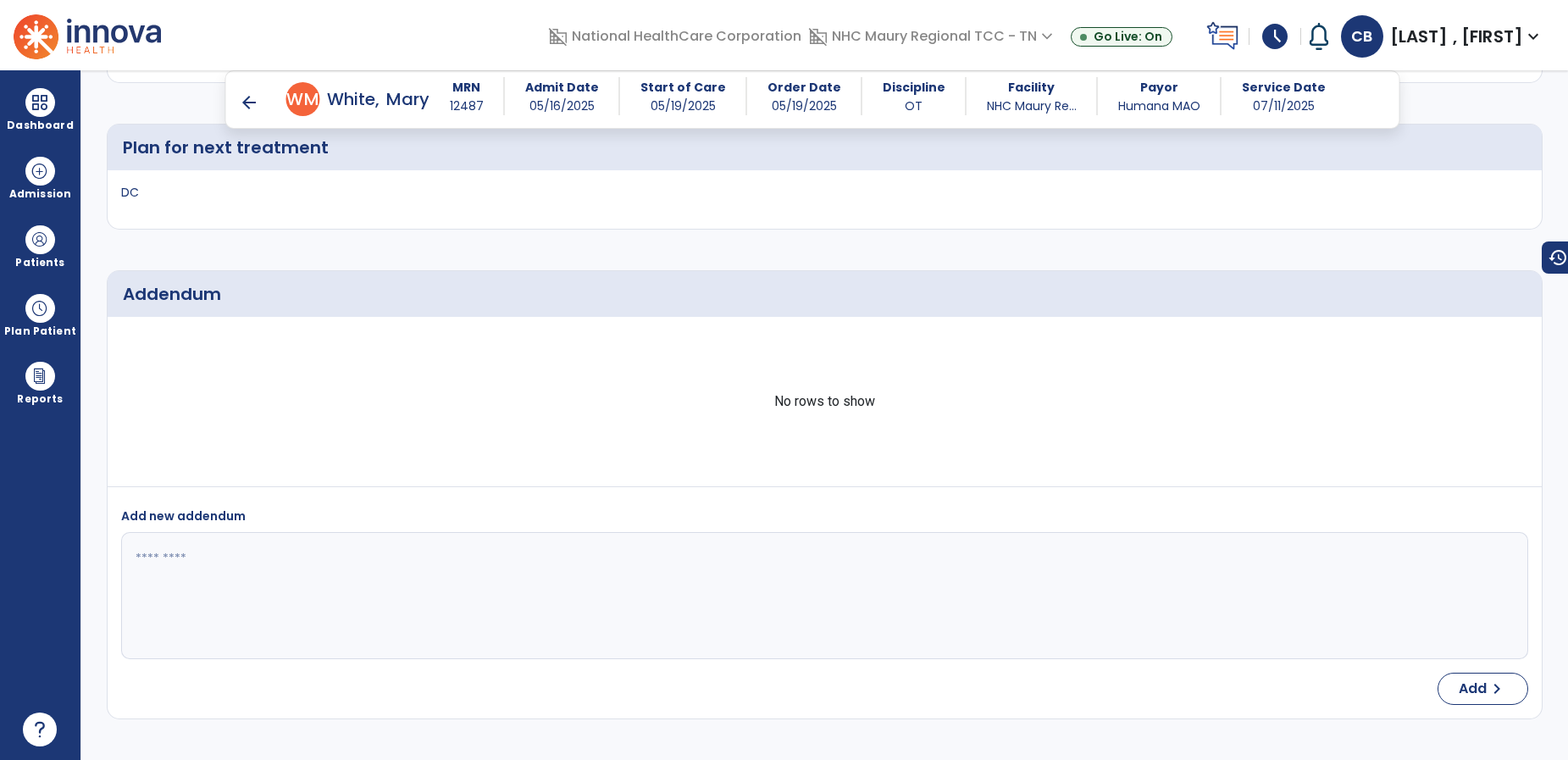 click on "arrow_back" at bounding box center (249, 103) 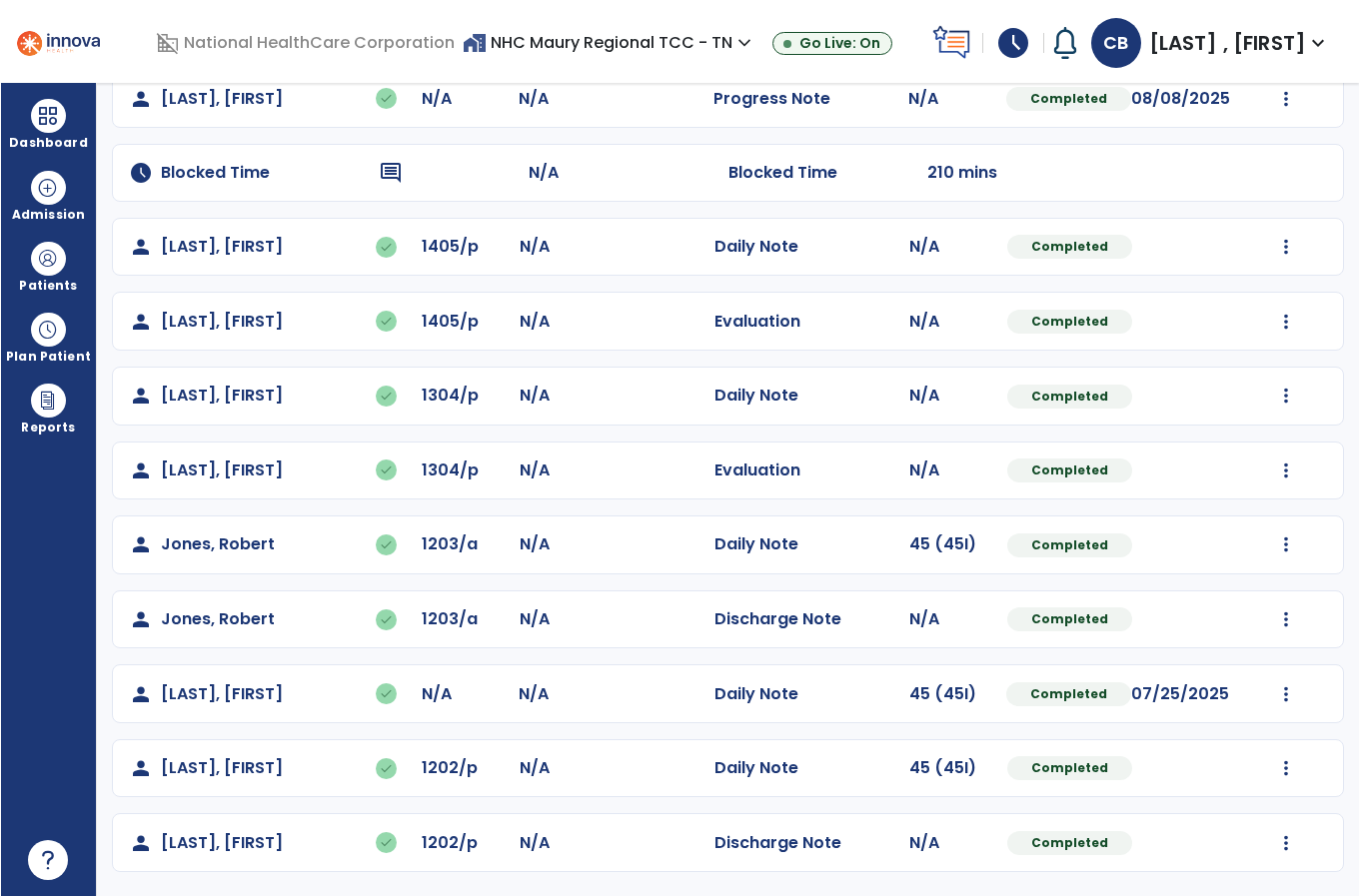 scroll, scrollTop: 327, scrollLeft: 0, axis: vertical 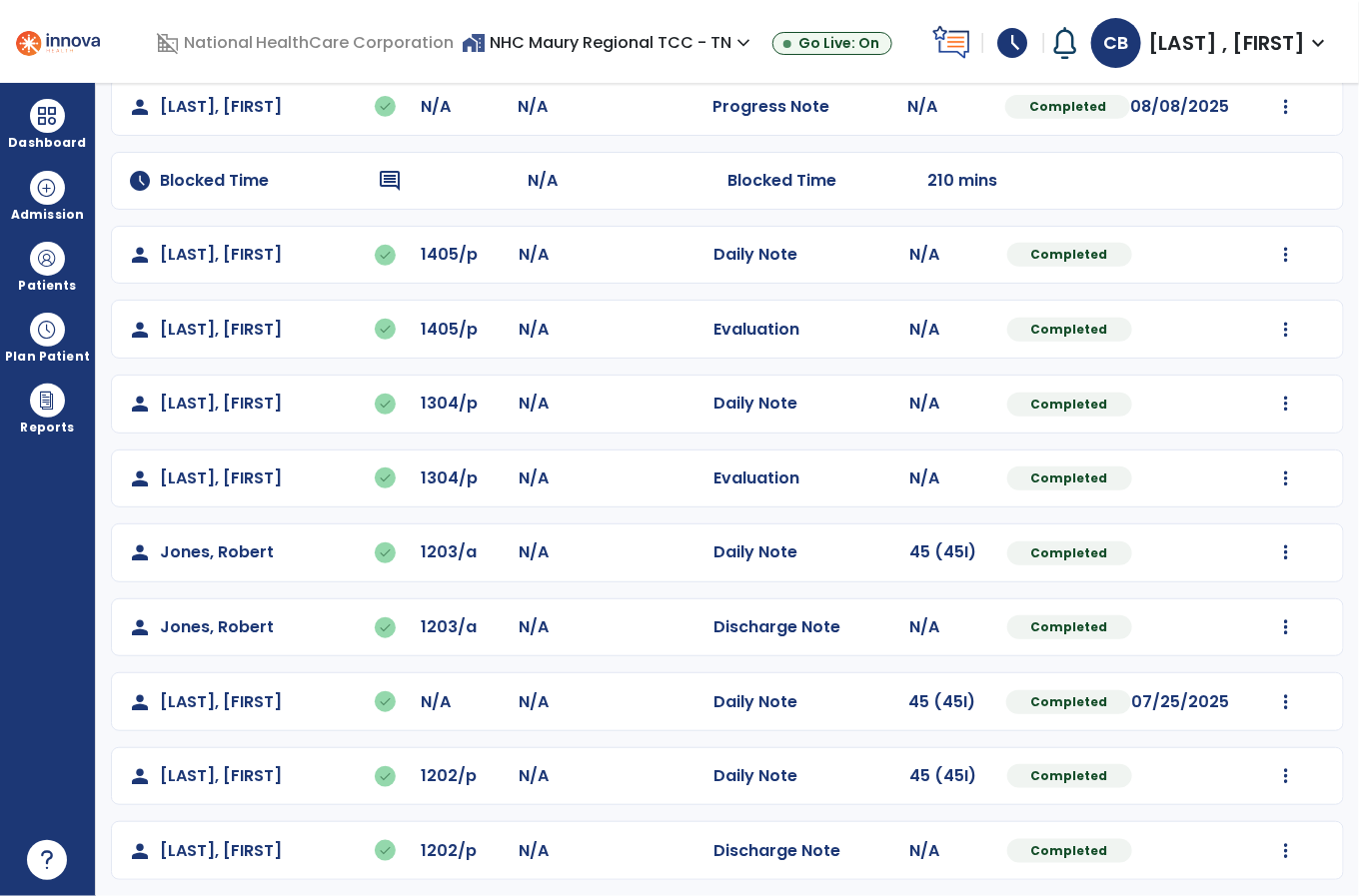 click on "person [LAST], [FIRST] done N/A N/A Daily Note 45 (45I) Completed 08/08/2025 Undo Visit Status Reset Note Open Document G + C Mins person [LAST], [FIRST] done N/A N/A Progress Note N/A Completed 08/08/2025 Undo Visit Status Reset Note Open Document G + C Mins schedule Blocked Time comment N/A Blocked Time 210 mins person [LAST], [FIRST] done 1405/p N/A Daily Note N/A Completed Undo Visit Status Reset Note Open Document G + C Mins person [LAST], [FIRST] done 1405/p N/A Evaluation N/A Completed Undo Visit Status Reset Note Open Document G + C Mins person [LAST], [FIRST] done 1304/p N/A Daily Note N/A Completed Undo Visit Status Reset Note Open Document G + C Mins person [LAST], [FIRST] done 1304/p N/A Evaluation N/A Completed Undo Visit Status Reset Note Open Document G + C Mins person [LAST], [FIRST] done 1203/a N/A Daily Note 45 (45I) Completed Undo Visit Status person" 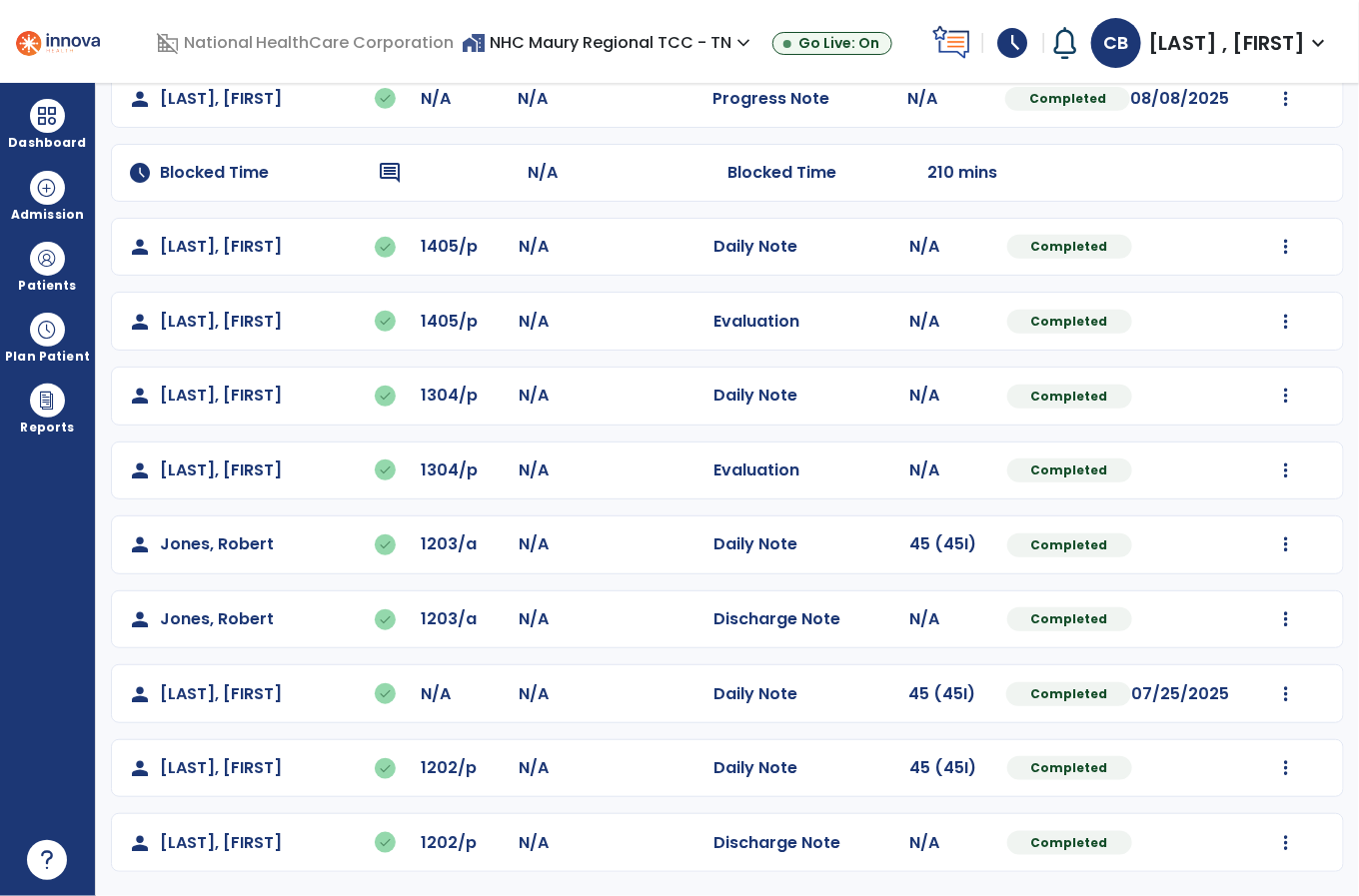 click on "Undo Visit Status   Reset Note   Open Document   G + C Mins" 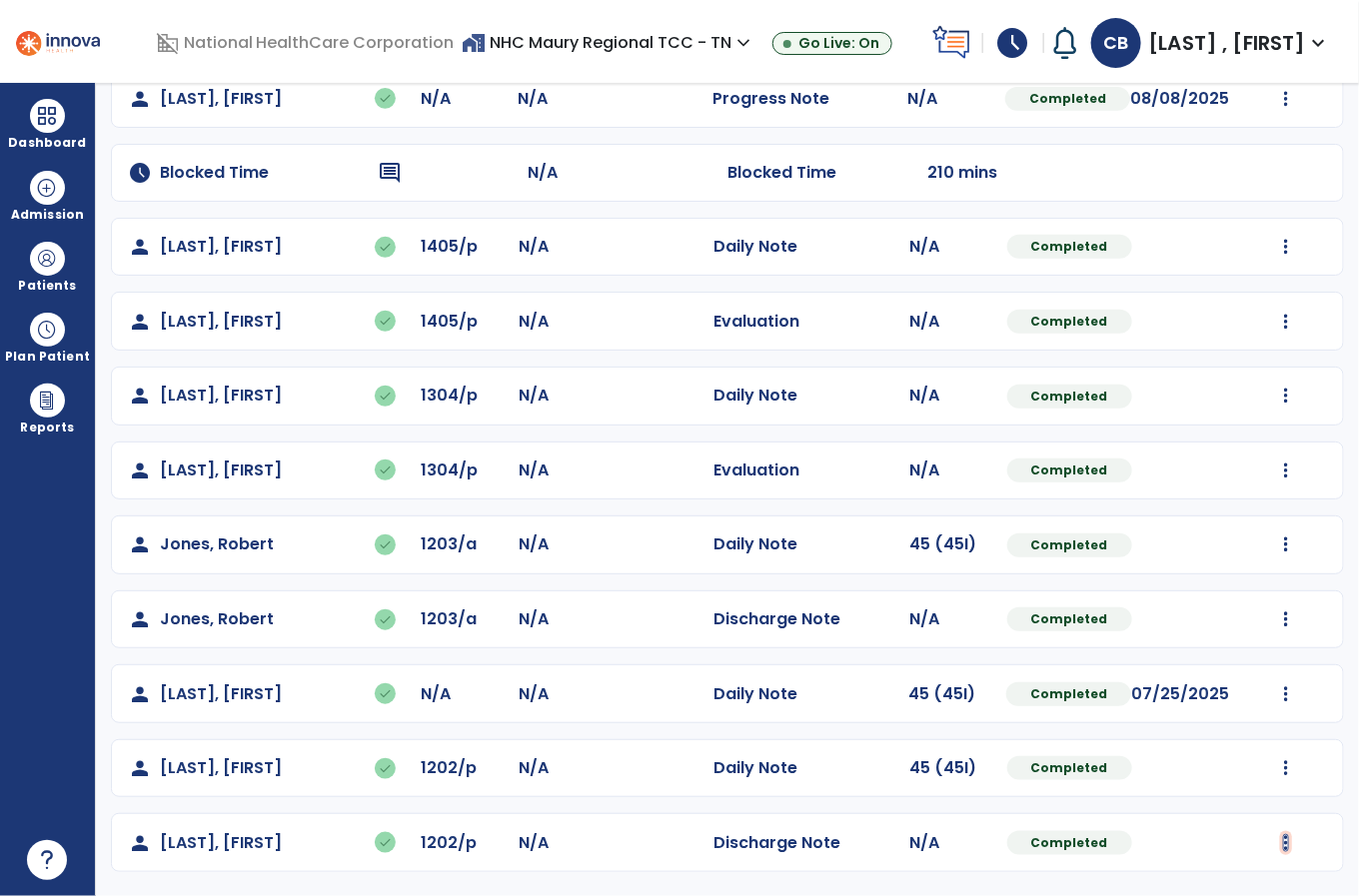 click at bounding box center (1286, 24) 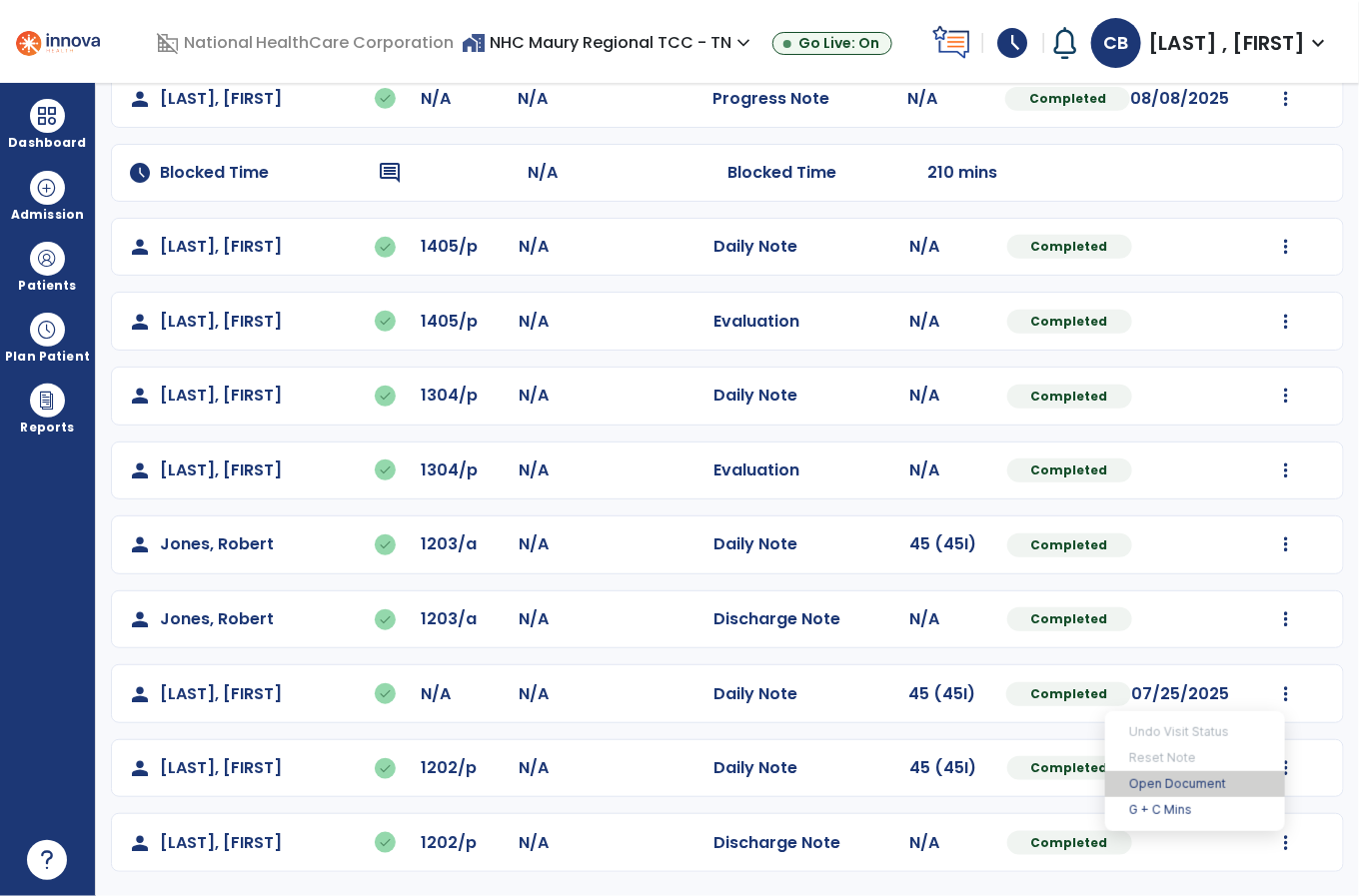 click on "Open Document" at bounding box center (1195, 784) 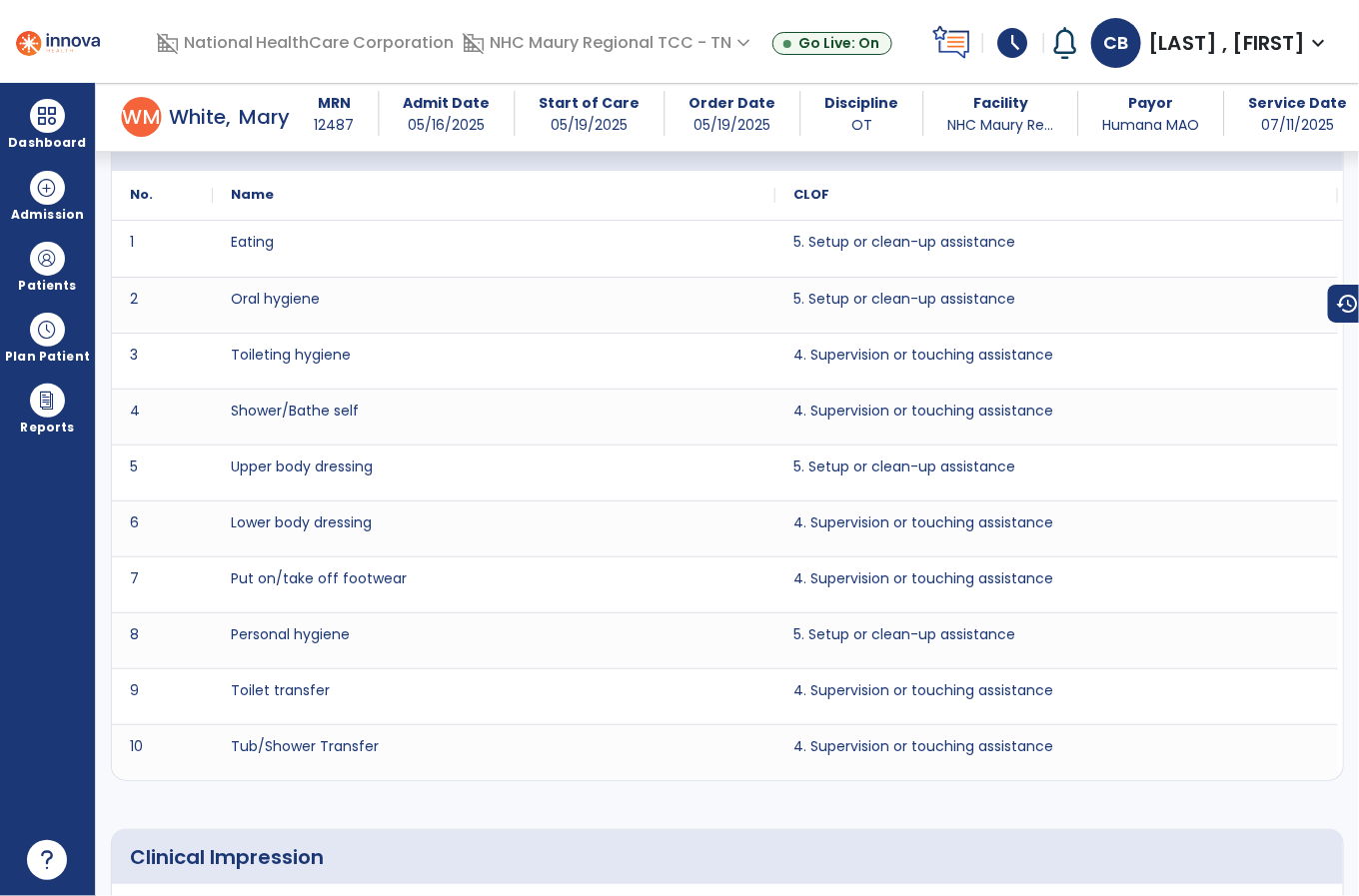 scroll, scrollTop: 2823, scrollLeft: 0, axis: vertical 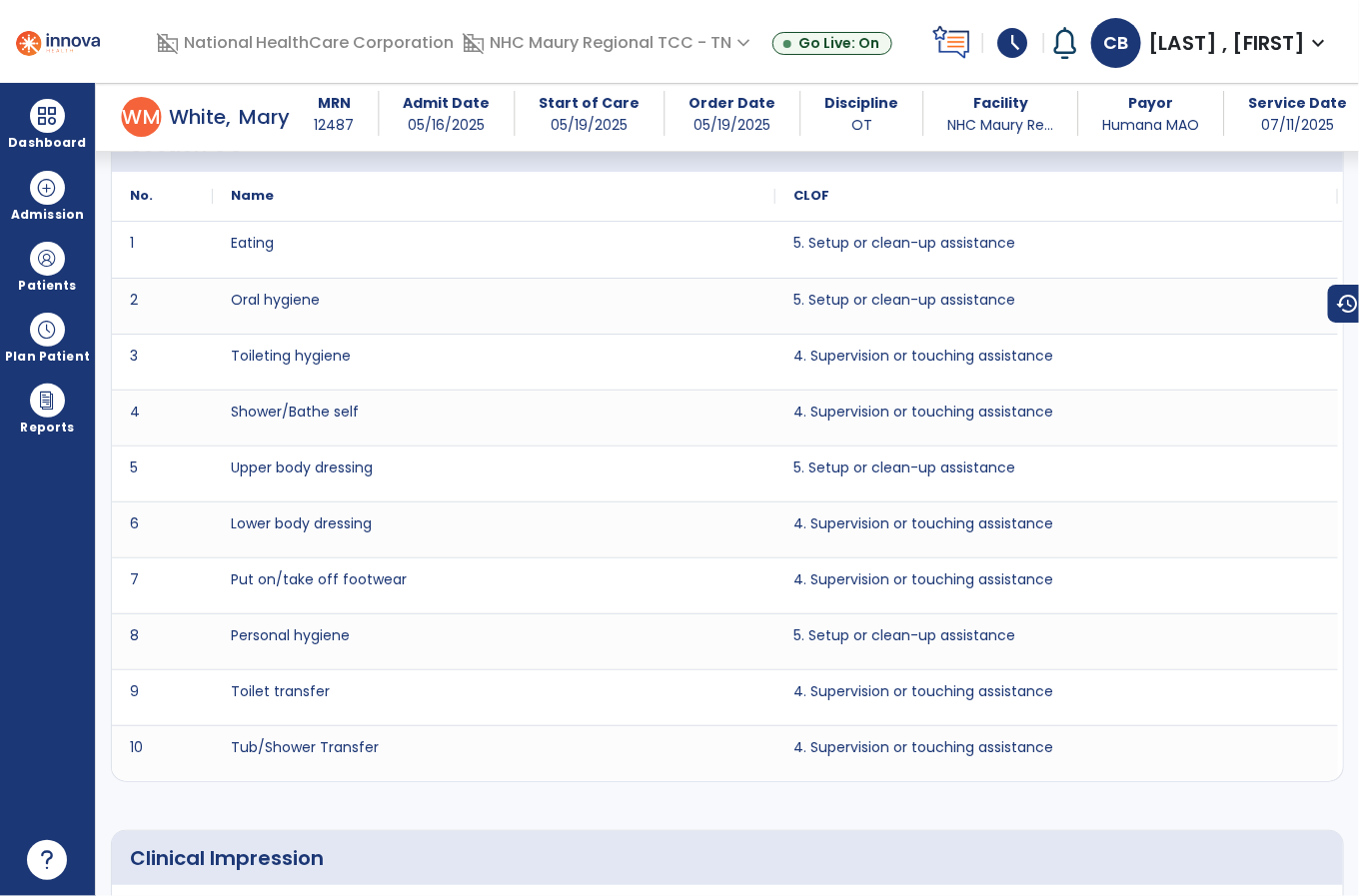 click on "Section GG" at bounding box center [727, 145] 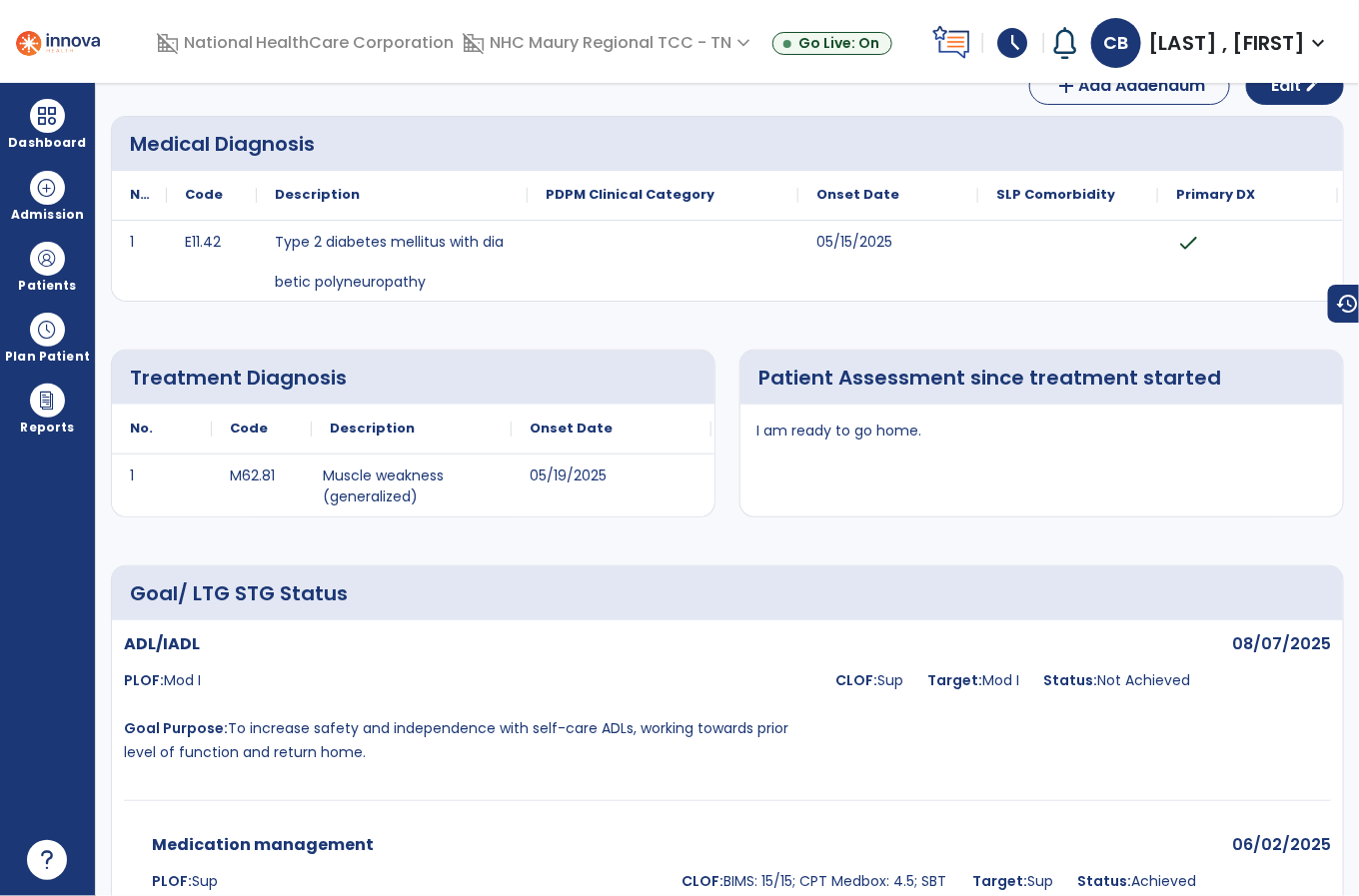 scroll, scrollTop: 0, scrollLeft: 0, axis: both 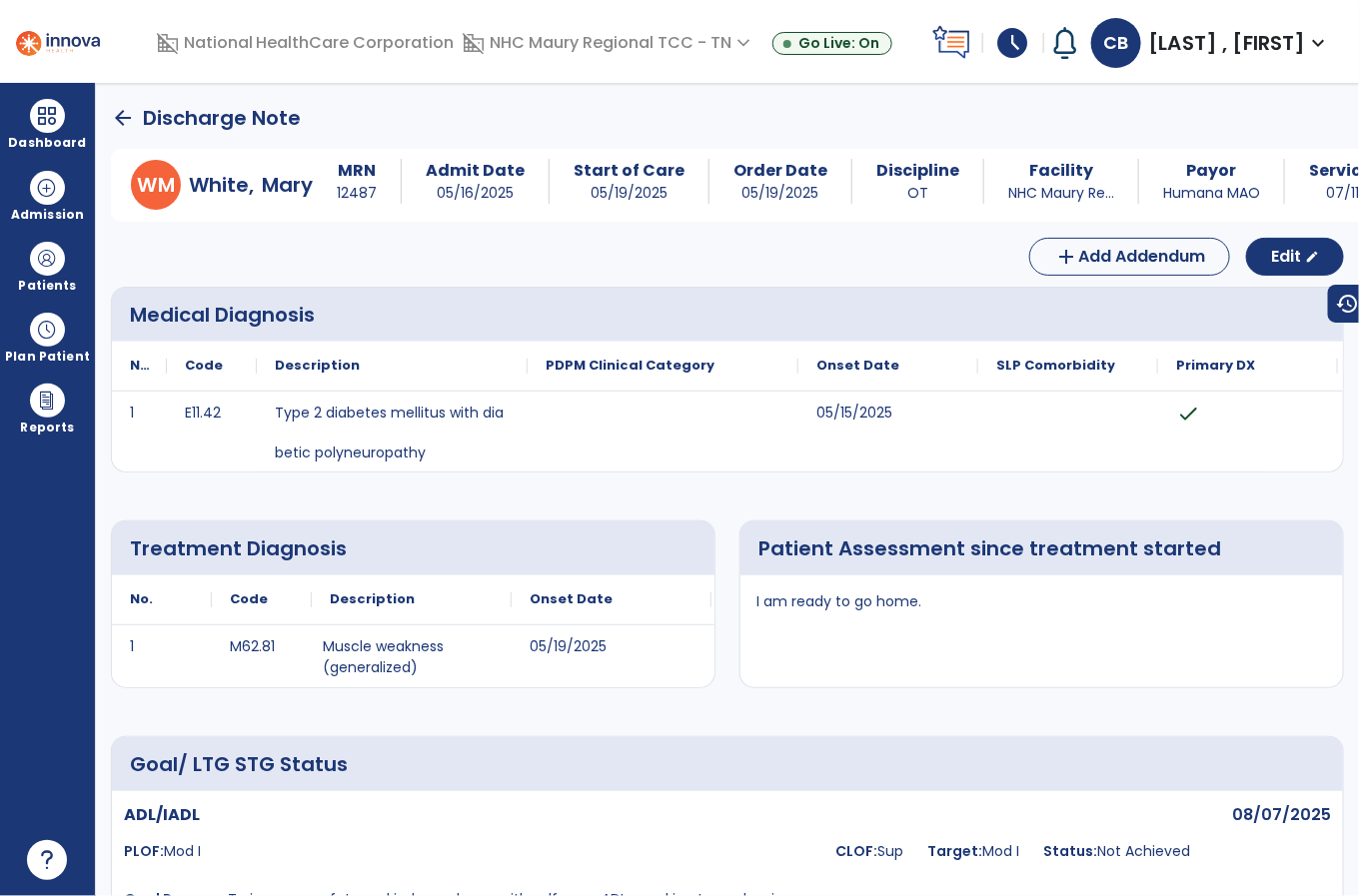 click on "arrow_back" 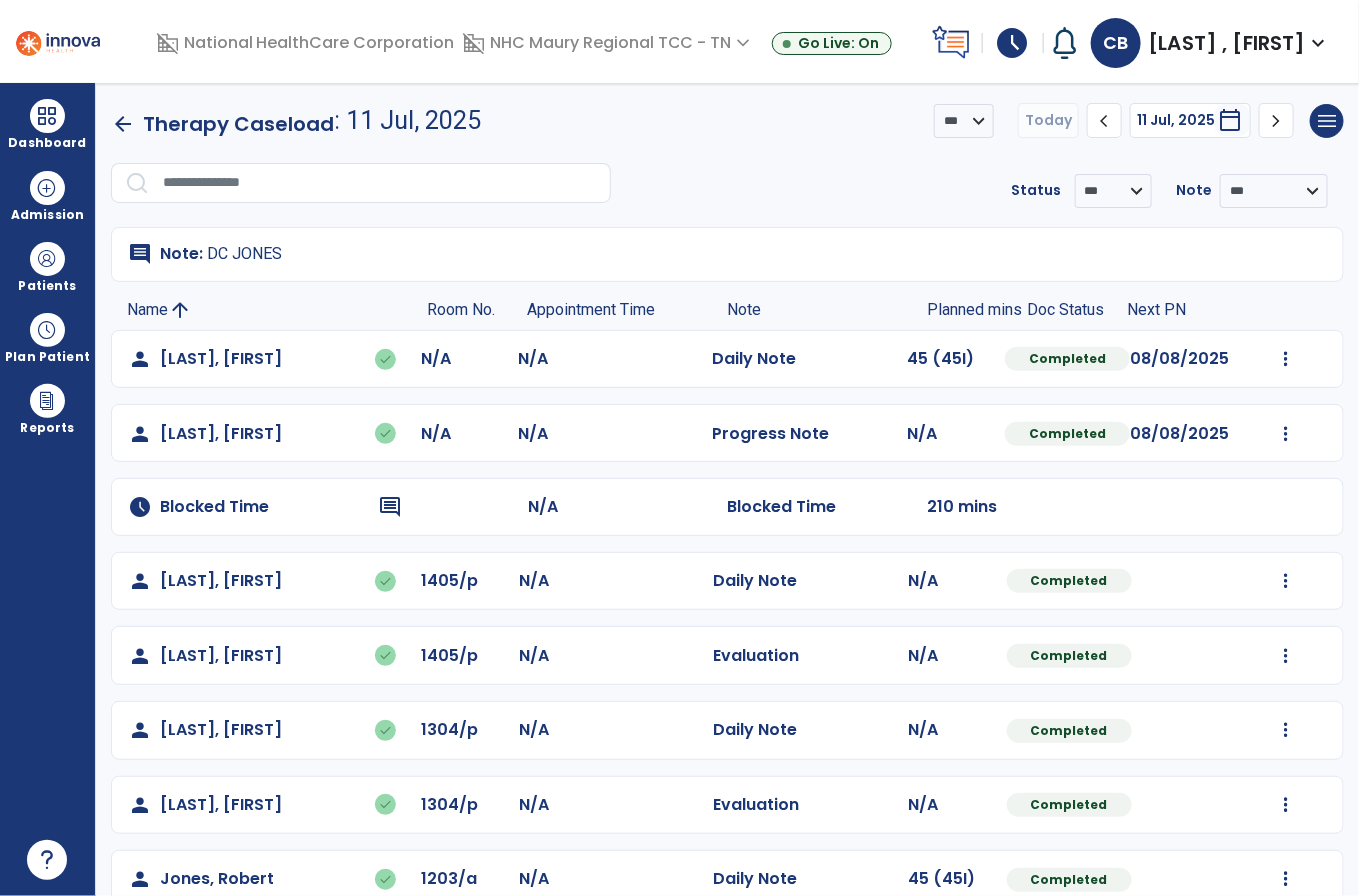 click on "comment  Note: DC [NAME]" 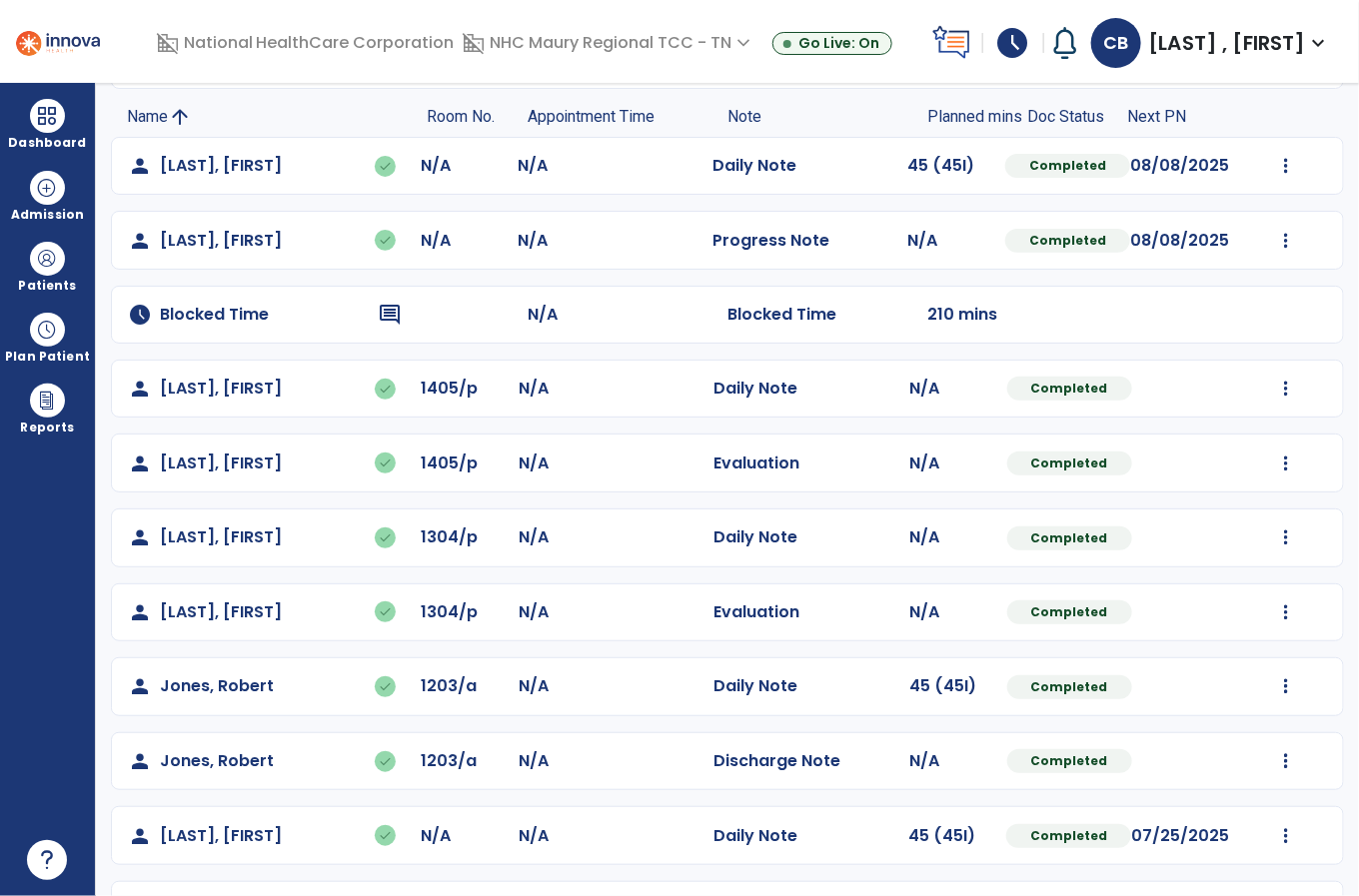 scroll, scrollTop: 340, scrollLeft: 0, axis: vertical 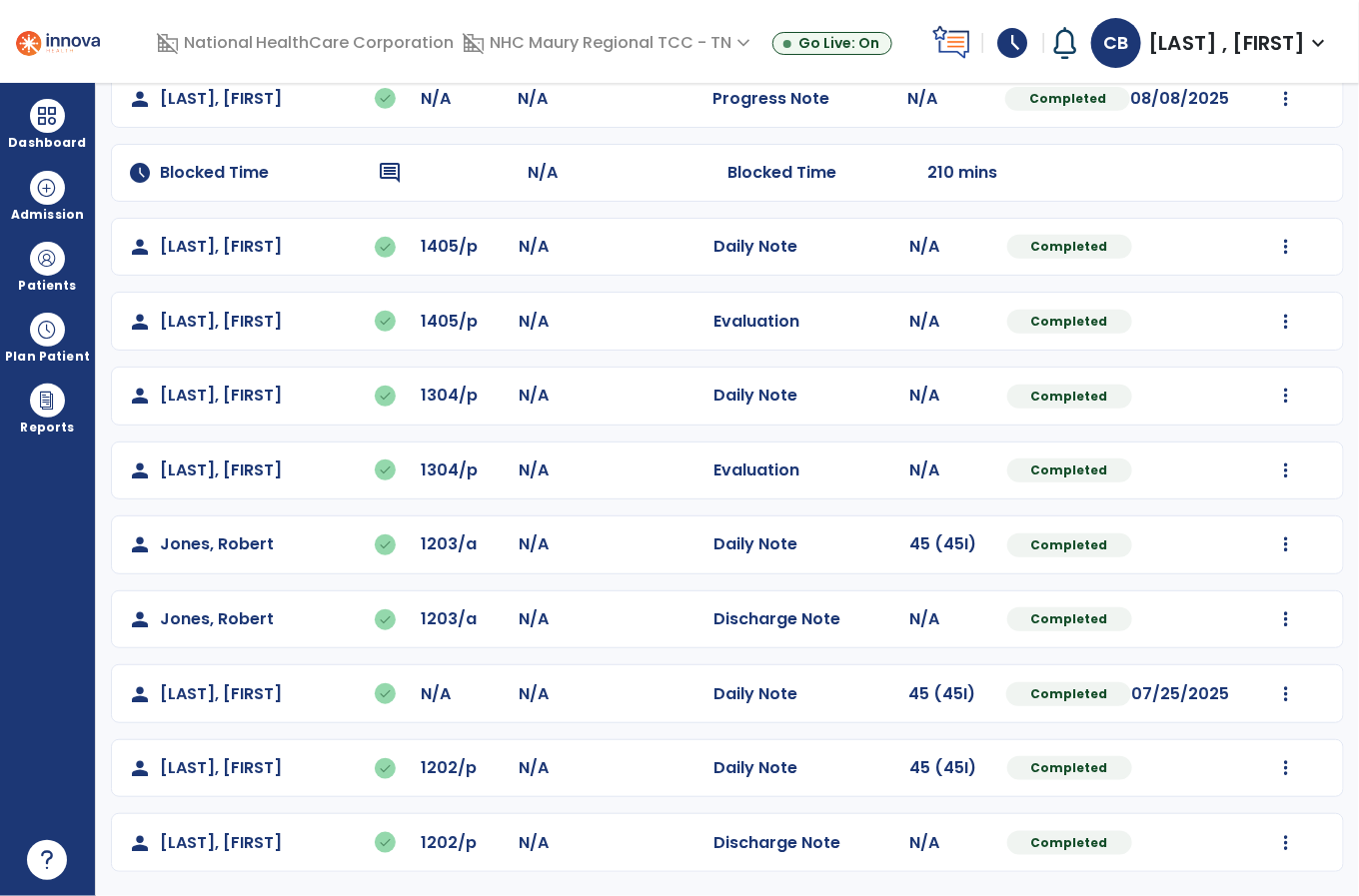 click on "Undo Visit Status   Reset Note   Open Document   G + C Mins" 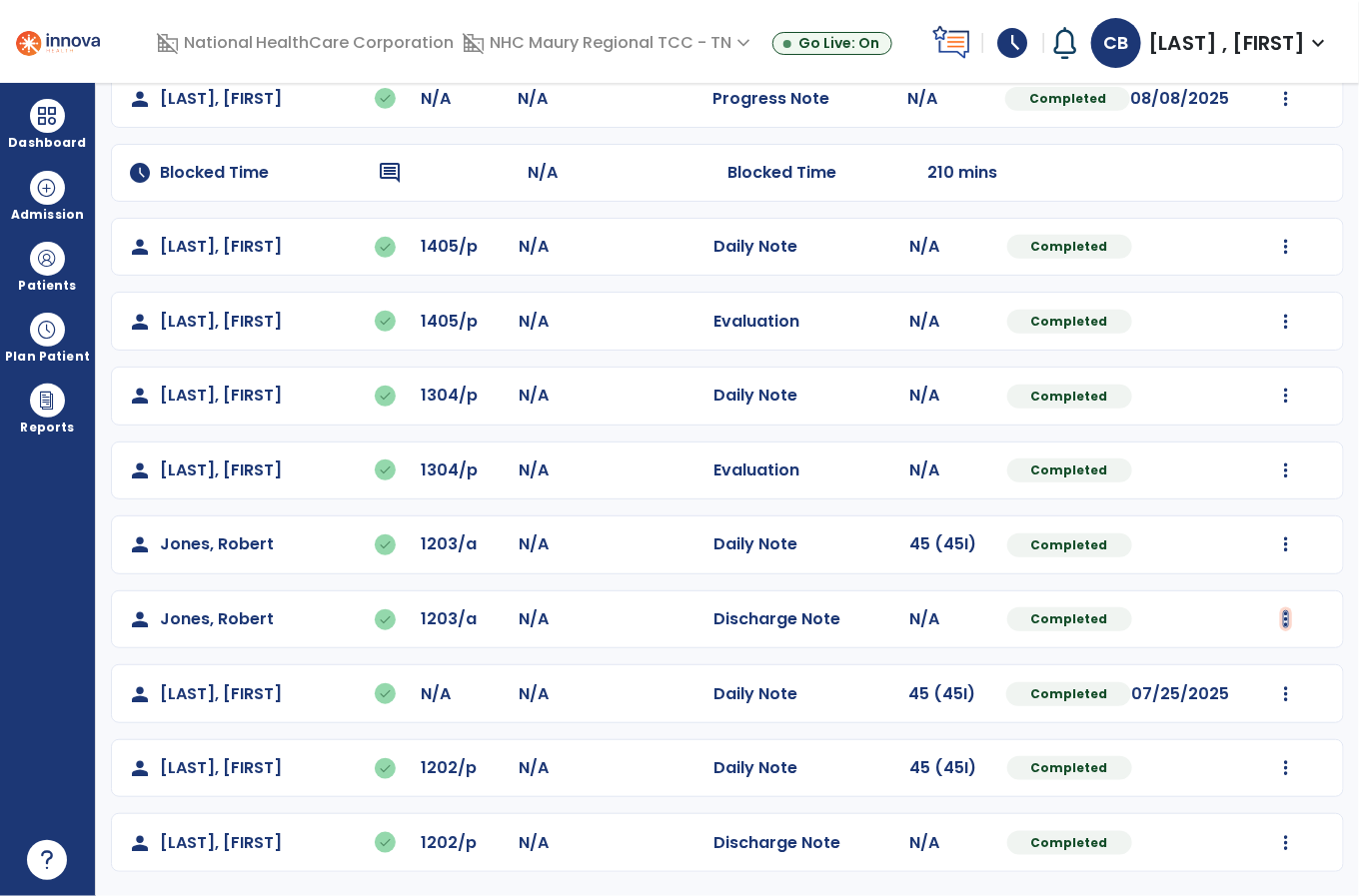 click at bounding box center (1286, 24) 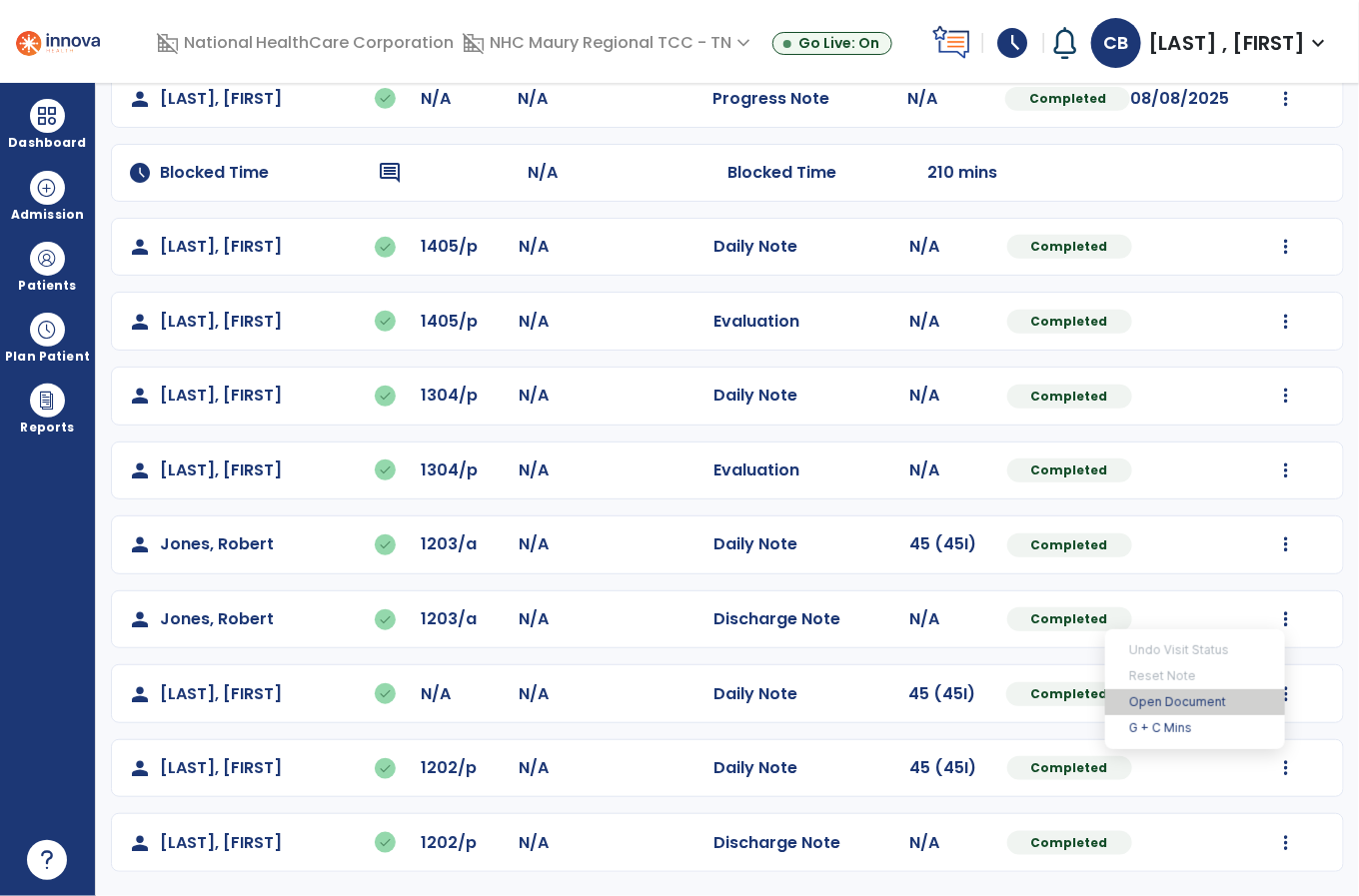 click on "Open Document" at bounding box center (1195, 702) 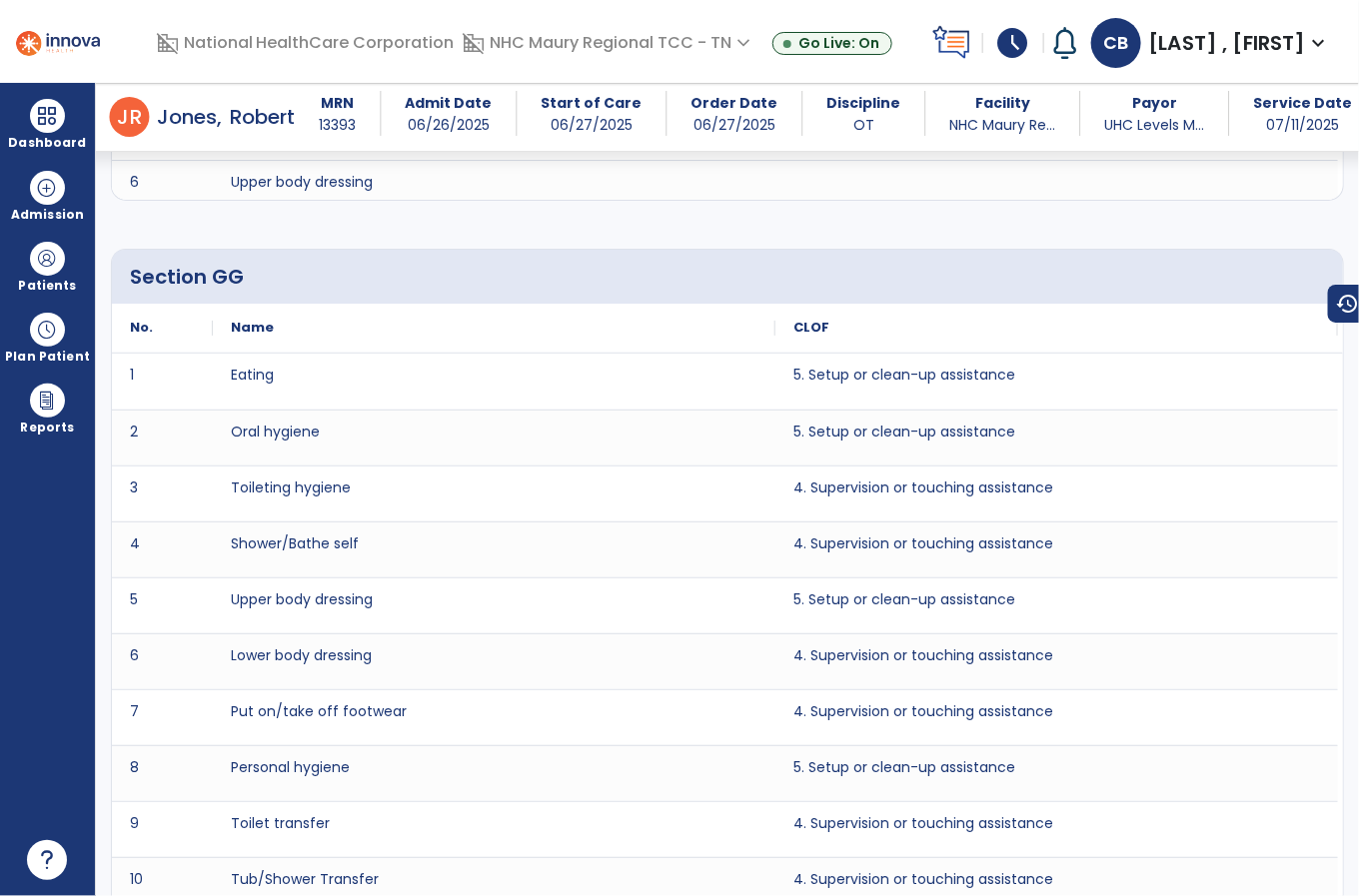 scroll, scrollTop: 2953, scrollLeft: 0, axis: vertical 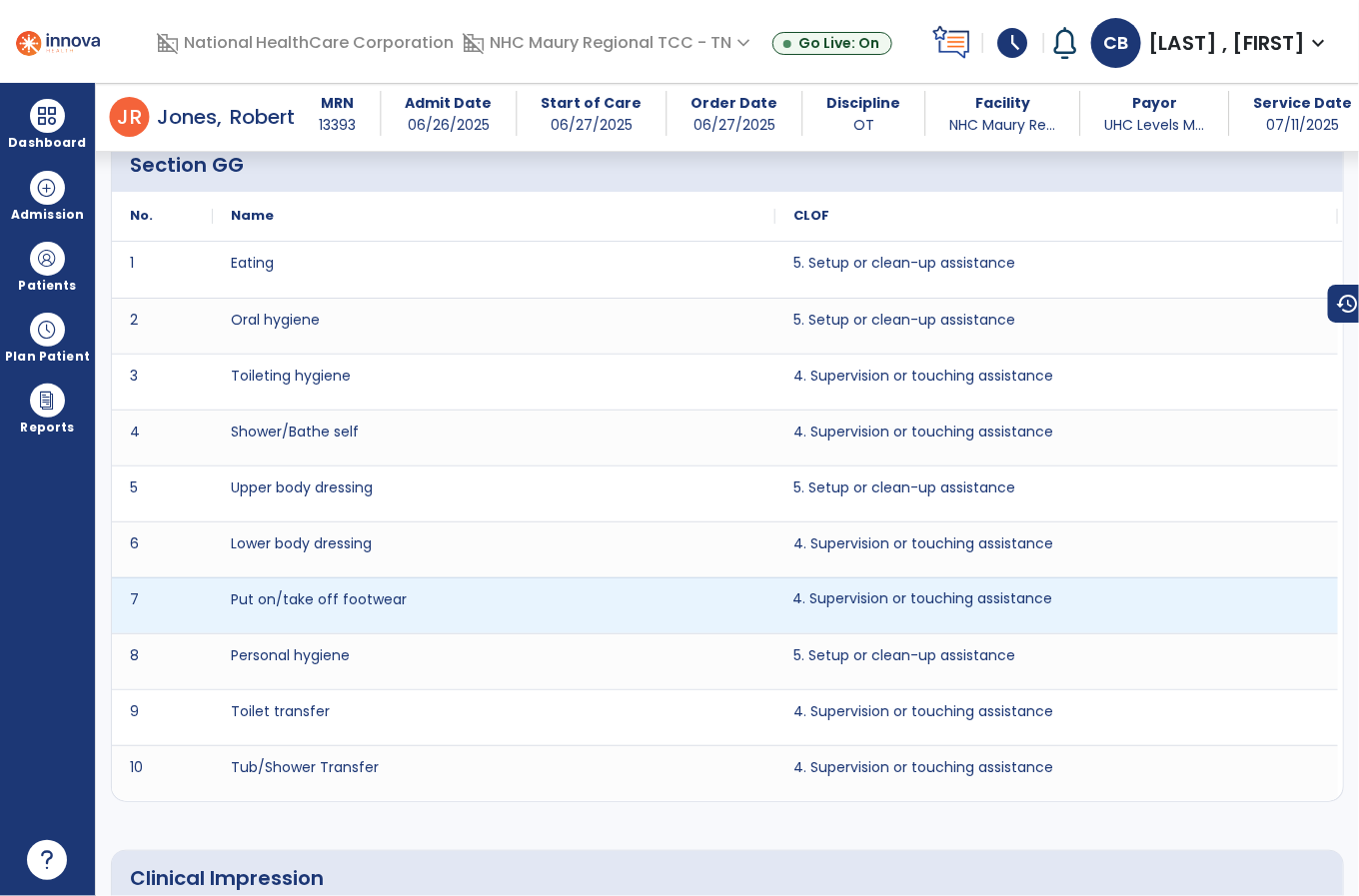 drag, startPoint x: 1068, startPoint y: 545, endPoint x: 1053, endPoint y: 569, distance: 28.301943 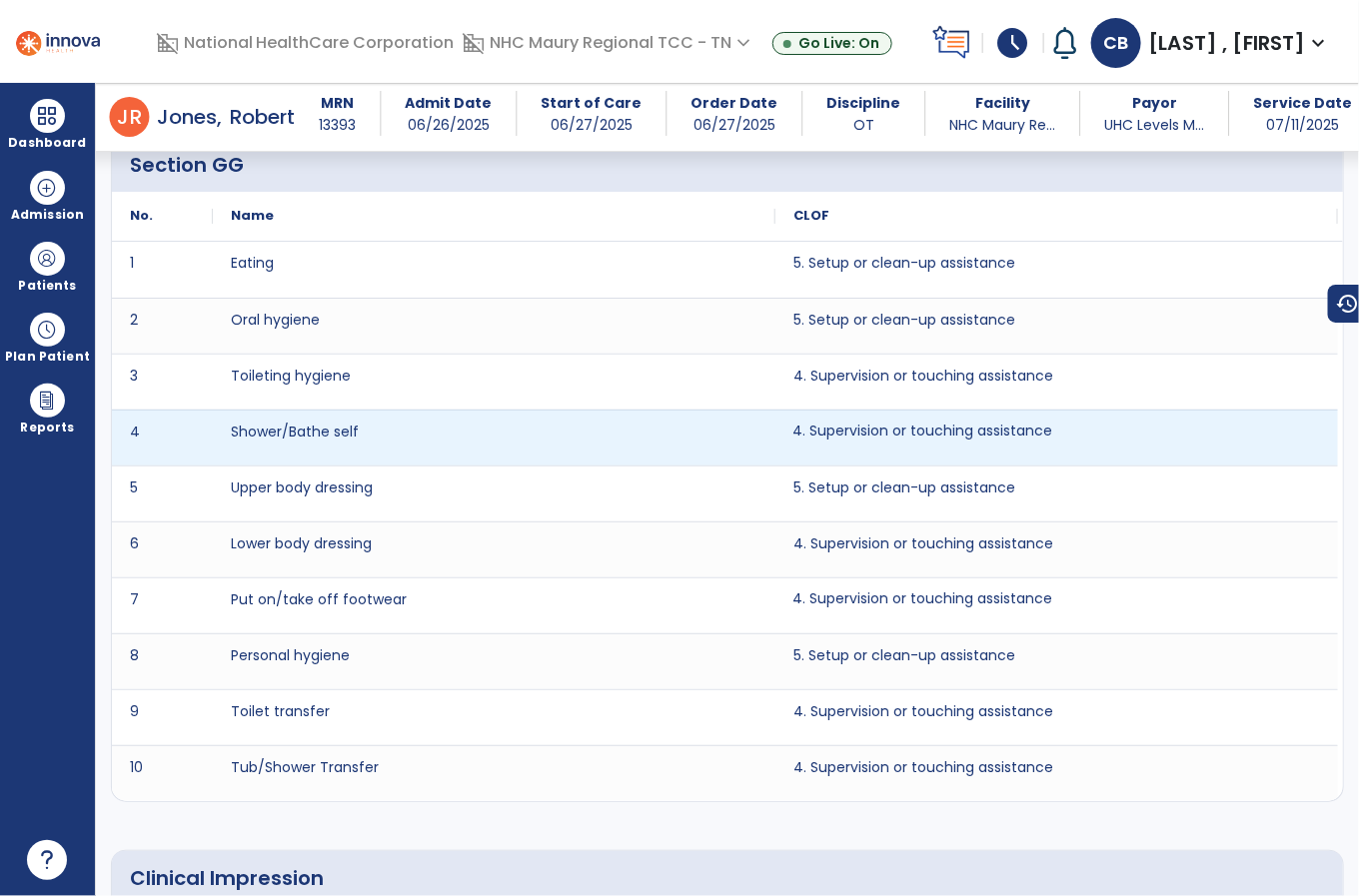 click on "4. Supervision or touching assistance" at bounding box center (922, 431) 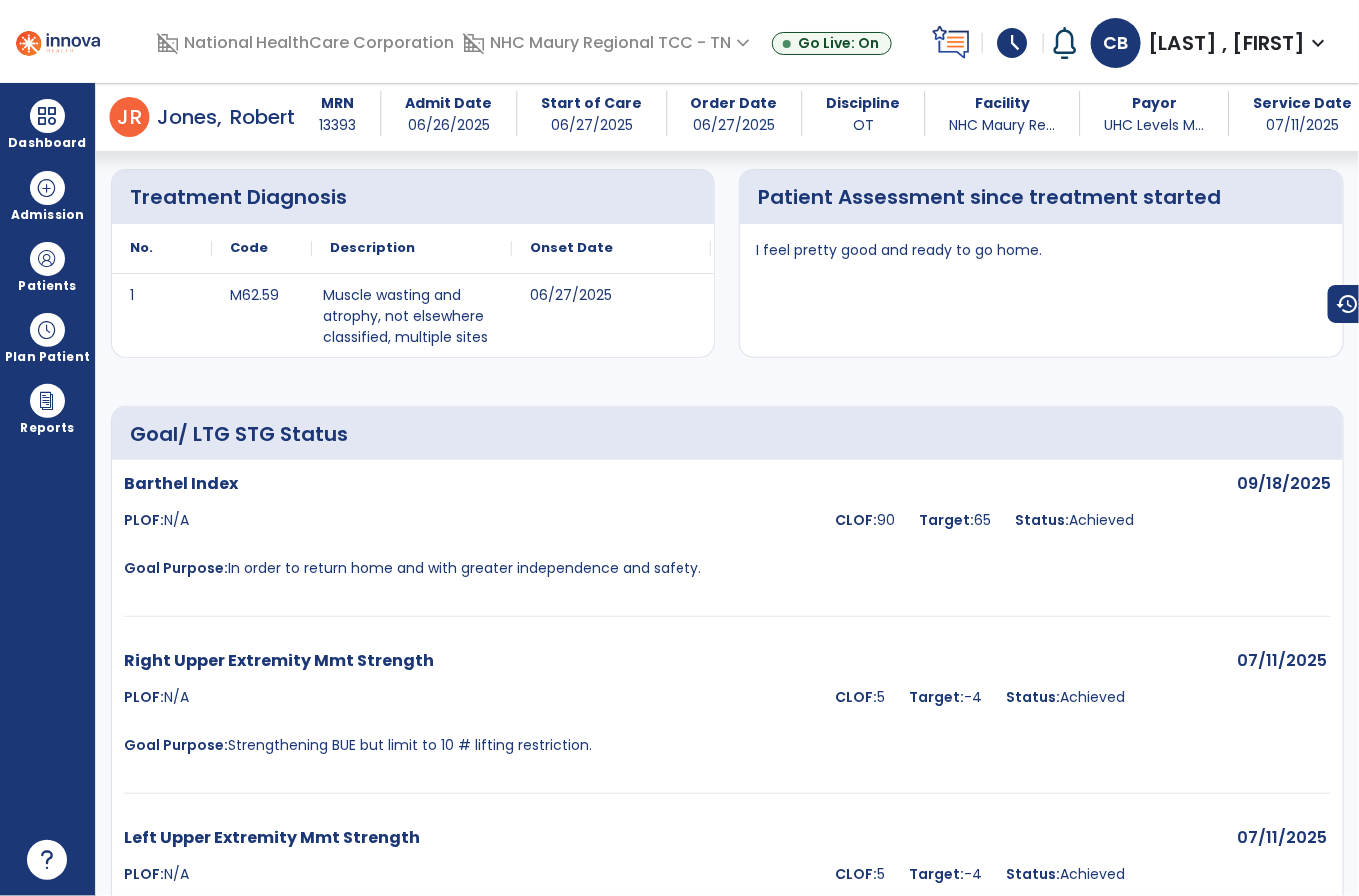 scroll, scrollTop: 0, scrollLeft: 0, axis: both 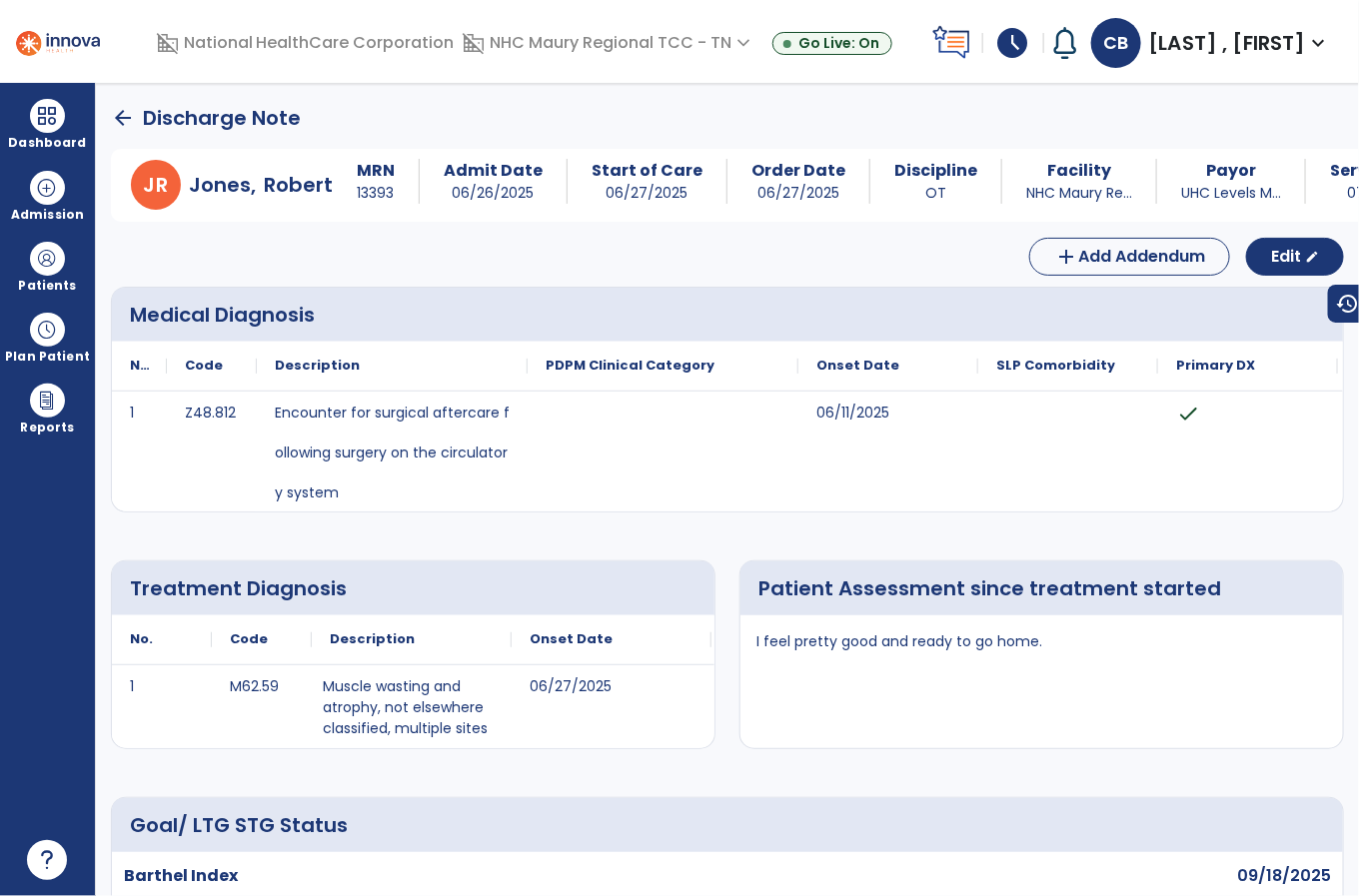click on "arrow_back" 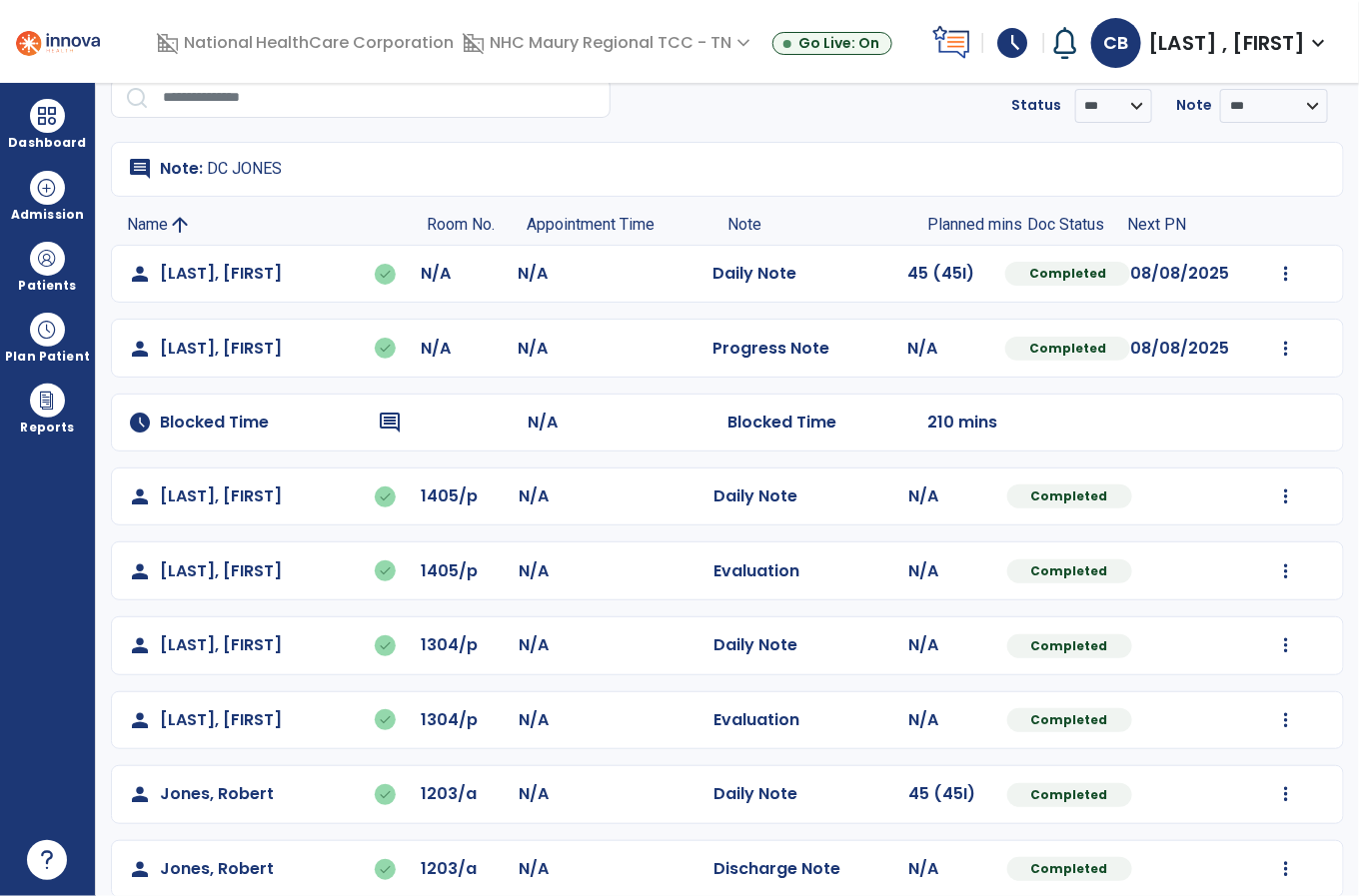 scroll, scrollTop: 97, scrollLeft: 0, axis: vertical 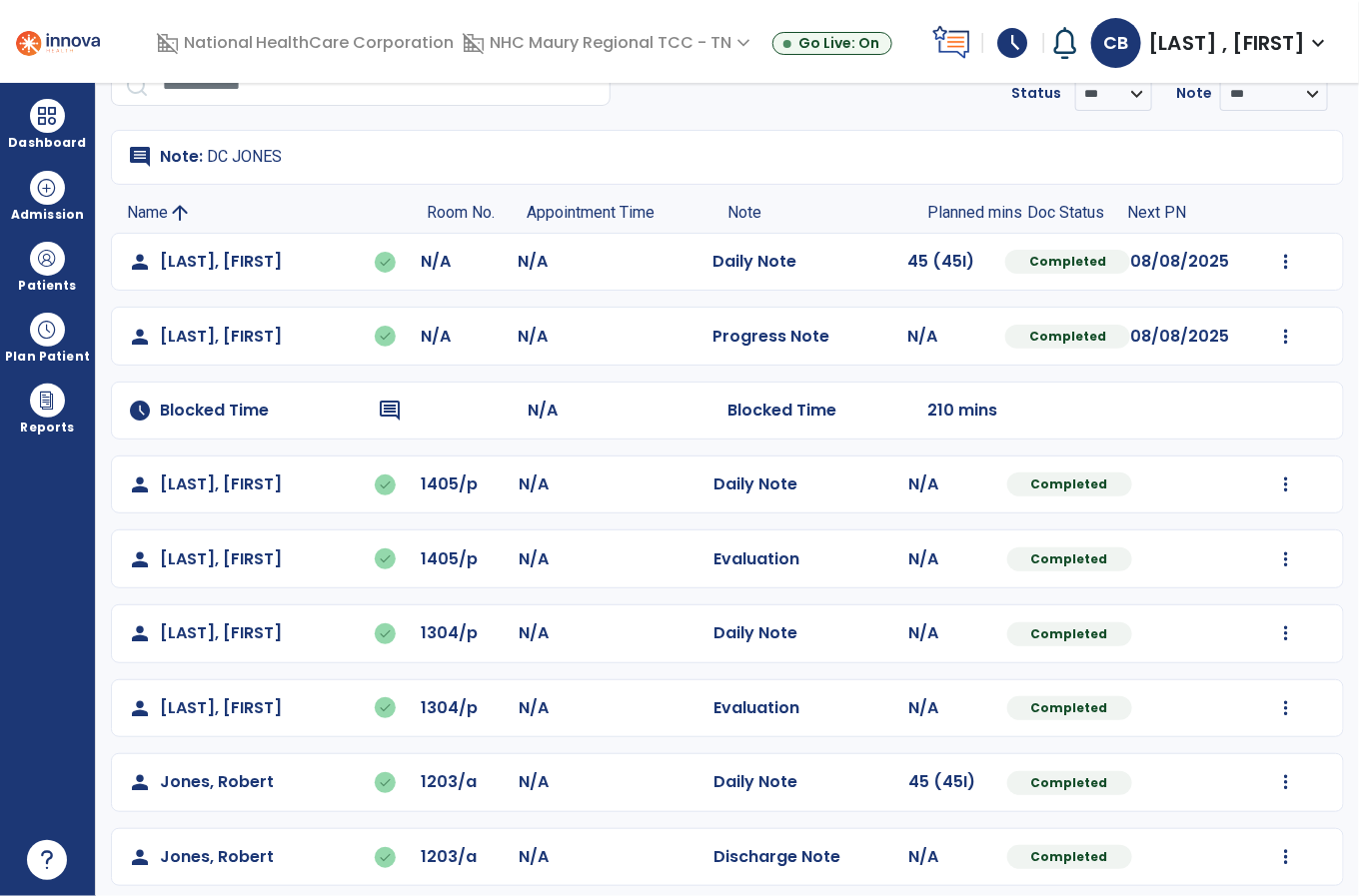 click on "comment  Note: DC [NAME]" 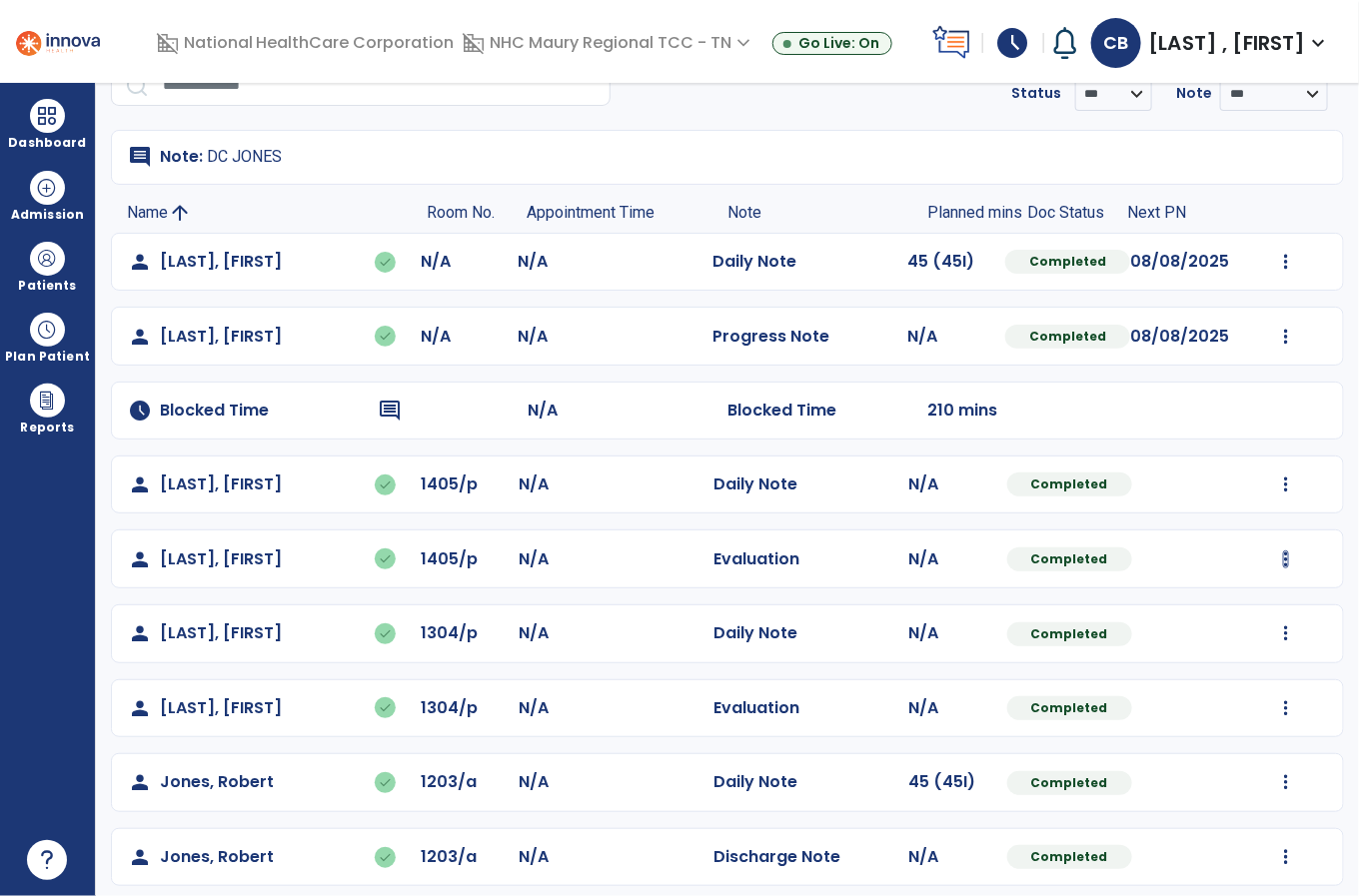 click on "Undo Visit Status   Reset Note   Open Document   G + C Mins" 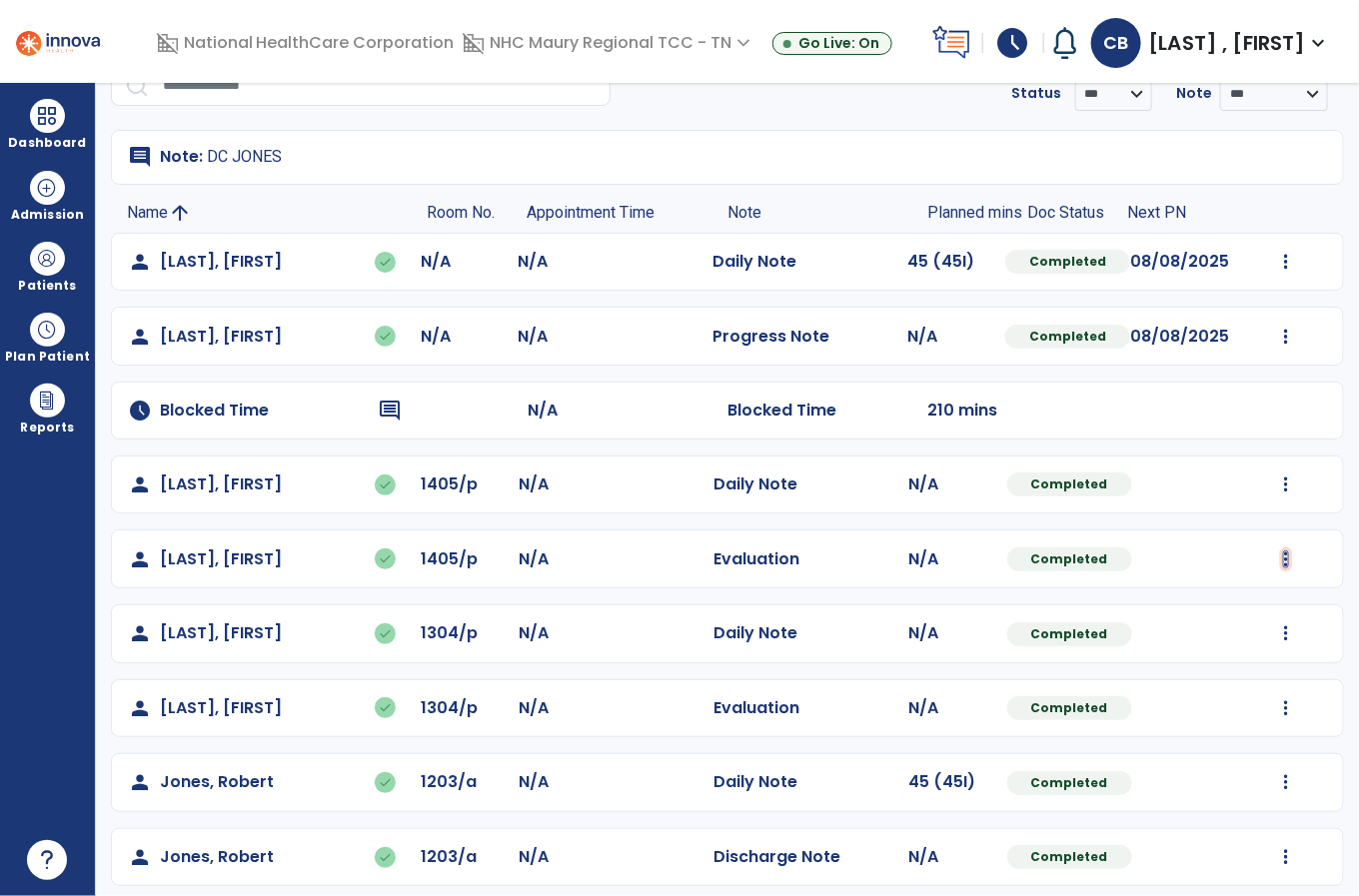 click at bounding box center (1286, 262) 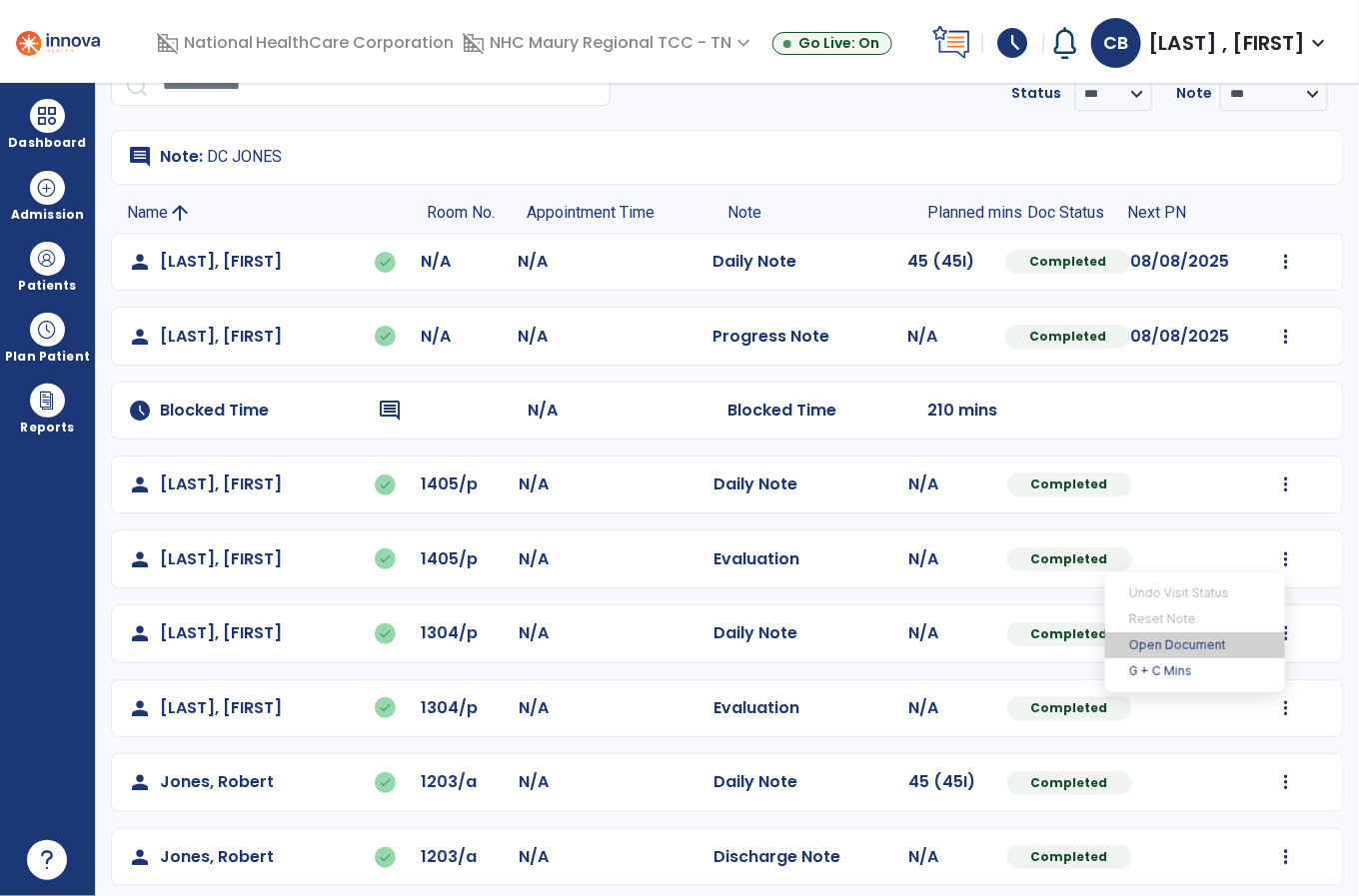 click on "Open Document" at bounding box center [1195, 645] 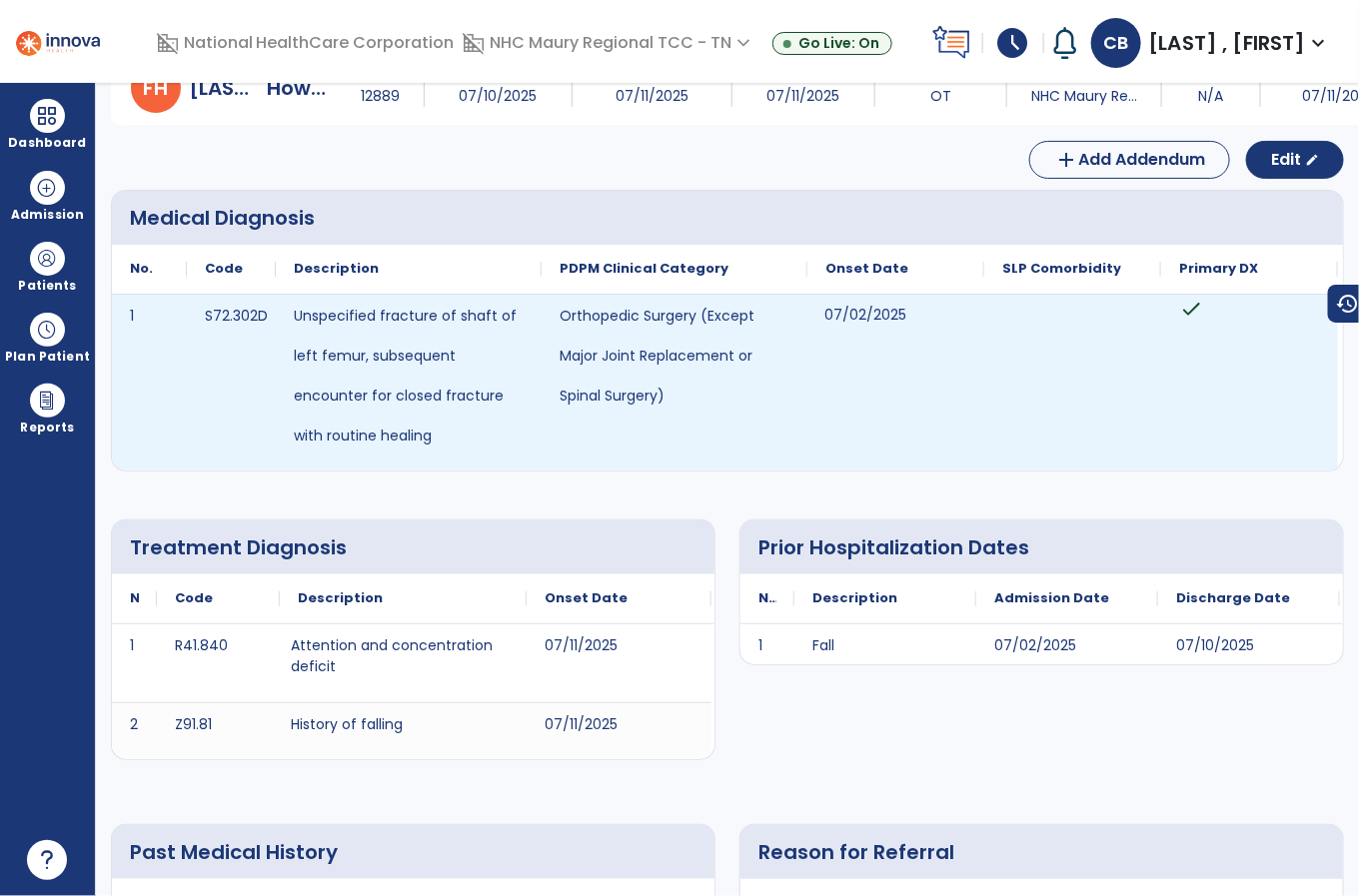click on "07/02/2025" at bounding box center [895, 383] 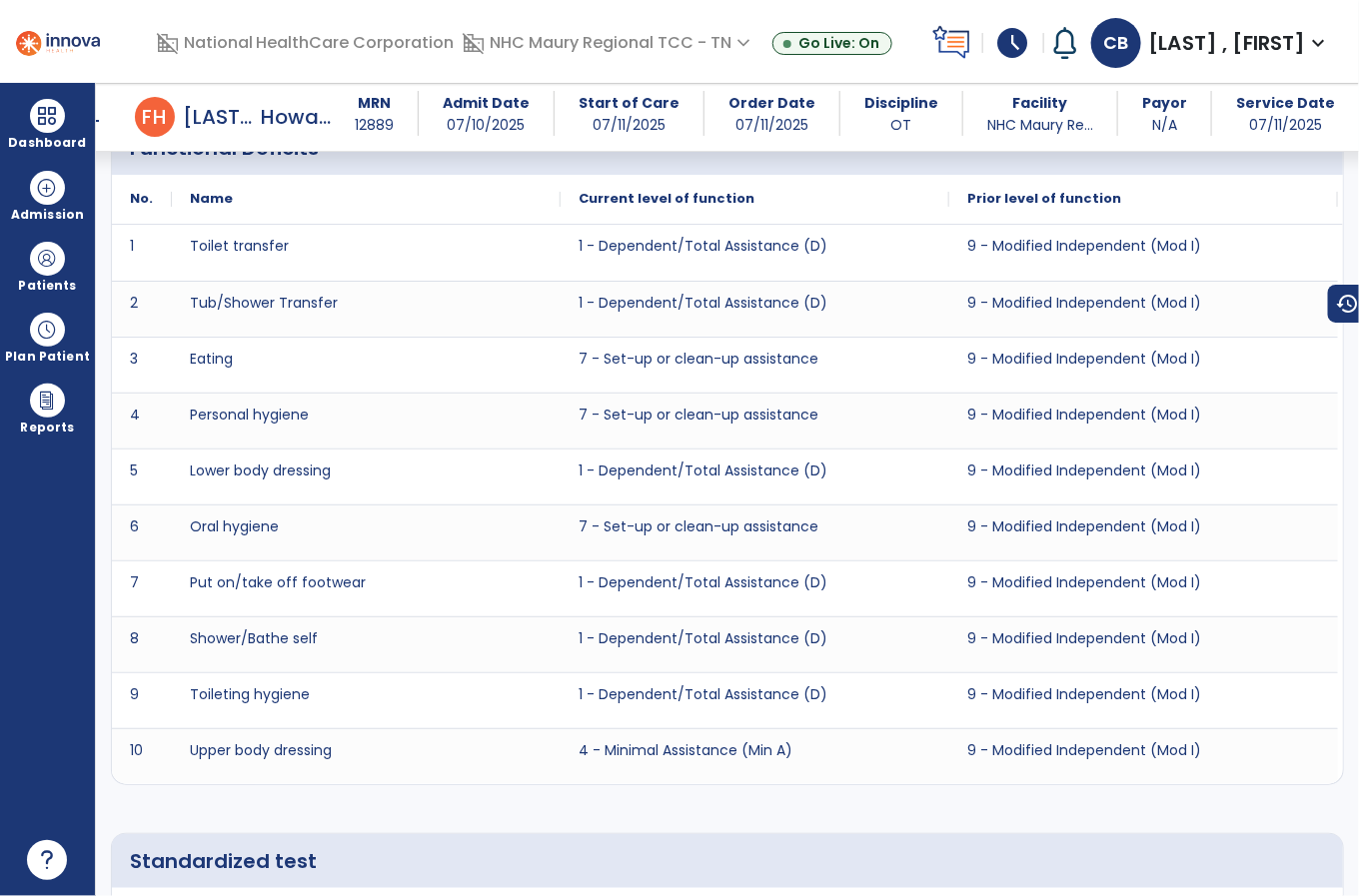 scroll, scrollTop: 2805, scrollLeft: 0, axis: vertical 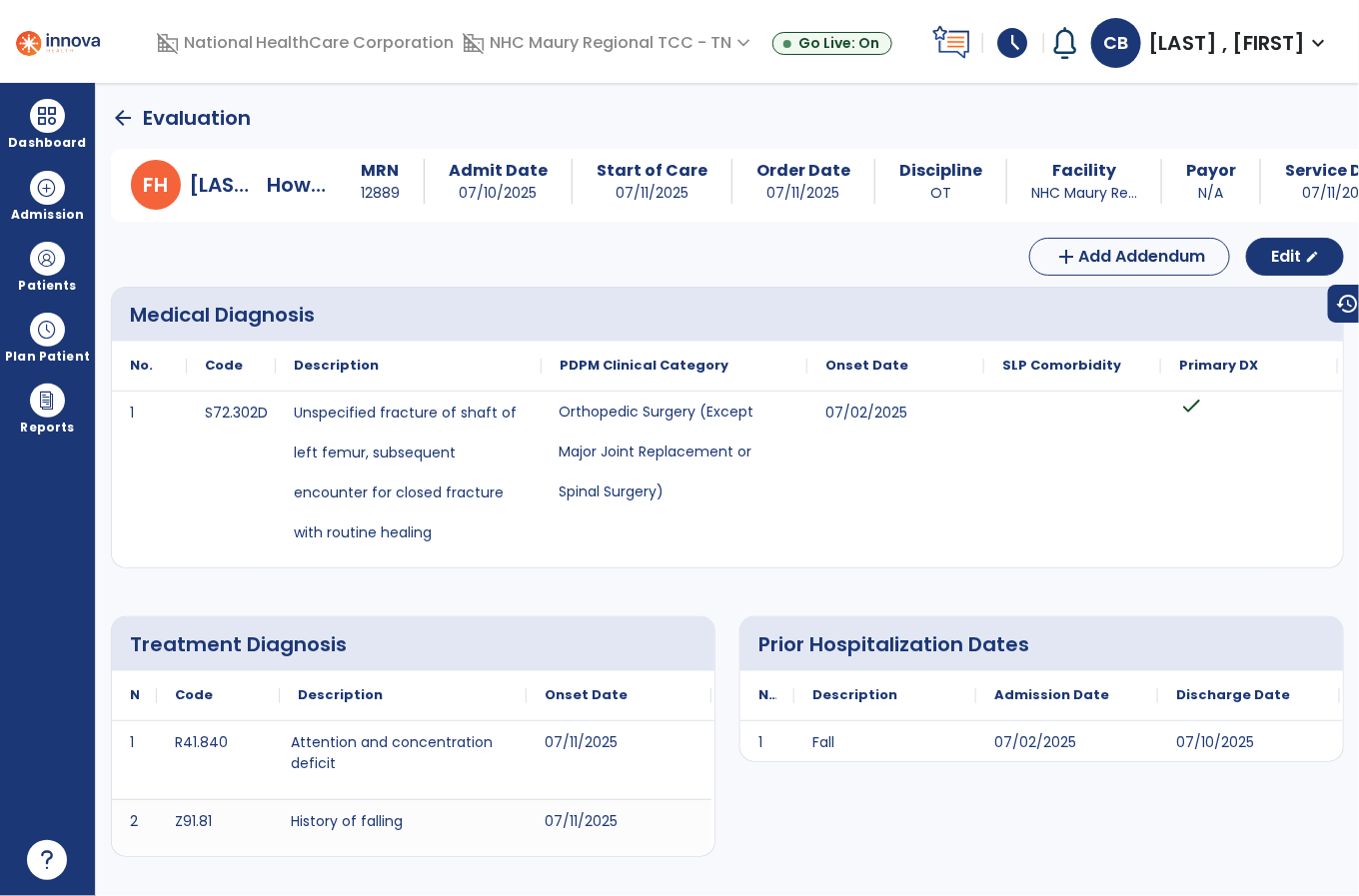 drag, startPoint x: 672, startPoint y: 560, endPoint x: 178, endPoint y: 588, distance: 494.79289 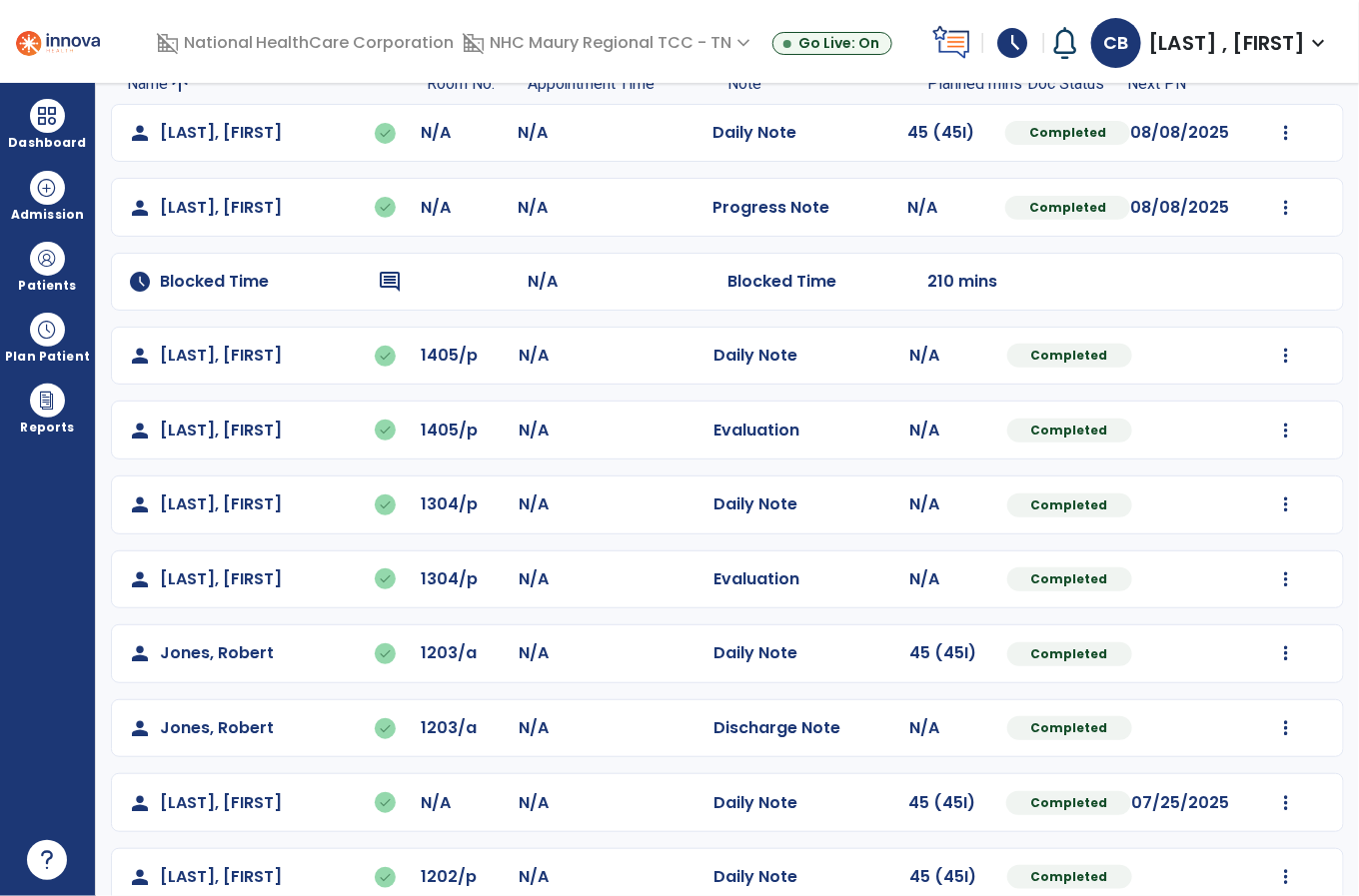 scroll, scrollTop: 229, scrollLeft: 0, axis: vertical 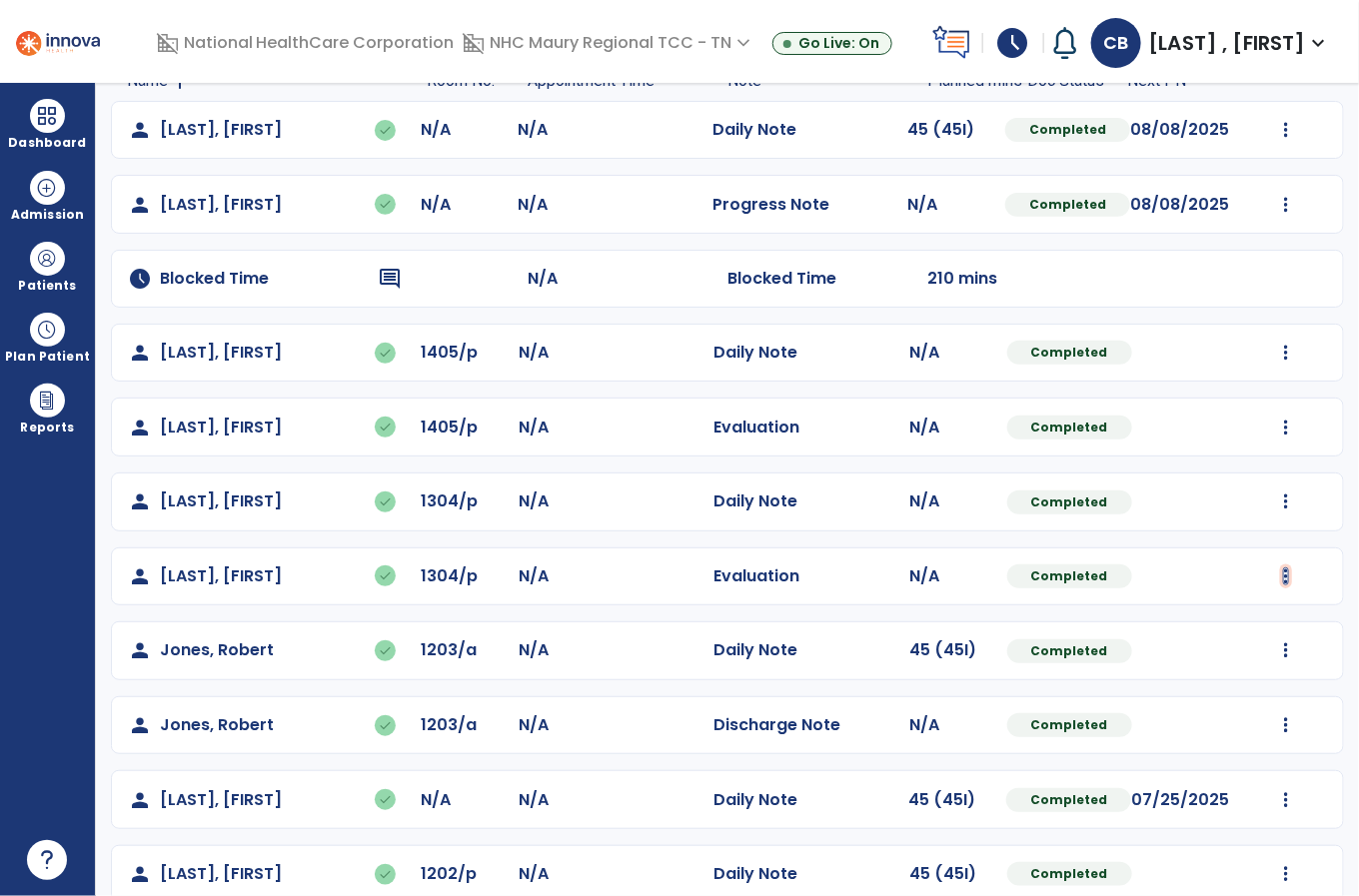click at bounding box center [1286, 130] 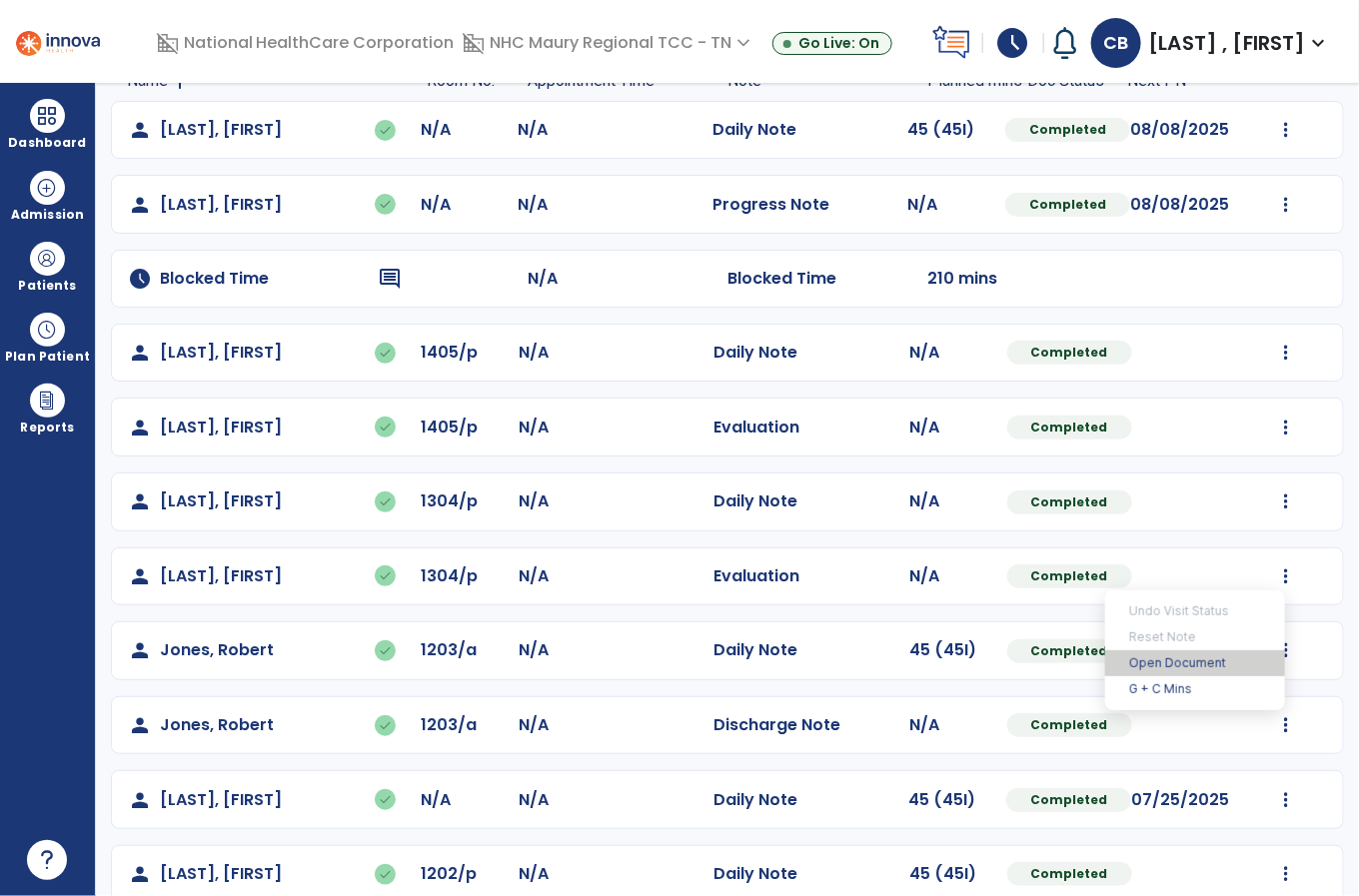 click on "Open Document" at bounding box center [1195, 663] 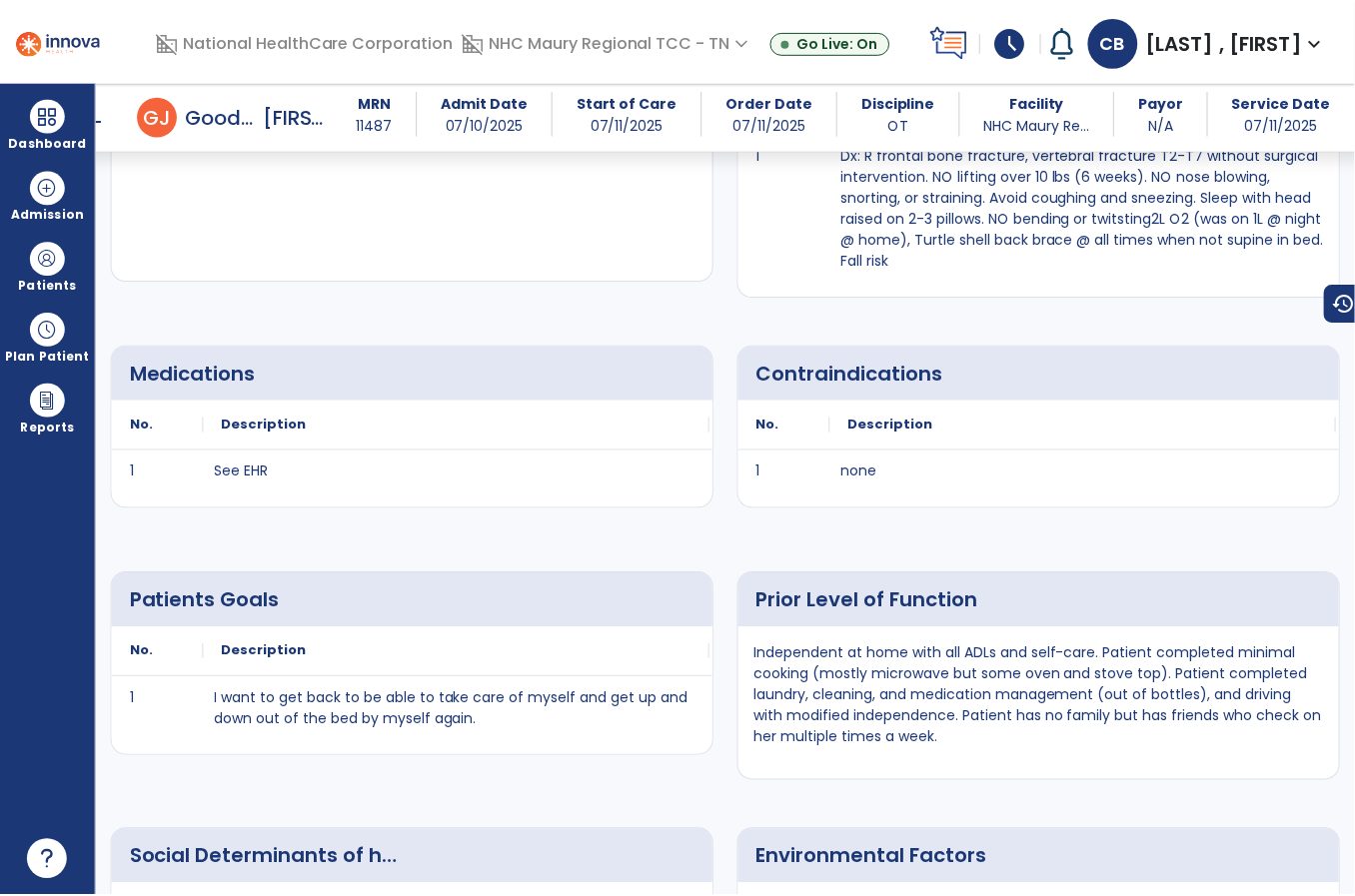 scroll, scrollTop: 0, scrollLeft: 0, axis: both 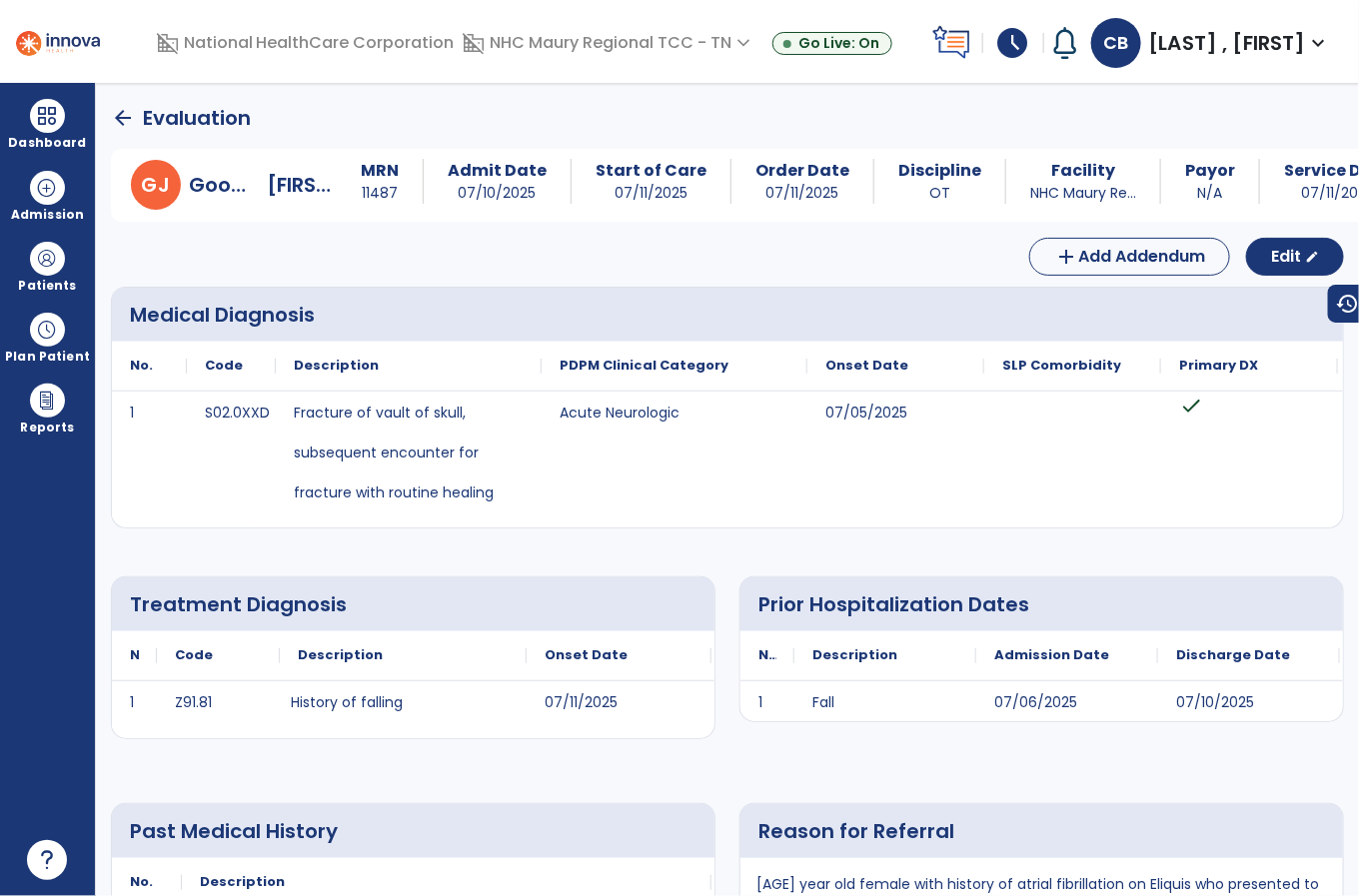 click on "schedule" at bounding box center [1013, 43] 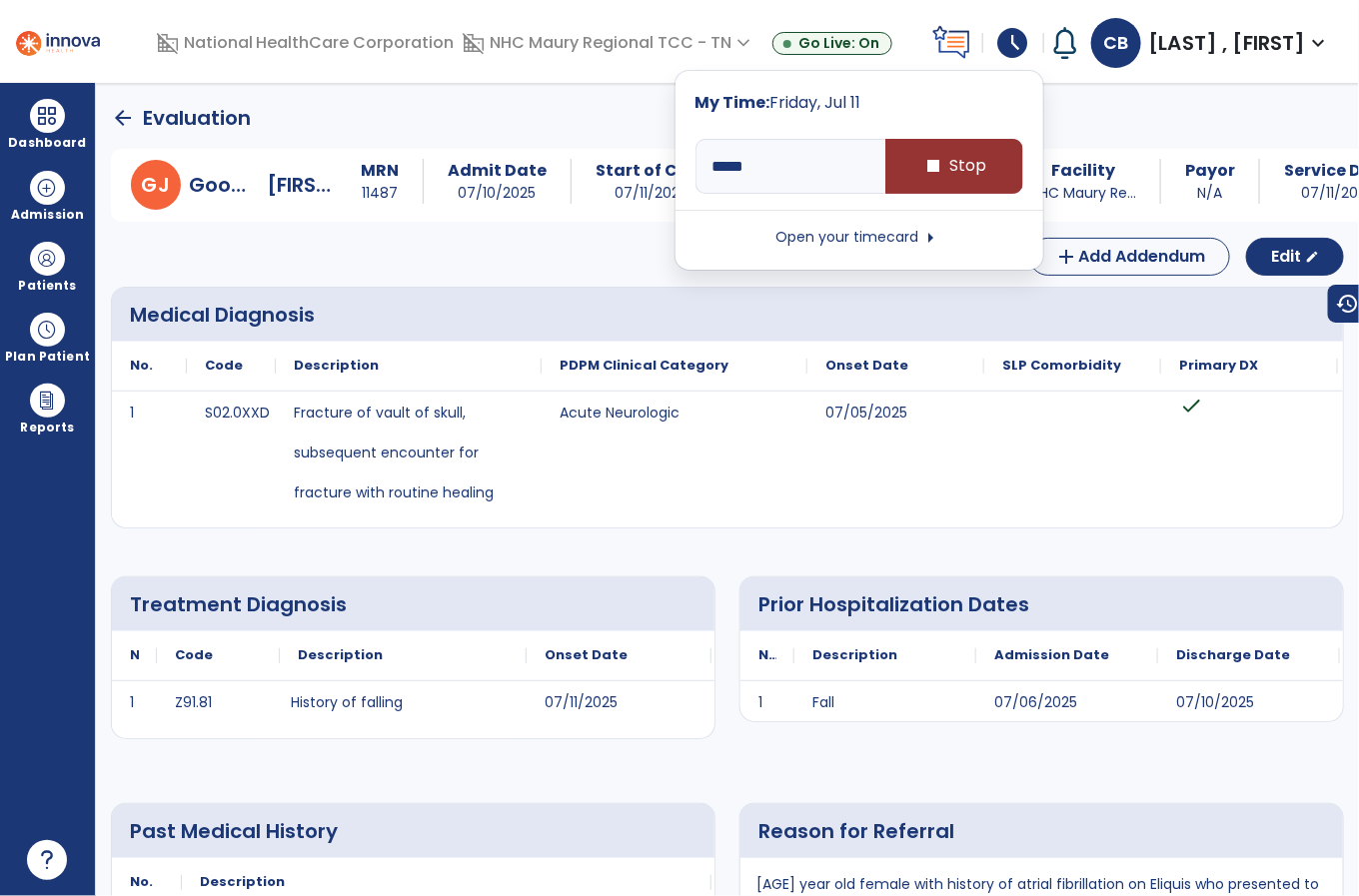 type on "*****" 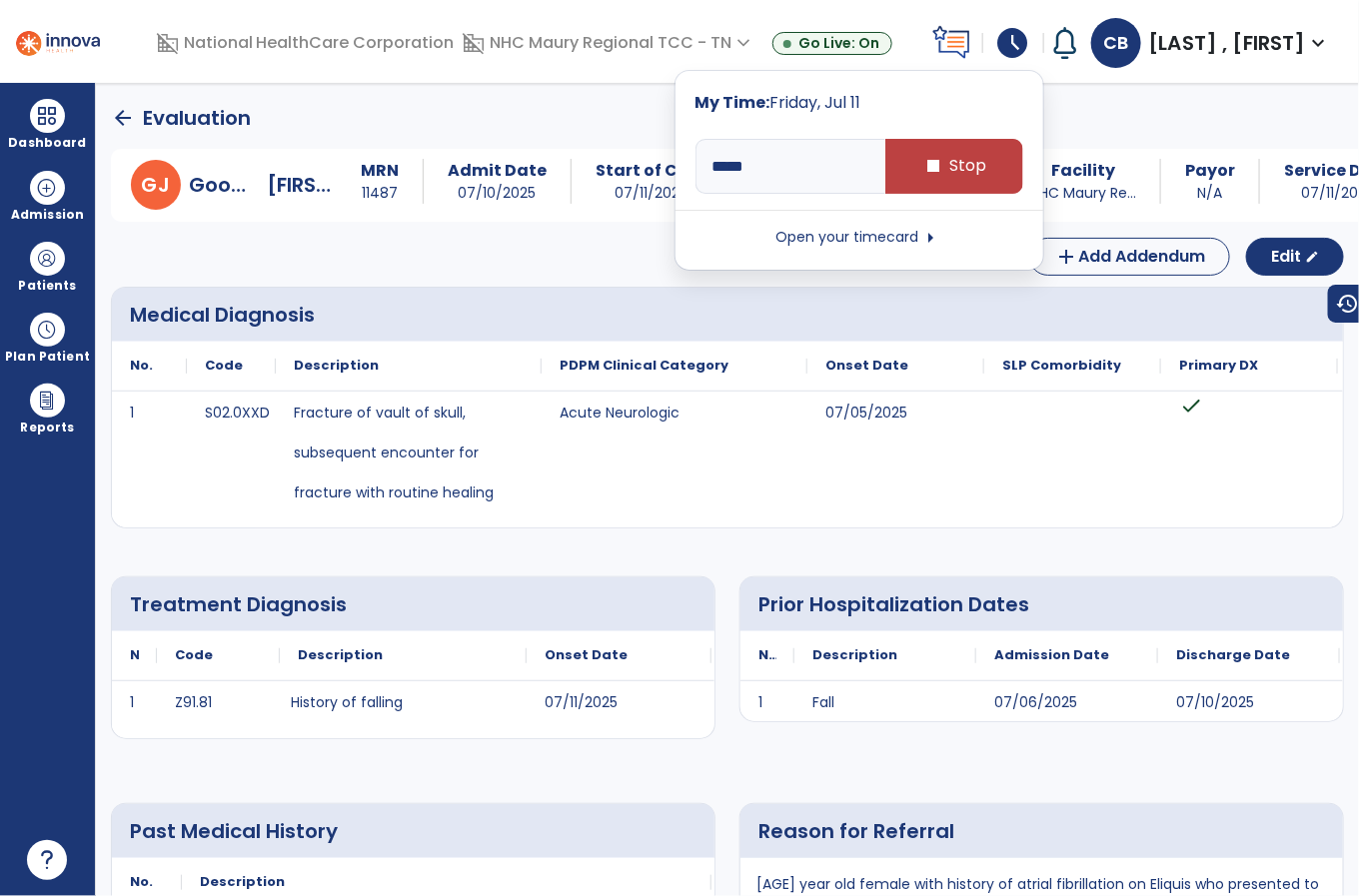 click on "arrow_back   Evaluation" 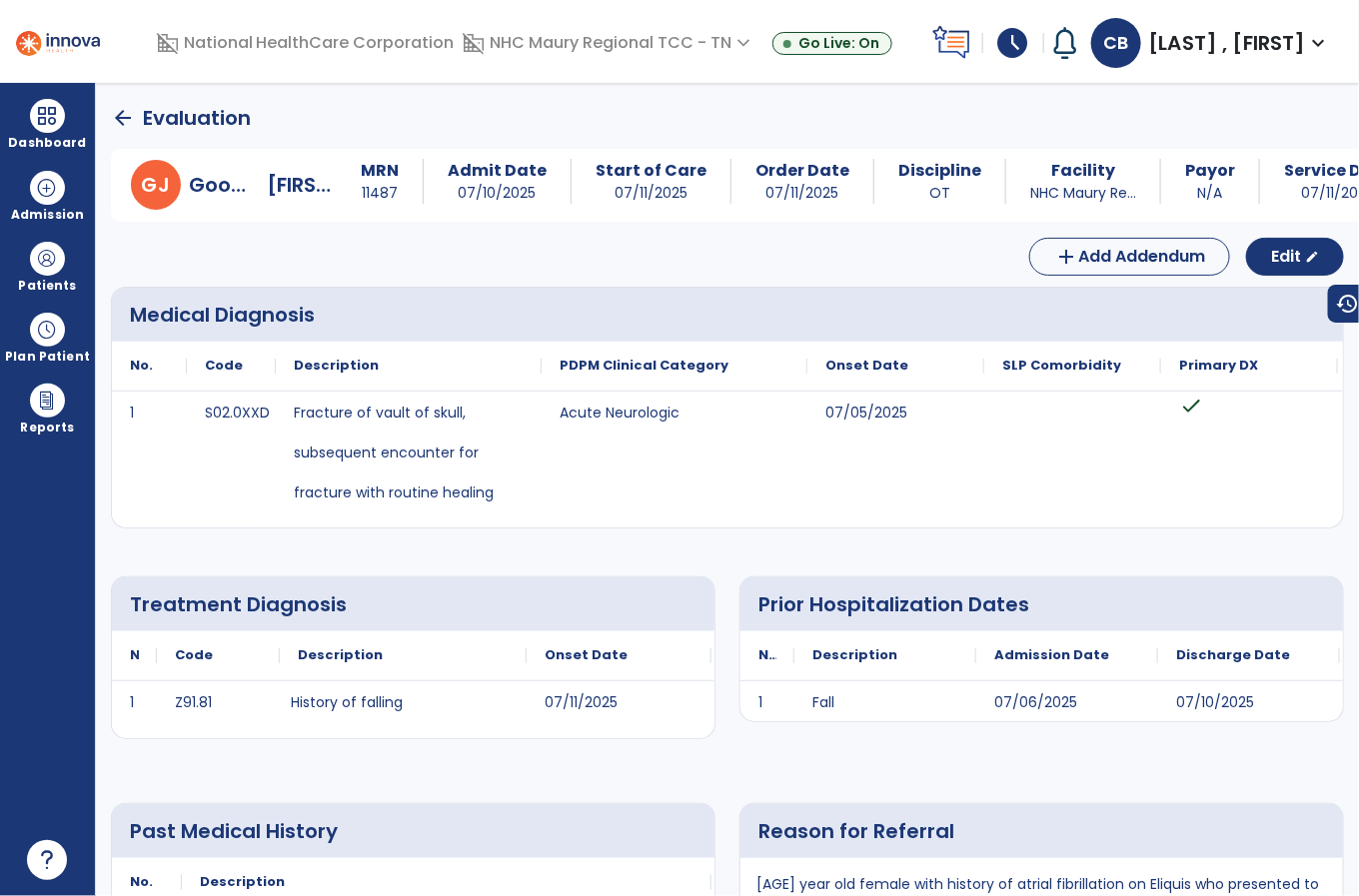 click on "add  Add Addendum Edit  edit" 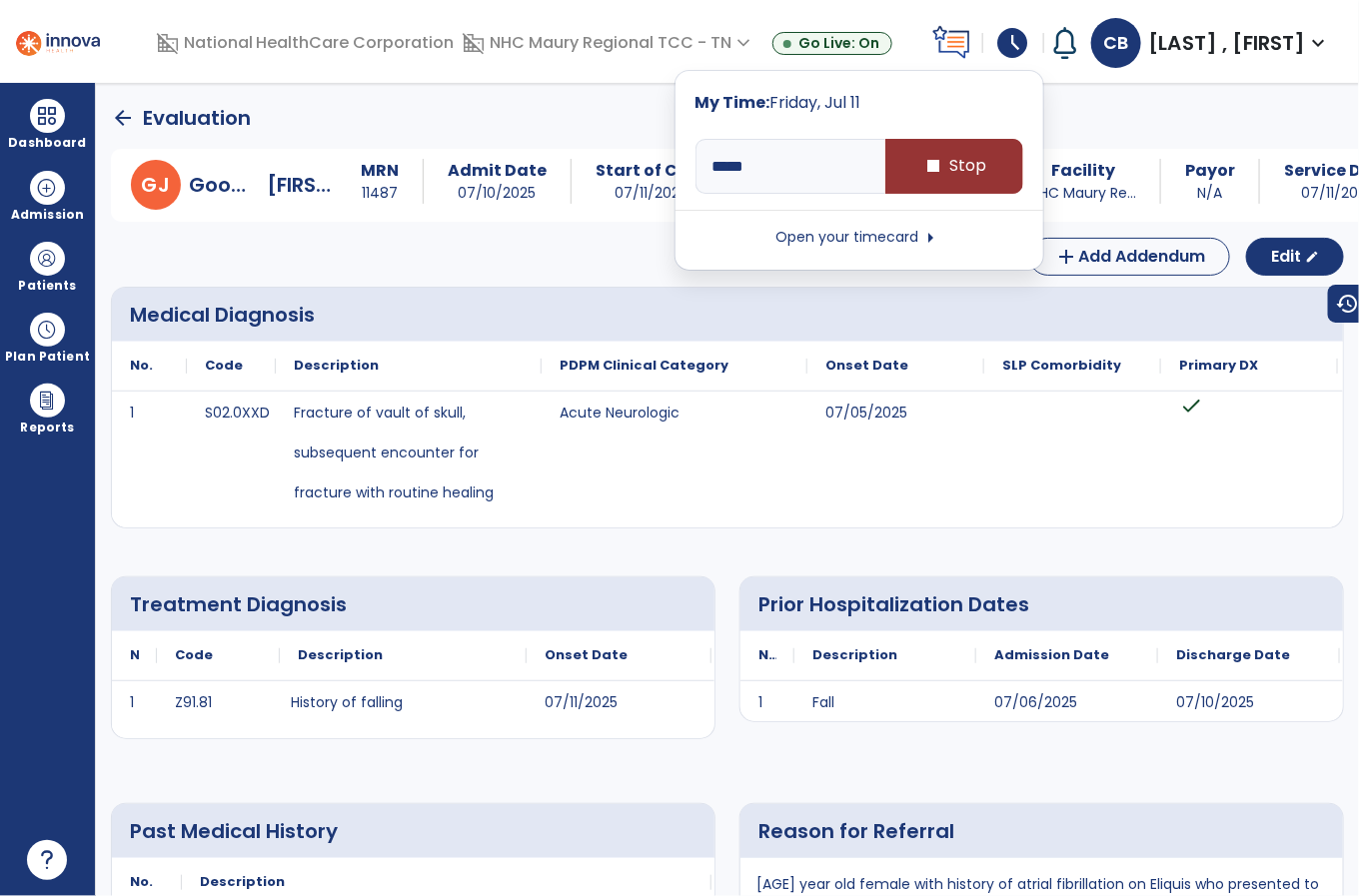 click on "stop  Stop" at bounding box center (954, 166) 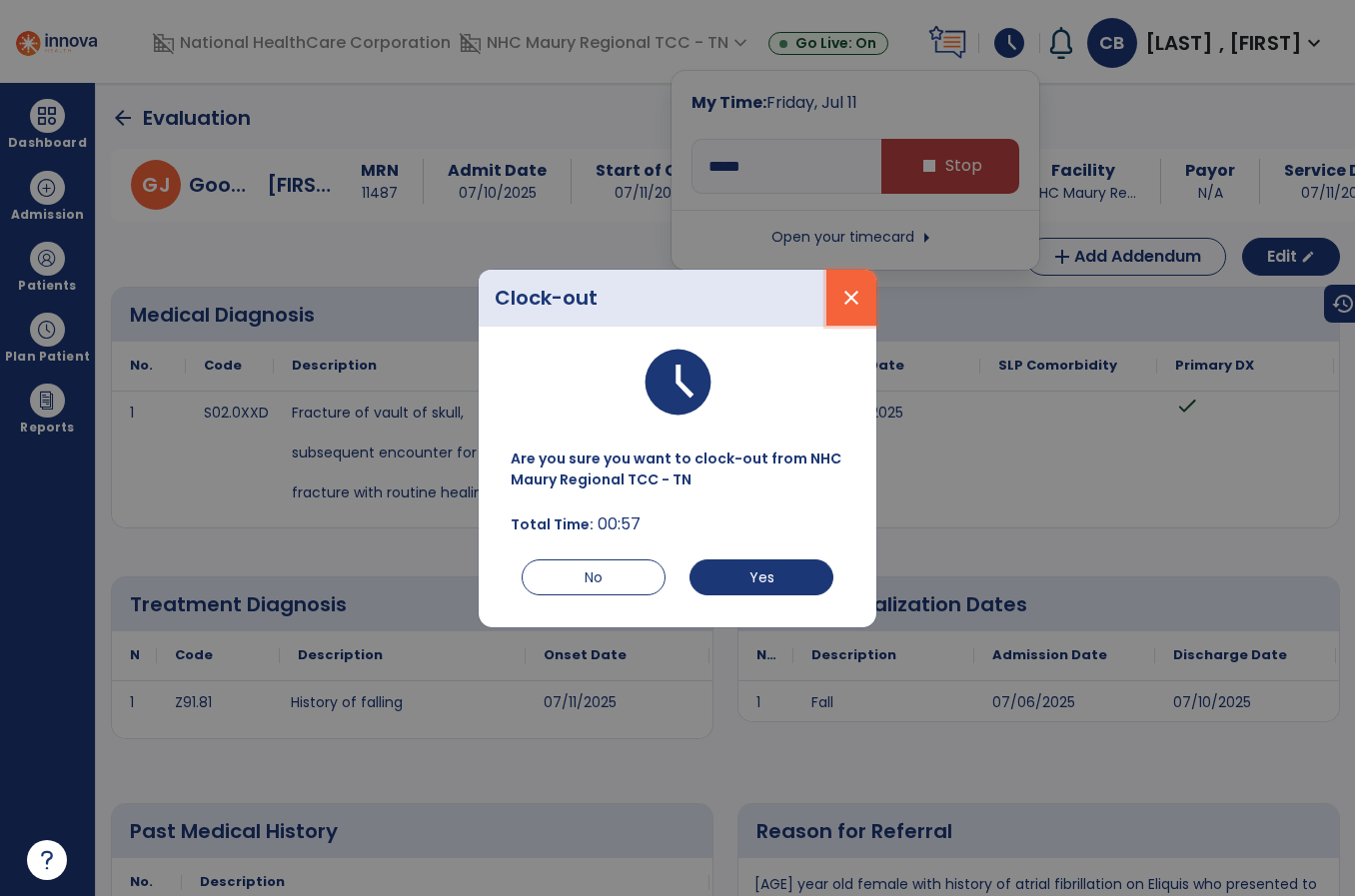 click on "close" at bounding box center (851, 298) 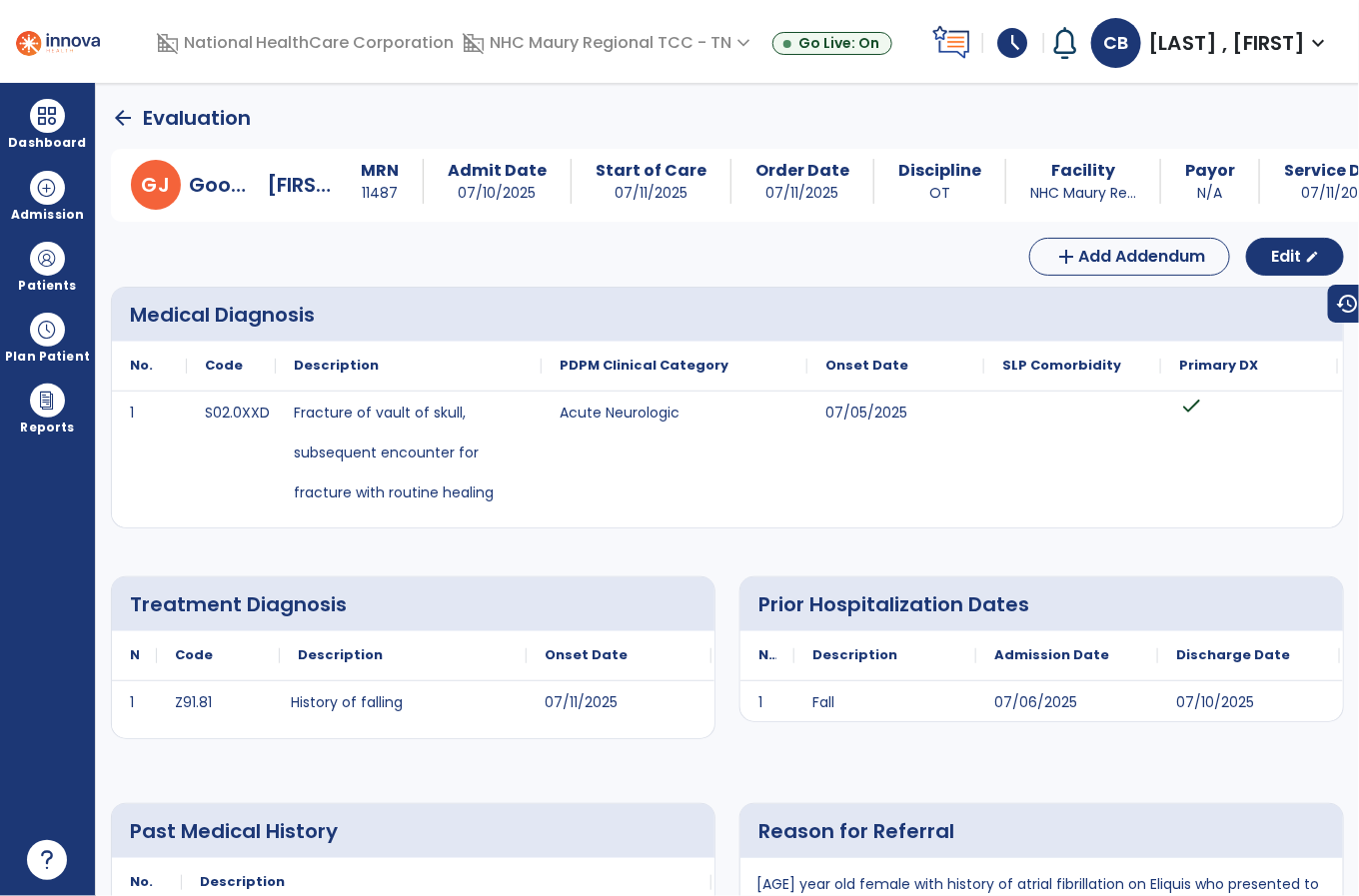 click on "schedule" at bounding box center (1013, 43) 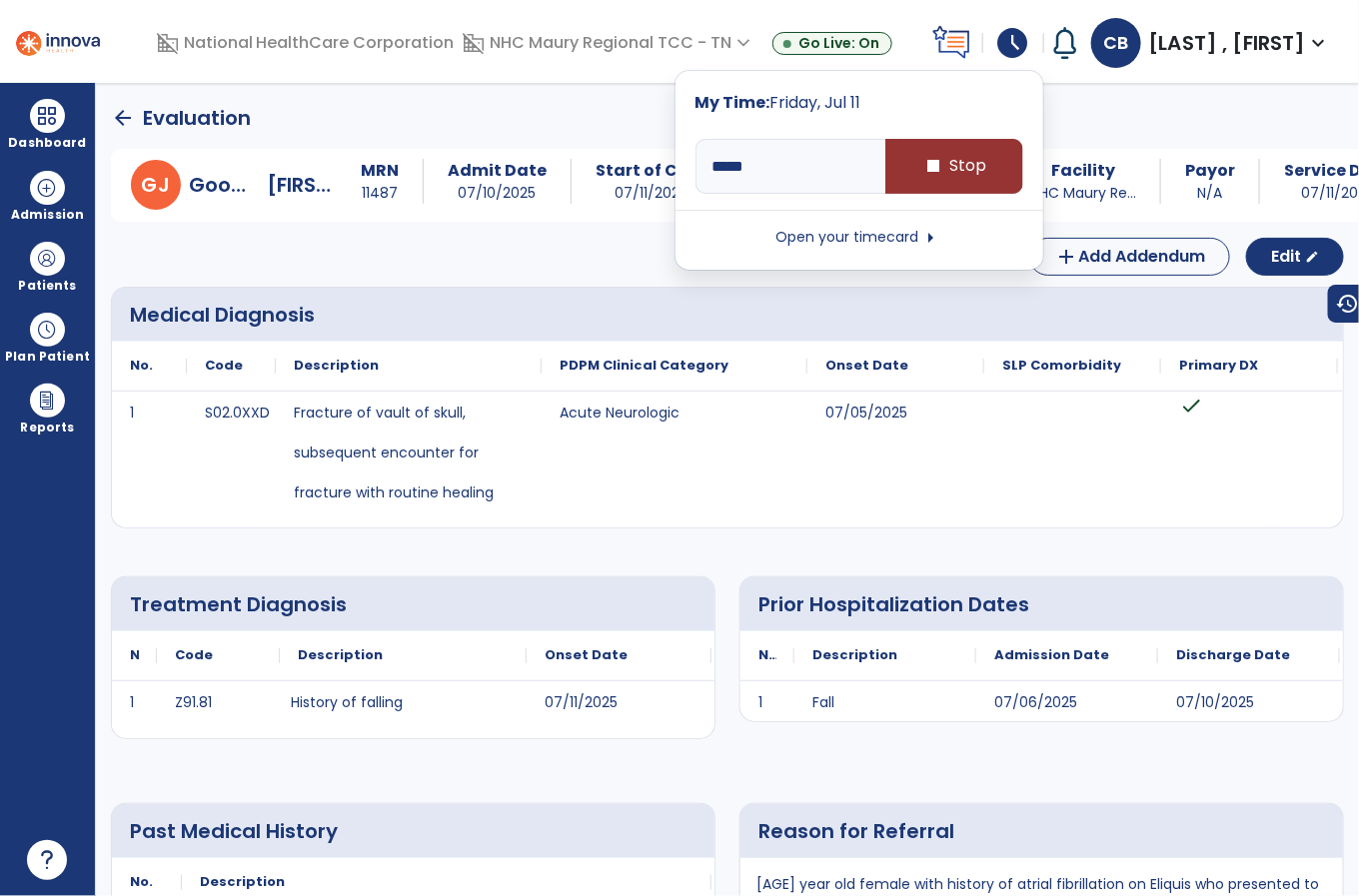 type on "*****" 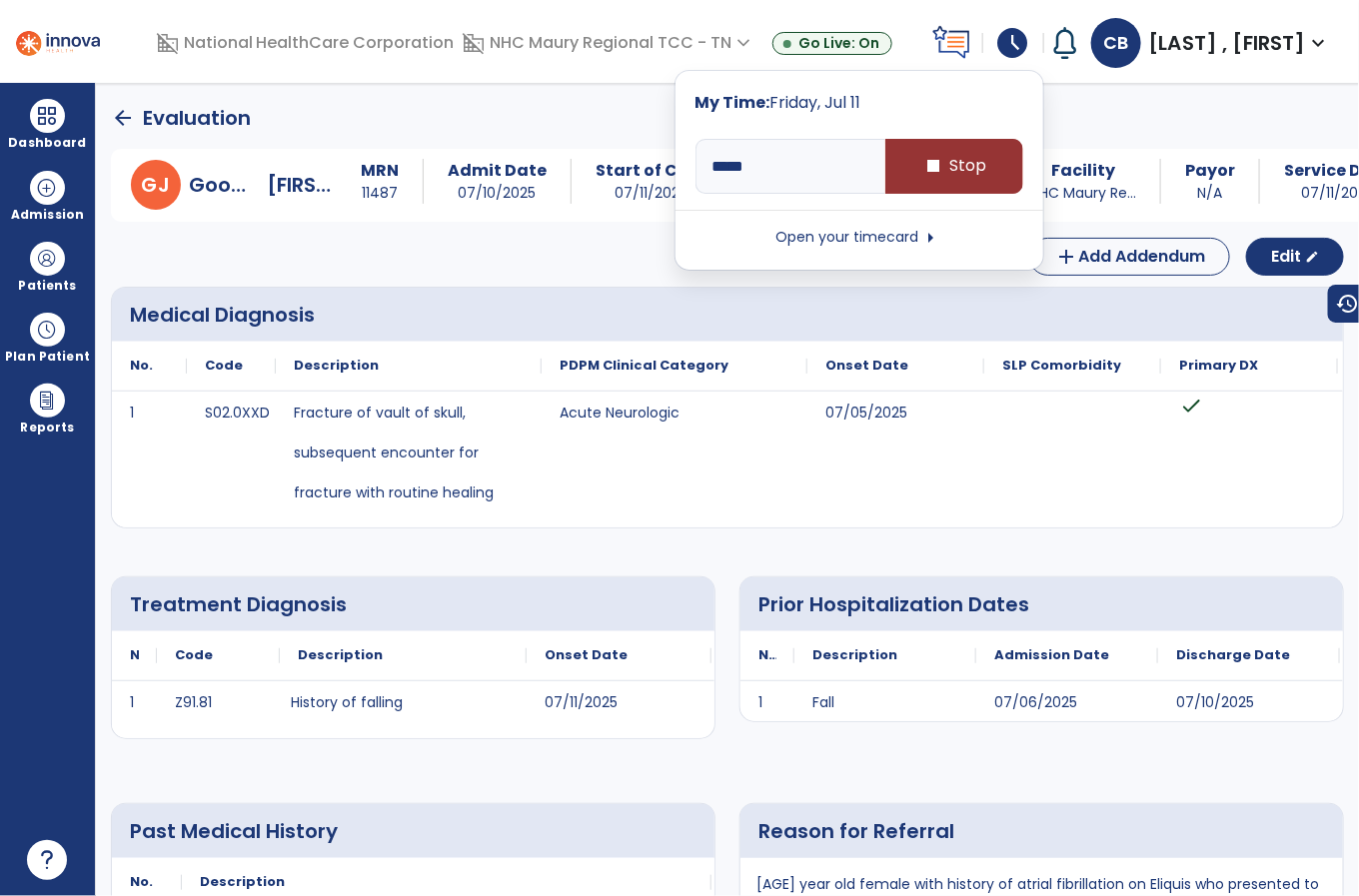 click on "stop  Stop" at bounding box center (954, 166) 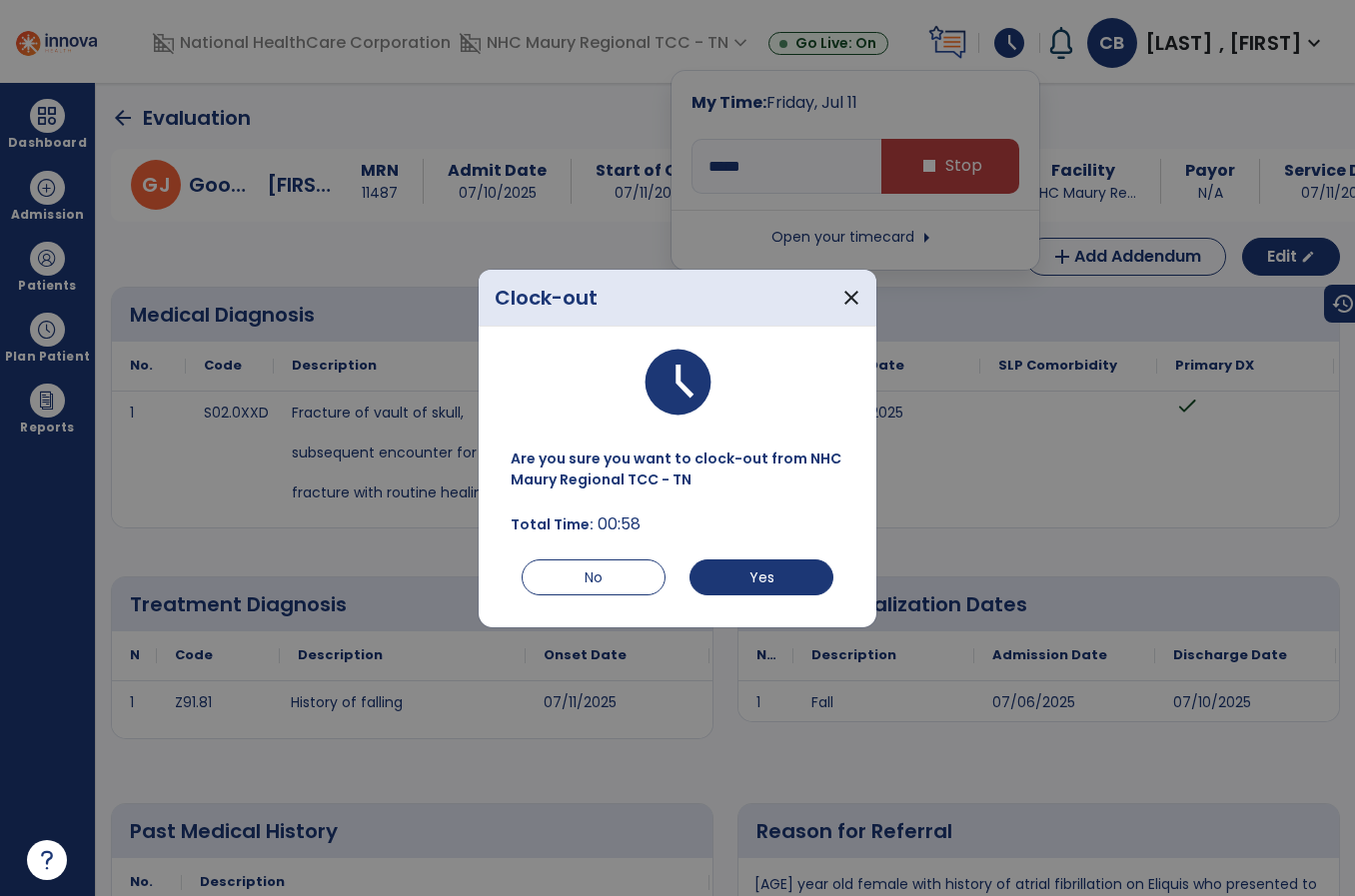 click on "Are you sure you want to clock-out from NHC Maury Regional TCC - [STATE]  Total Time: 00:58  No   Yes" at bounding box center (678, 519) 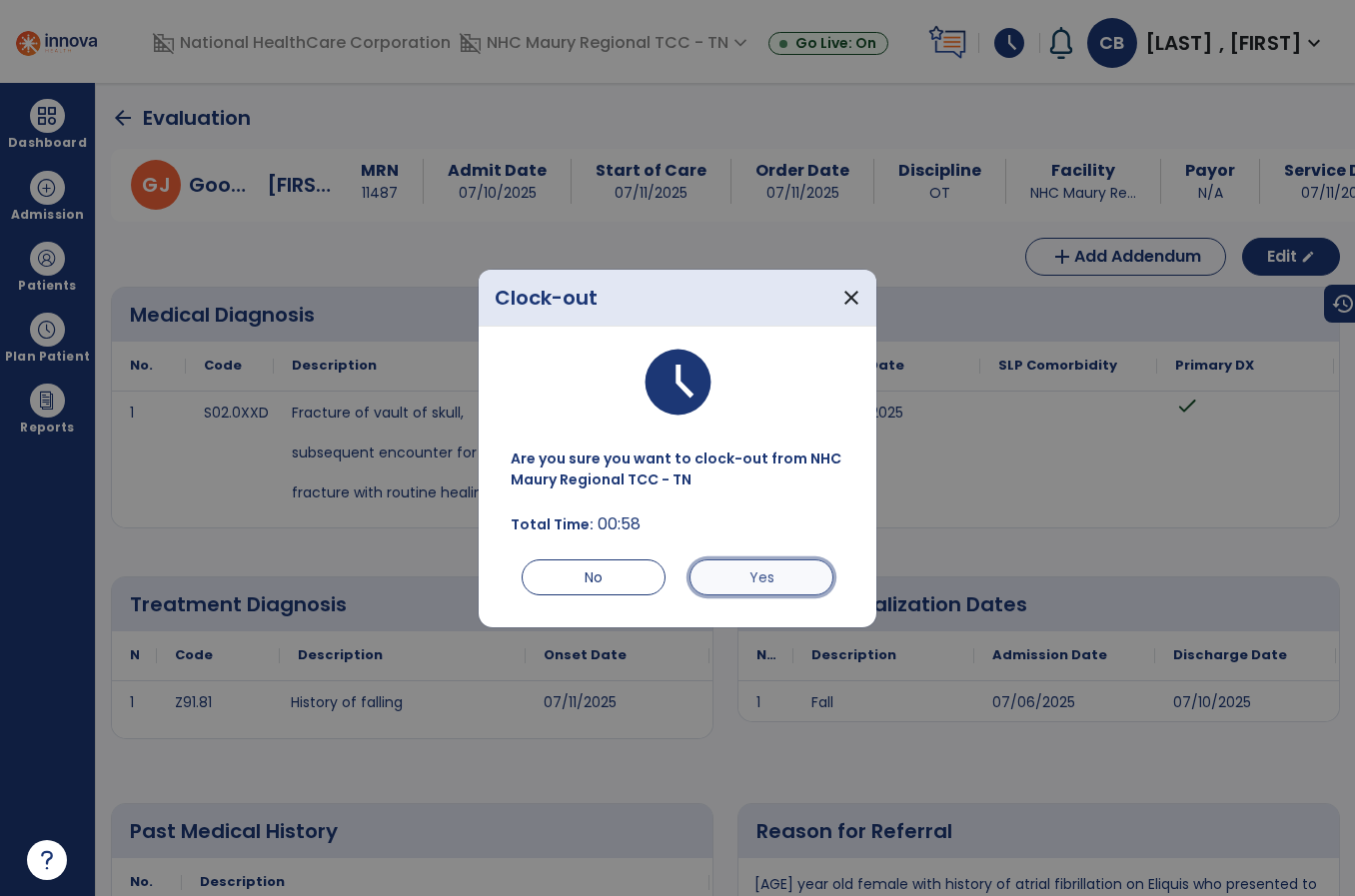 click on "Yes" at bounding box center (761, 577) 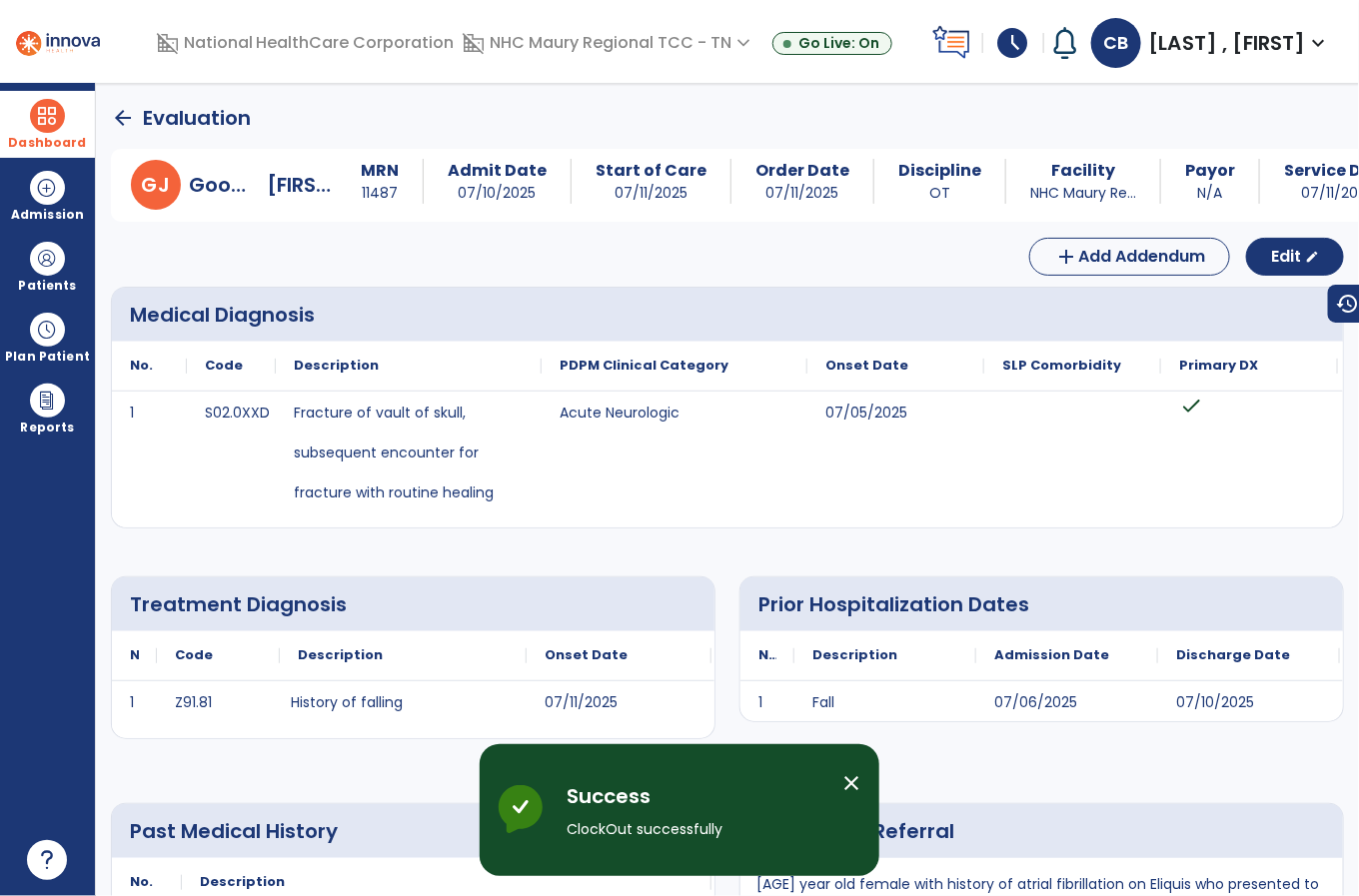 click on "Dashboard" at bounding box center [47, 143] 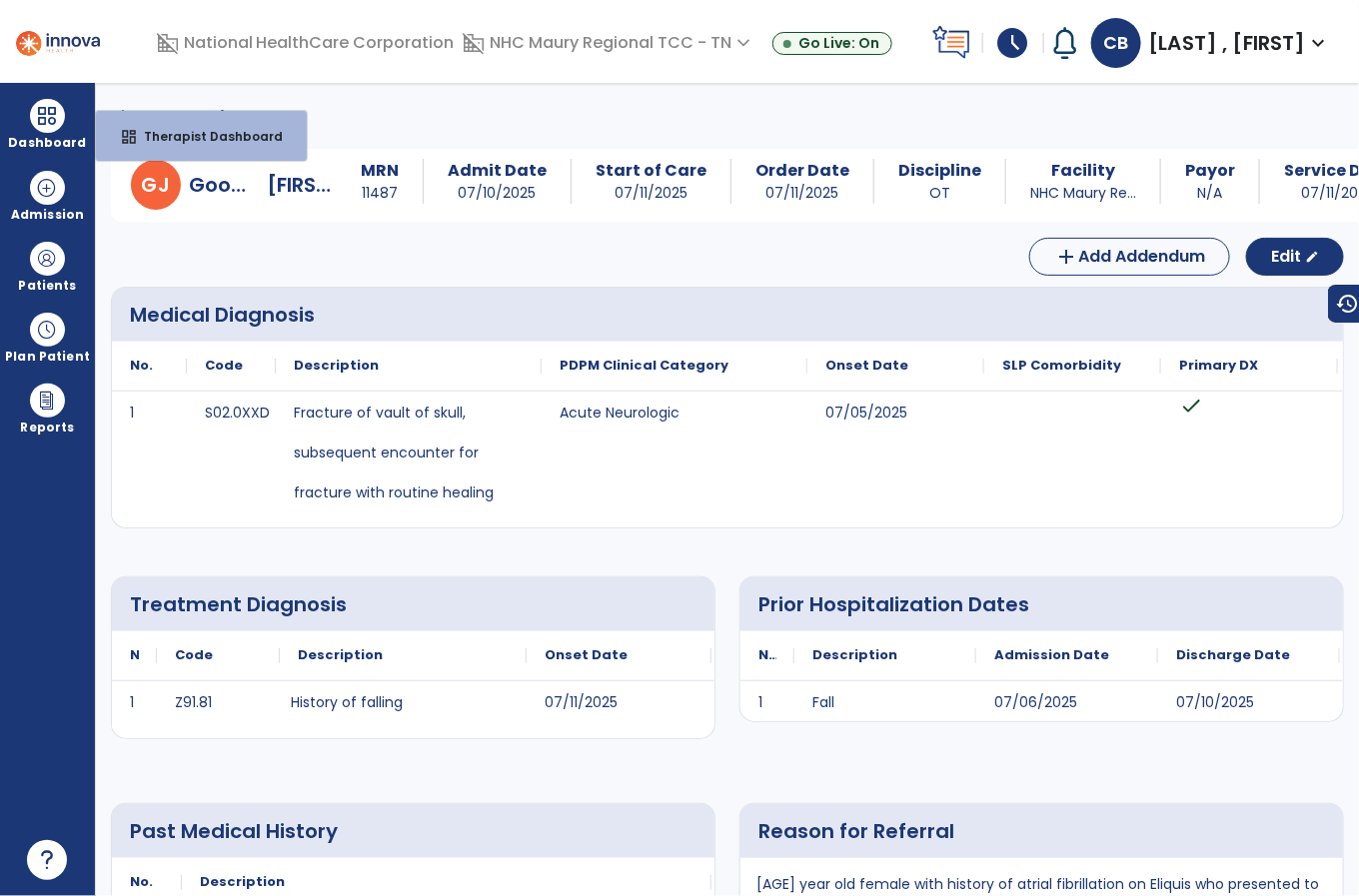 click on "schedule" at bounding box center [1013, 43] 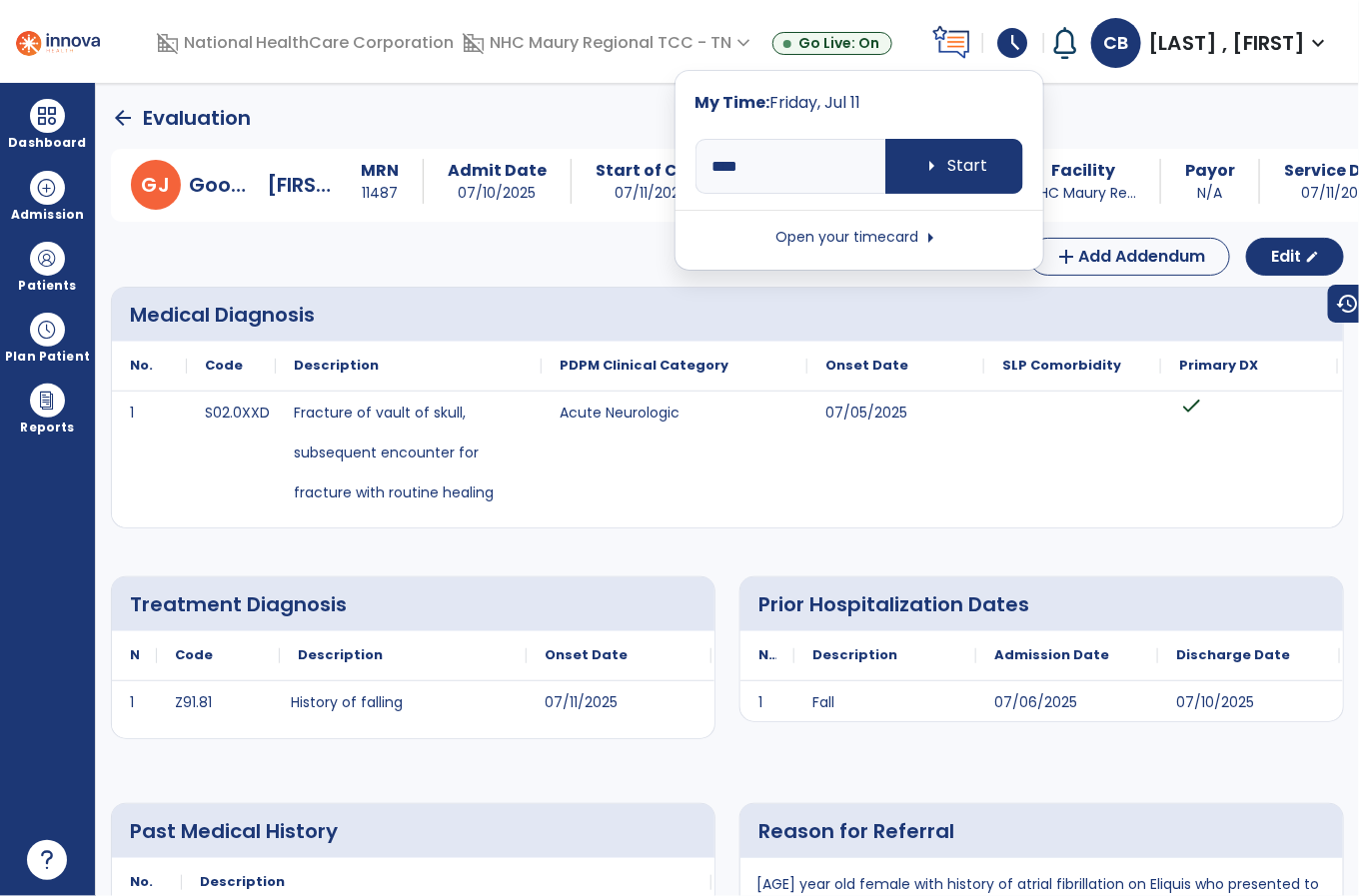 click on "My Time:   Friday, Jul 11    **** arrow_right  Start   Open your timecard  arrow_right" at bounding box center [859, 170] 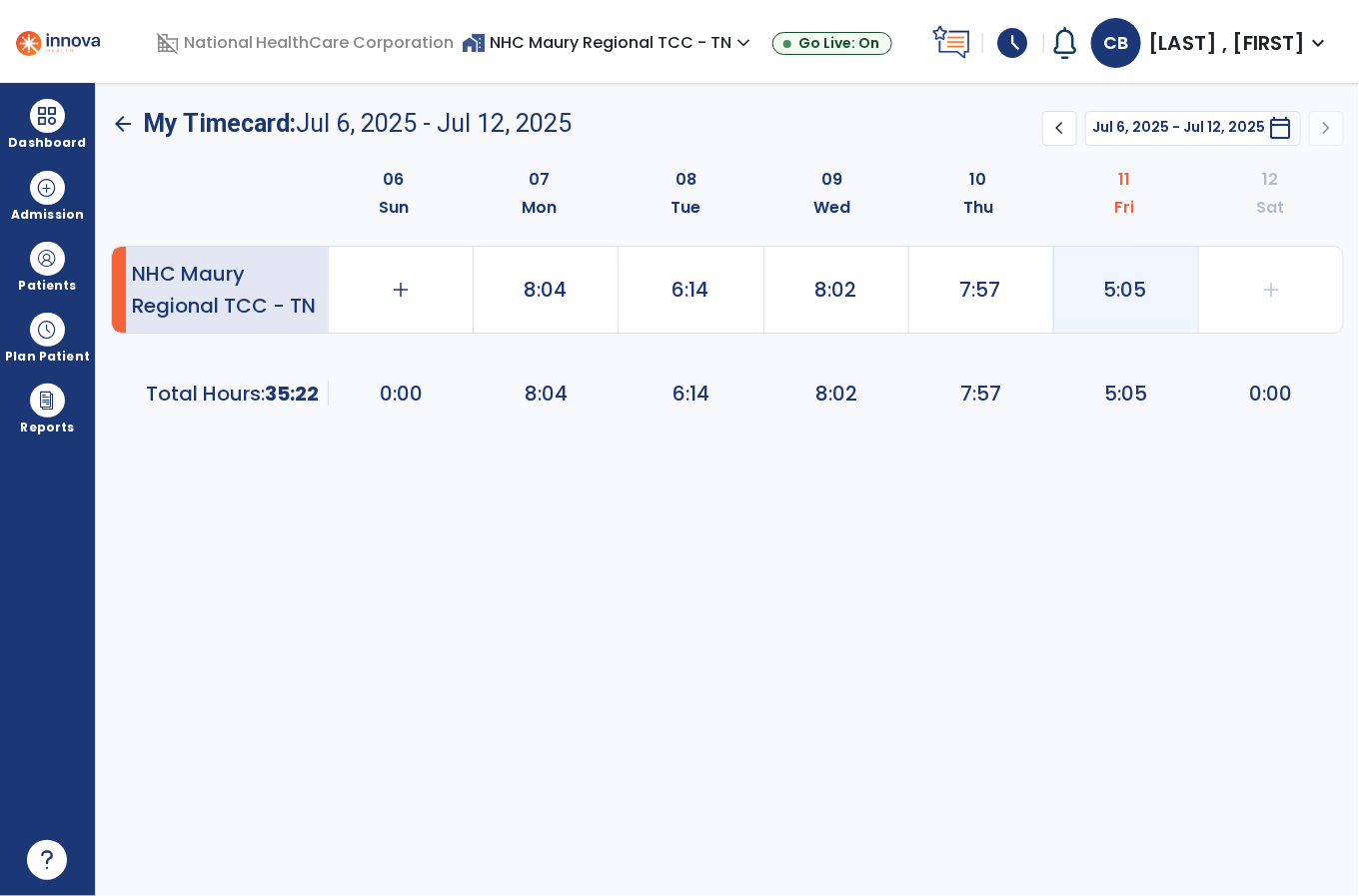 click on "5:05" 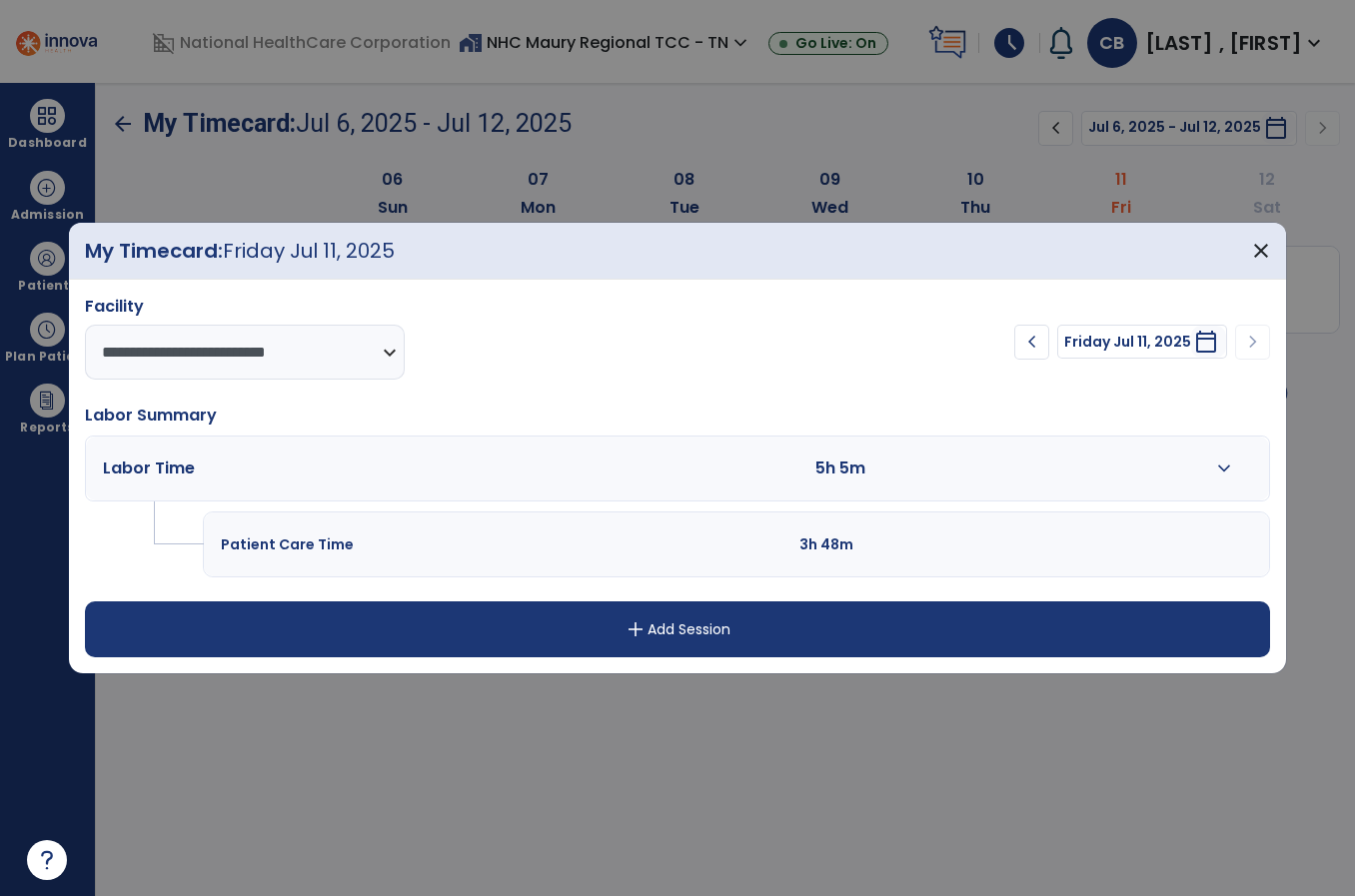 click on "expand_more" at bounding box center [1224, 468] 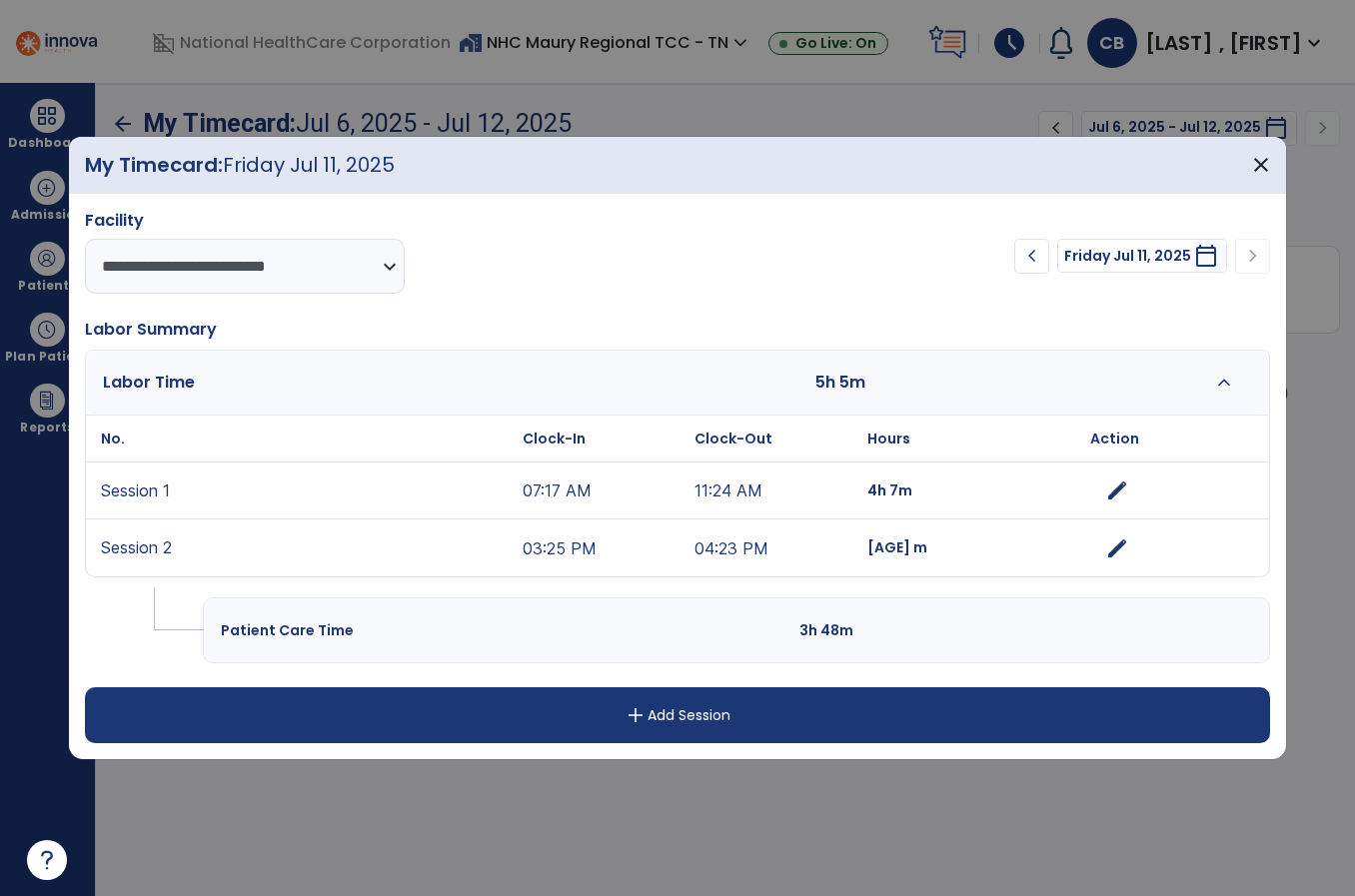 click on "edit" at bounding box center [1124, 490] 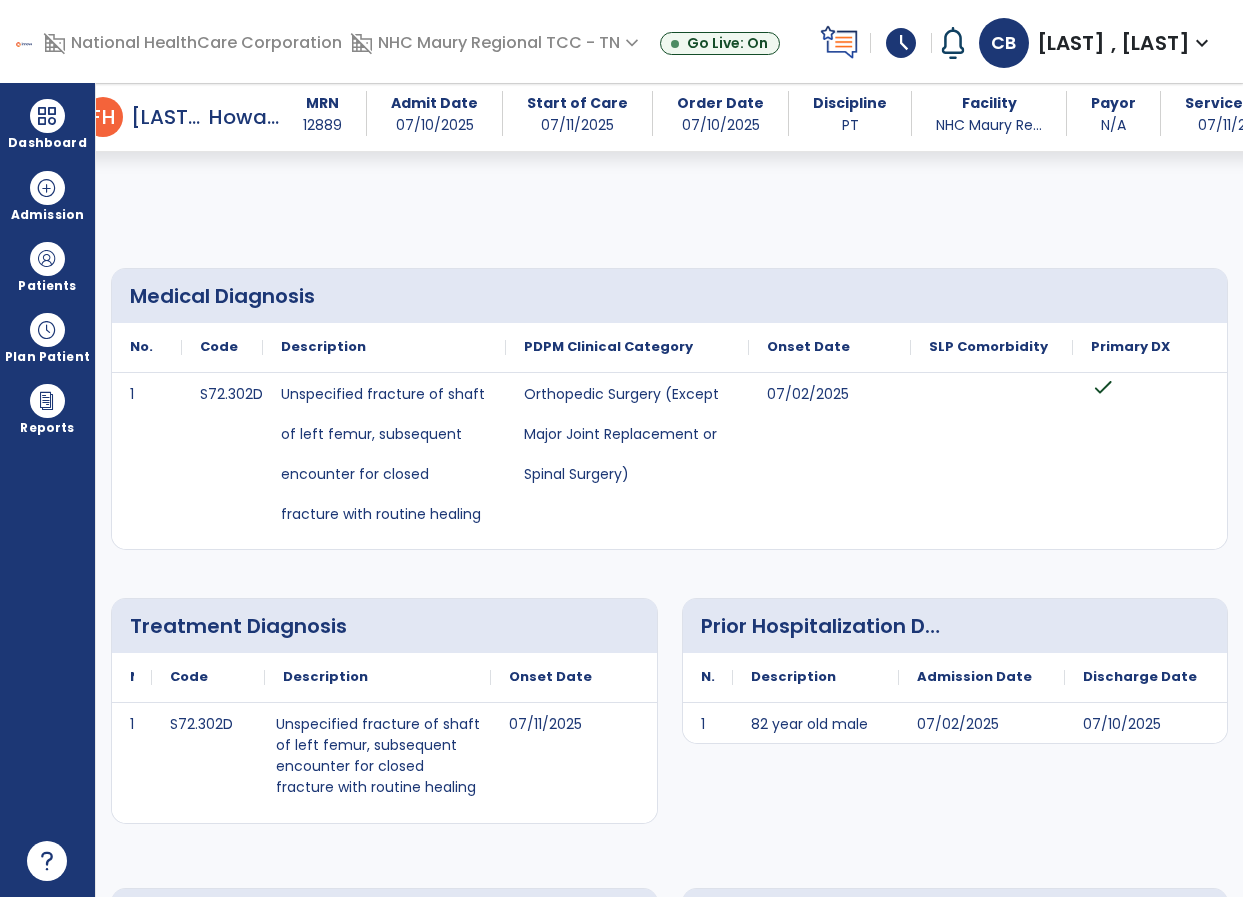scroll, scrollTop: 0, scrollLeft: 0, axis: both 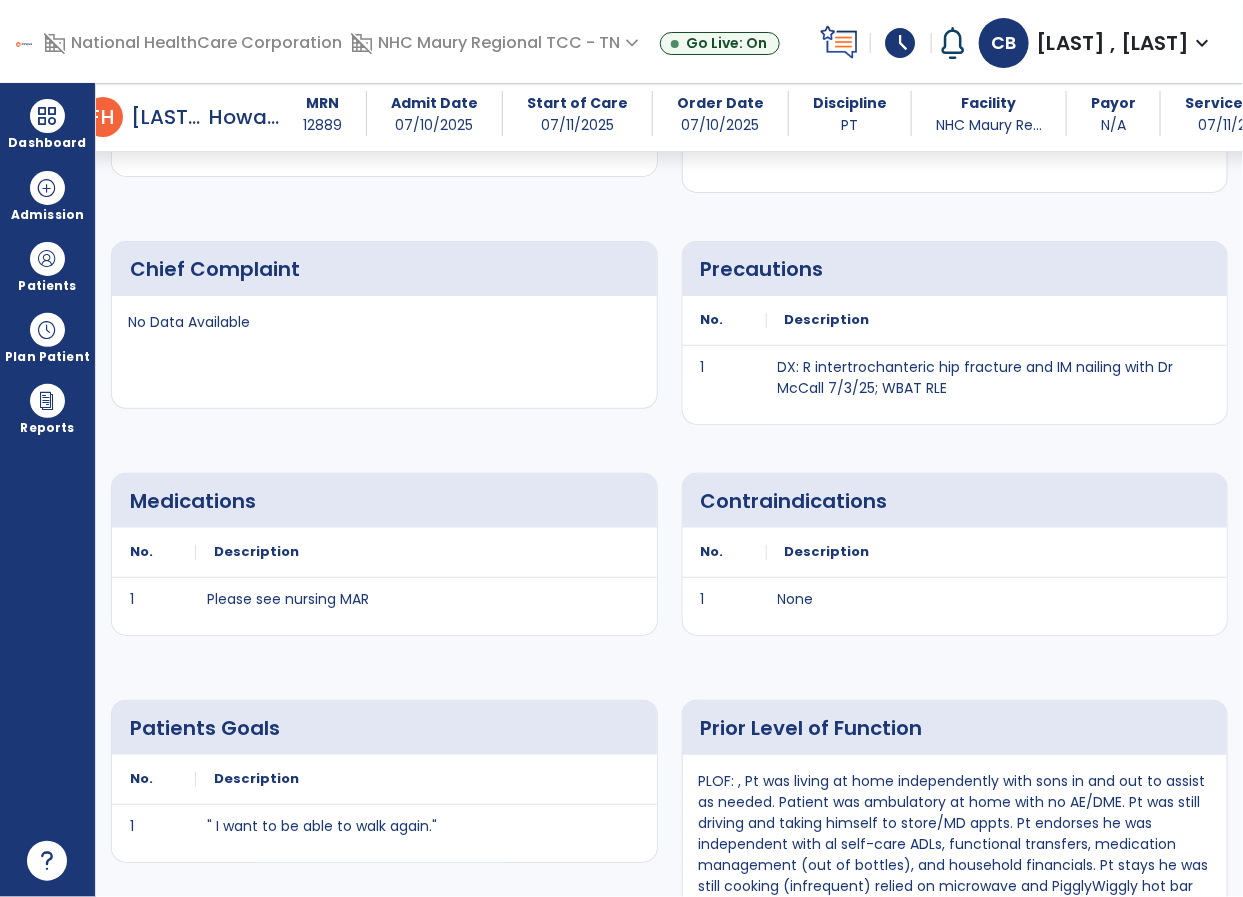click on "Medications
No.
Description
1 Please see nursing MAR
to" at bounding box center (384, 554) 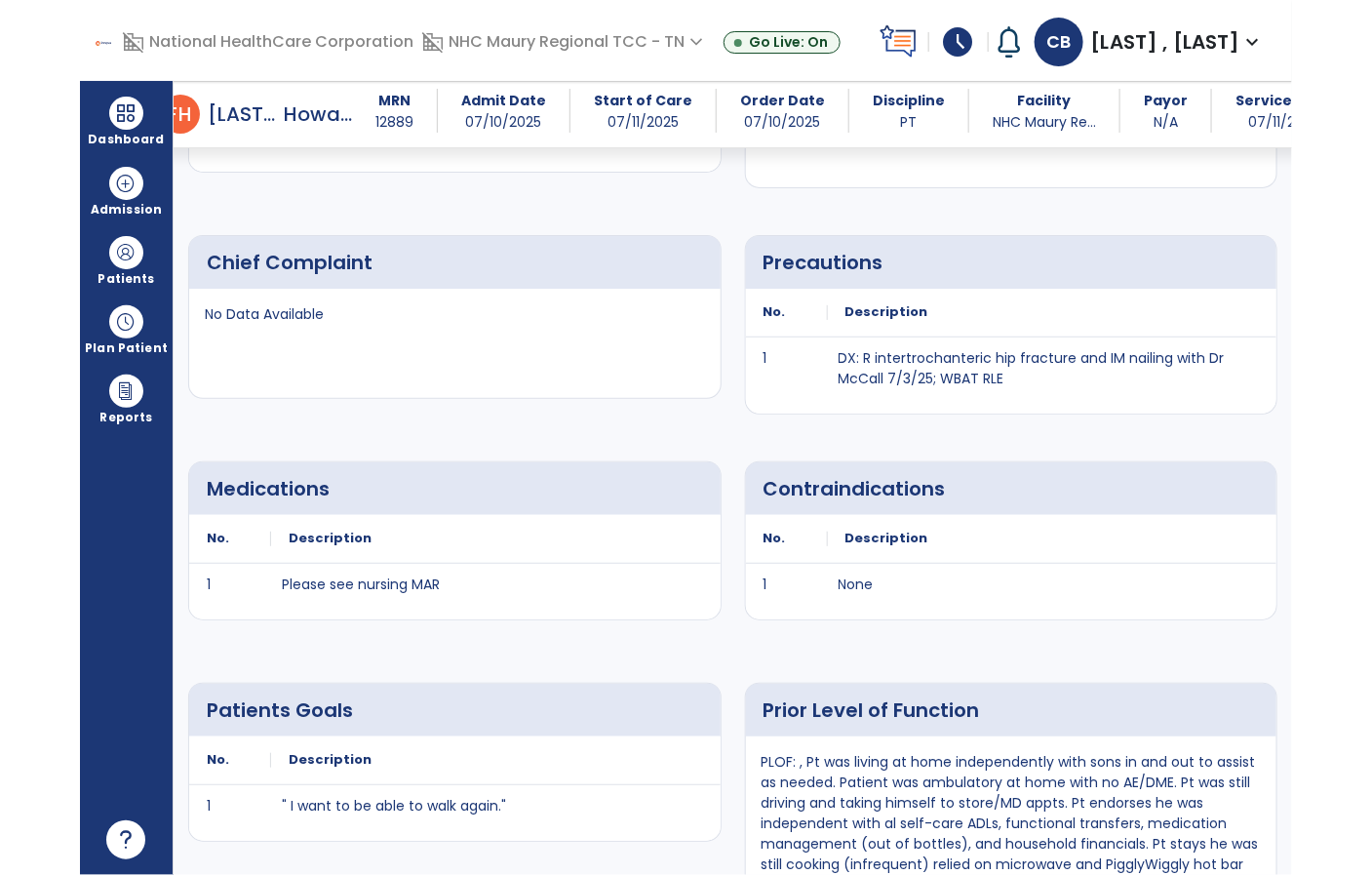 scroll, scrollTop: 0, scrollLeft: 0, axis: both 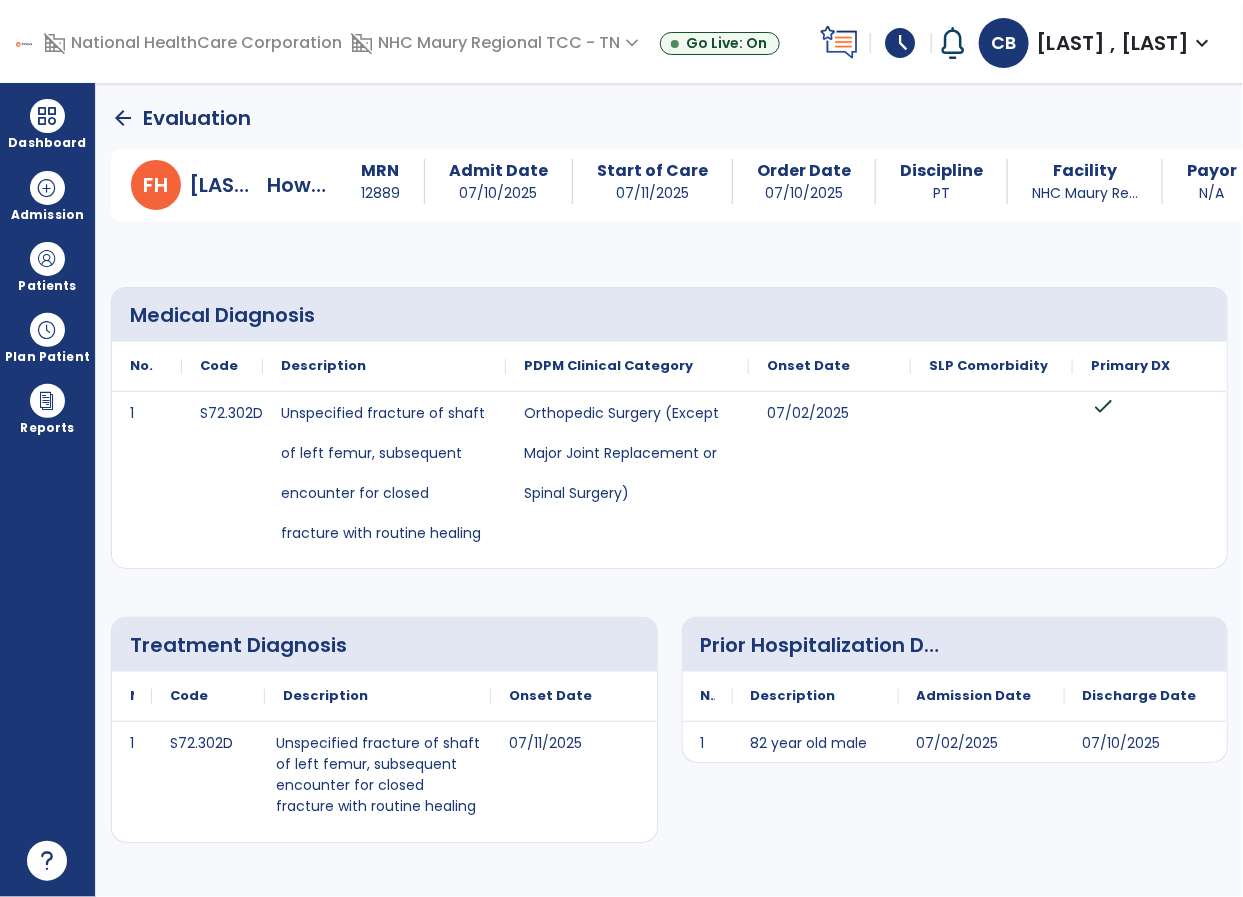 click on "schedule" at bounding box center [902, 43] 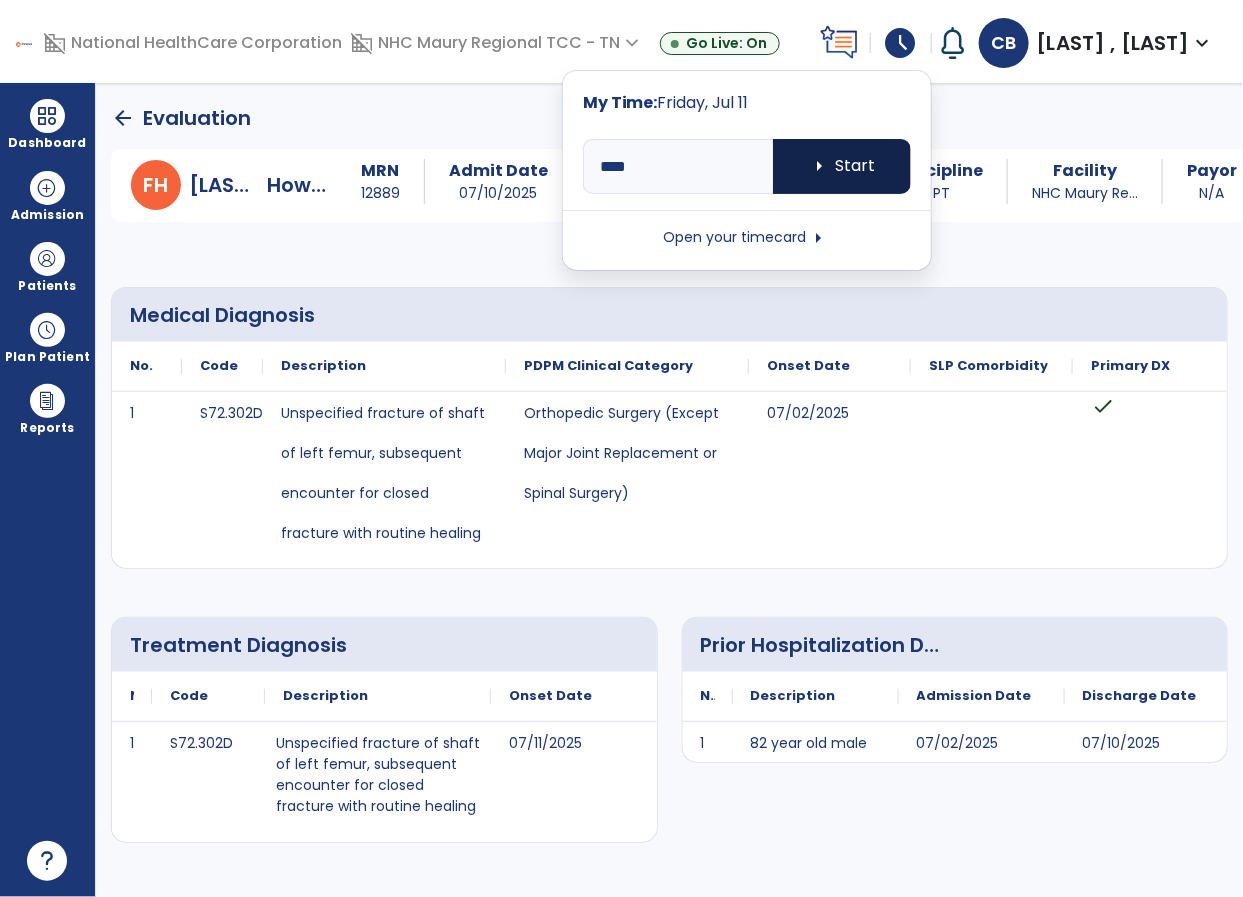 click on "arrow_right  Start" at bounding box center (843, 166) 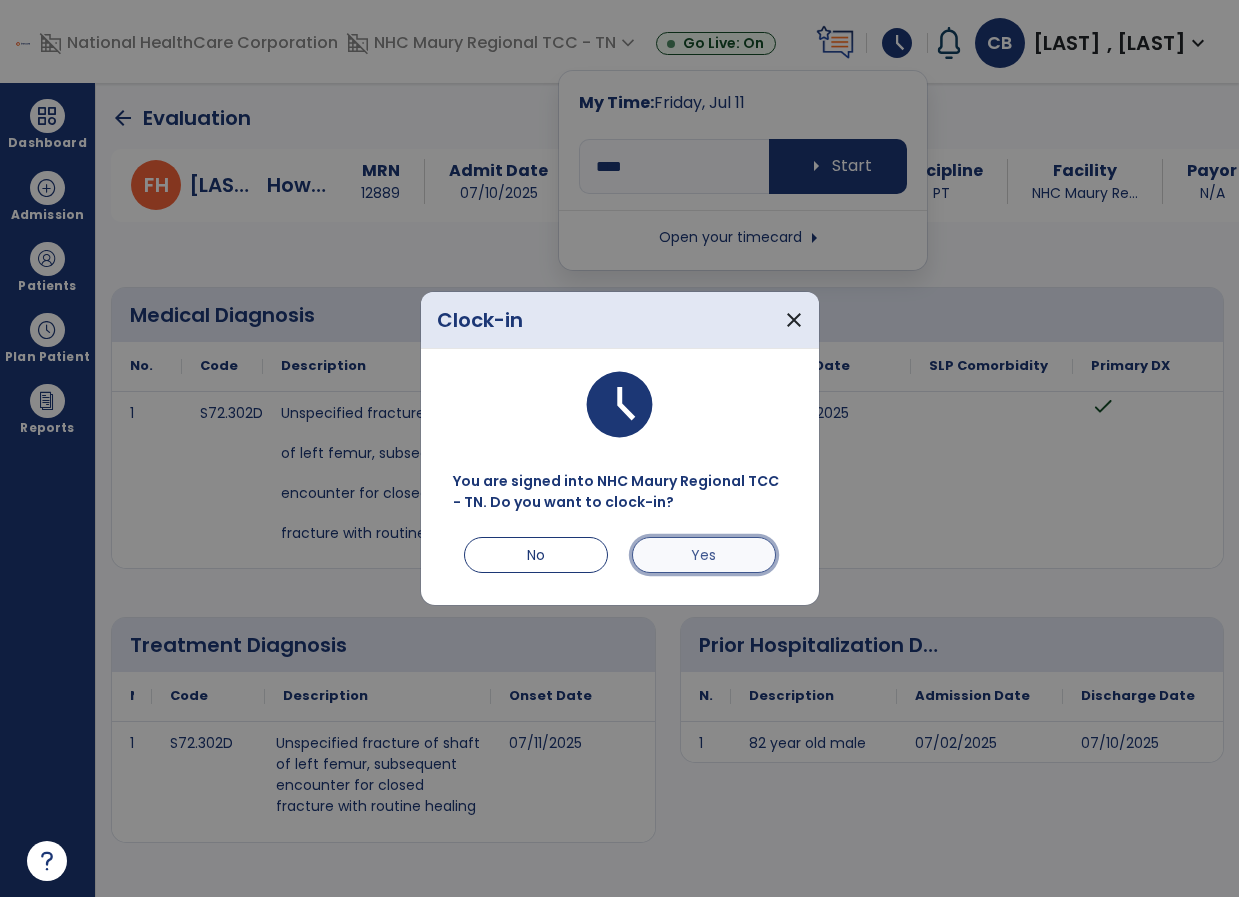 click on "Yes" at bounding box center (704, 555) 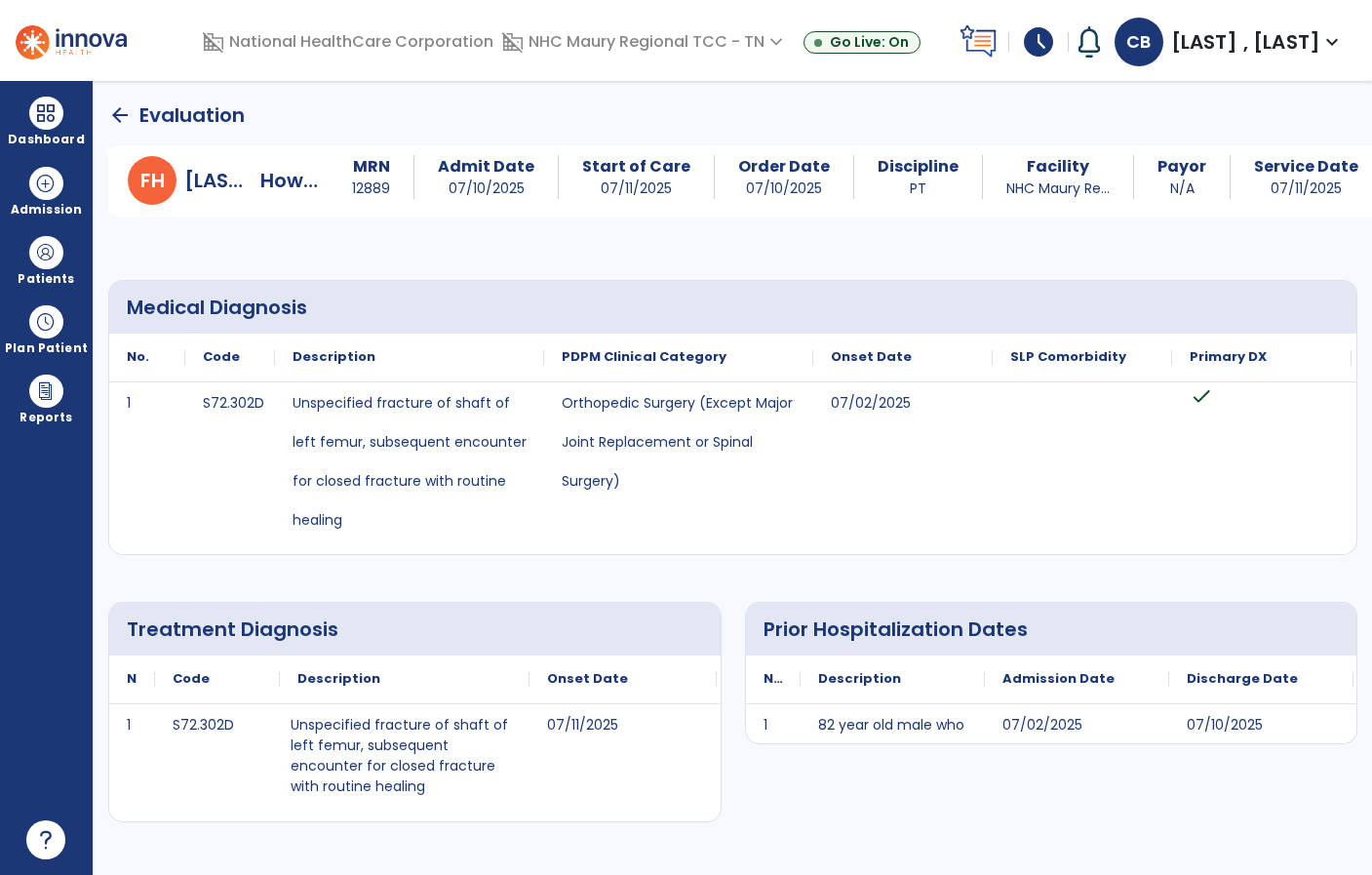 click 